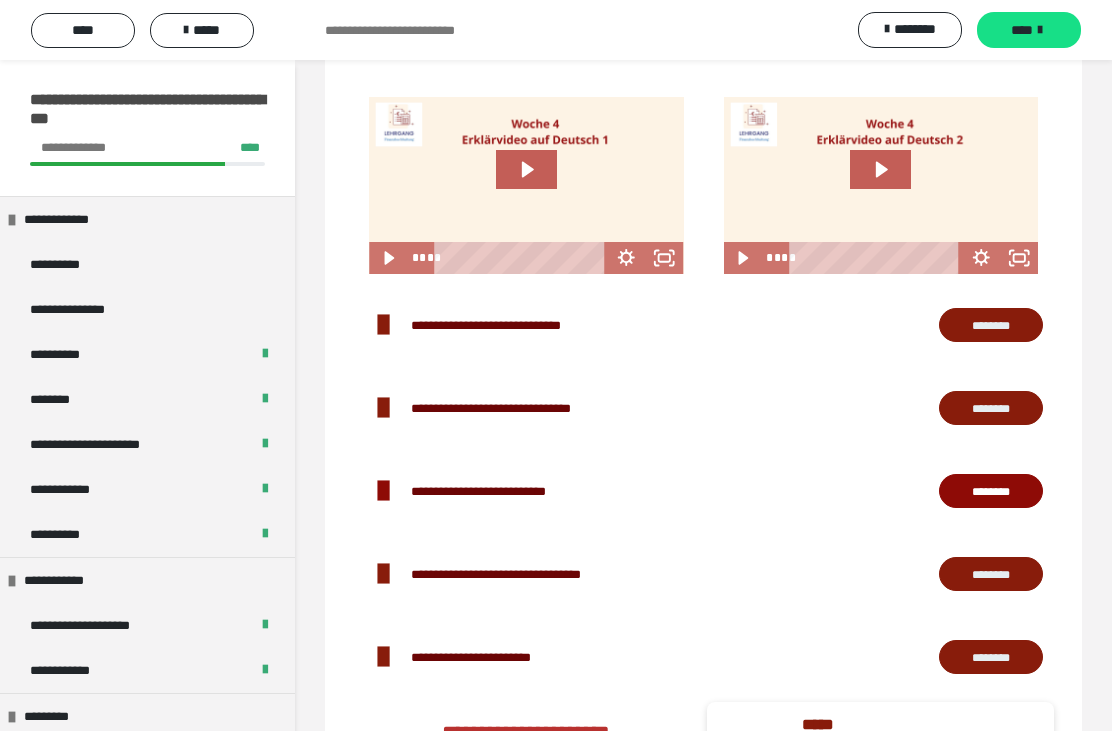 scroll, scrollTop: 1652, scrollLeft: 0, axis: vertical 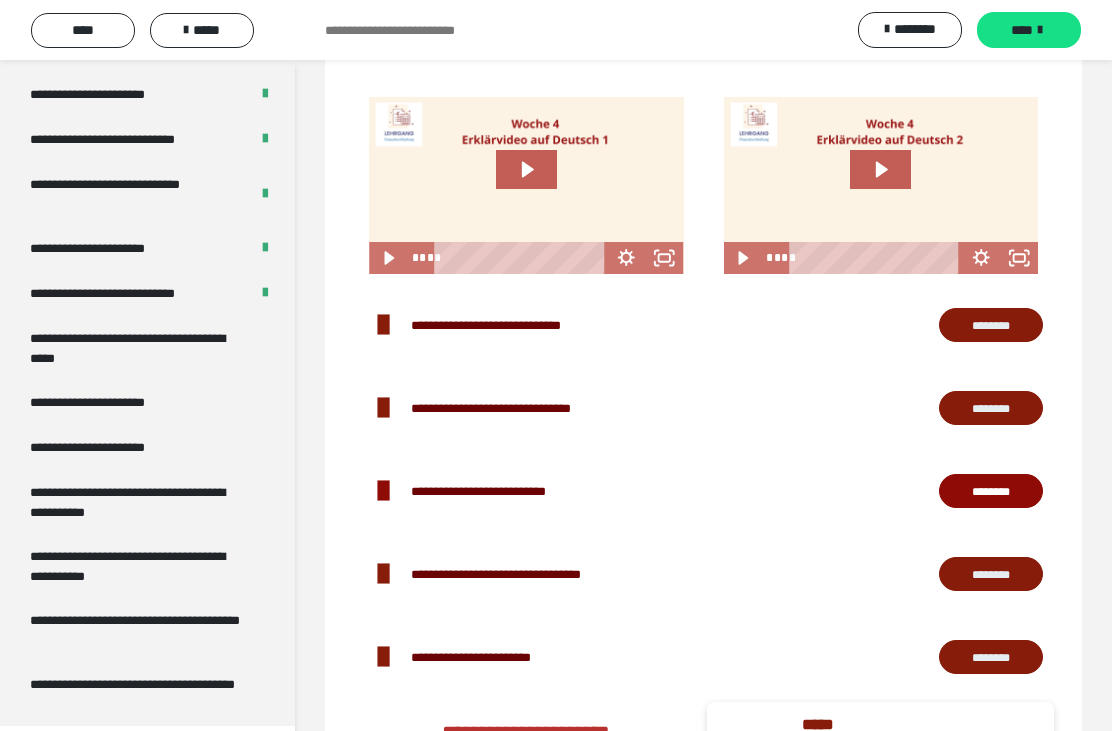 click on "**********" at bounding box center [139, 348] 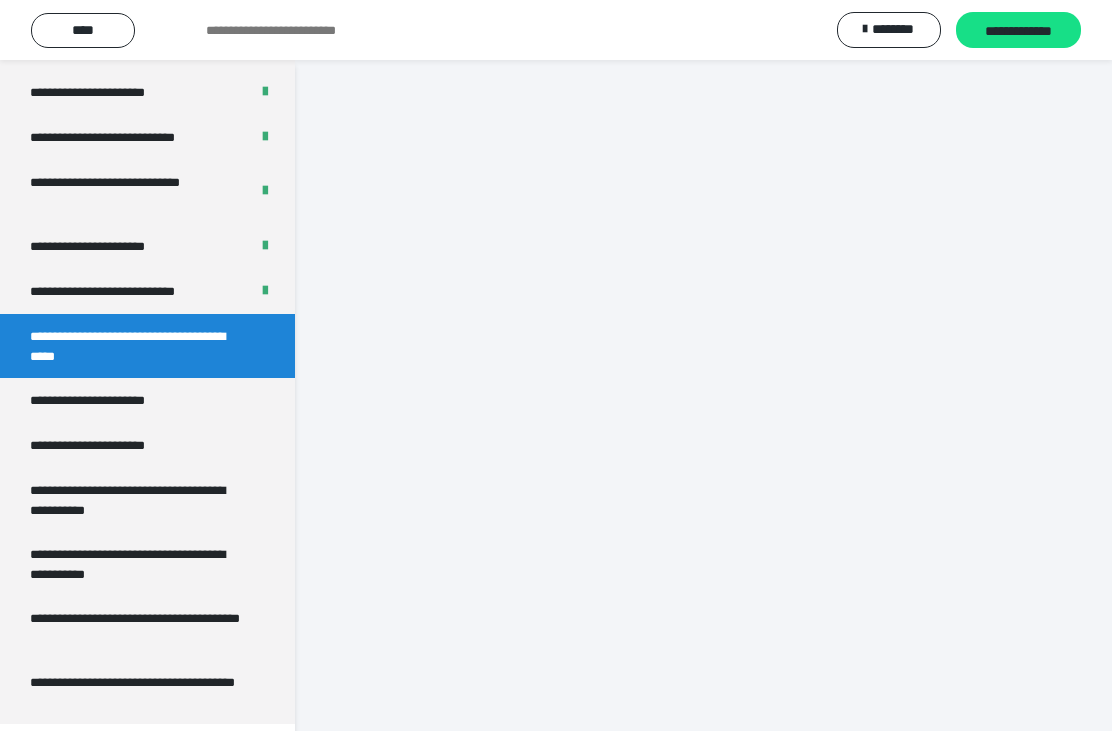 scroll, scrollTop: 464, scrollLeft: 0, axis: vertical 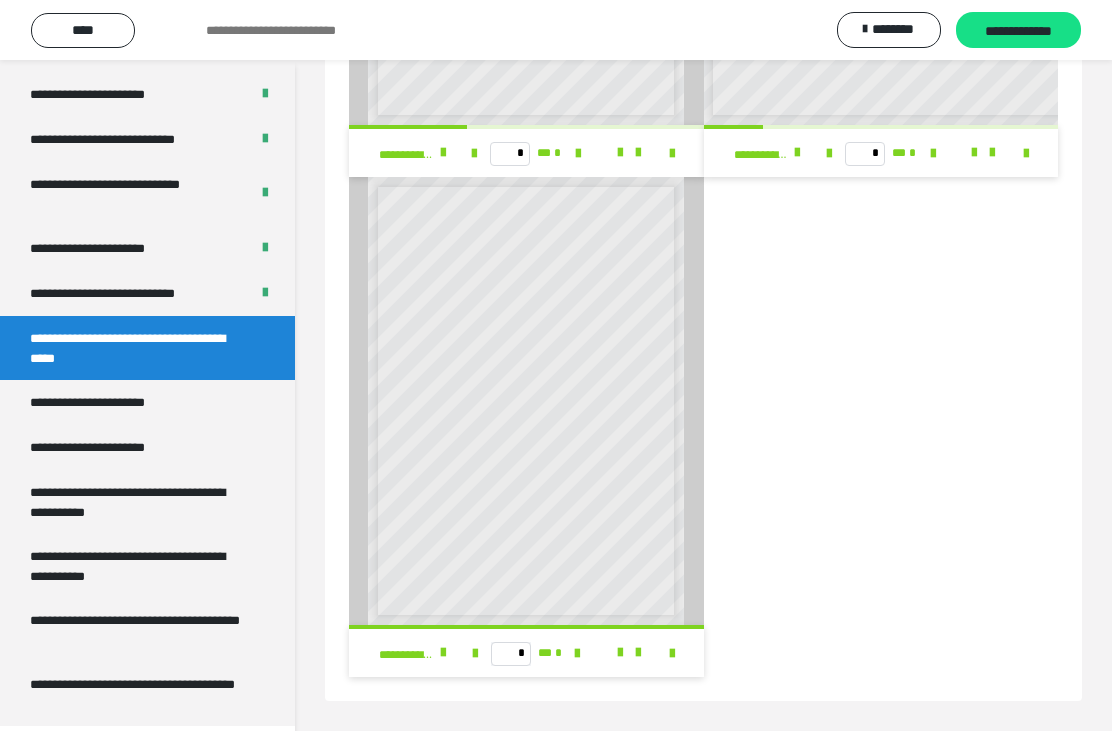 click on "**********" at bounding box center [110, 402] 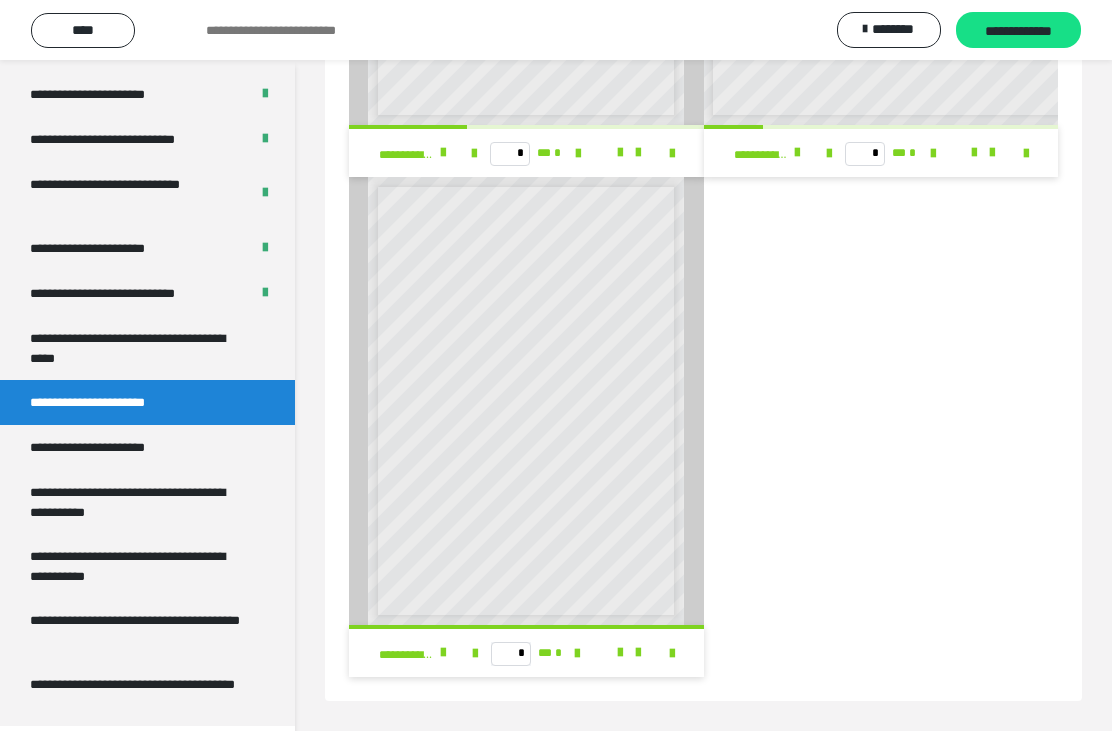scroll, scrollTop: 124, scrollLeft: 0, axis: vertical 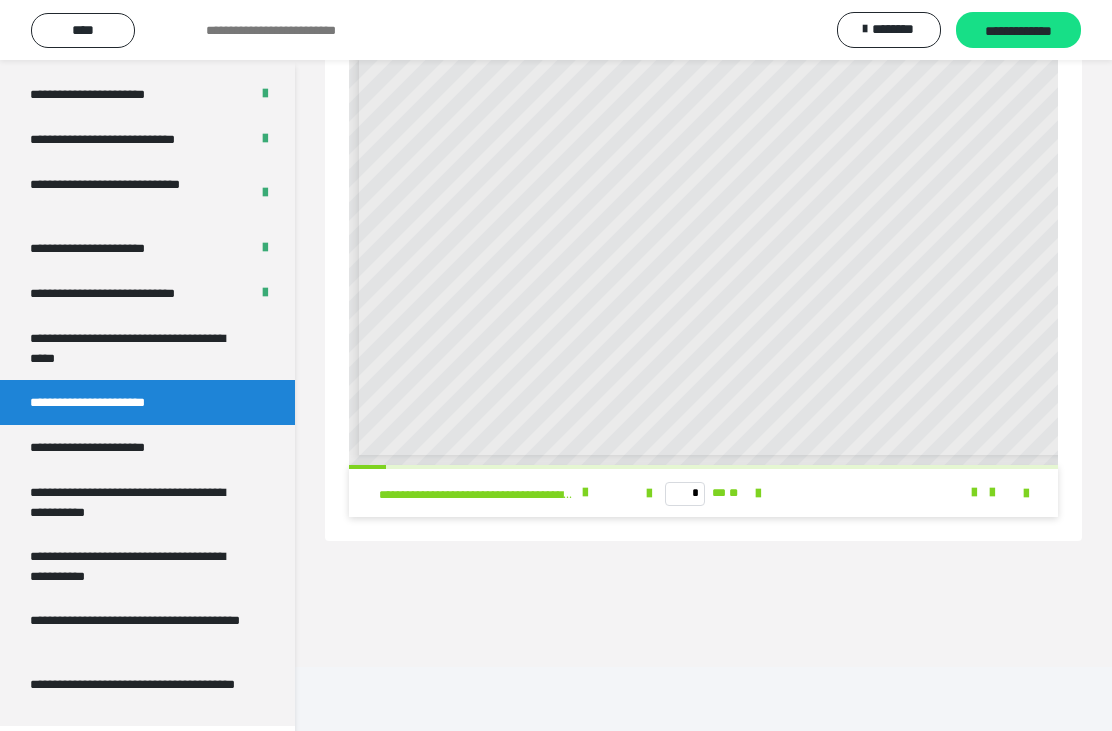 click on "**********" at bounding box center [111, 447] 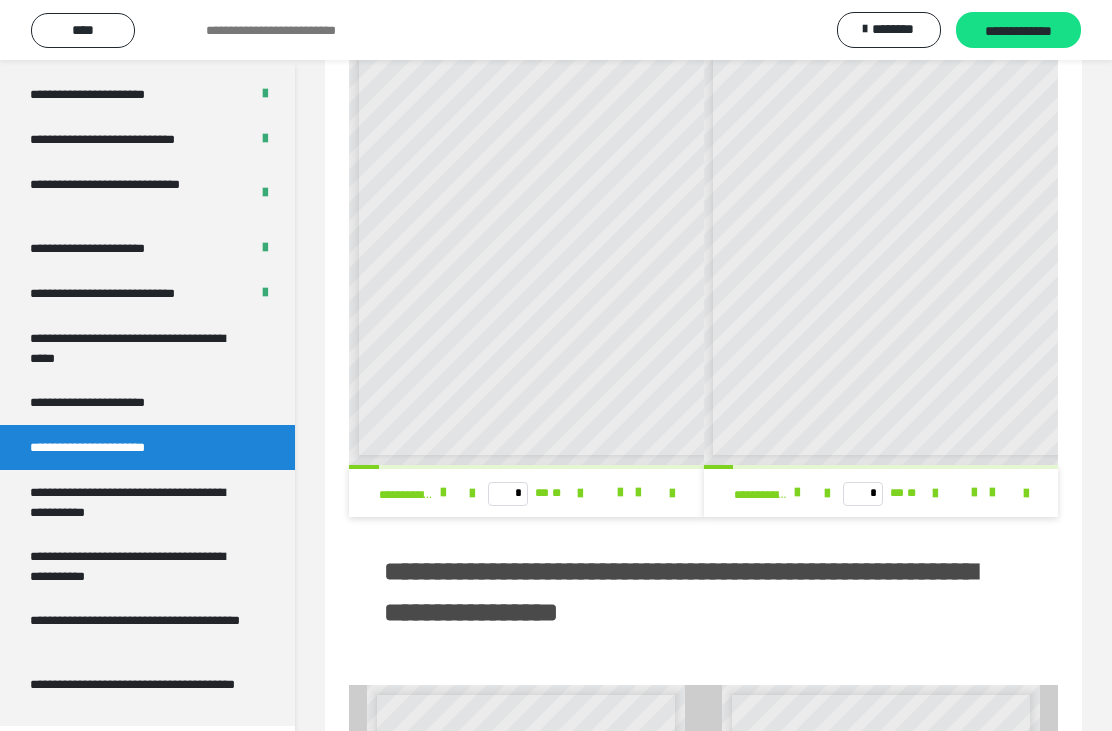 click on "**********" at bounding box center (139, 502) 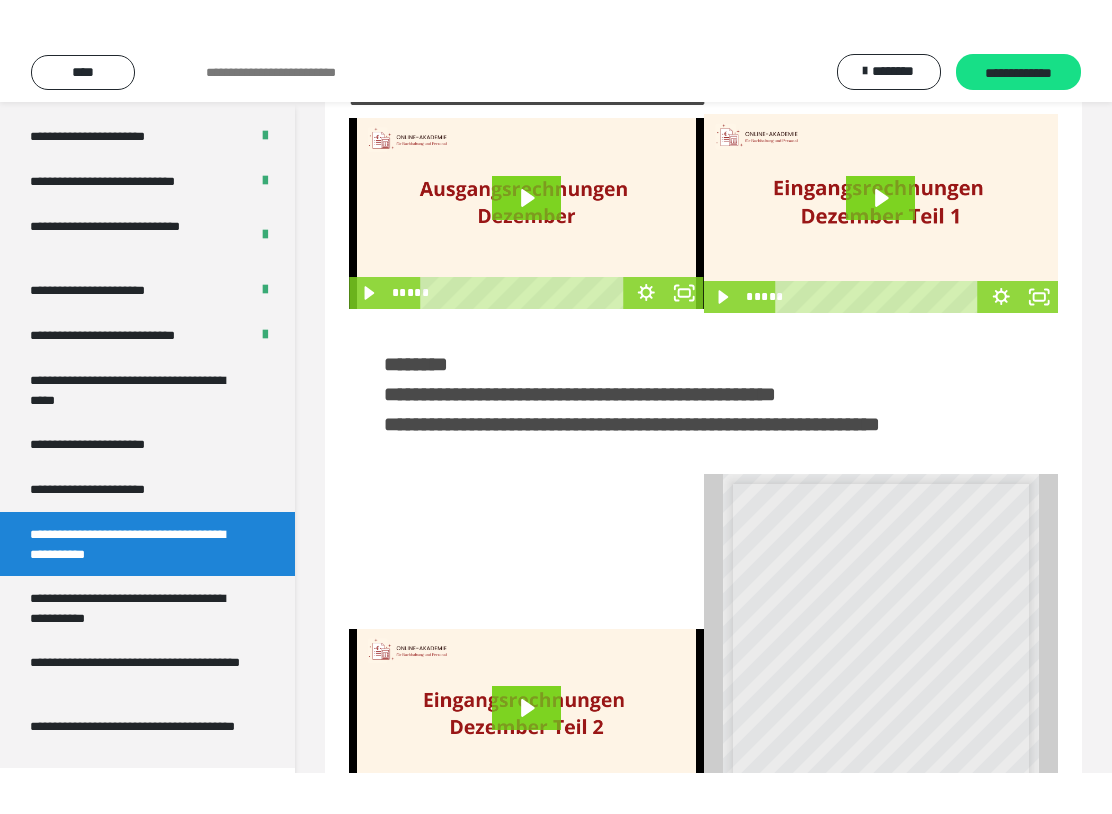 scroll, scrollTop: 0, scrollLeft: 0, axis: both 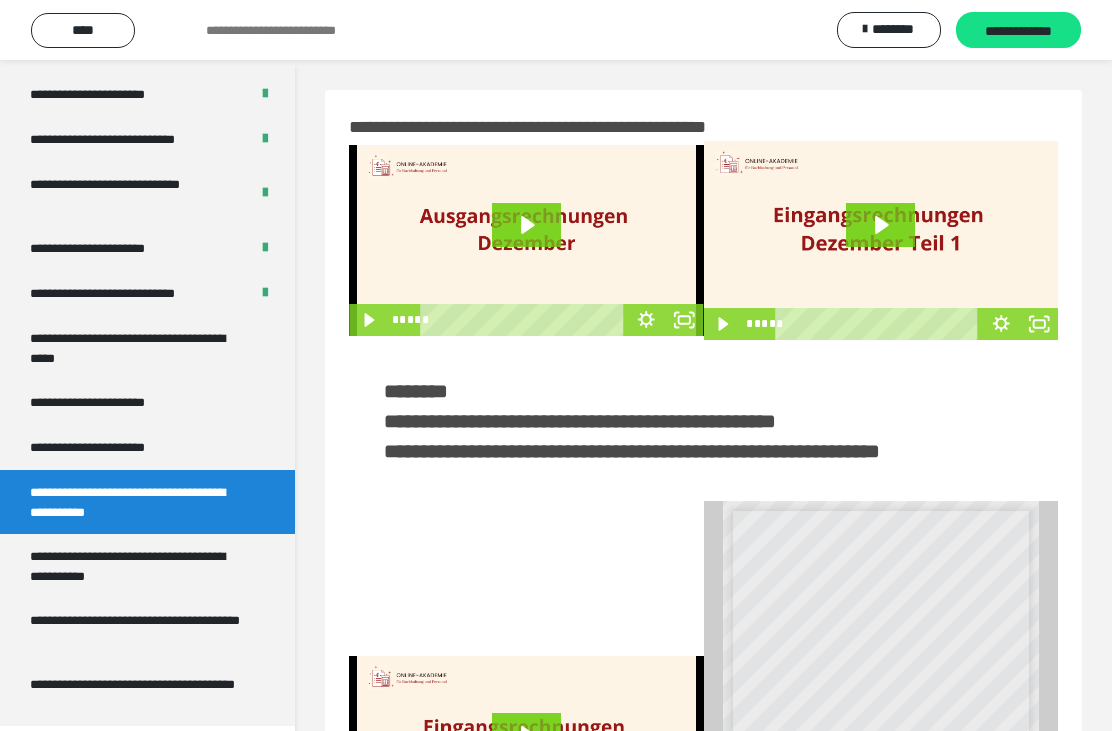 click 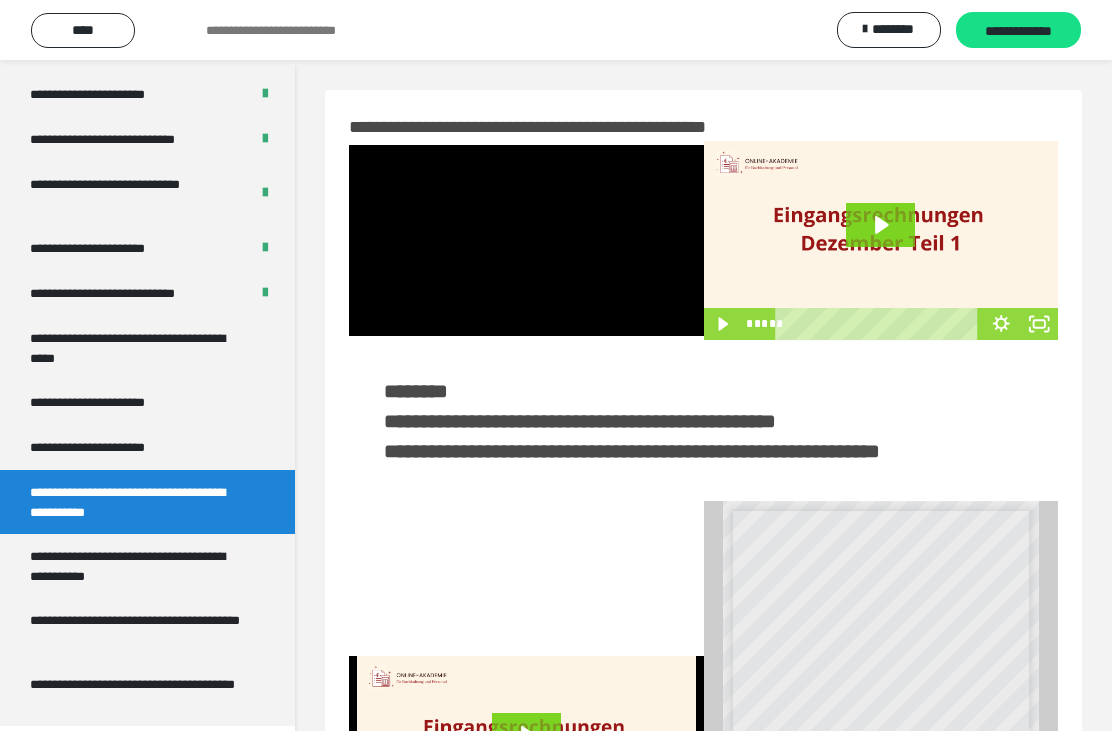 click at bounding box center (526, 240) 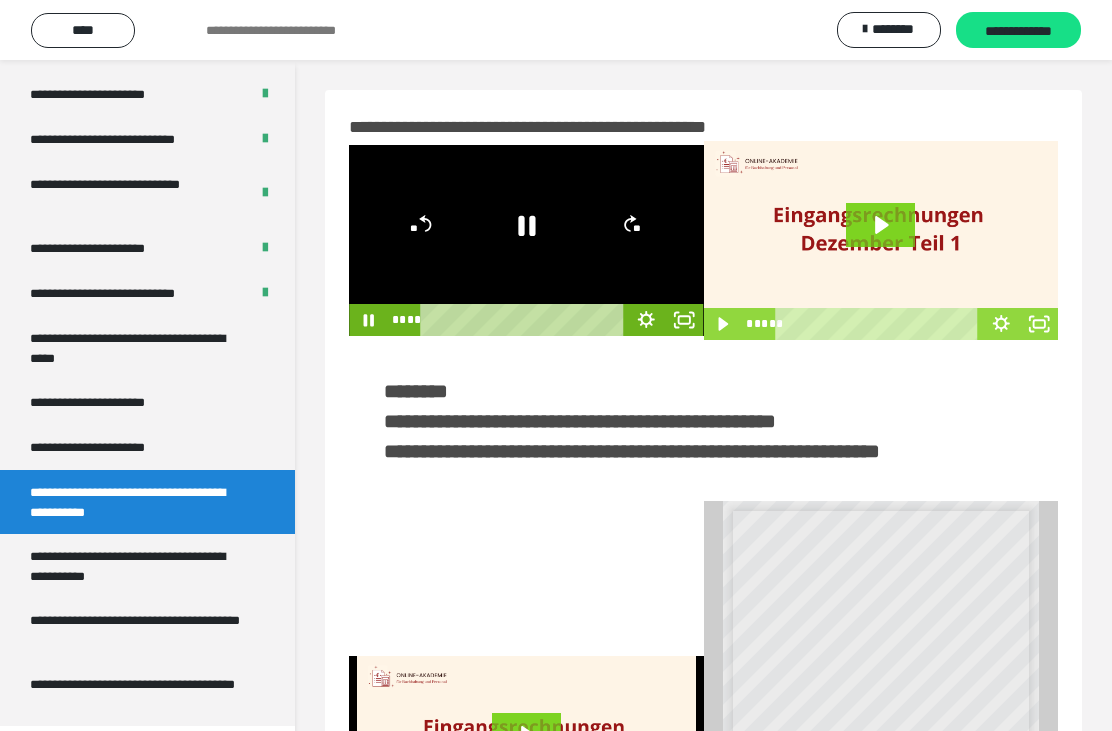 click 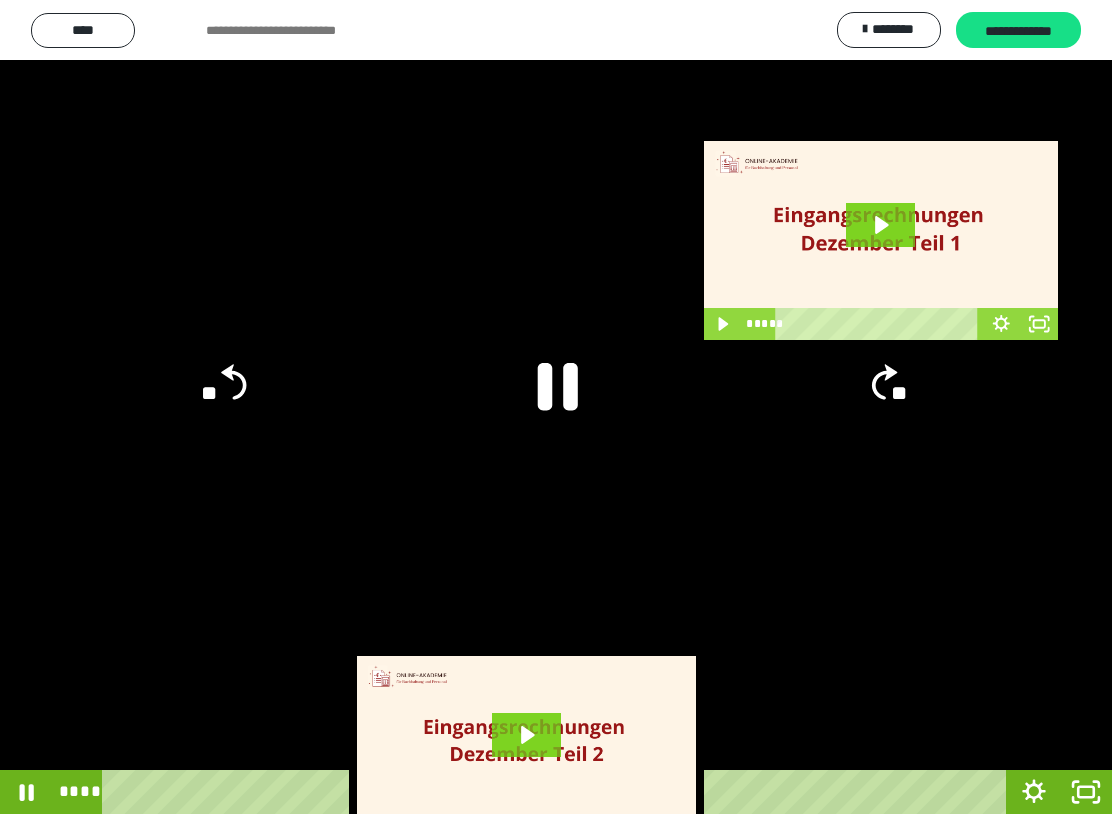 click 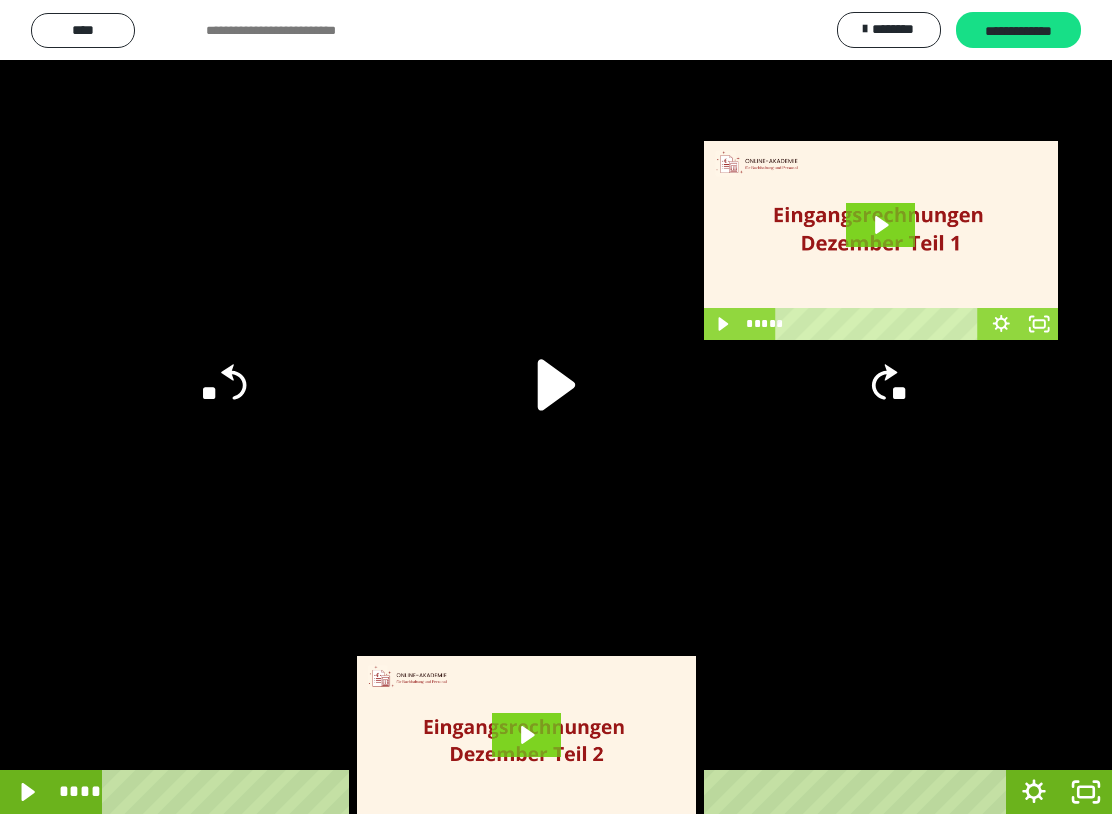 click 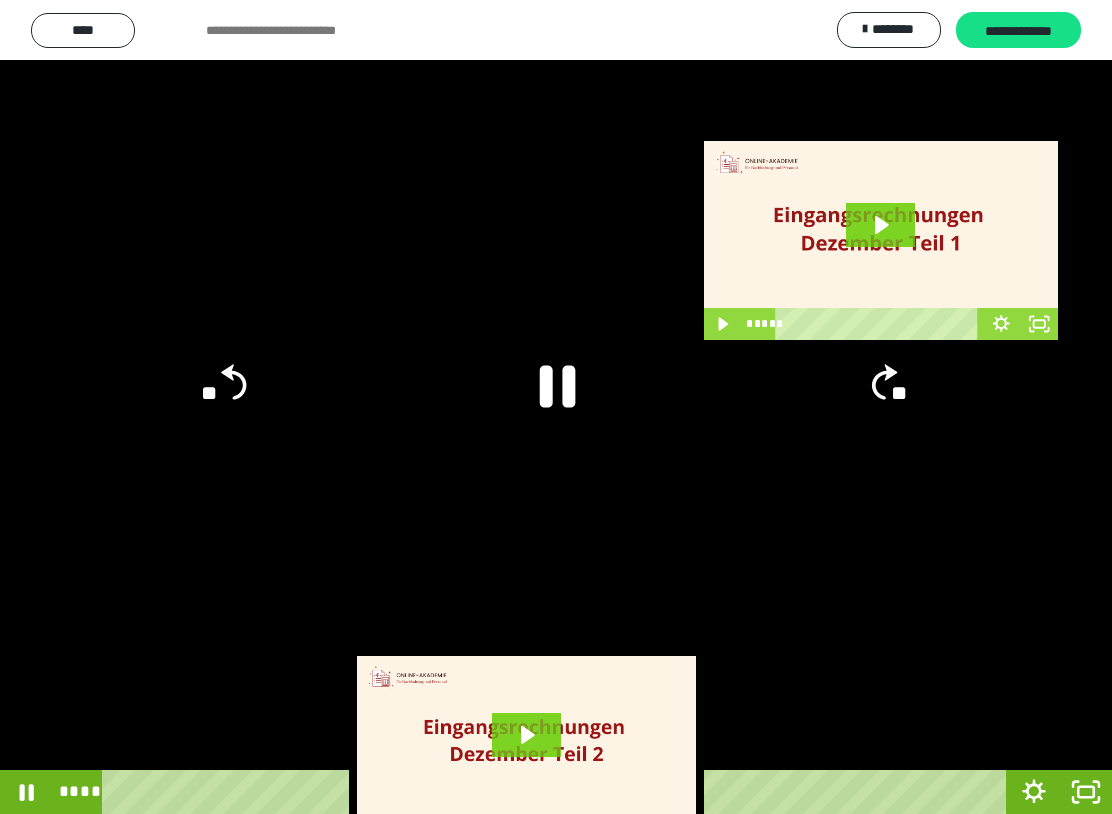 click 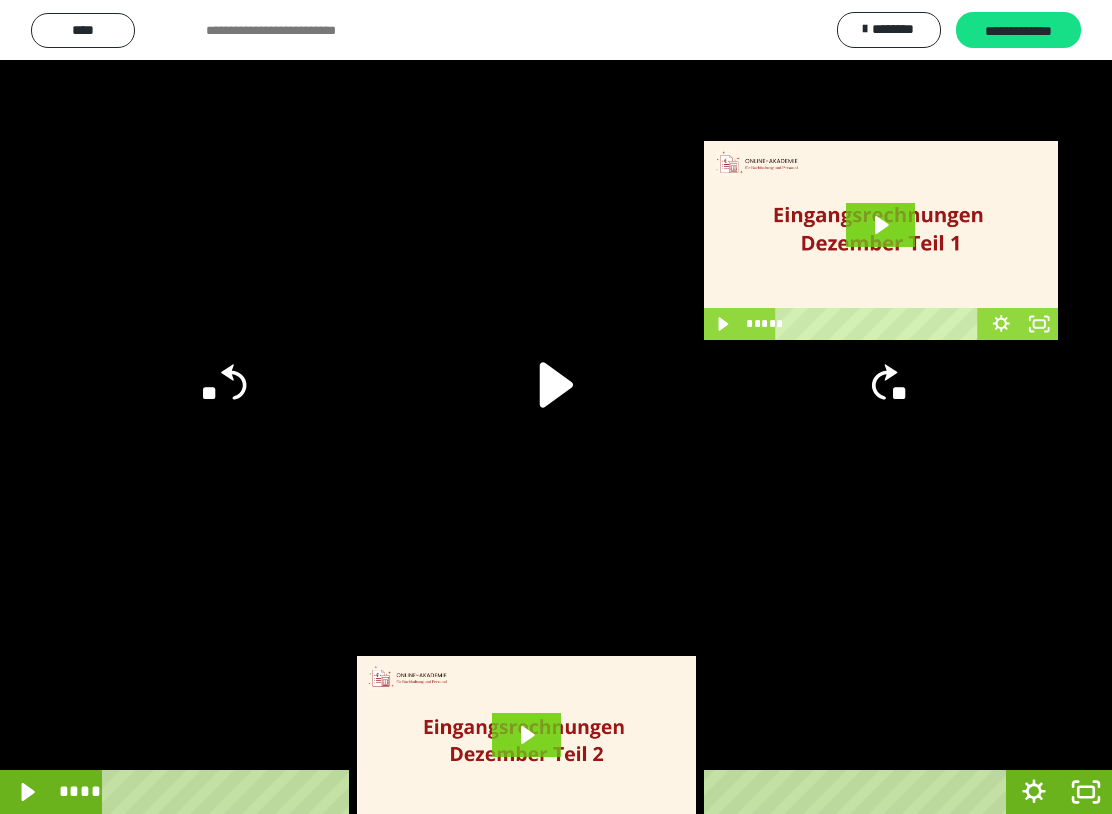 click 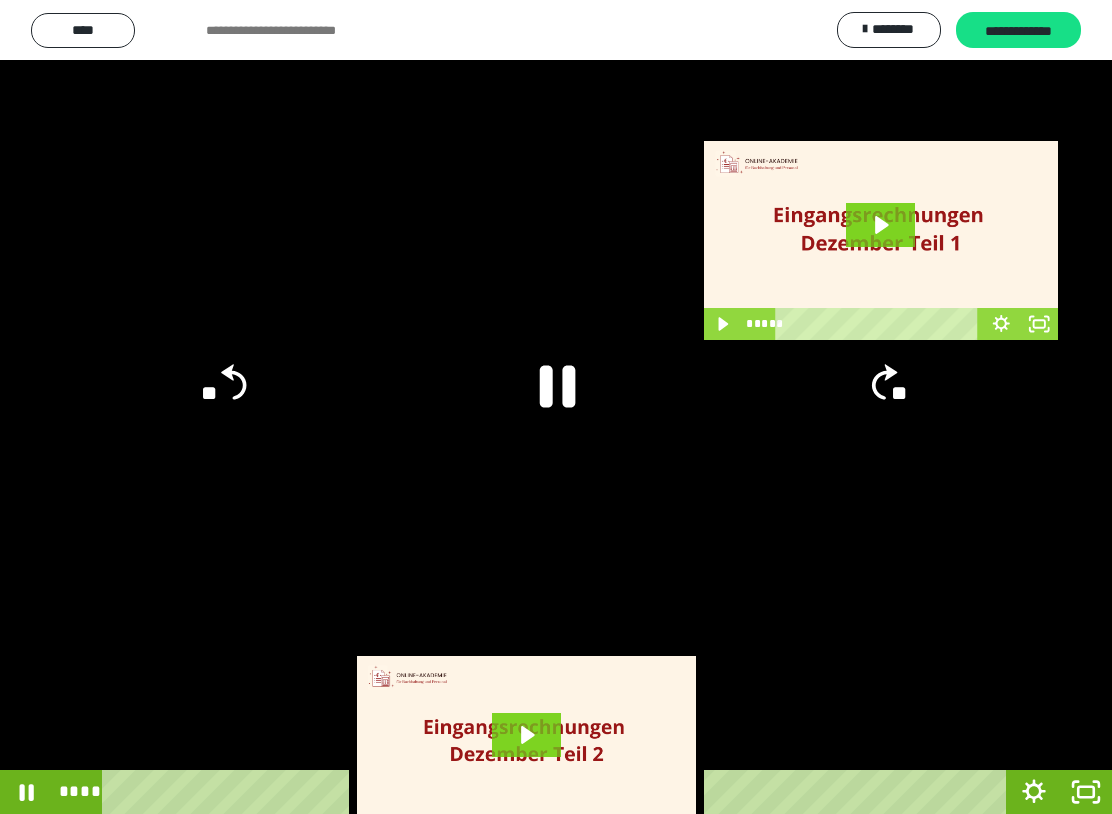 click on "**" 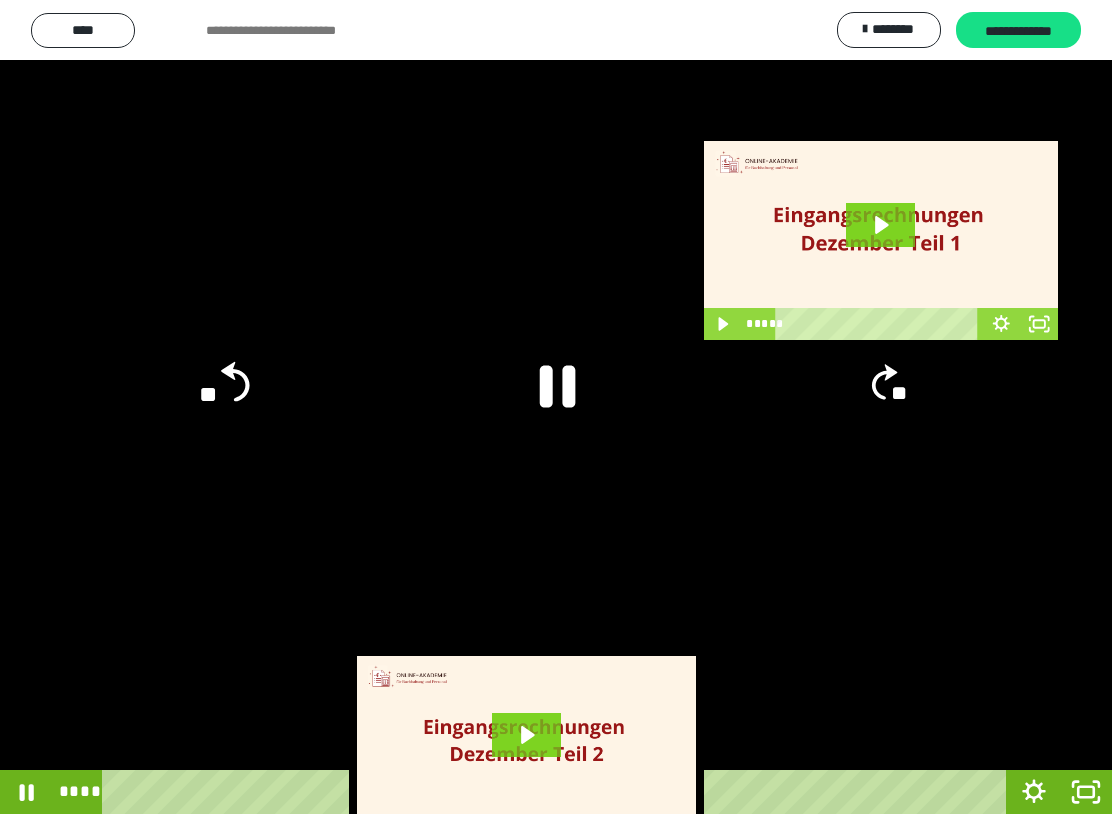 click on "**" 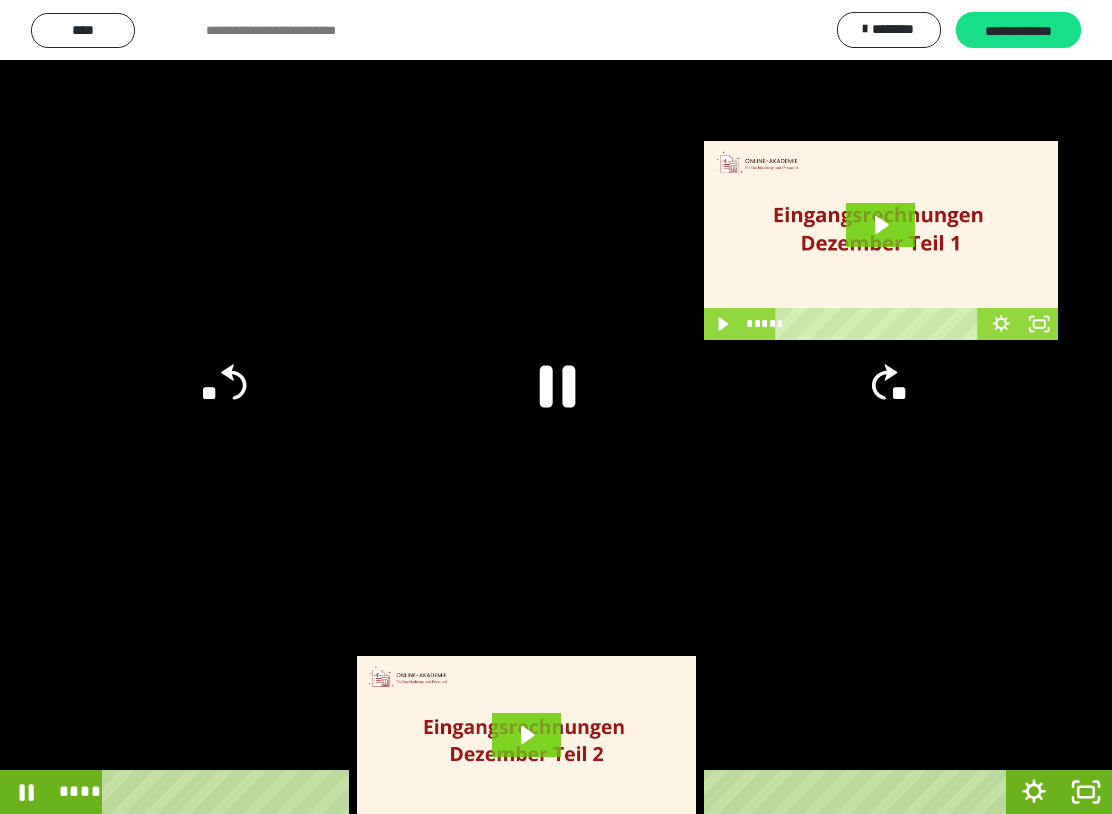 click on "**" 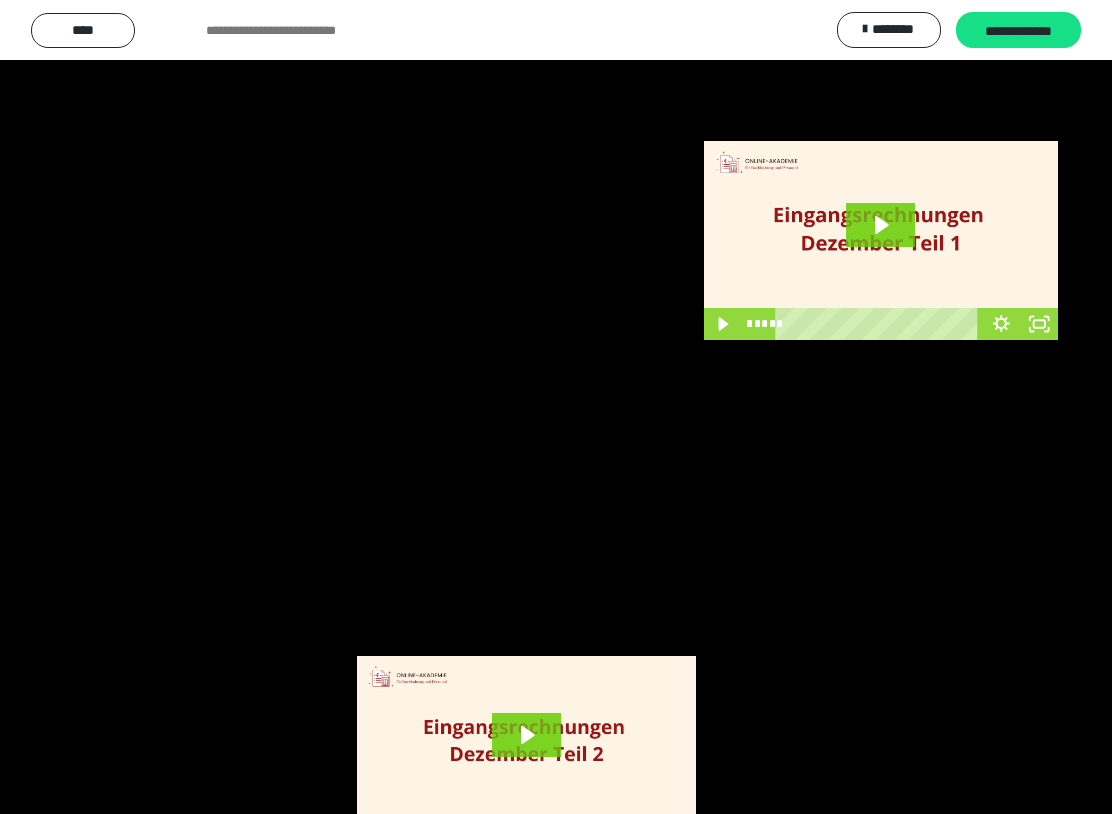 click at bounding box center [556, 407] 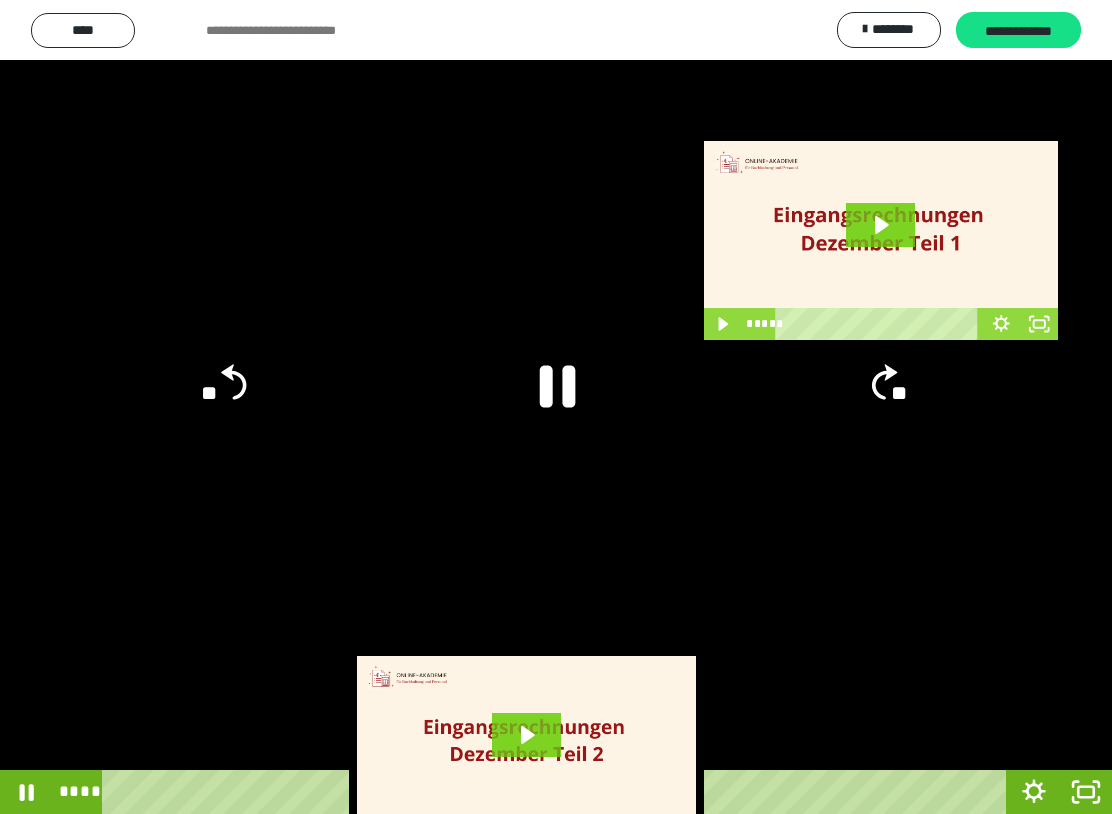 click 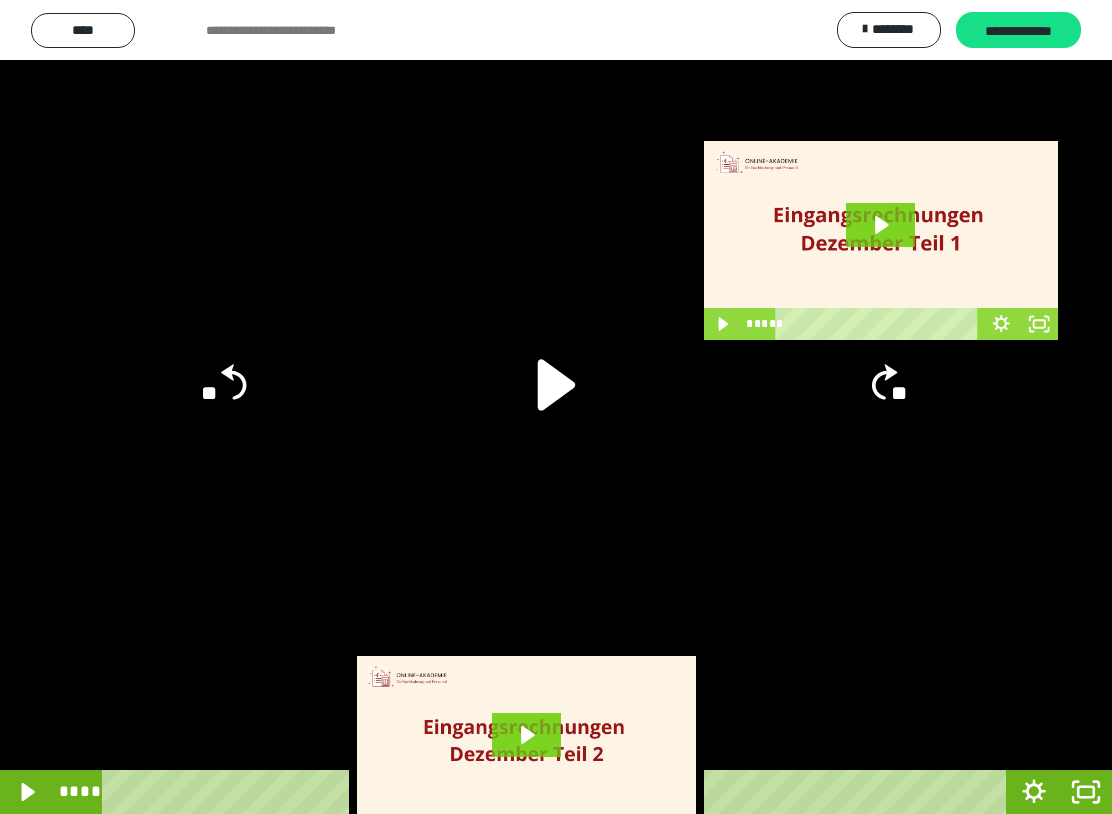 click 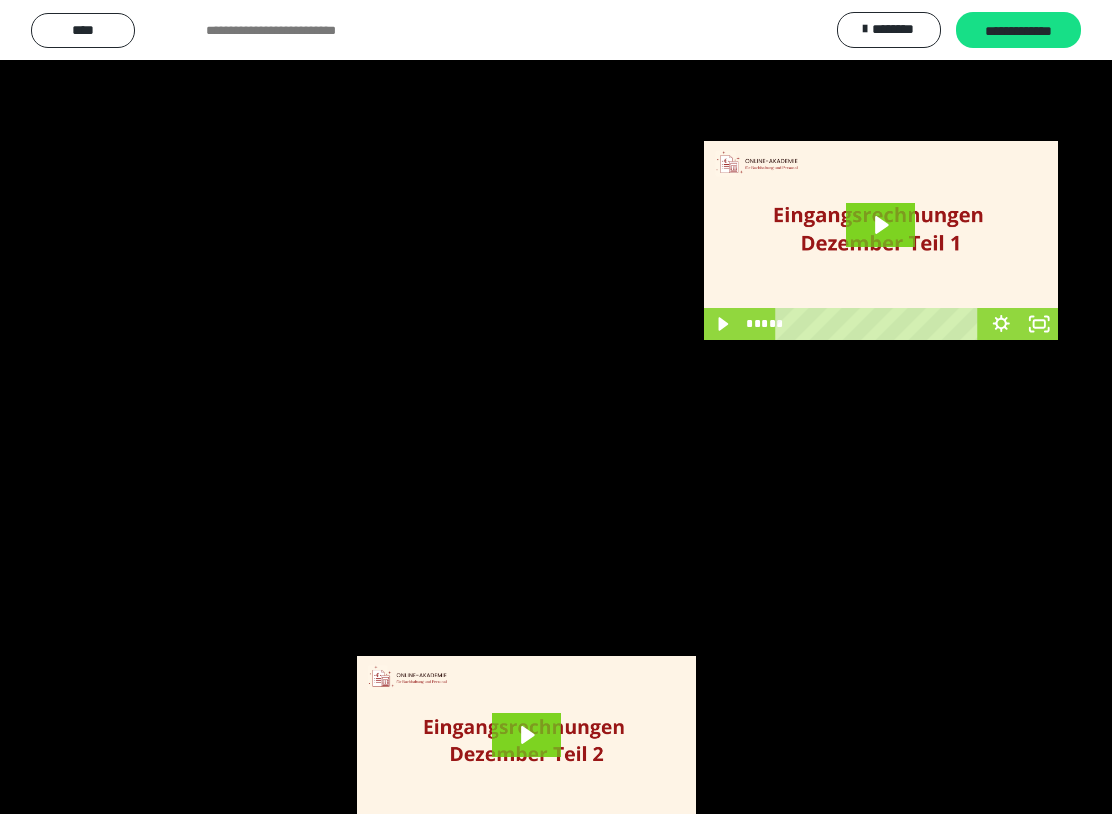 click at bounding box center (556, 407) 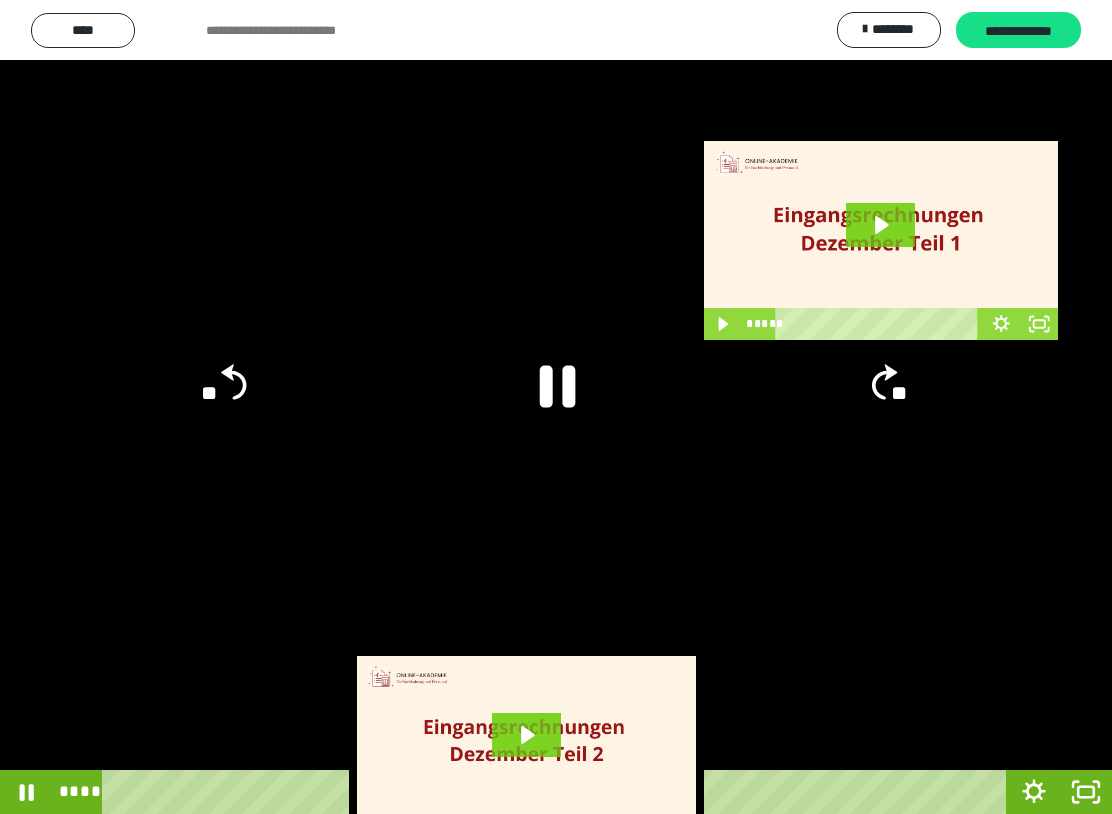 click 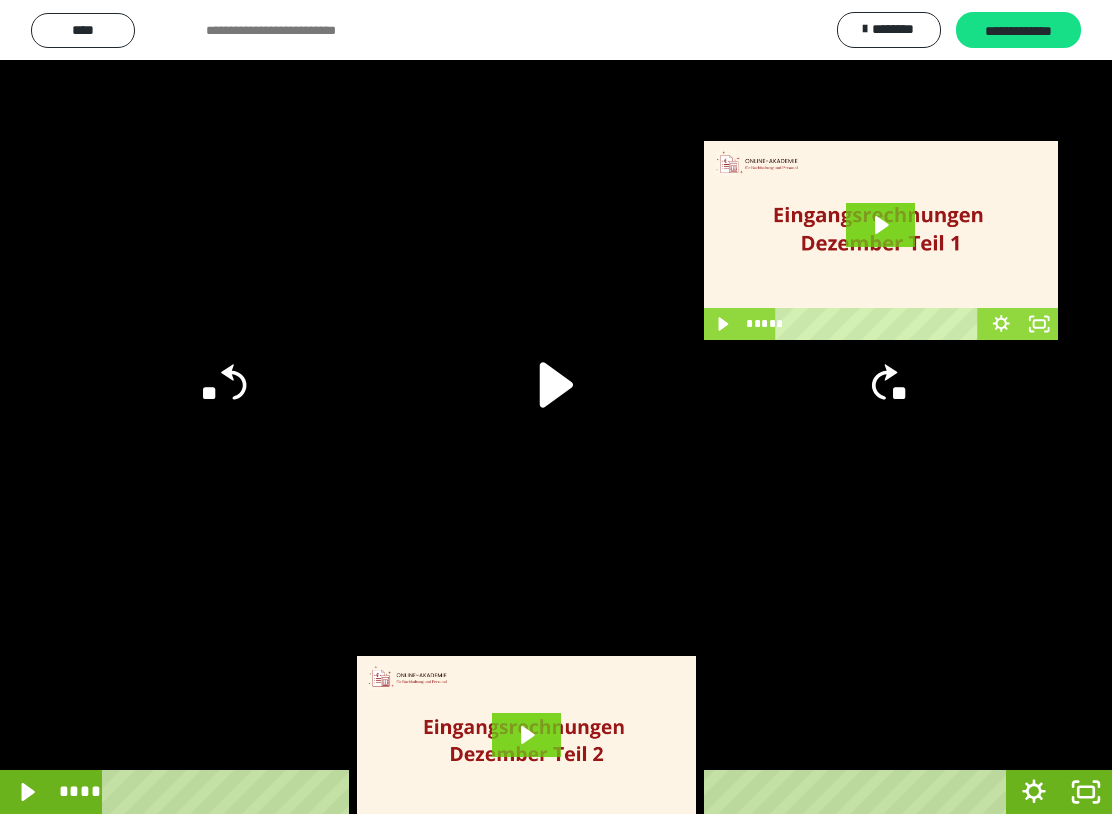 click 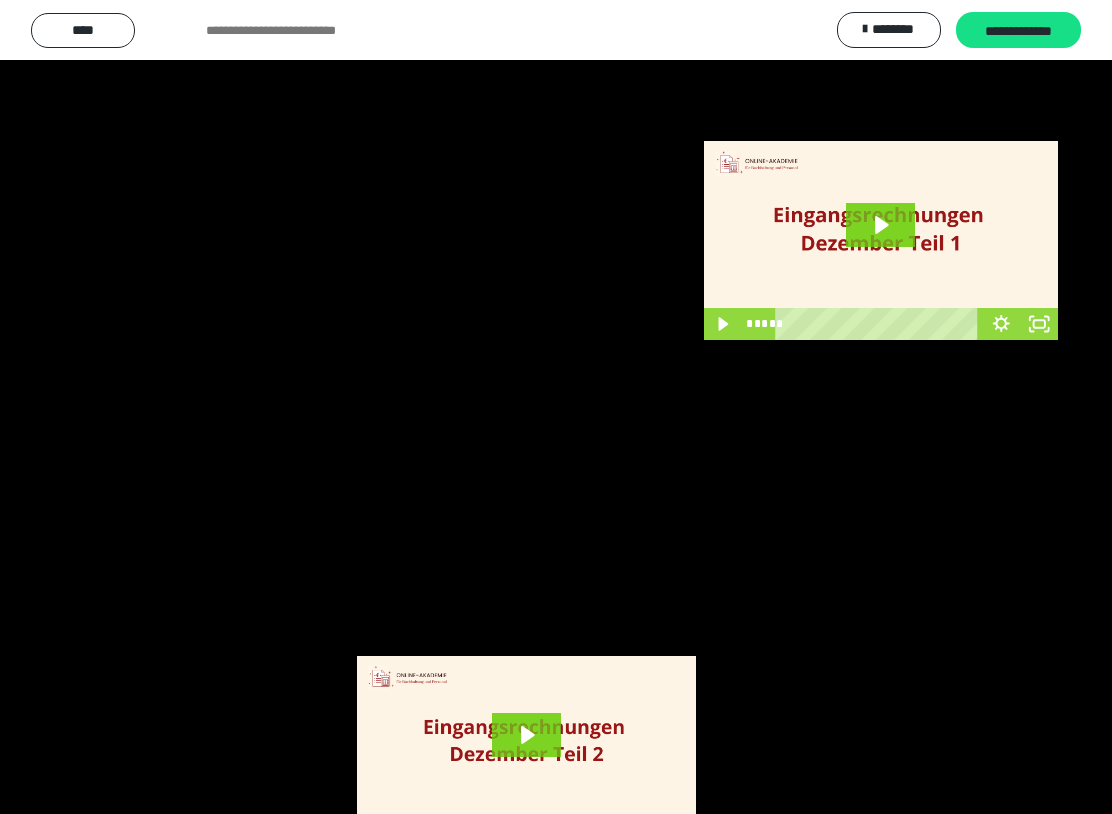 click at bounding box center [556, 407] 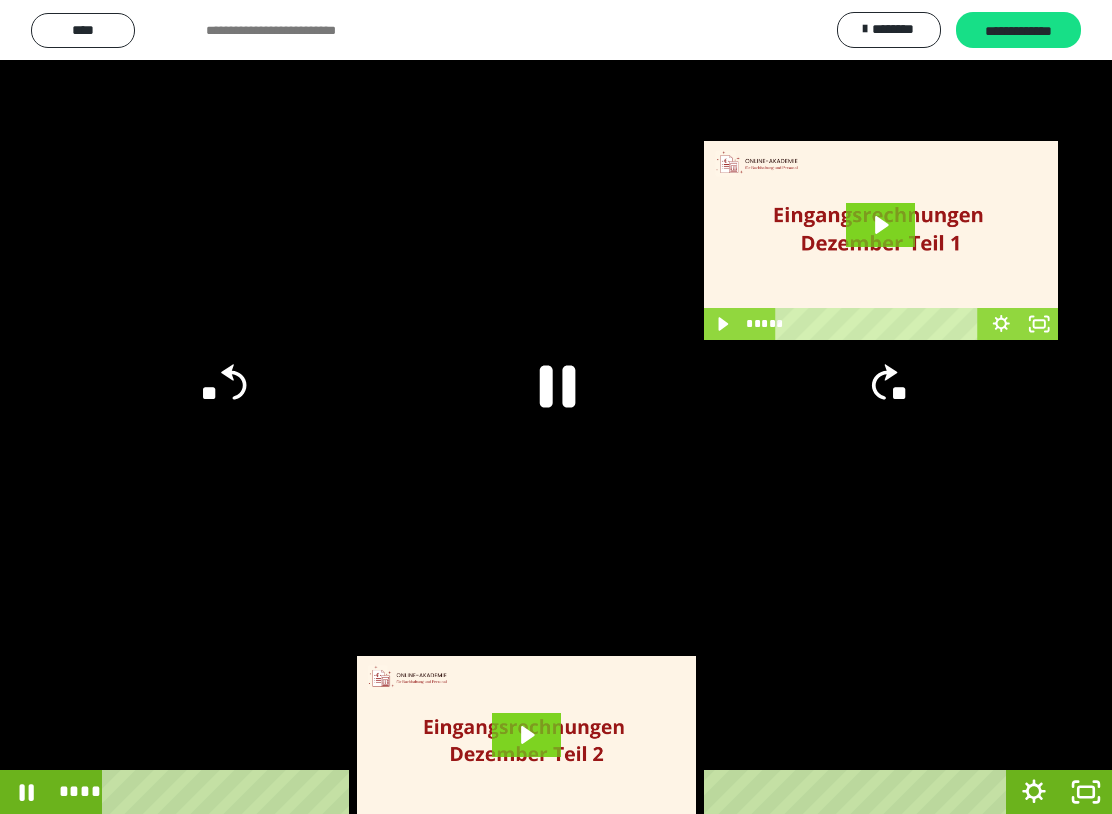 click on "**" 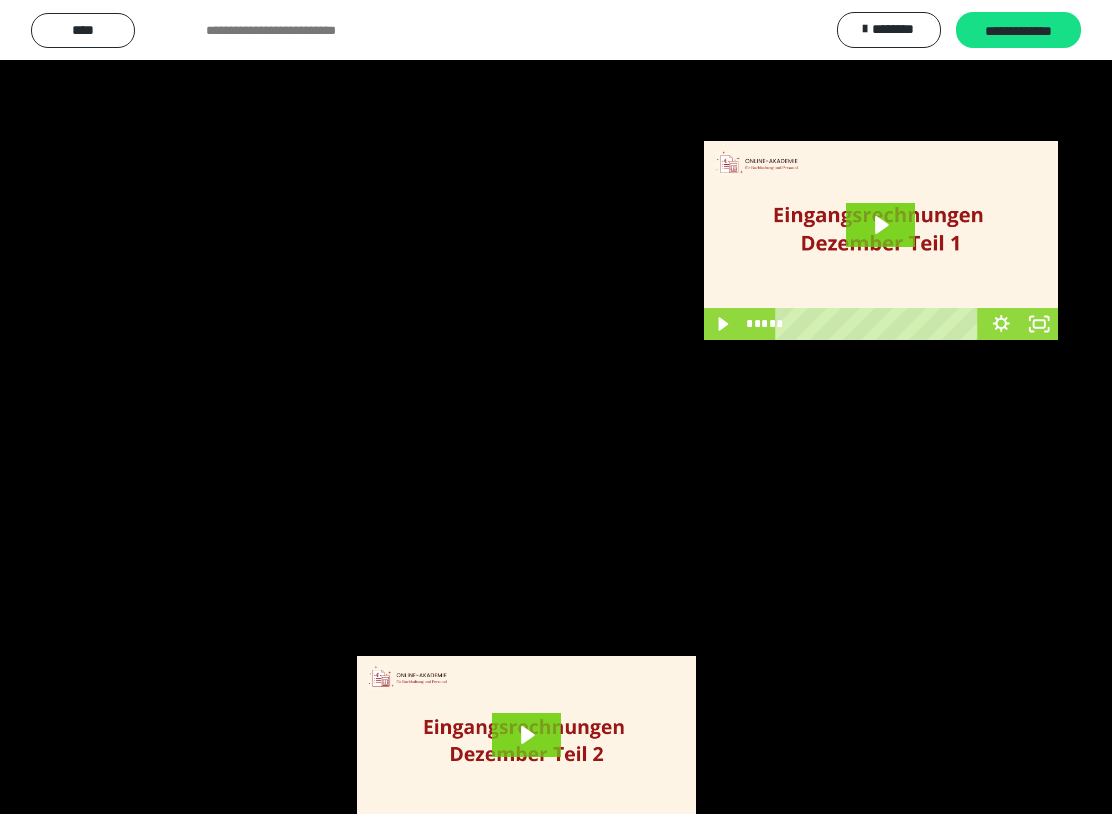 click at bounding box center (556, 407) 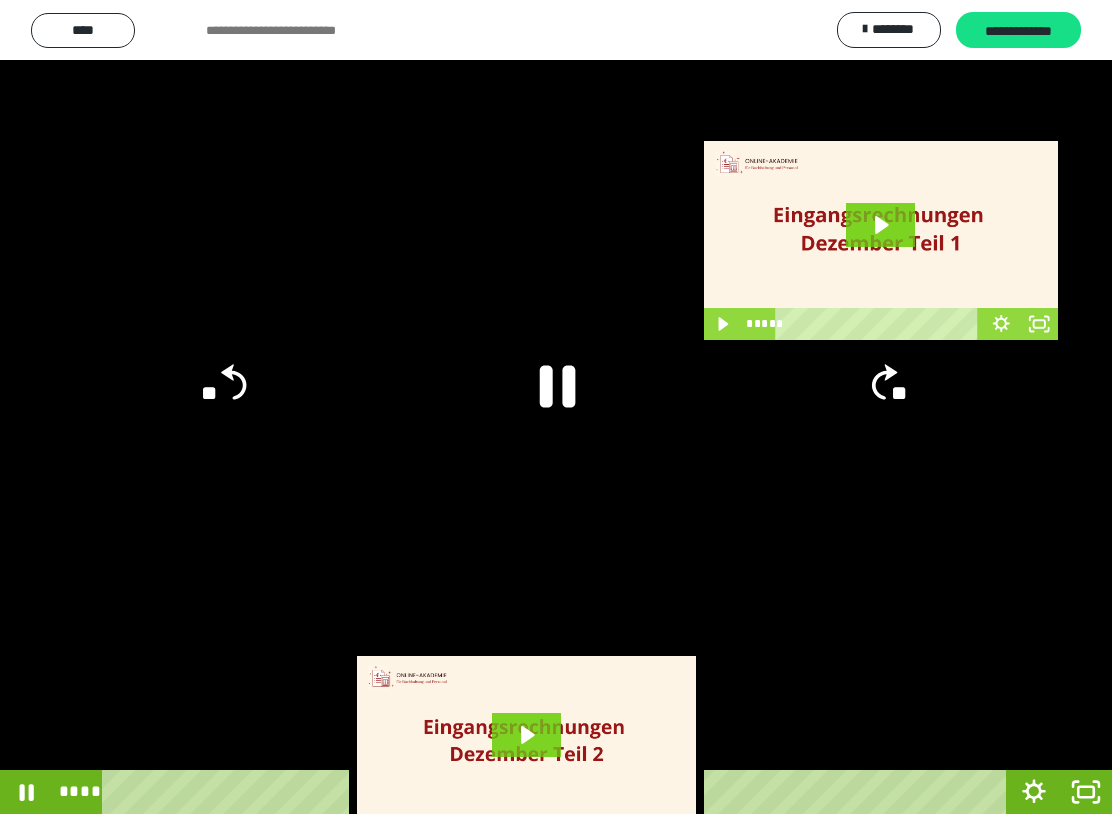 click on "**" 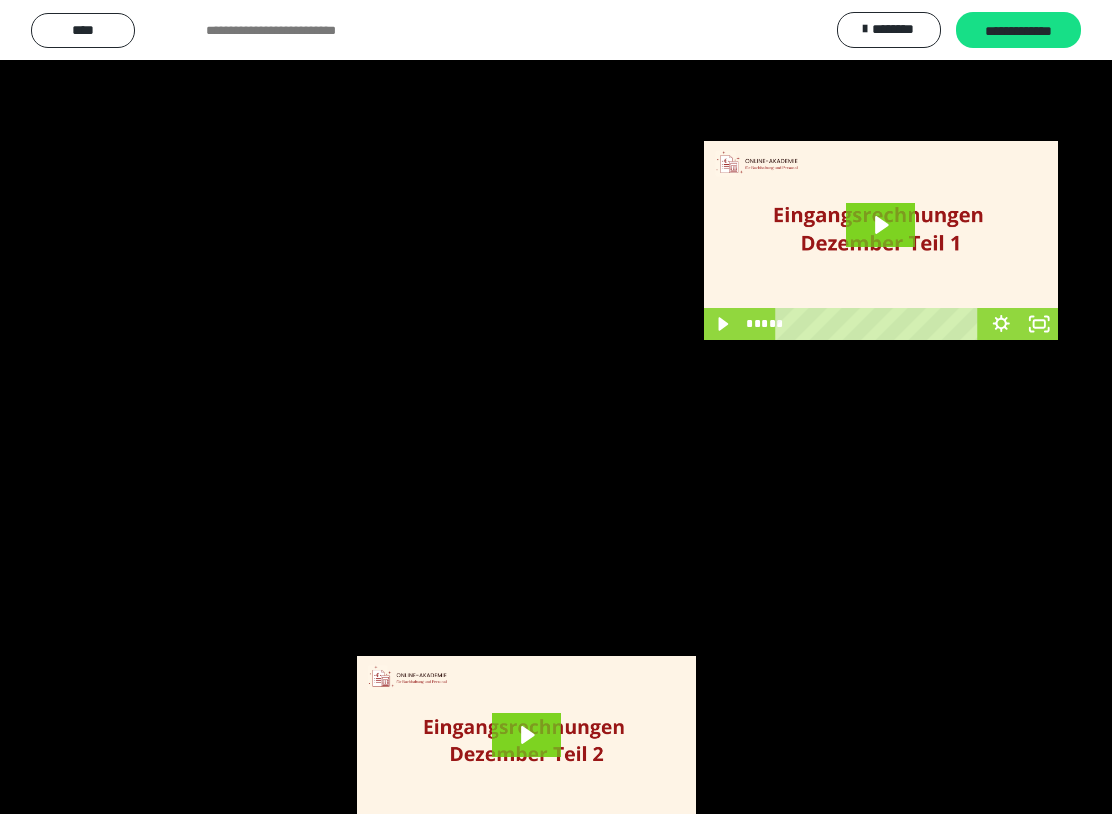 click at bounding box center [556, 407] 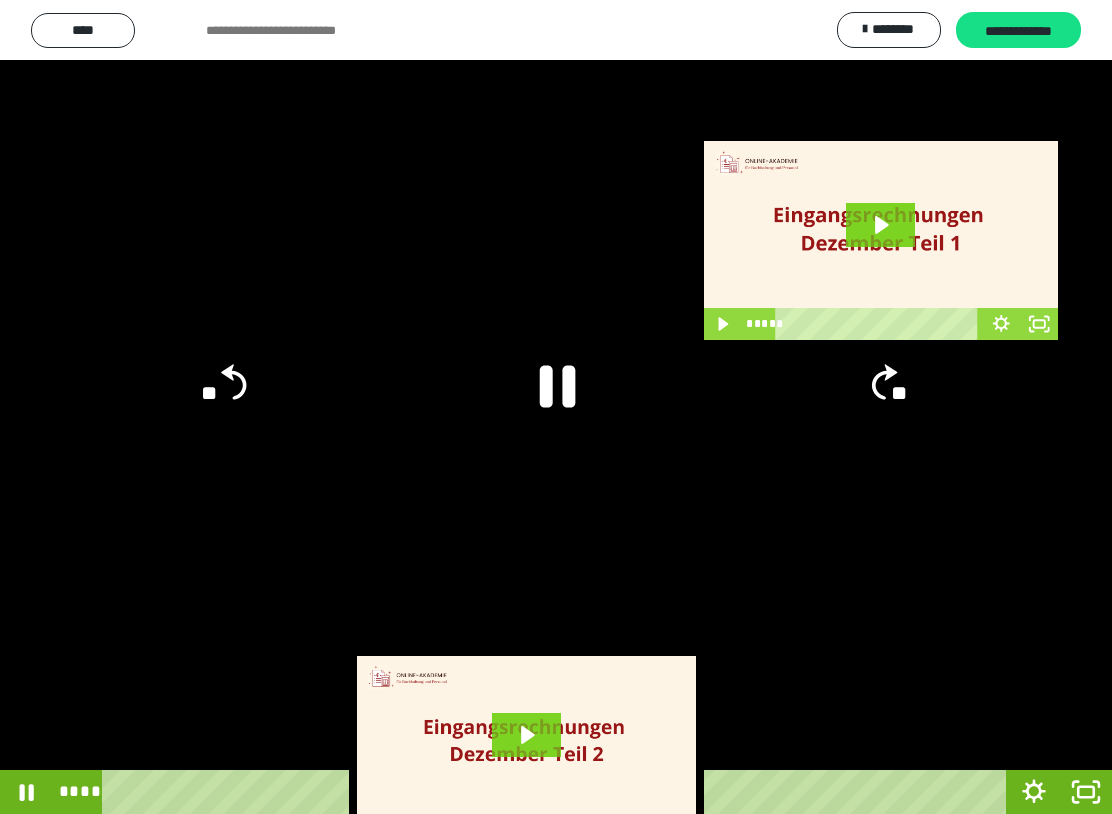 click on "**" 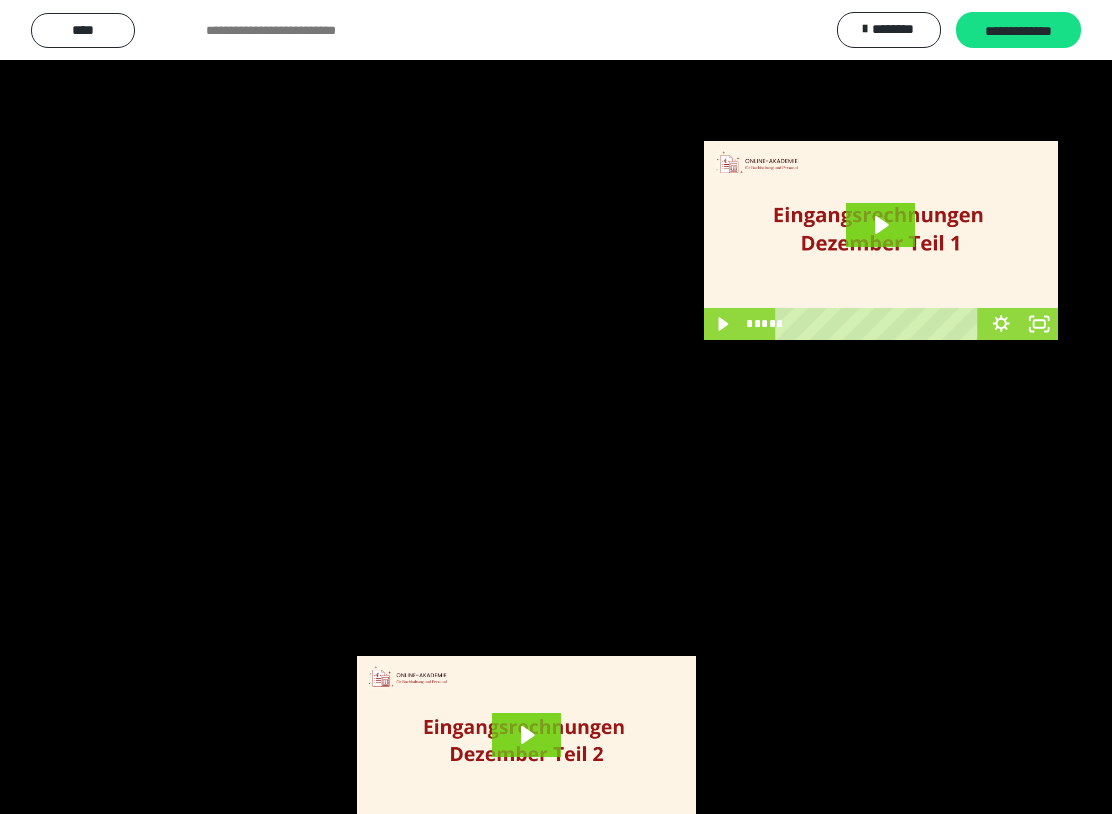 click at bounding box center (556, 407) 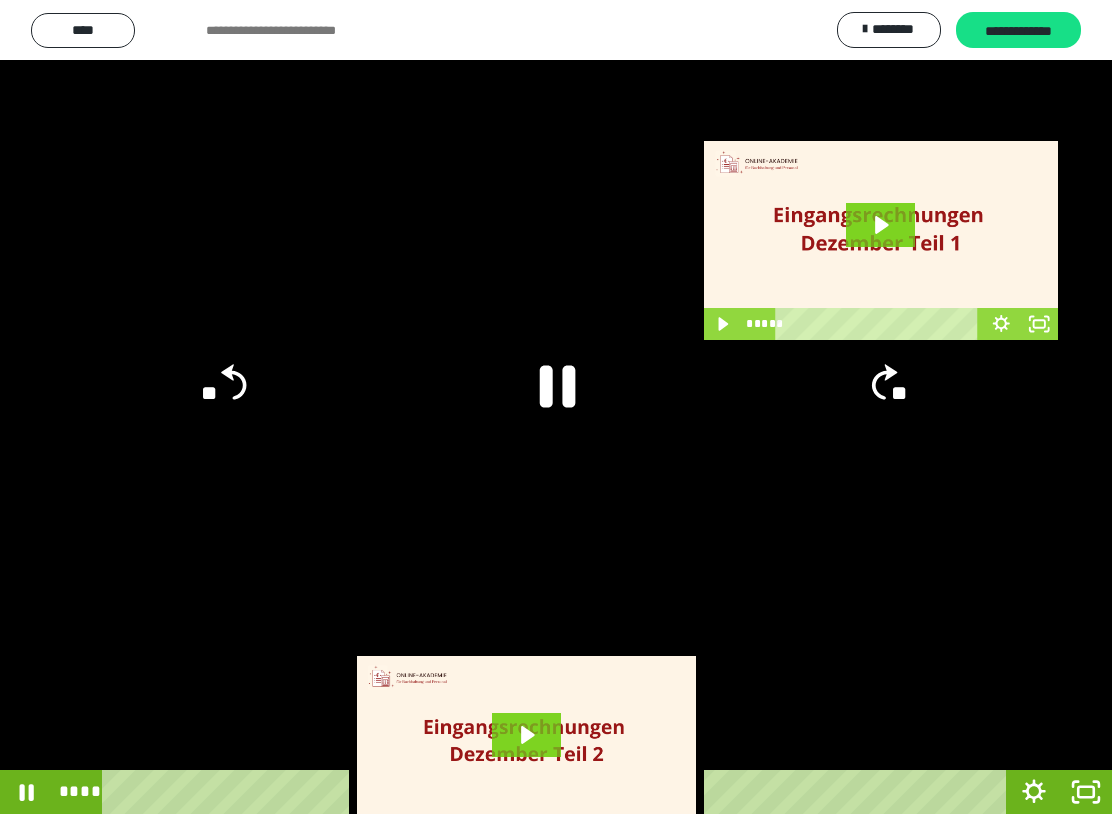 click on "**" 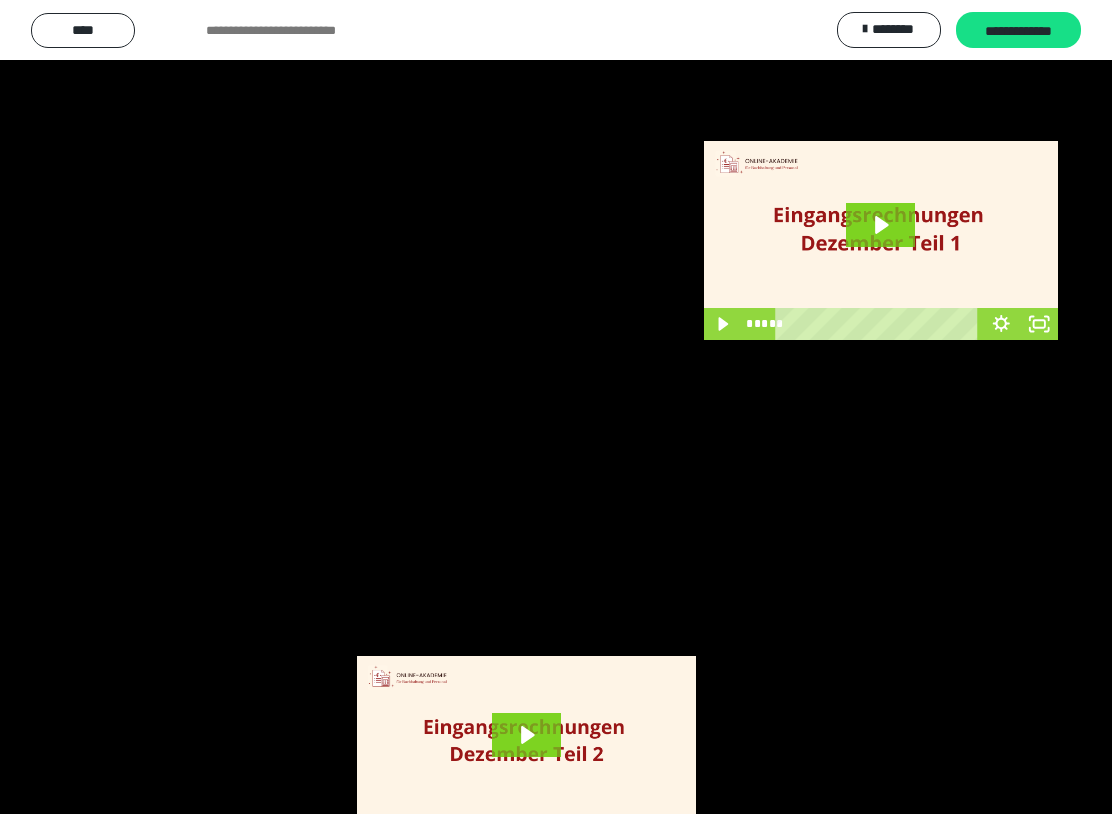 click at bounding box center (556, 407) 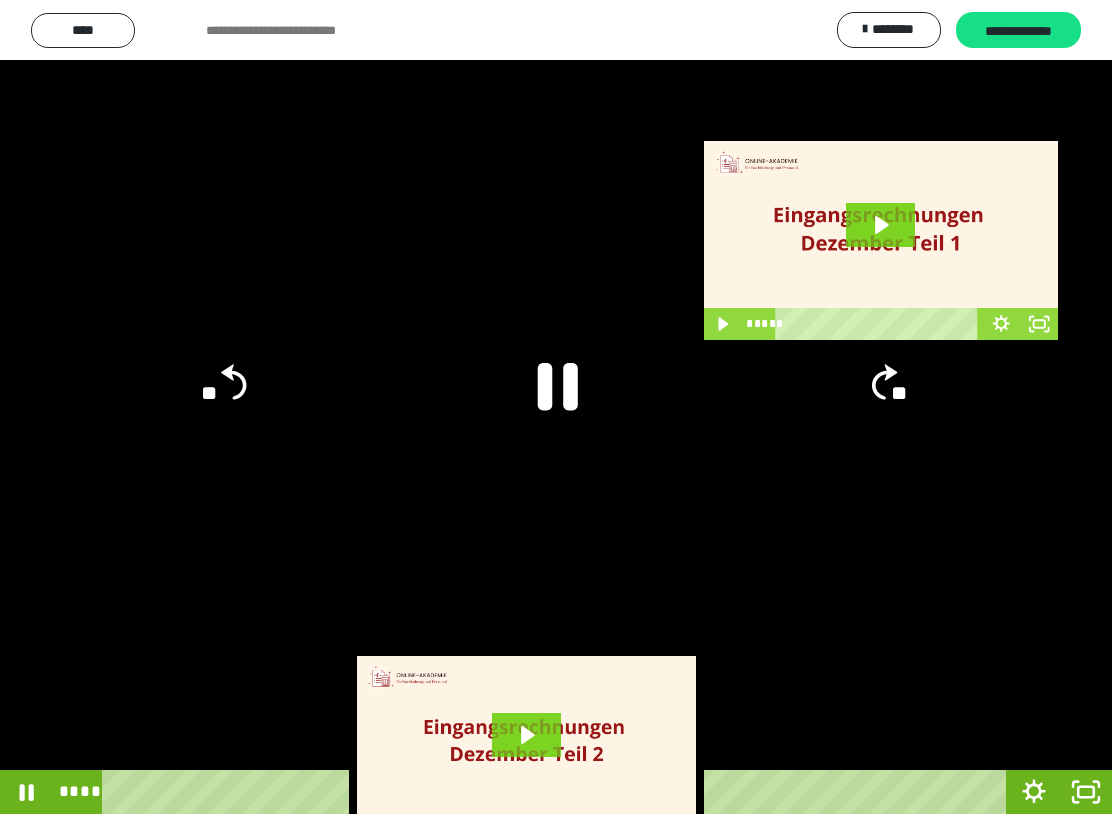 click 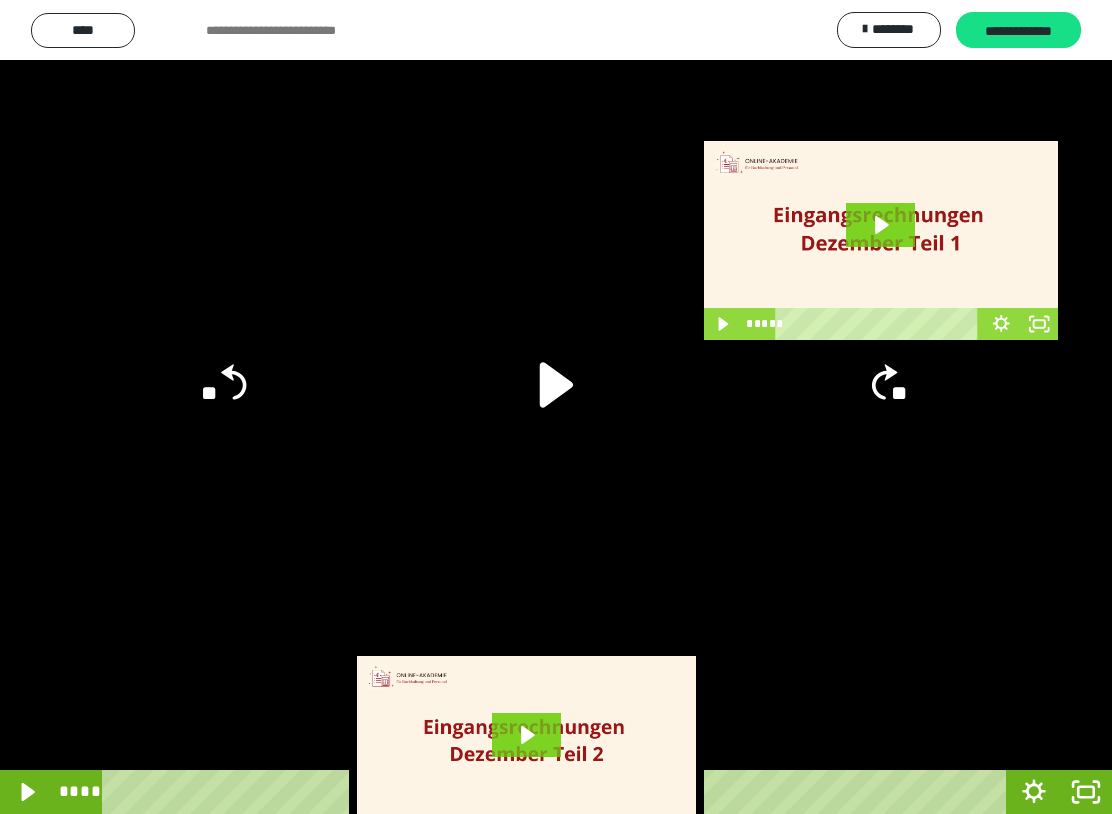 click 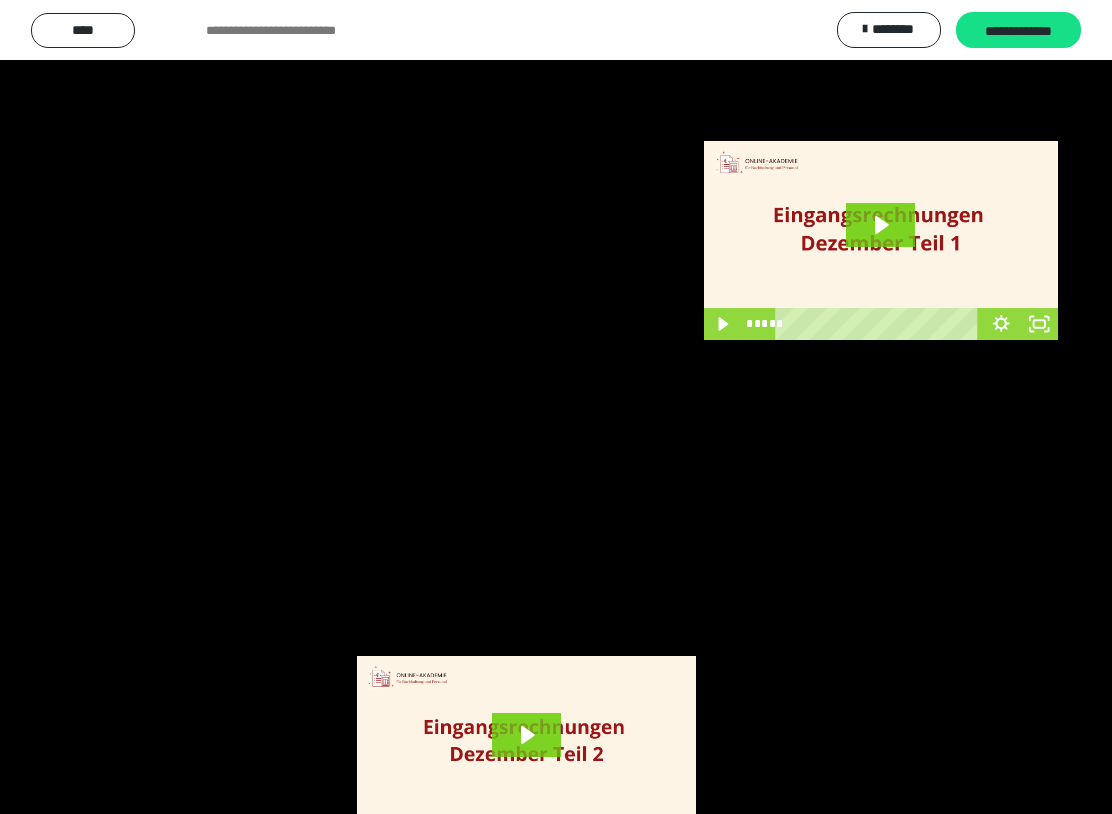 click at bounding box center [556, 407] 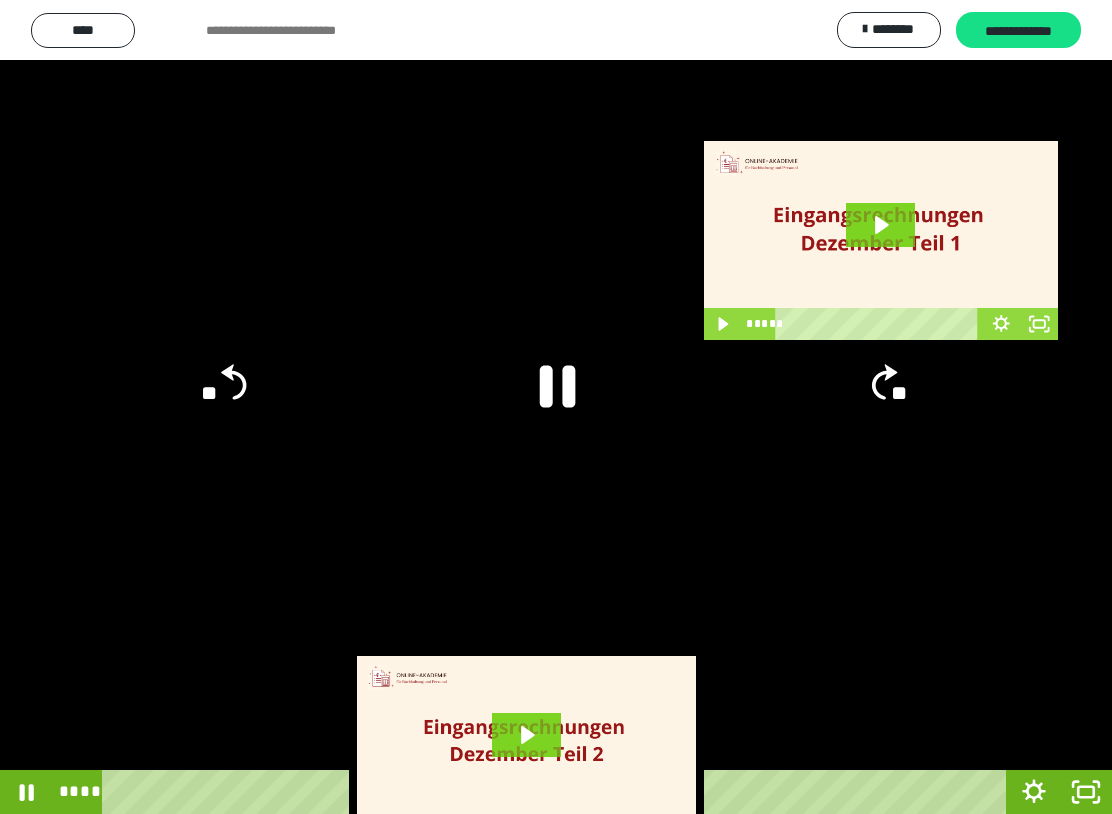 click 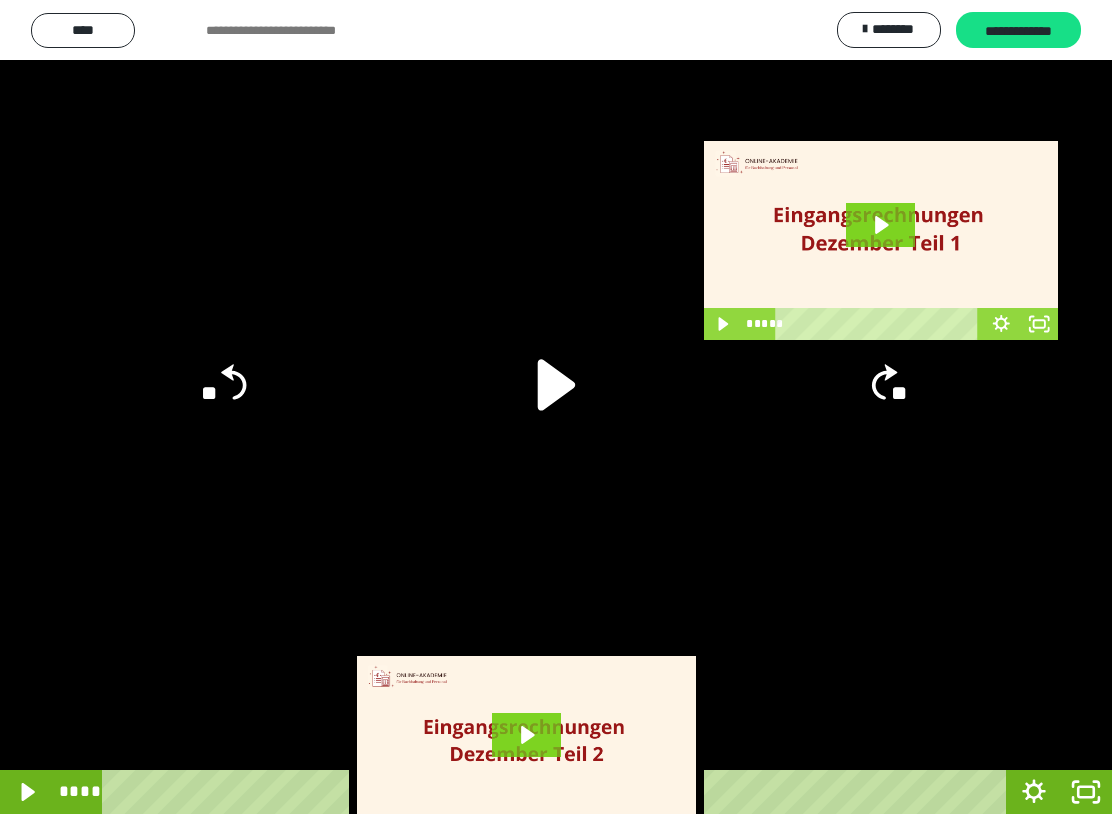 click 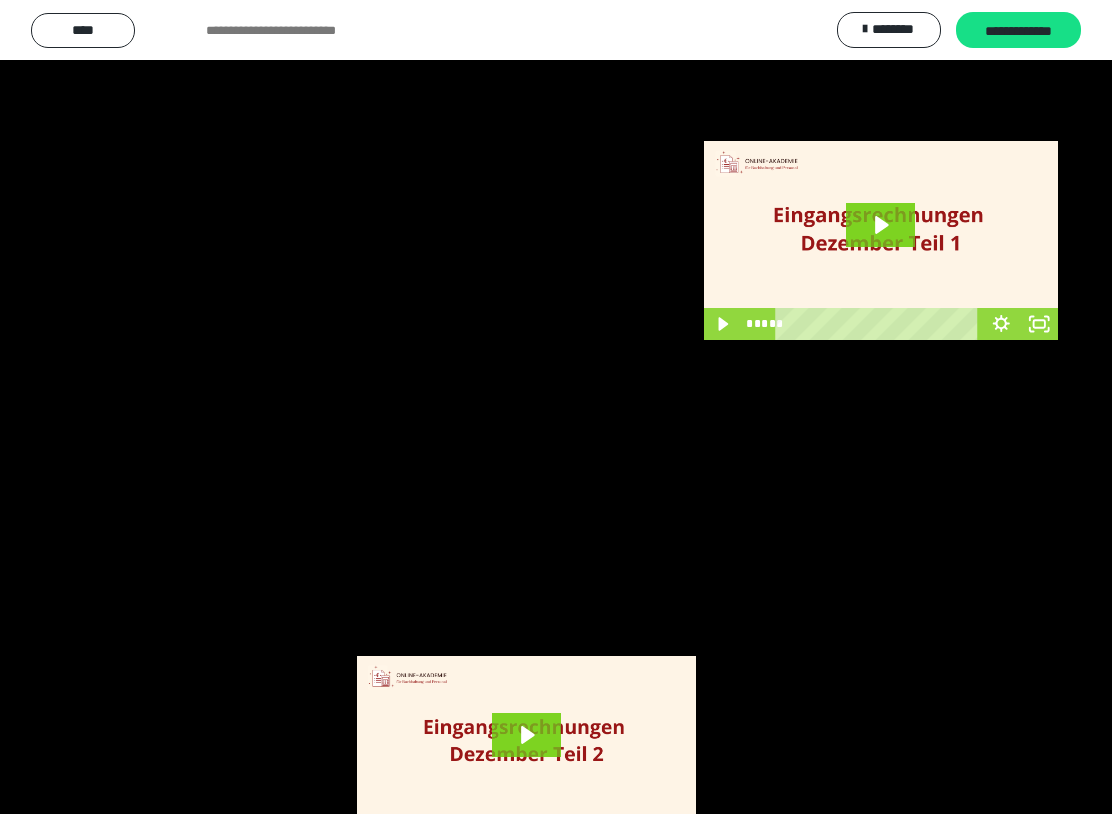 click at bounding box center [556, 407] 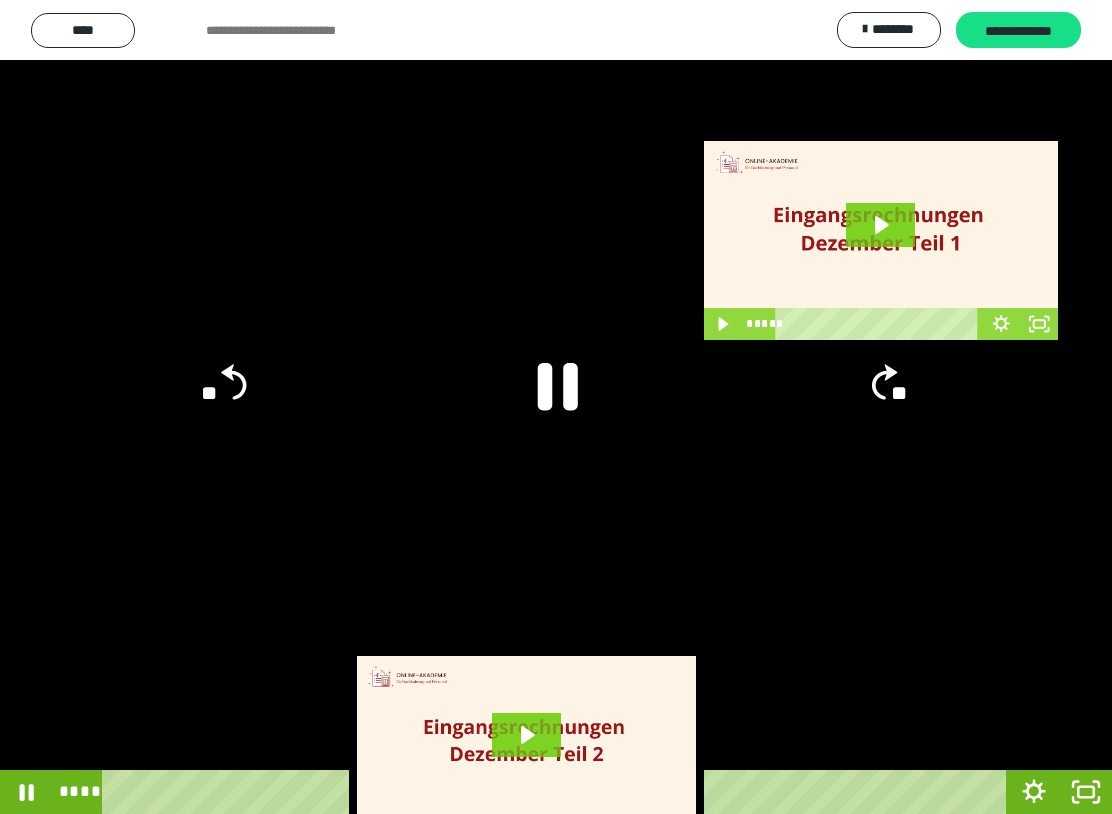 click 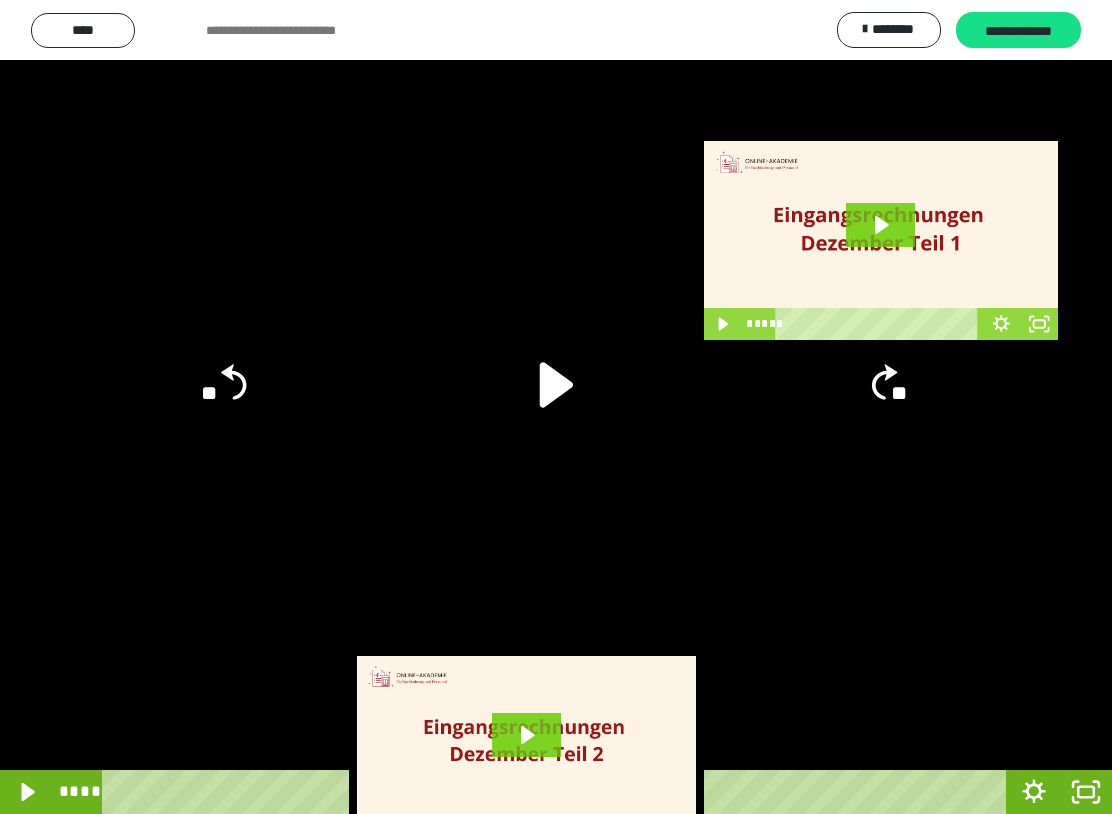 click 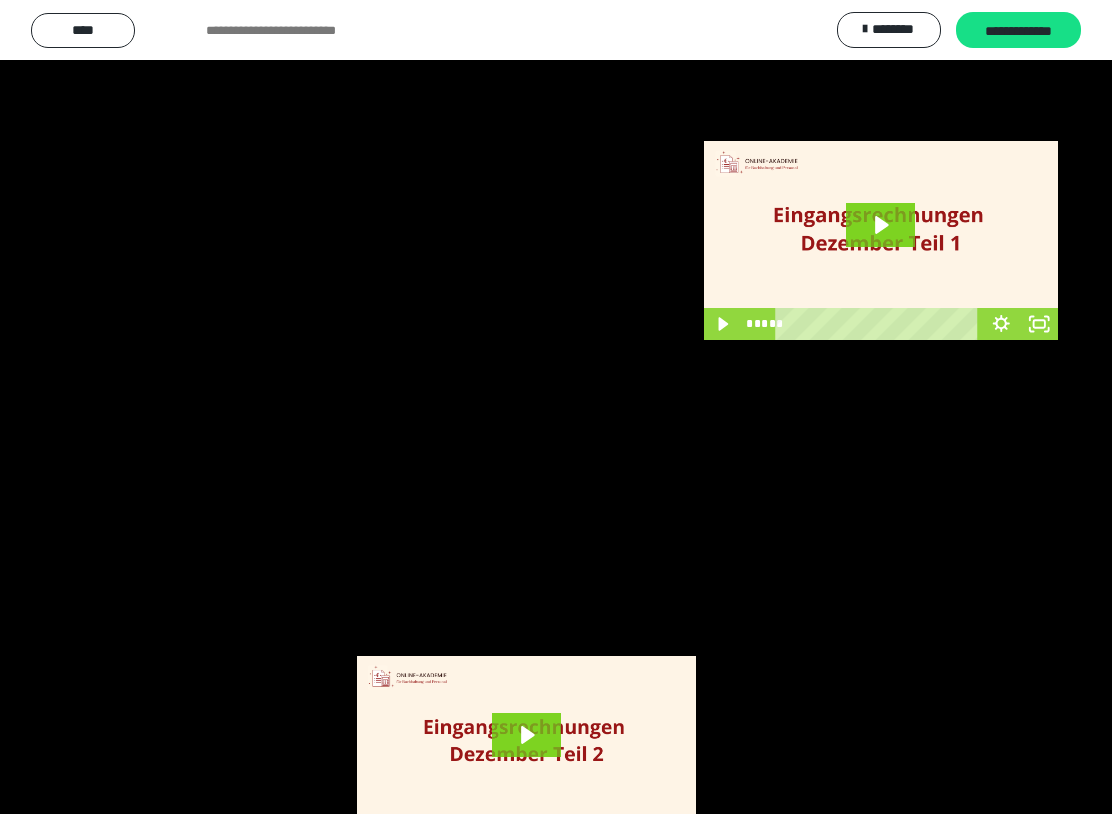 click at bounding box center [556, 407] 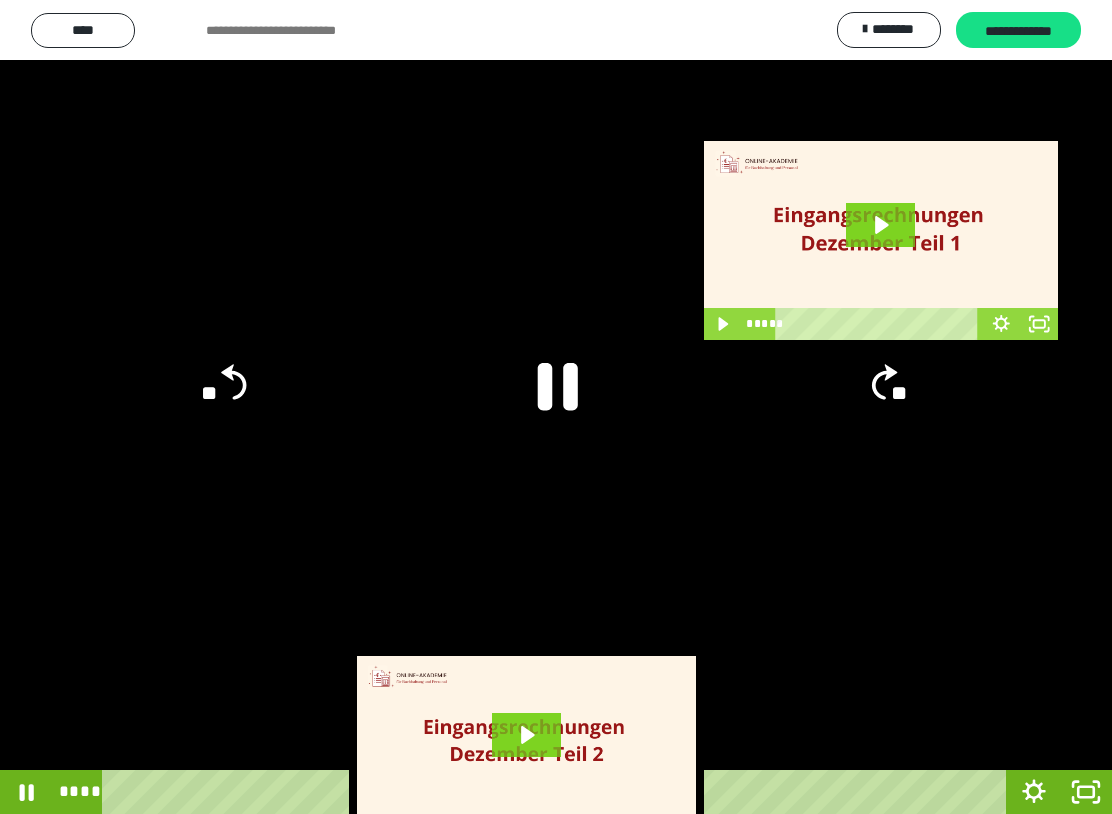 click 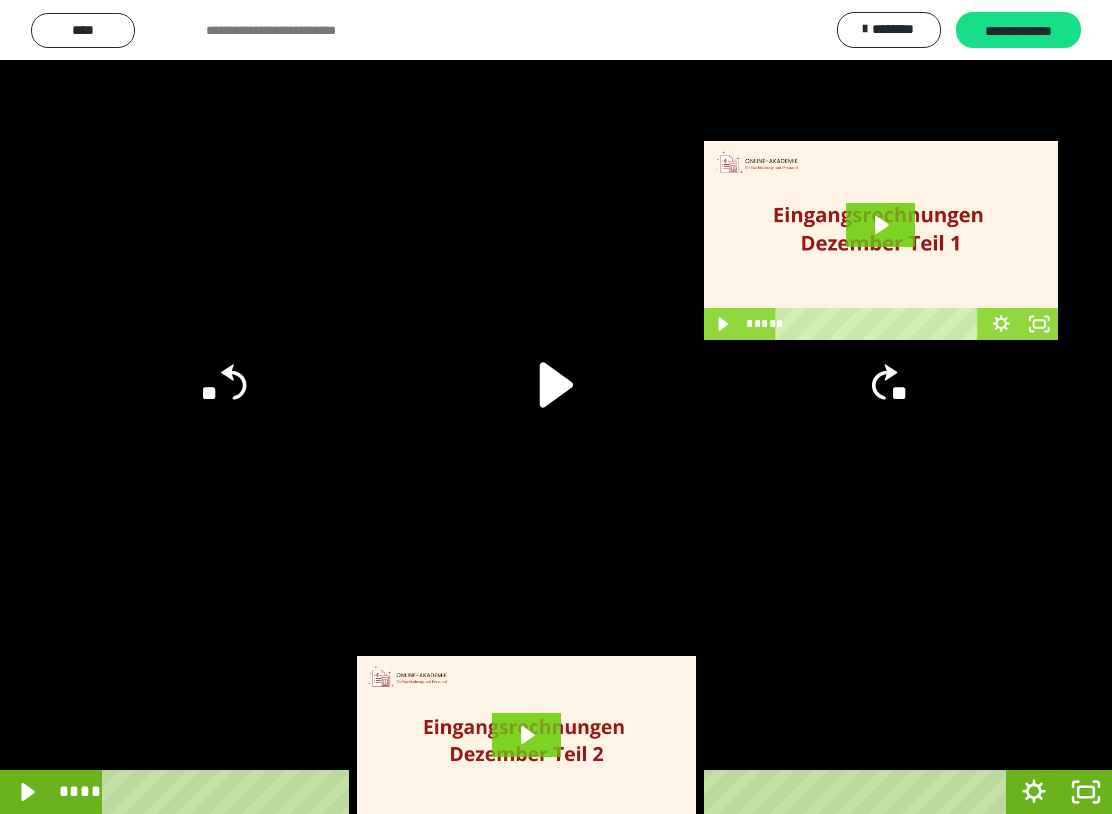 click 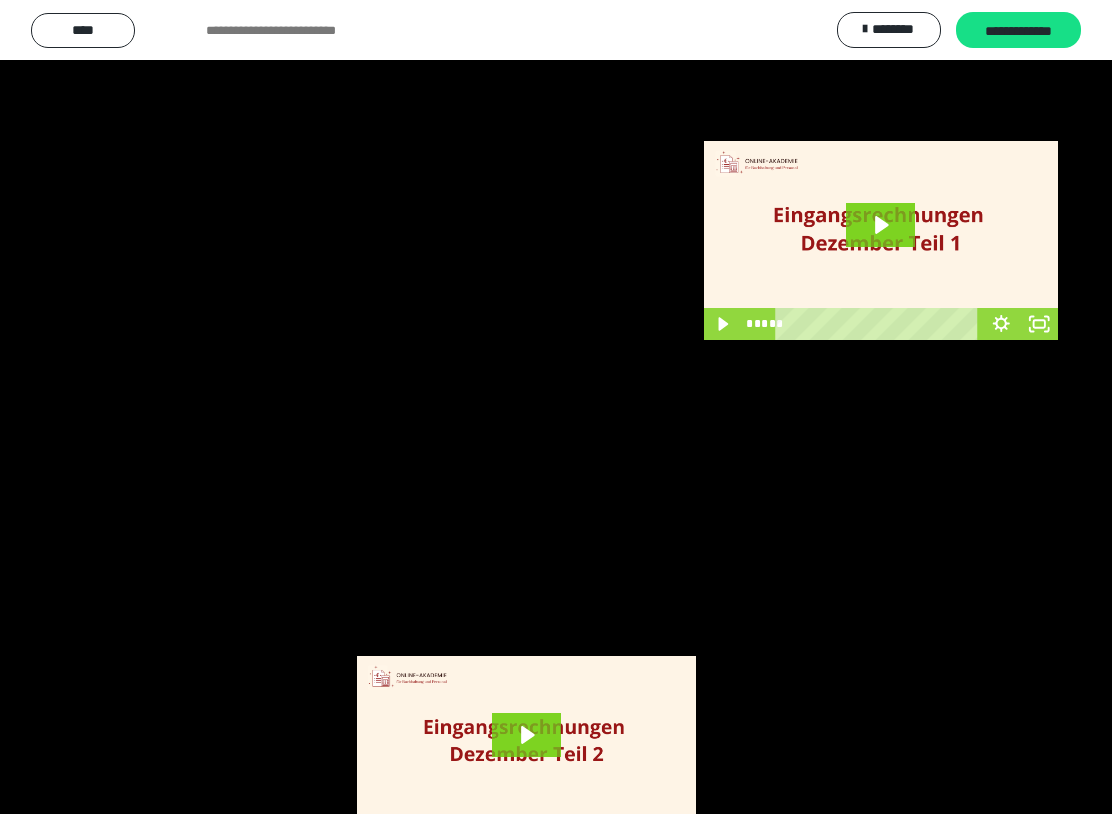 click at bounding box center [556, 407] 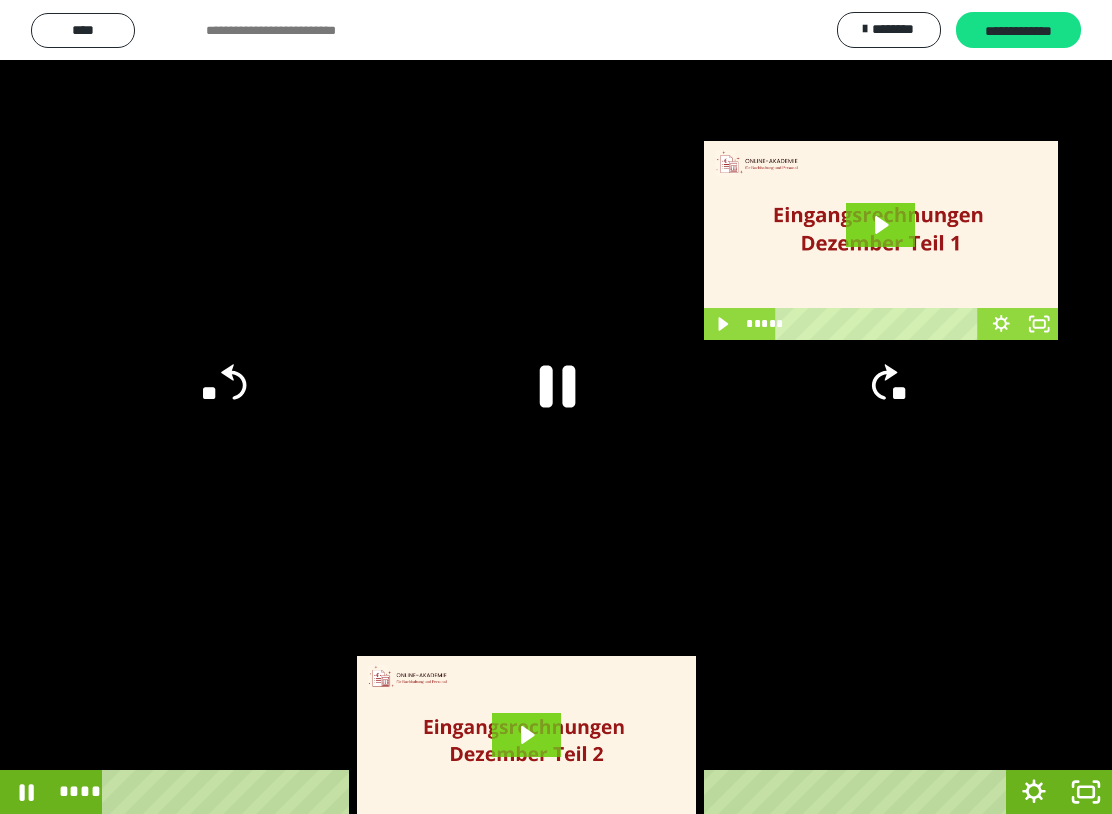 click 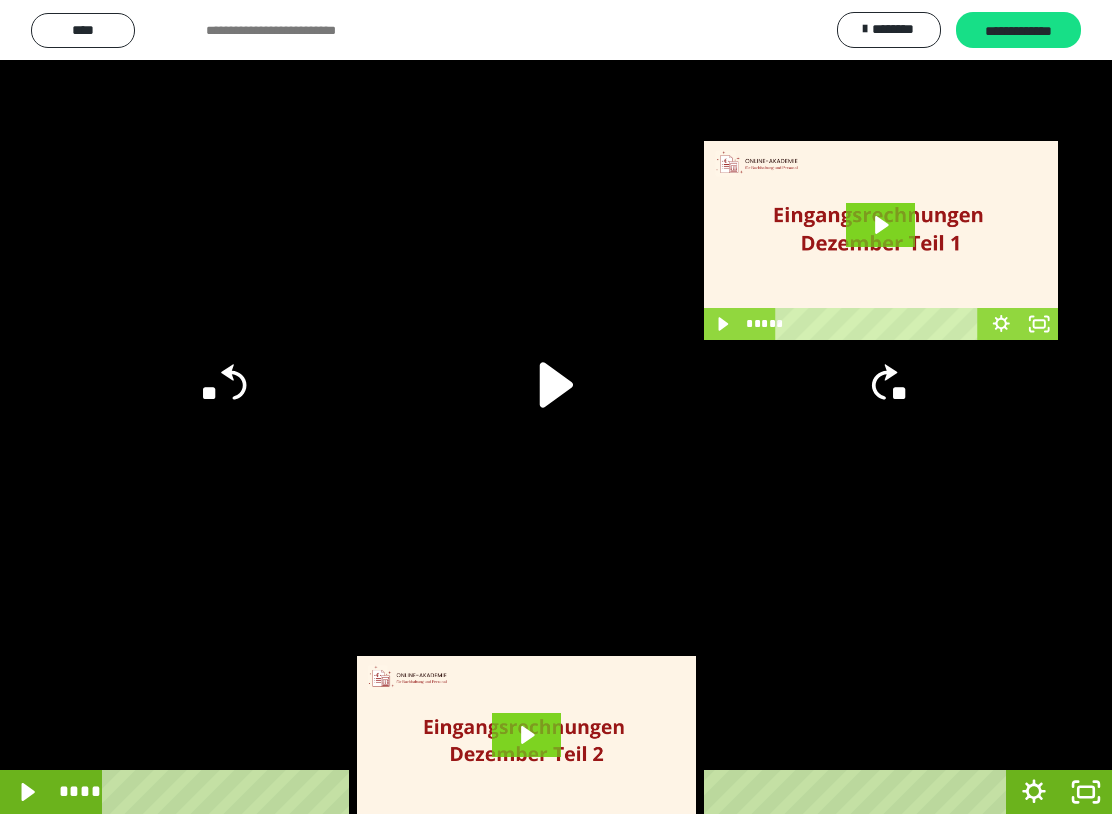 click on "**" 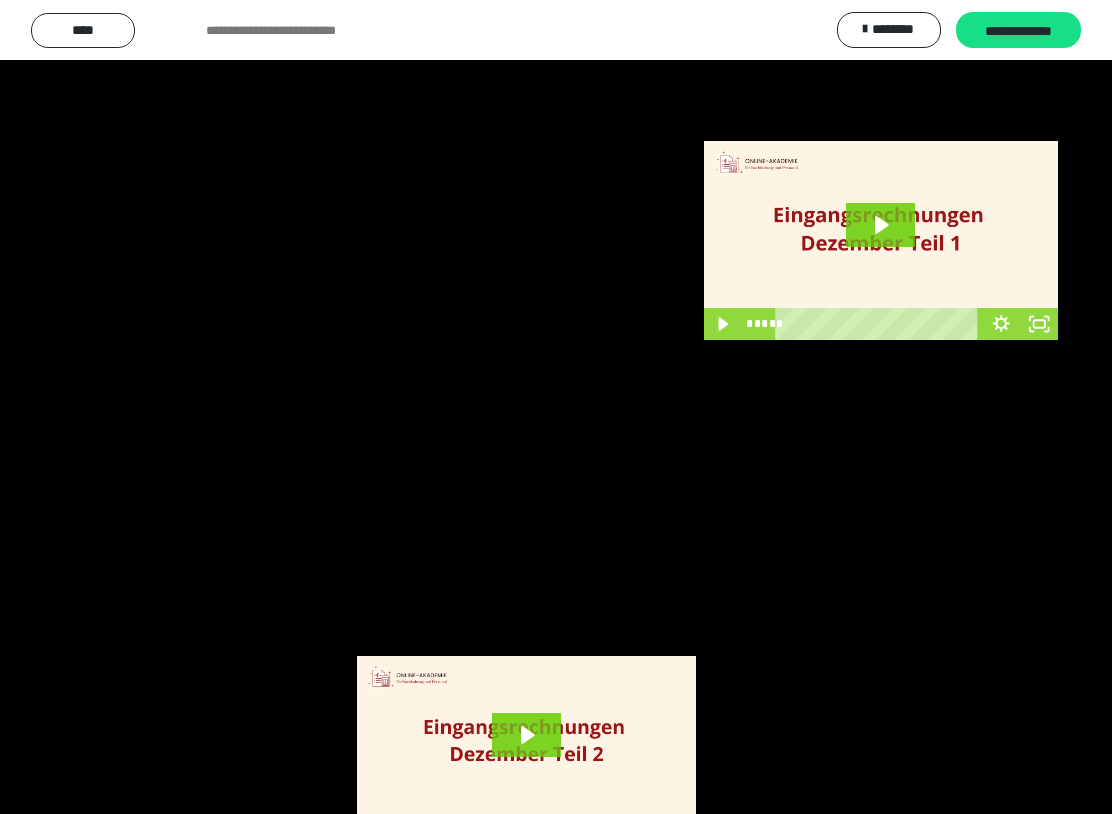 click at bounding box center (556, 407) 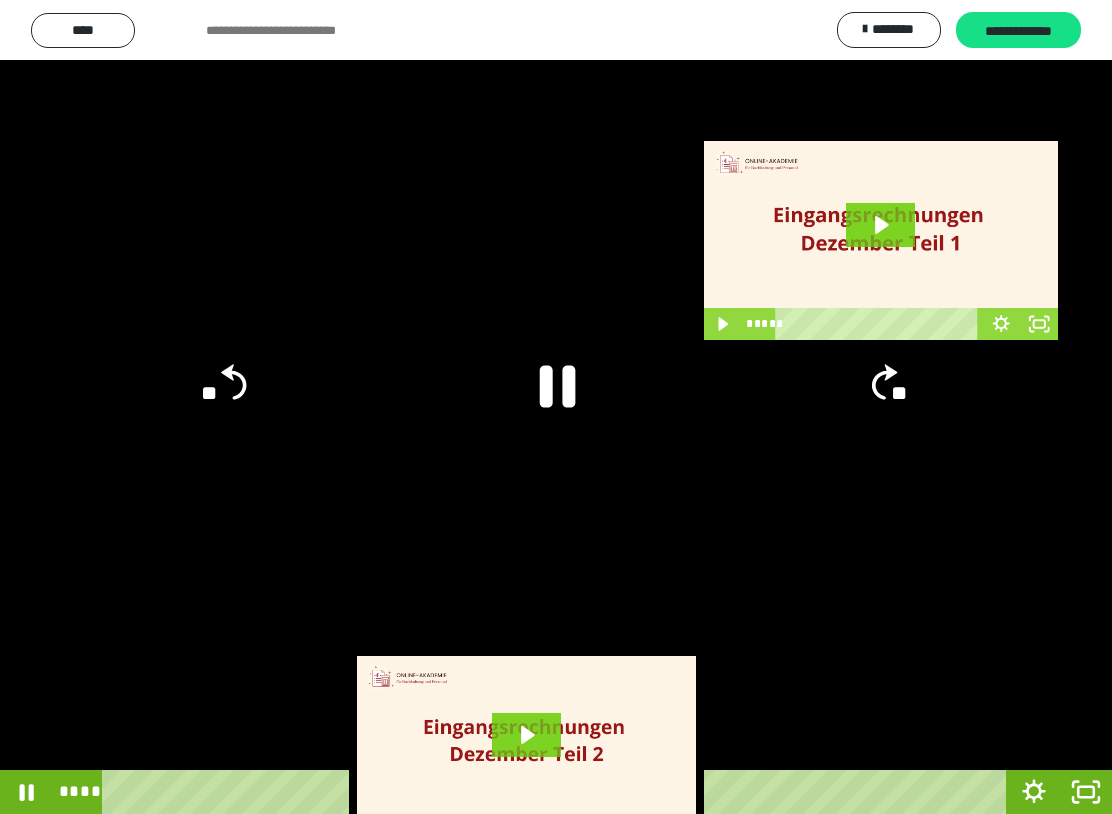 click 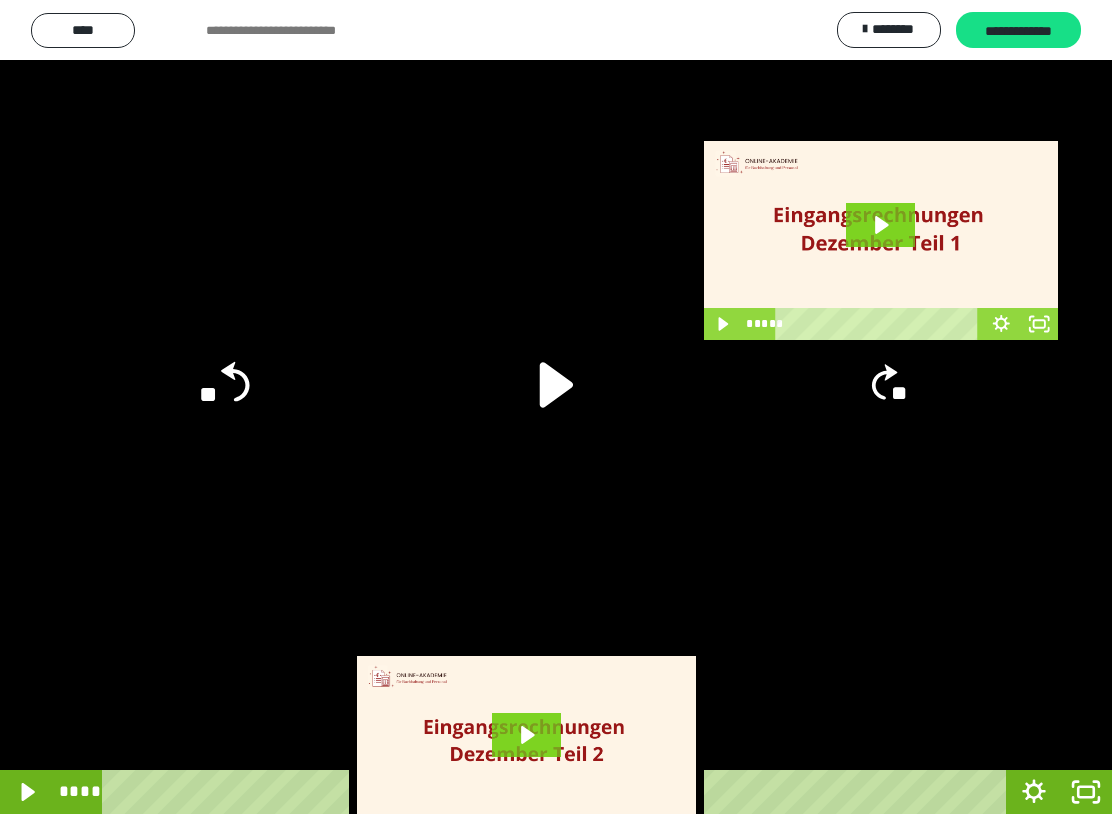 click on "**" 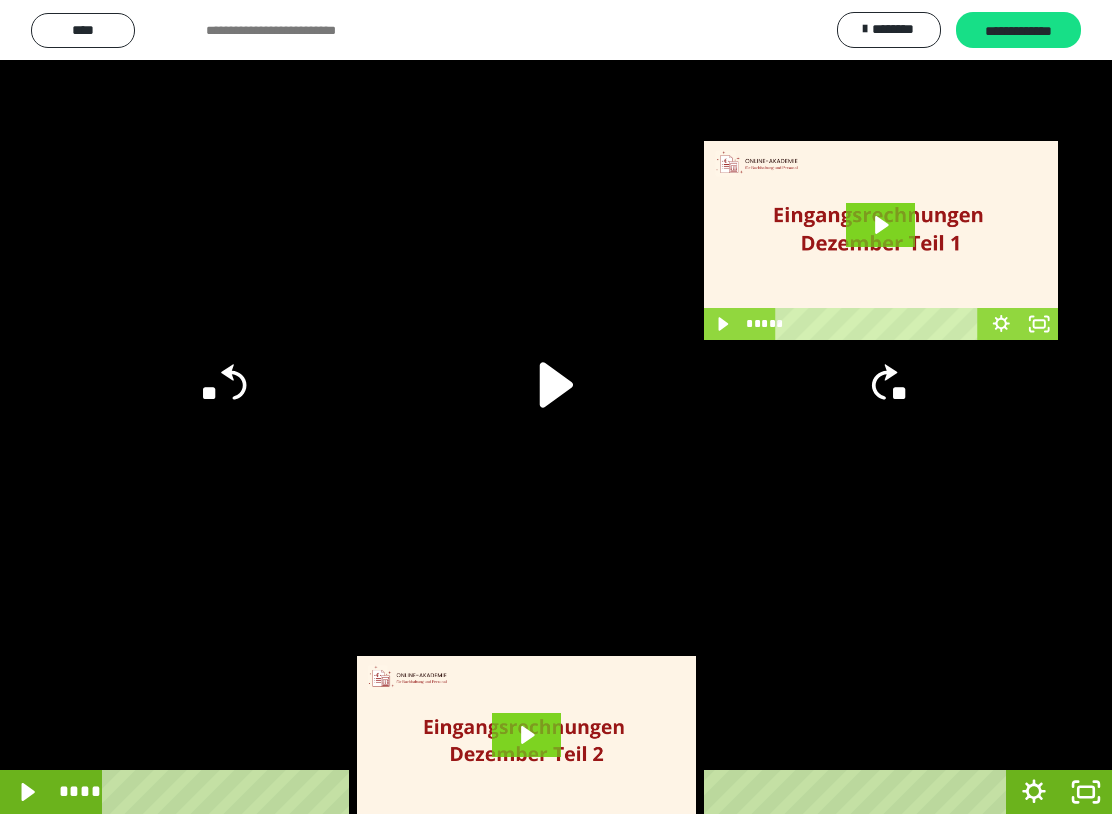 click 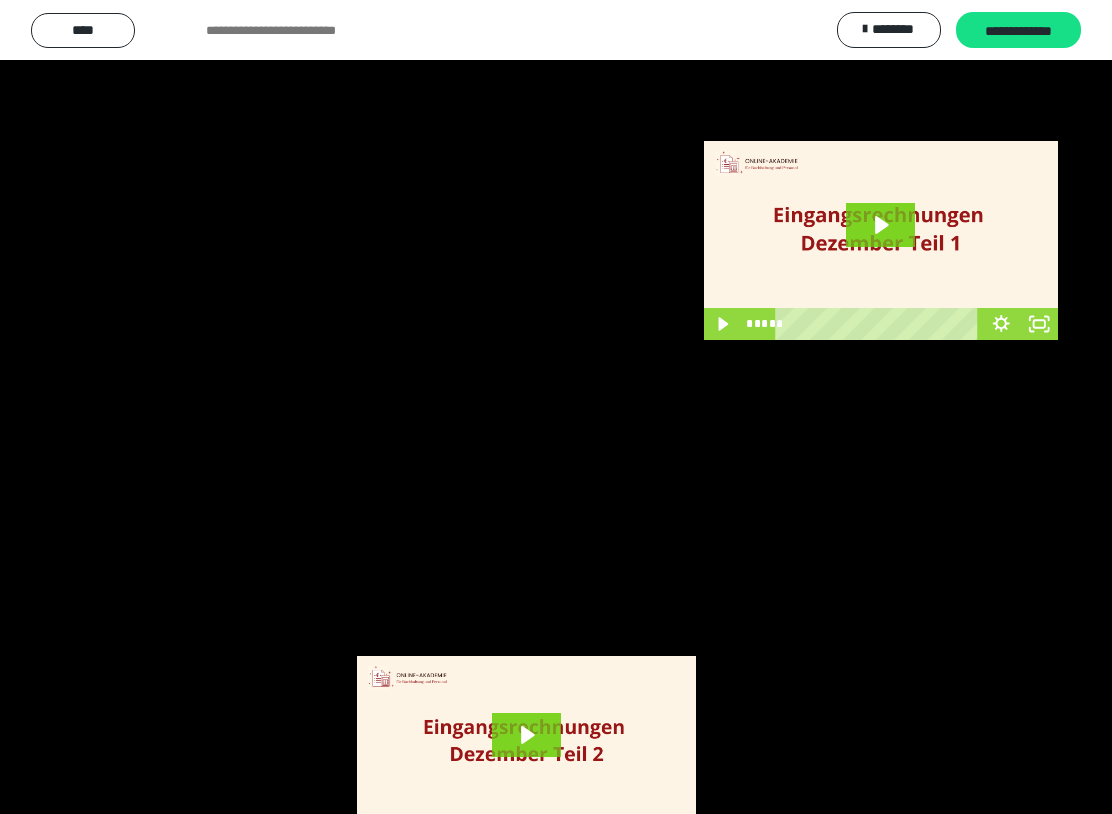 click at bounding box center (556, 407) 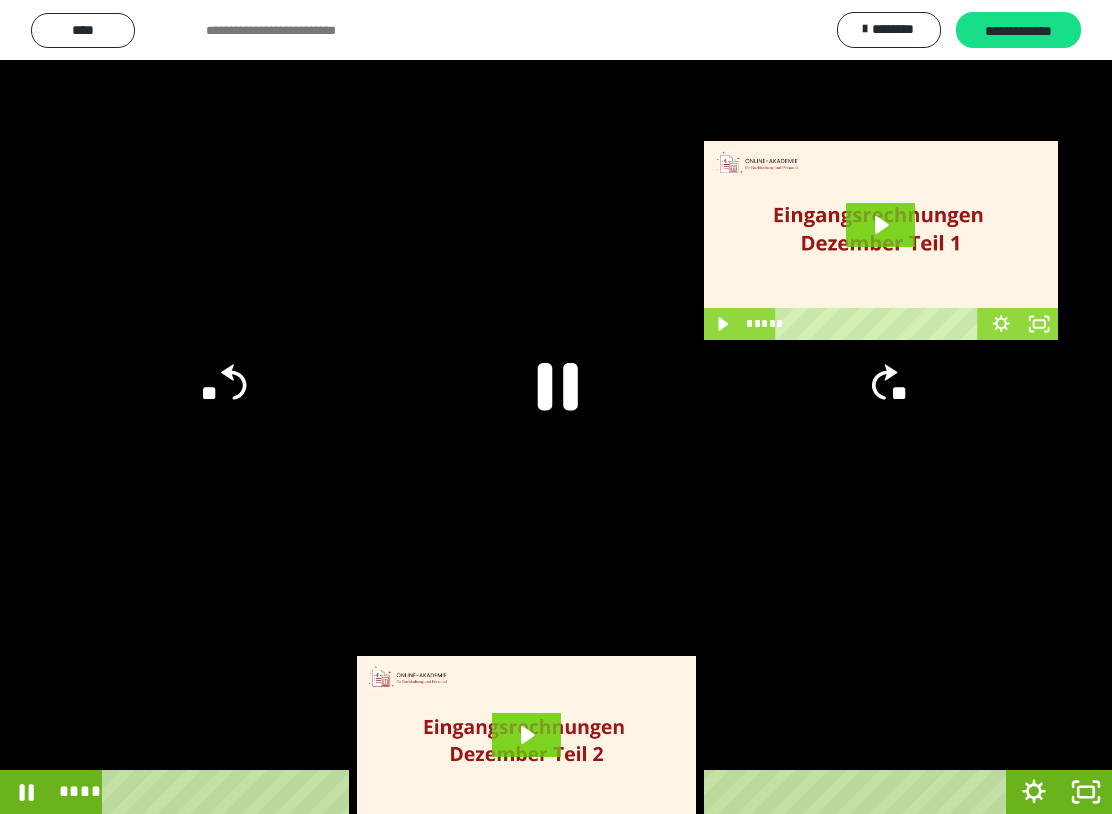 click 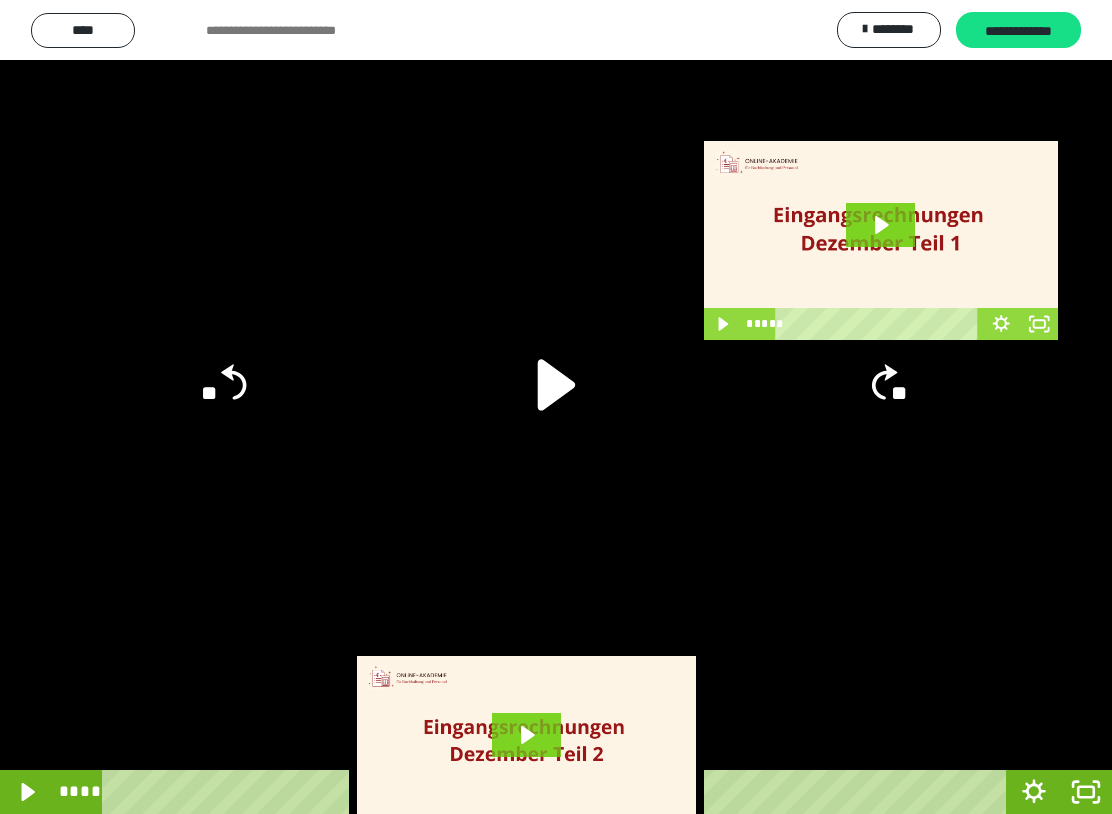 click 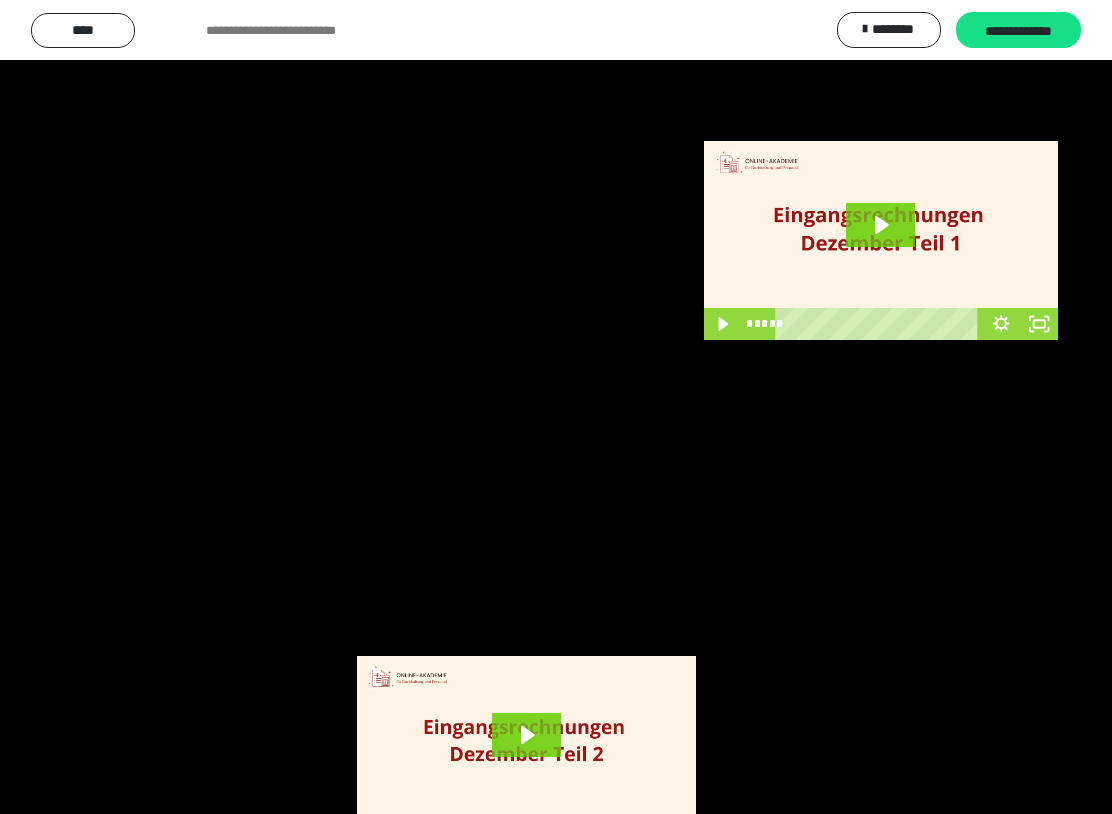 click at bounding box center (556, 407) 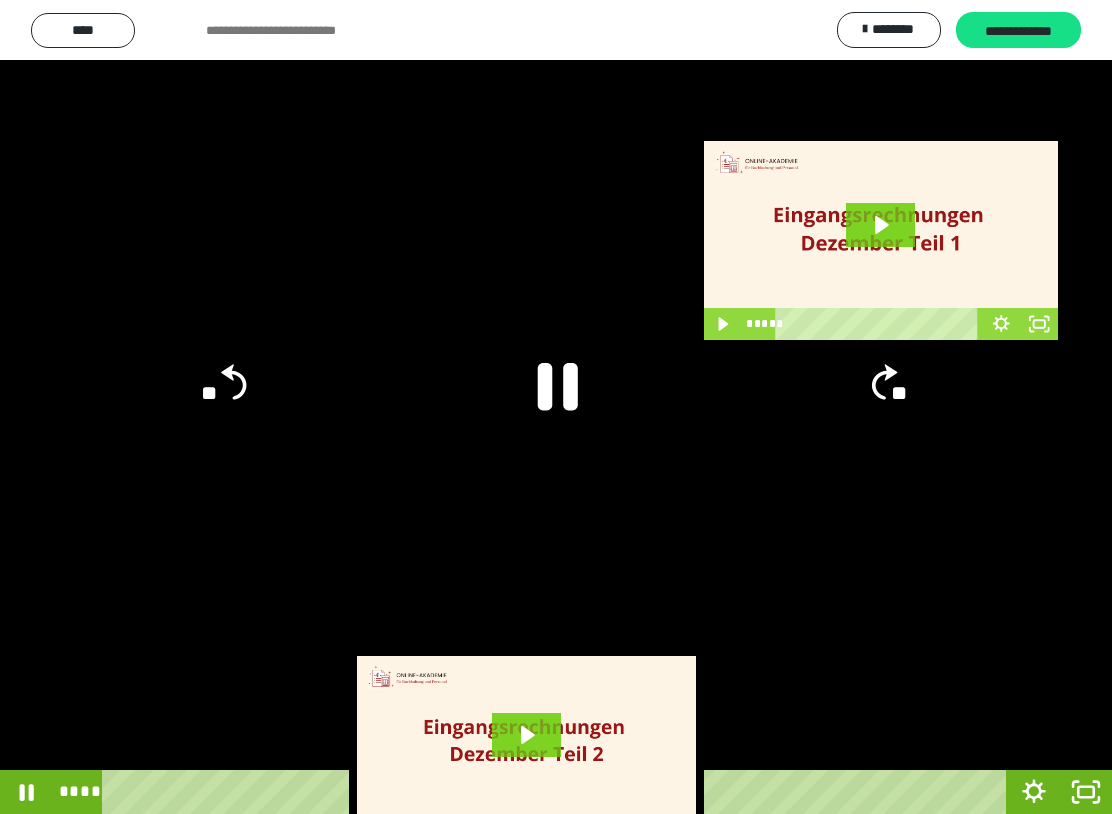 click 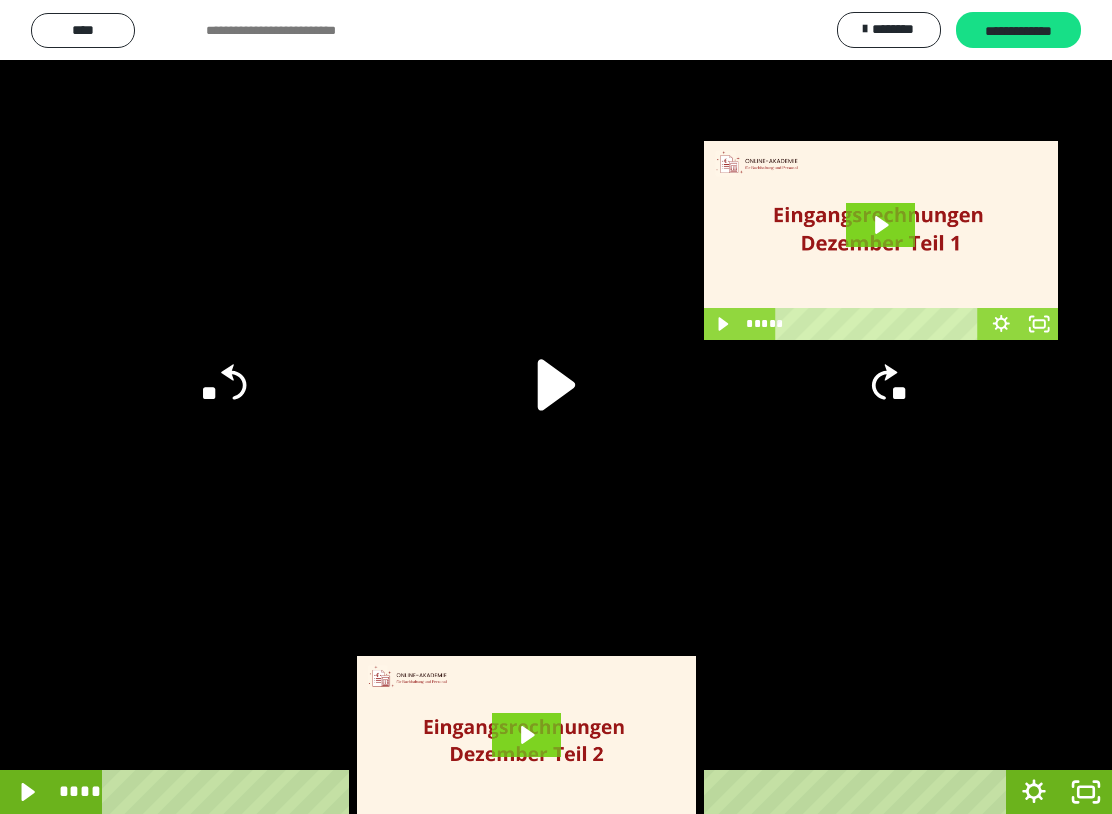 click 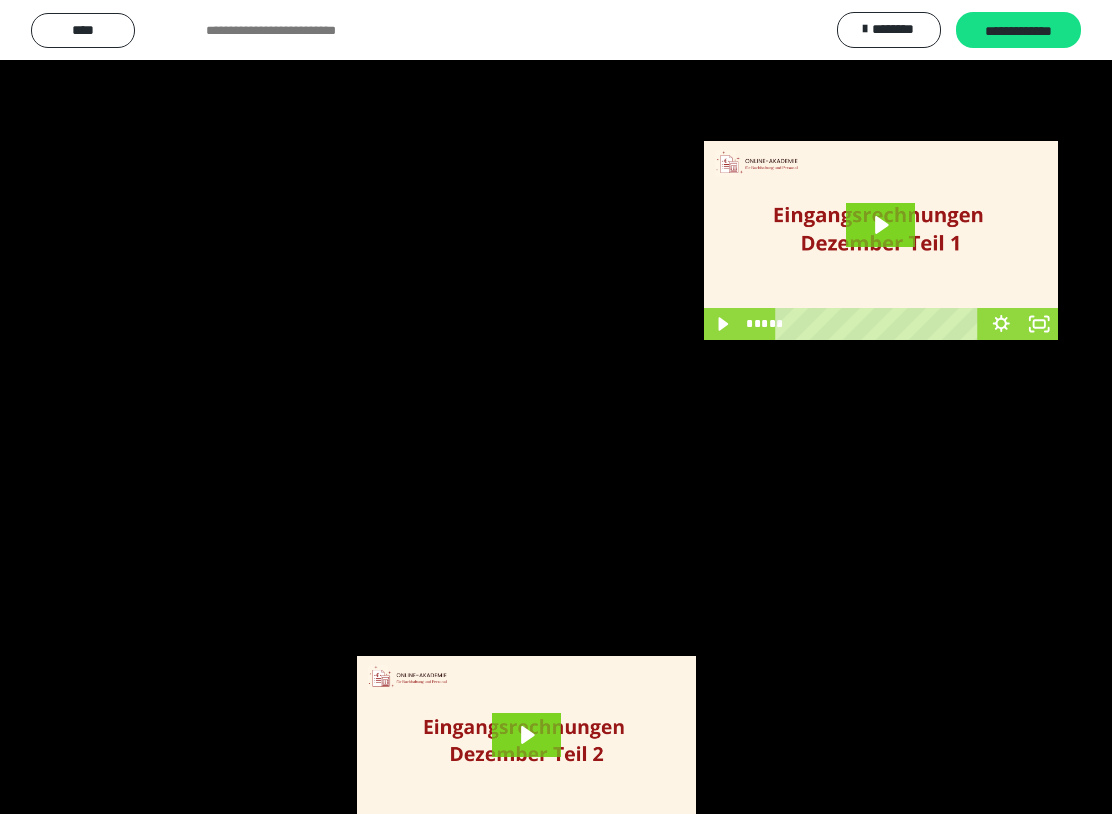 click at bounding box center [556, 407] 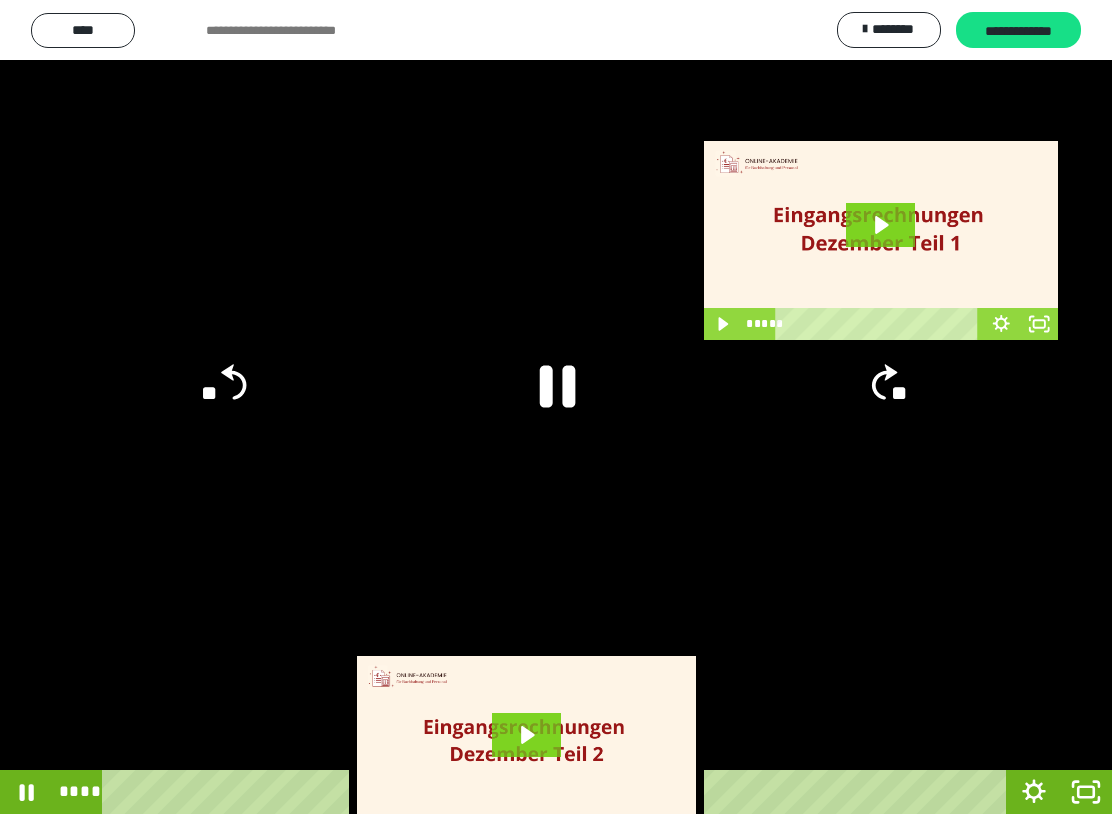 click 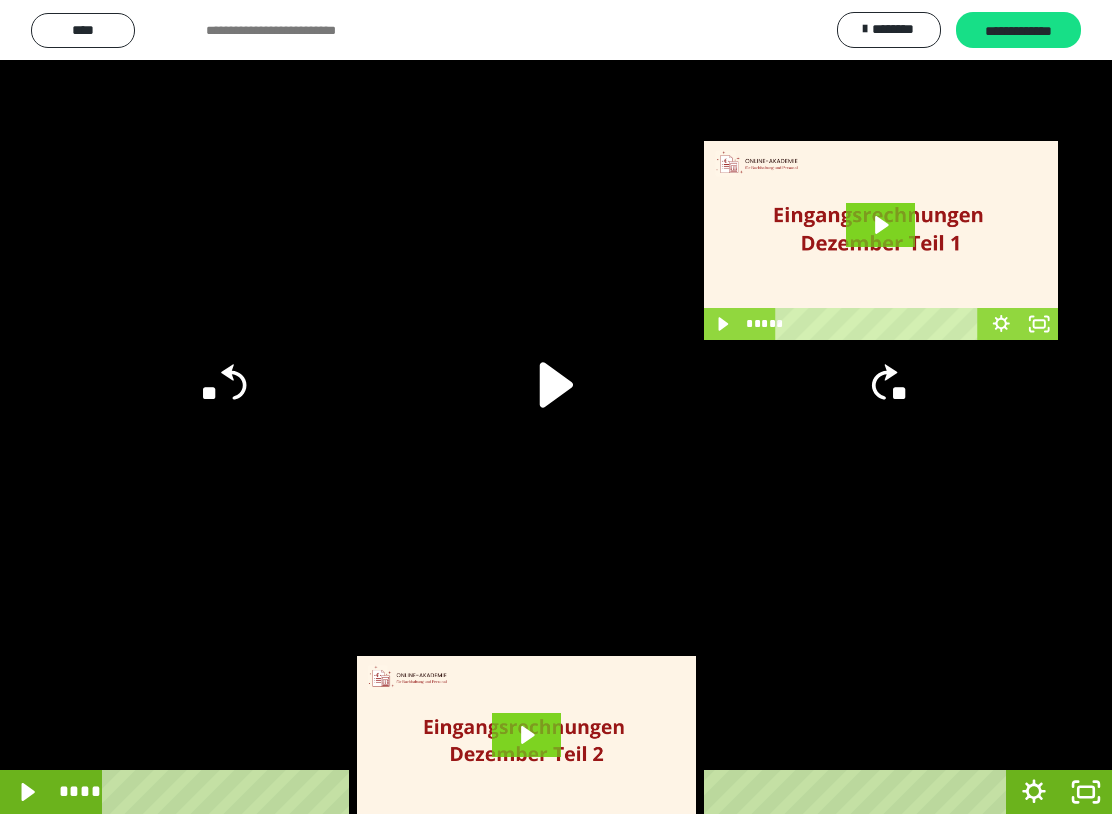click 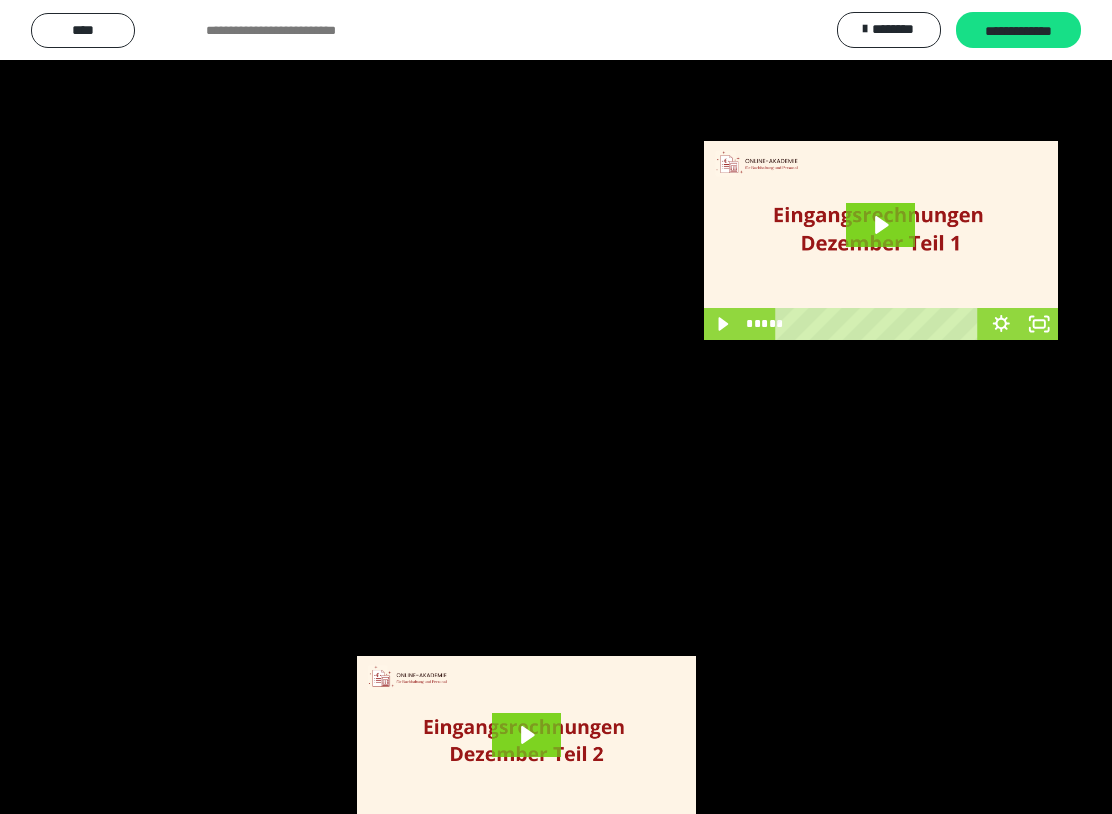click at bounding box center [556, 407] 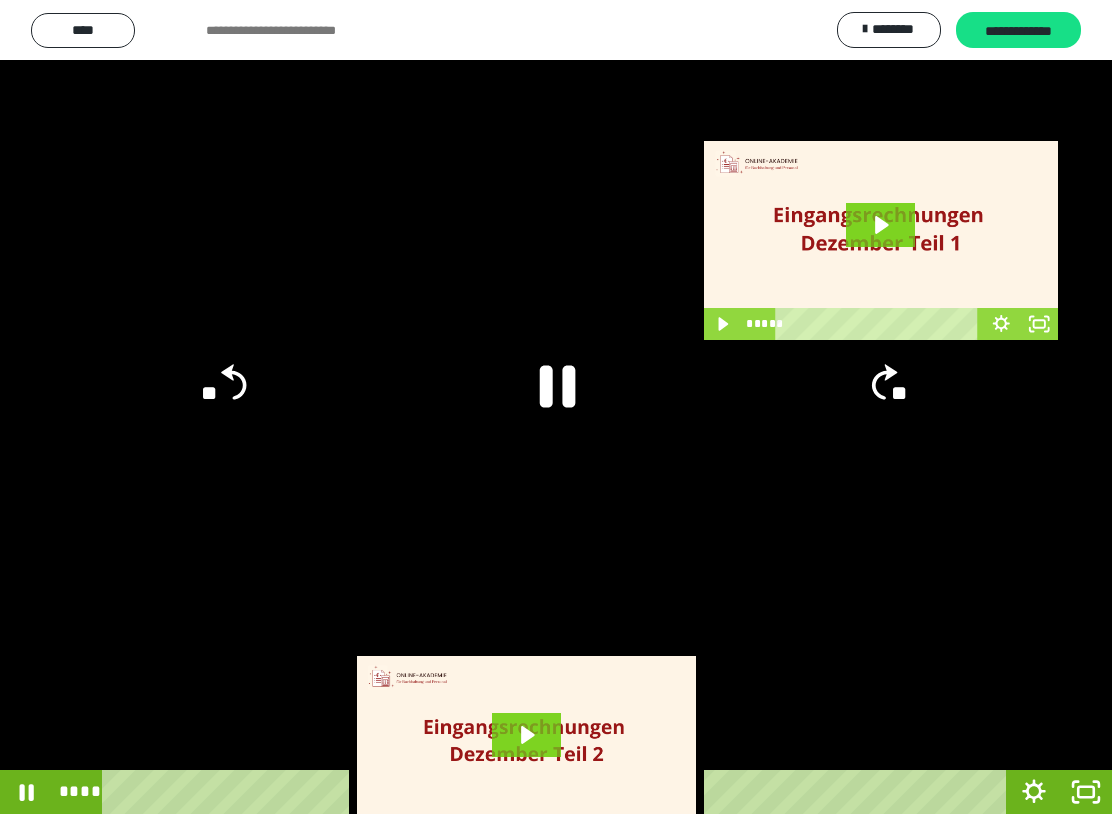 click 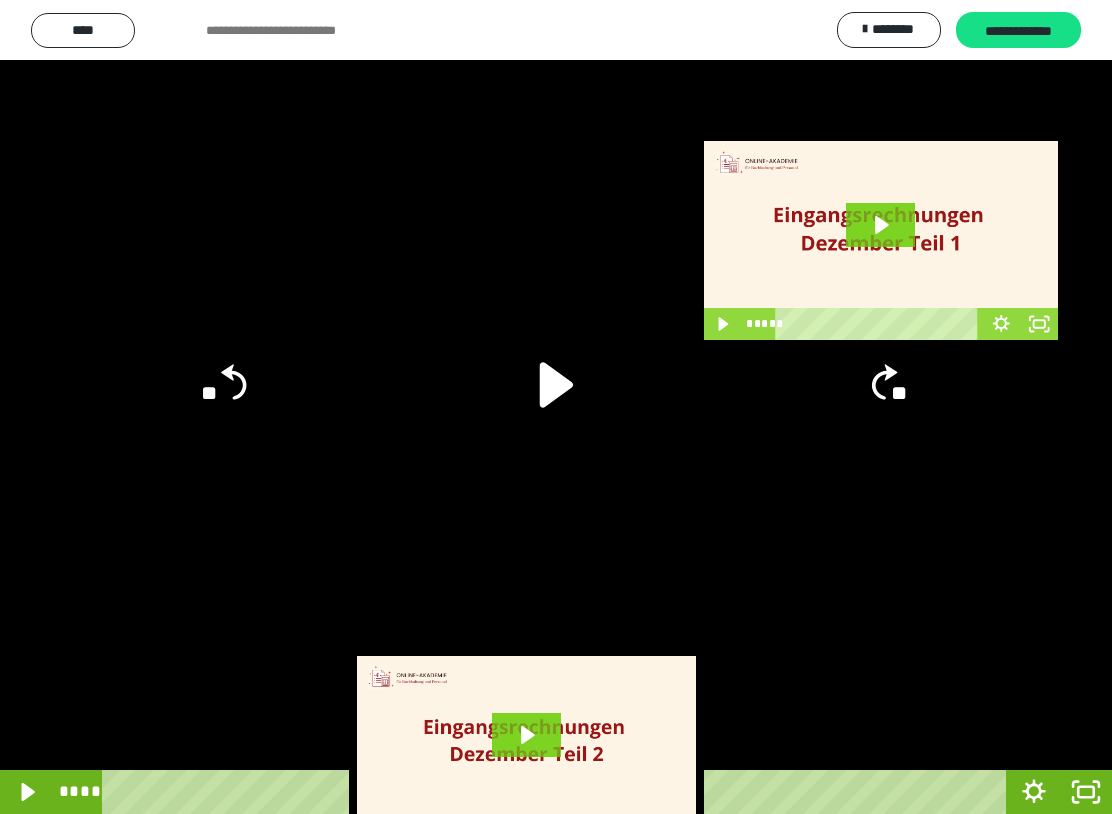 click 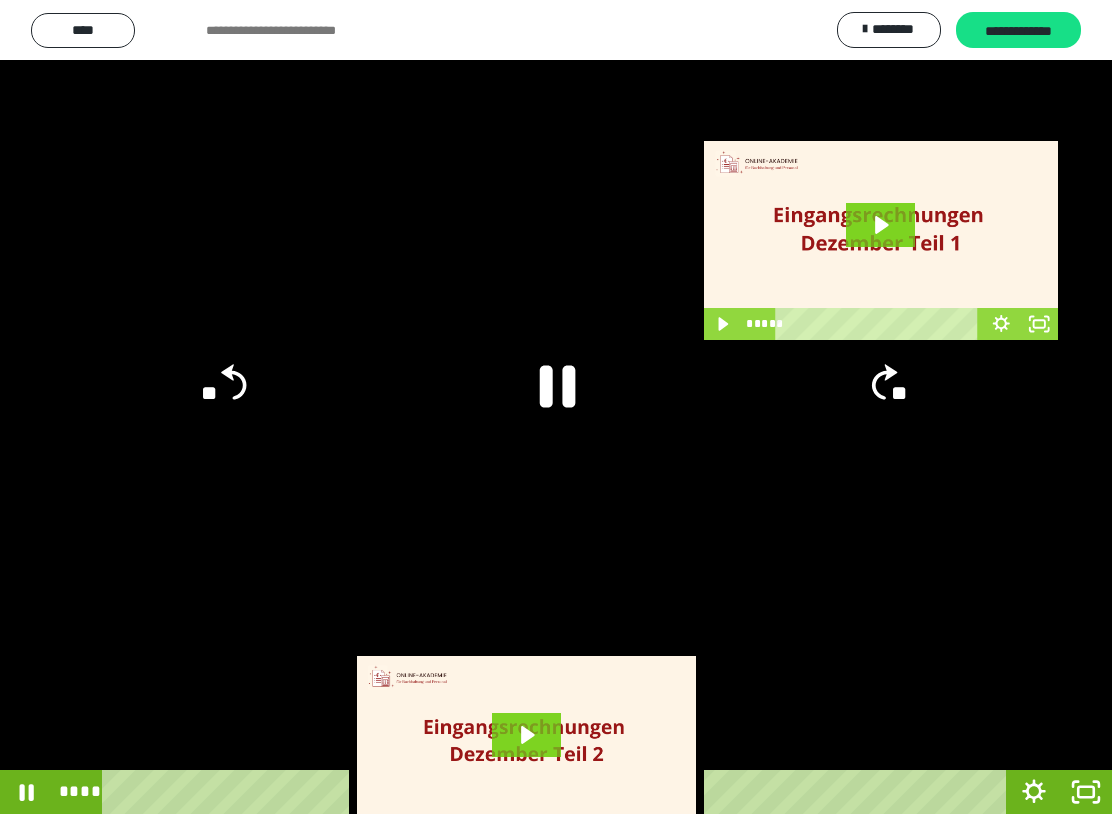 click 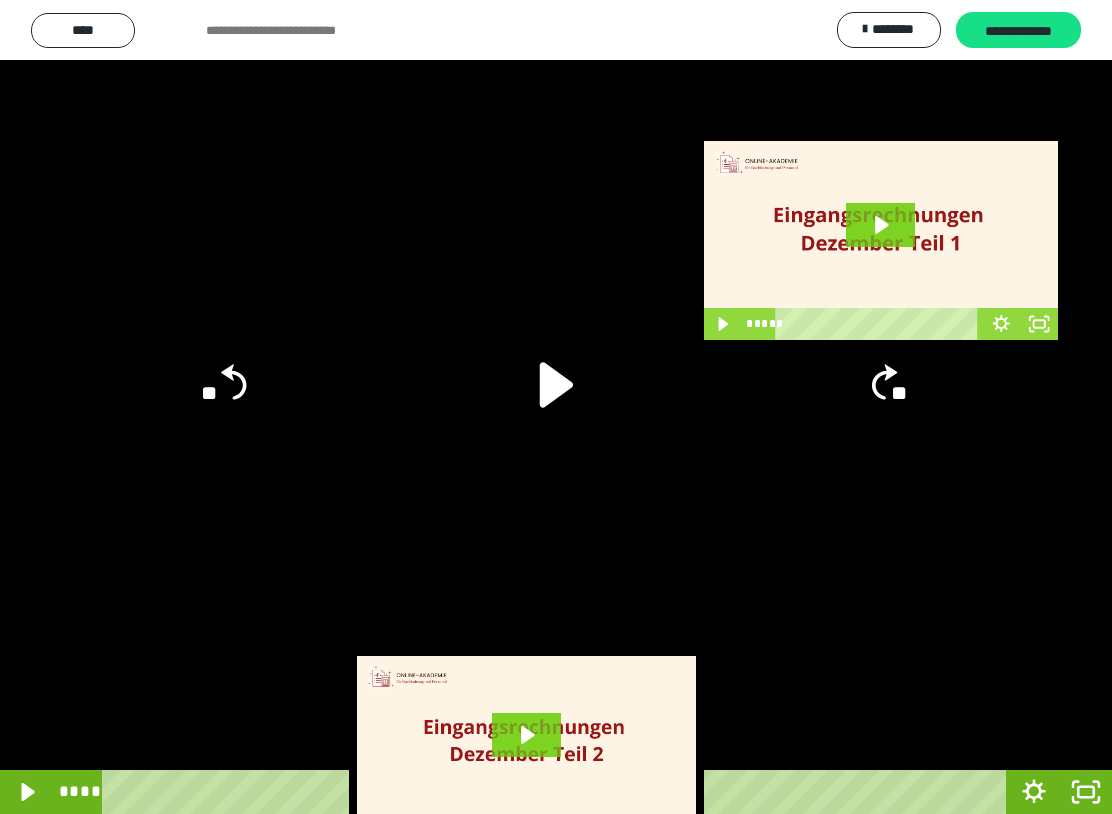 click 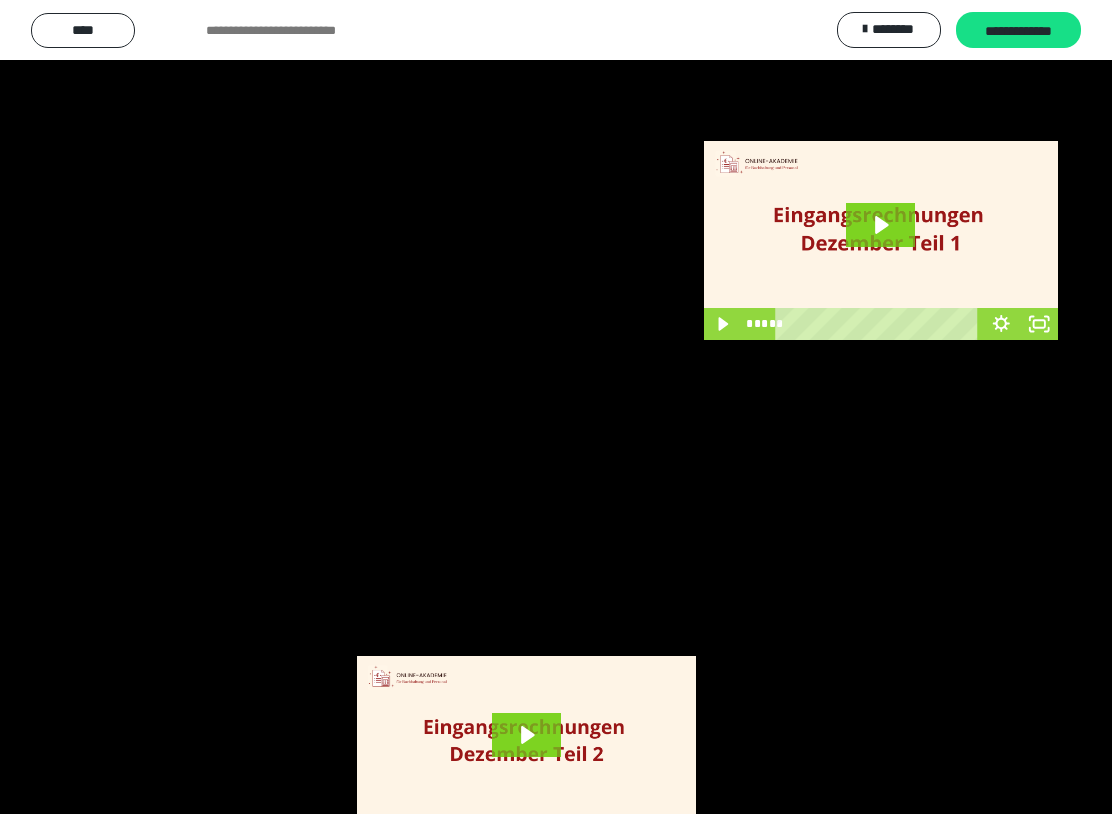 click at bounding box center (556, 407) 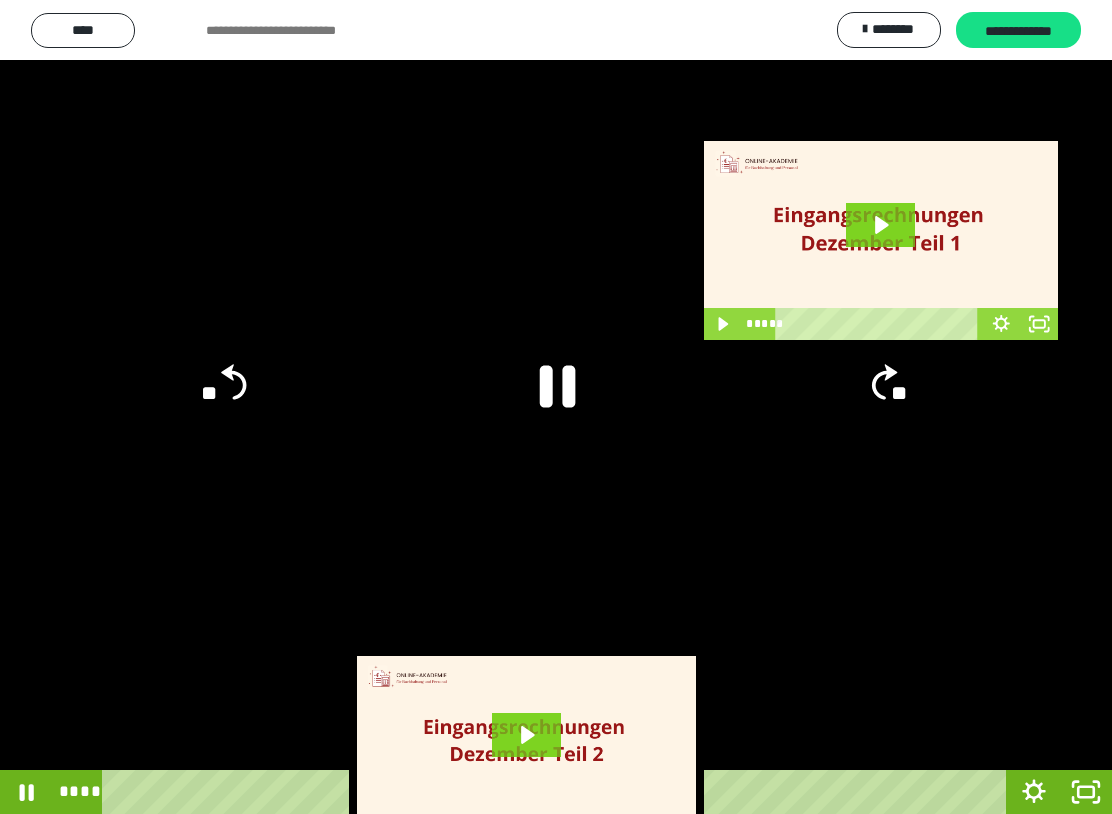 click 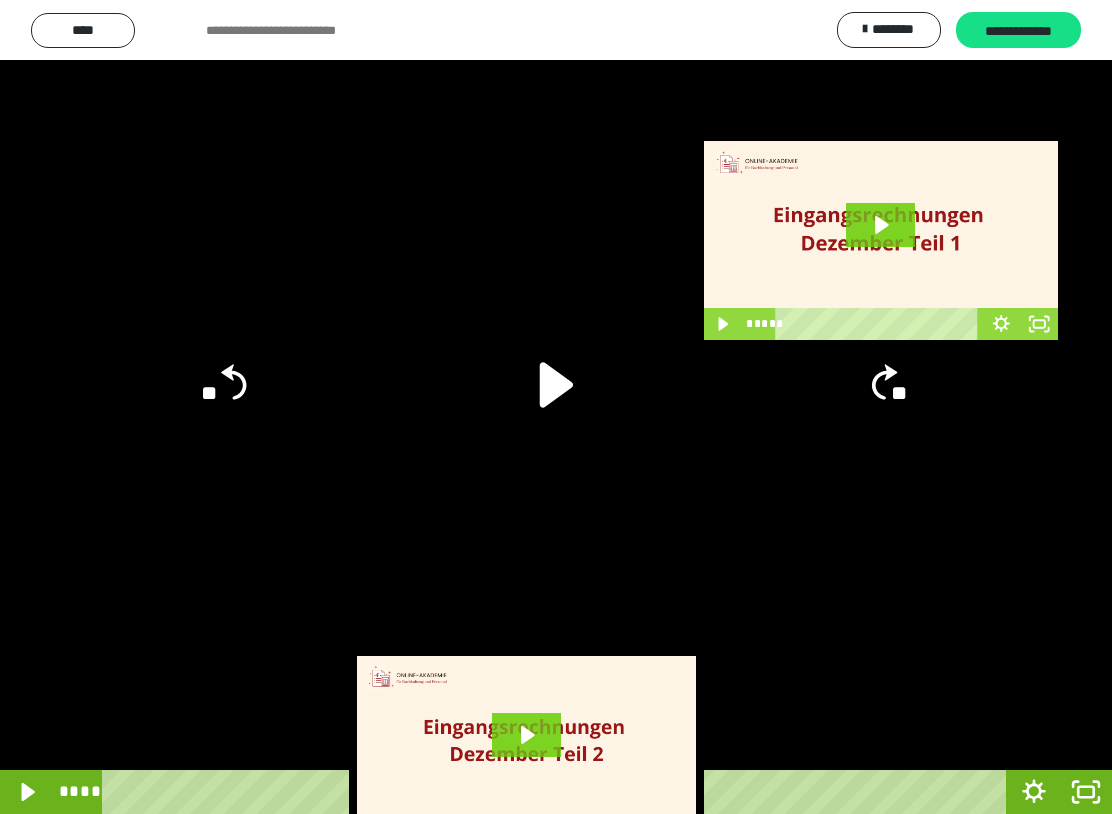 click on "**" 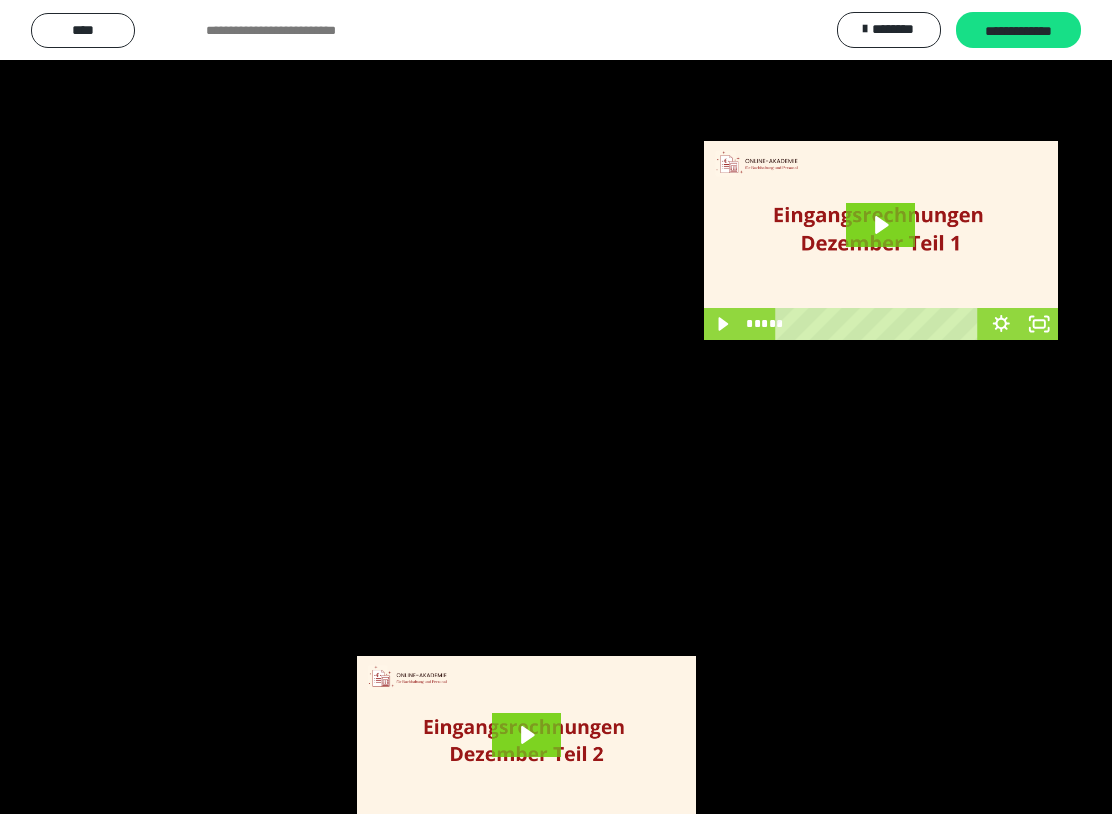 click at bounding box center (556, 407) 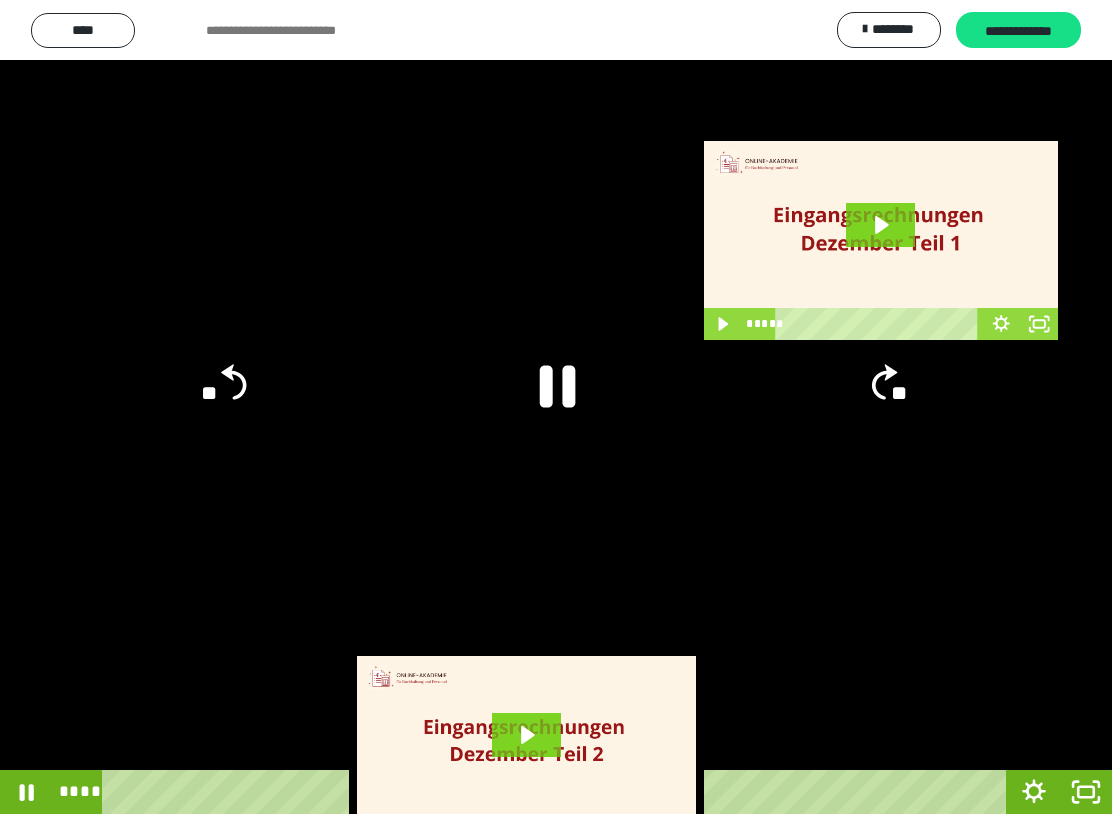 click 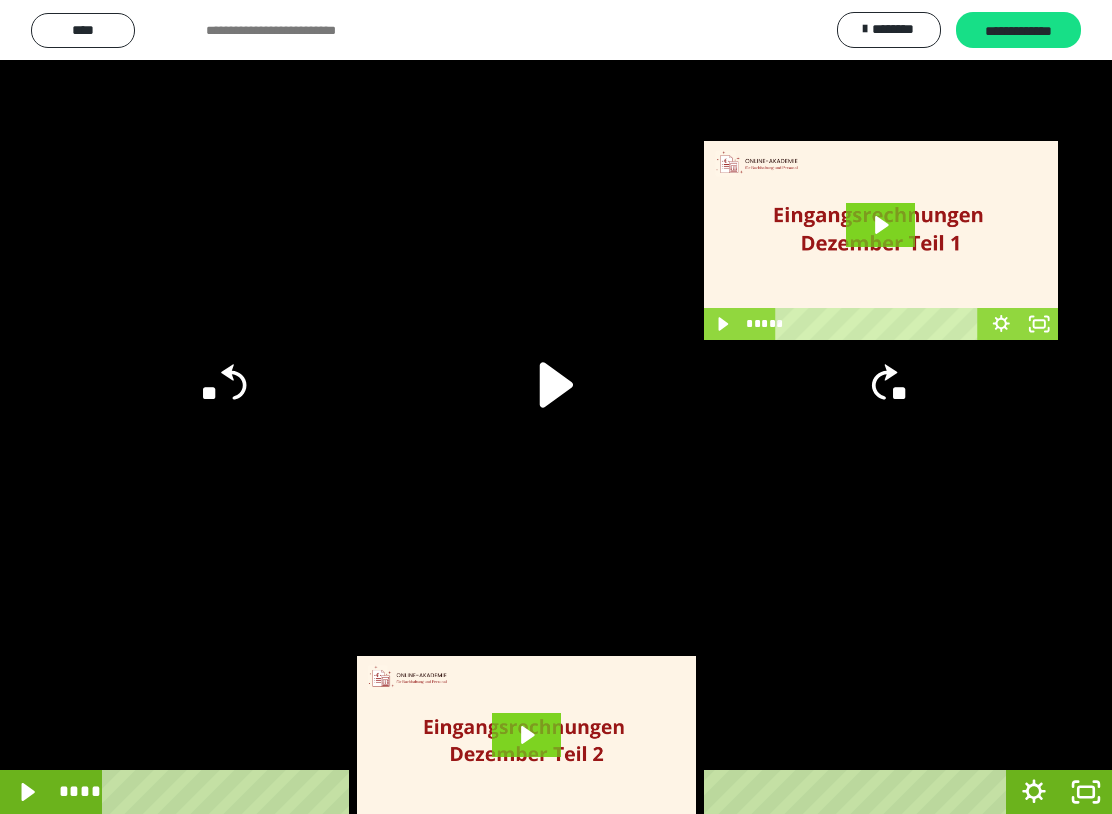click 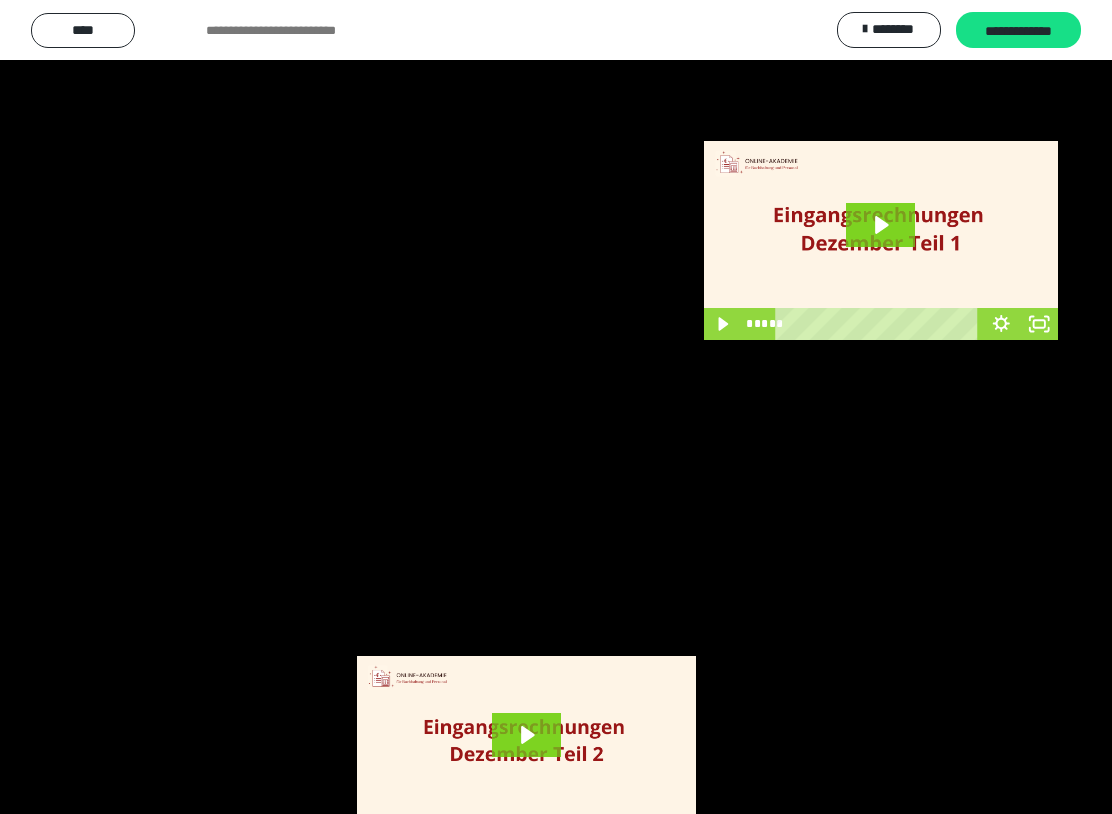 click at bounding box center [556, 407] 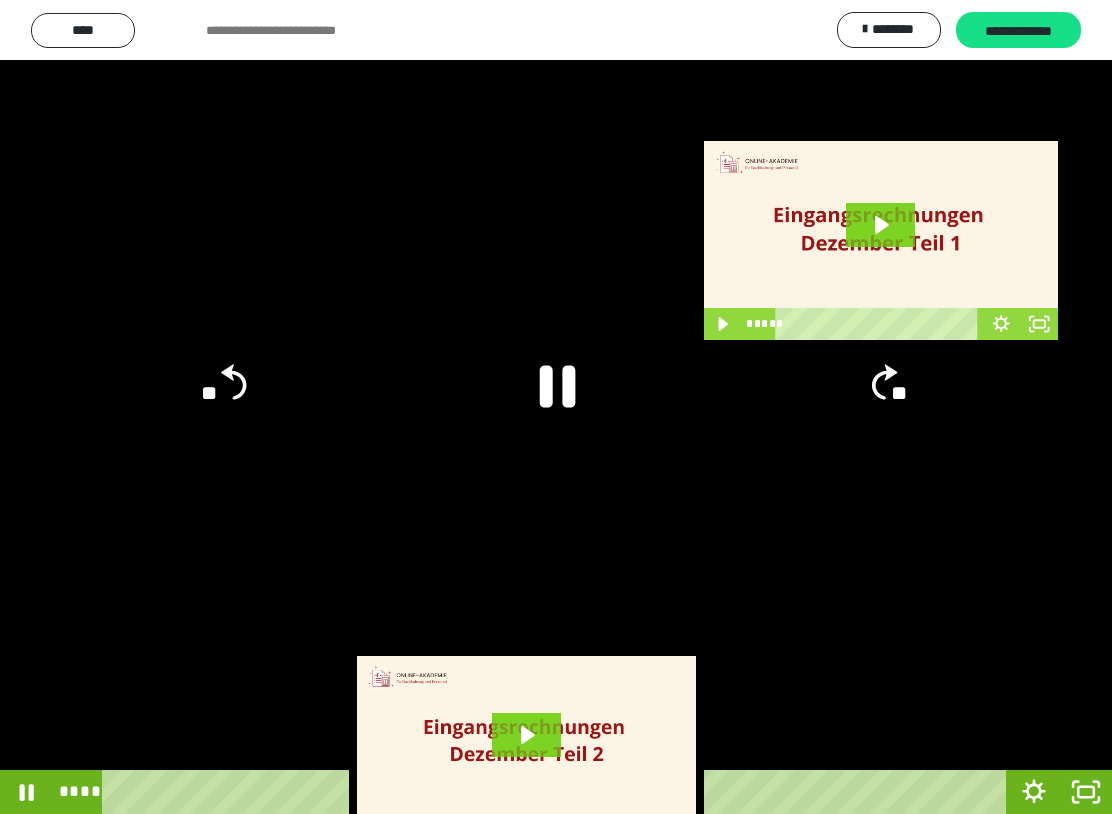 click on "**" 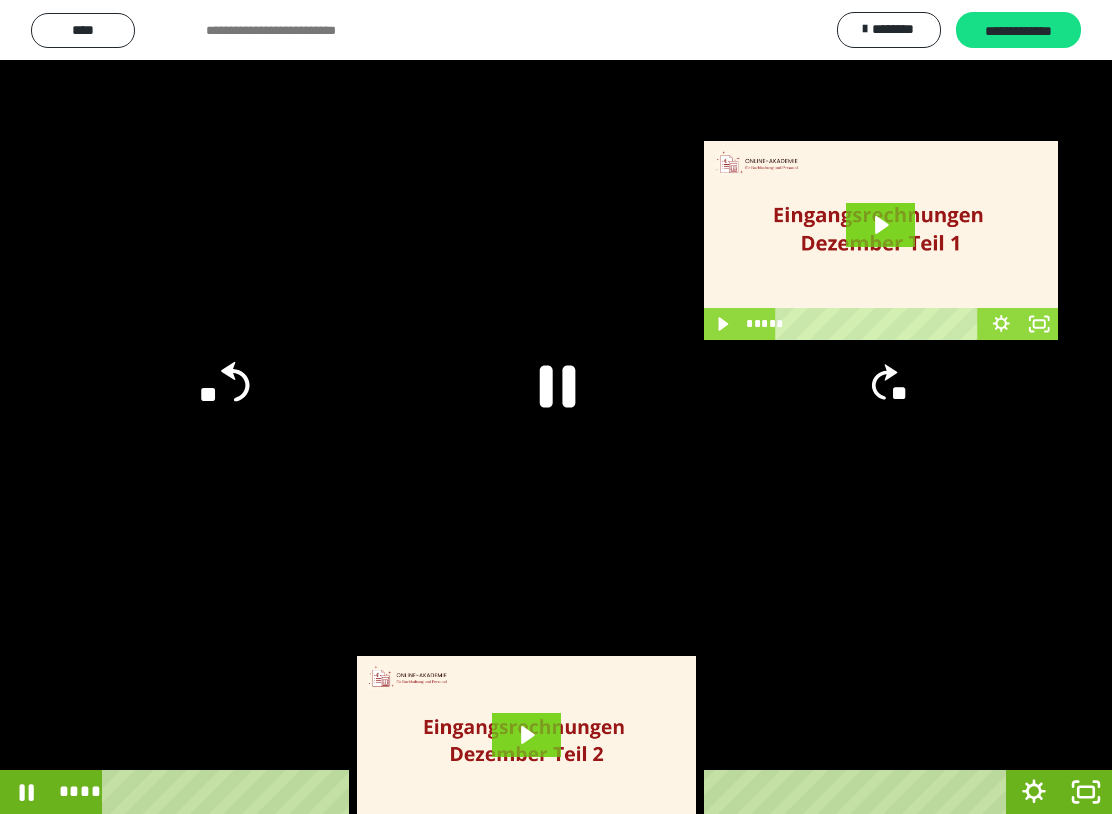 click on "**" 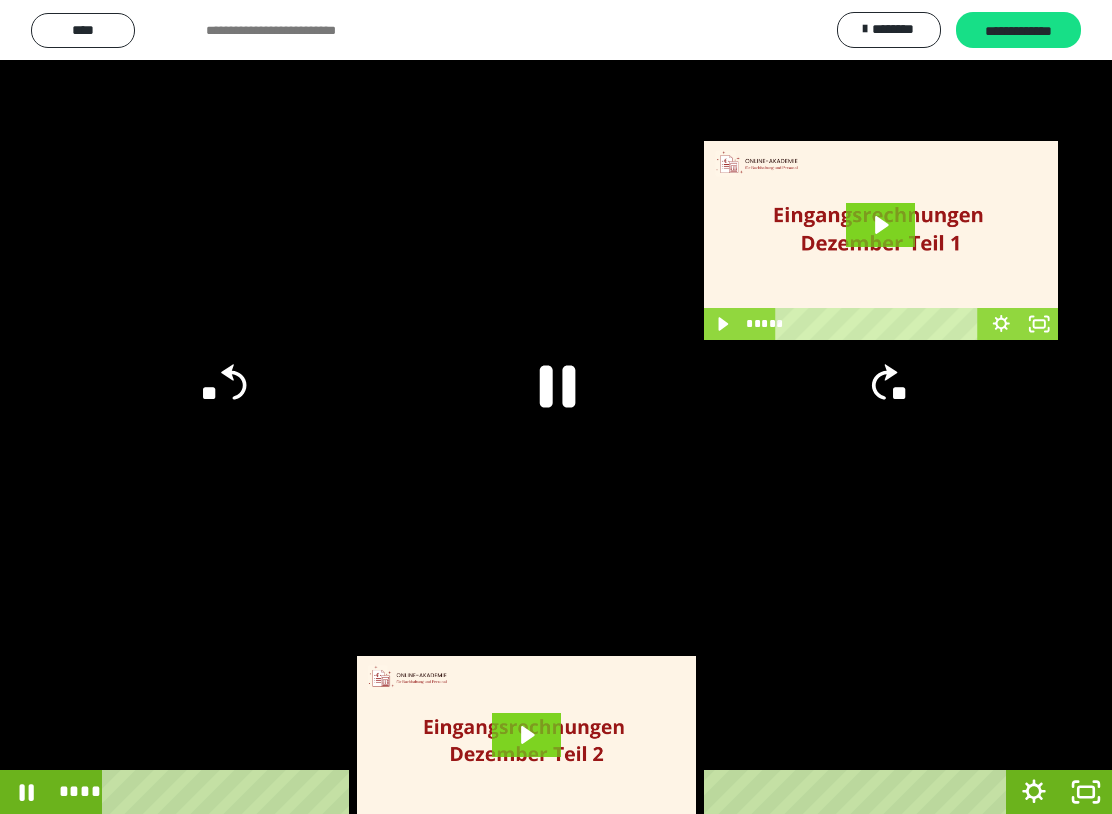 click on "**" 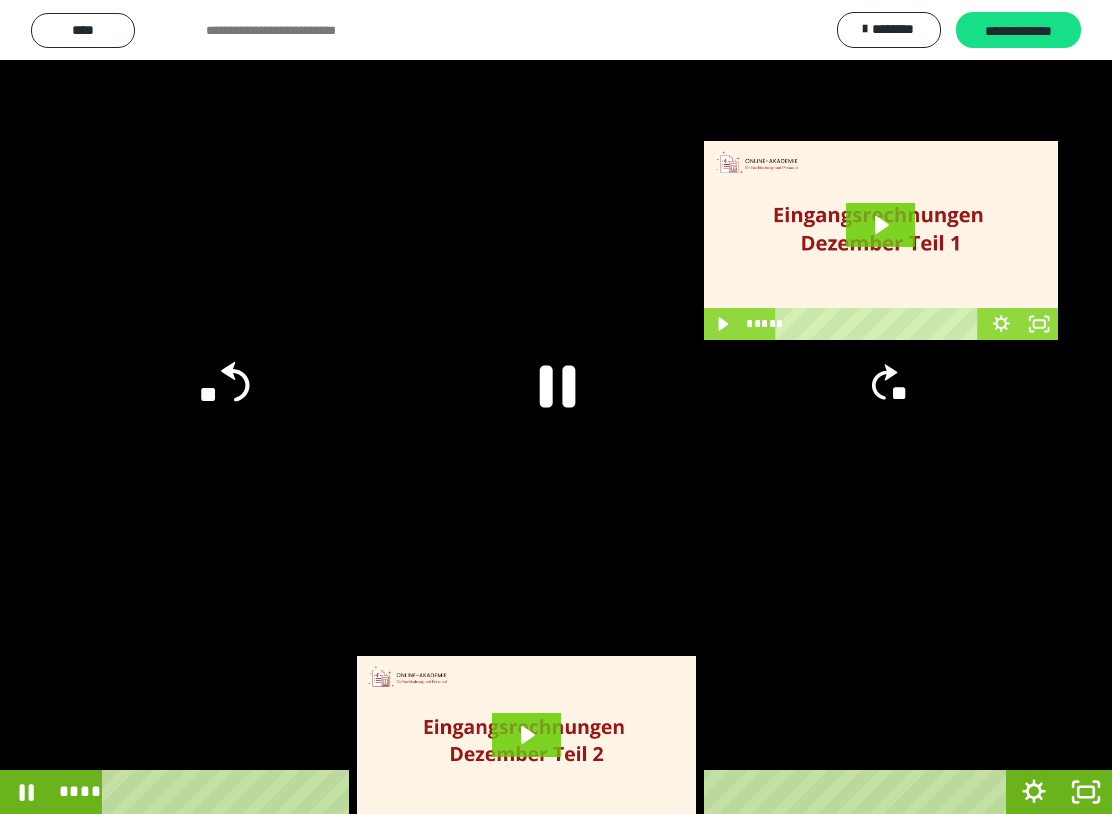 click on "**" 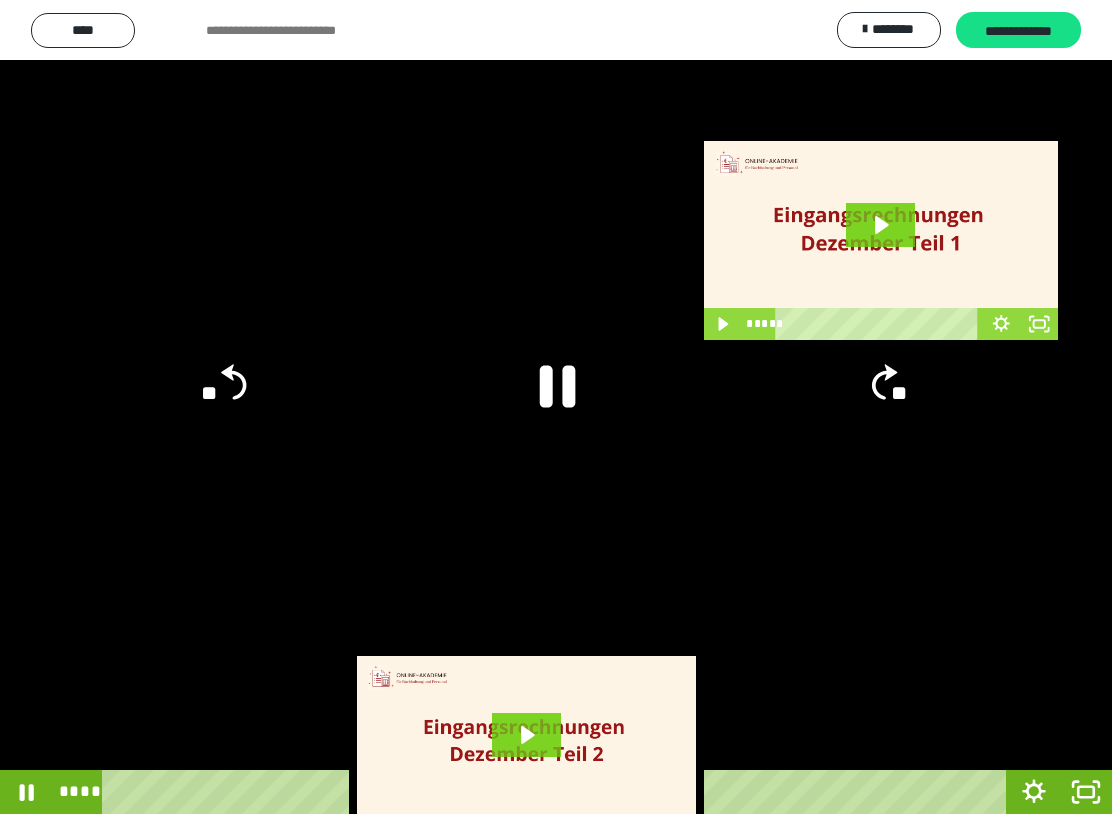 click on "**" 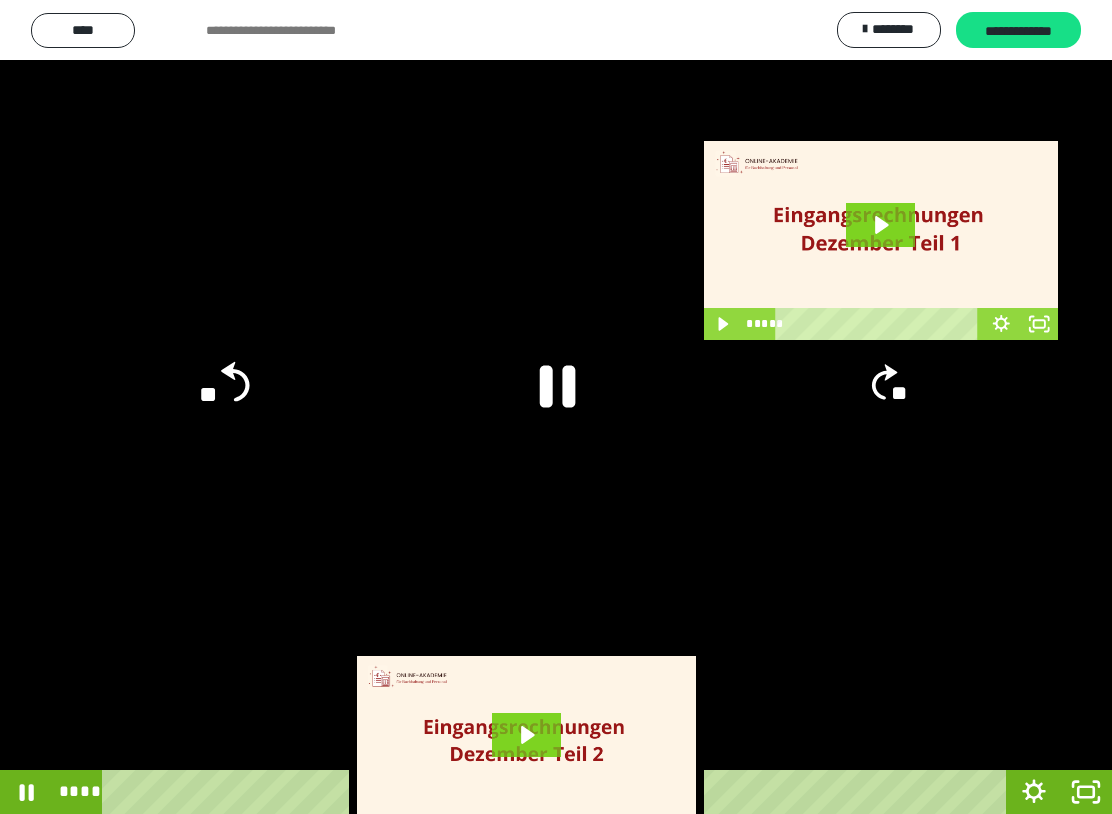 click on "**" 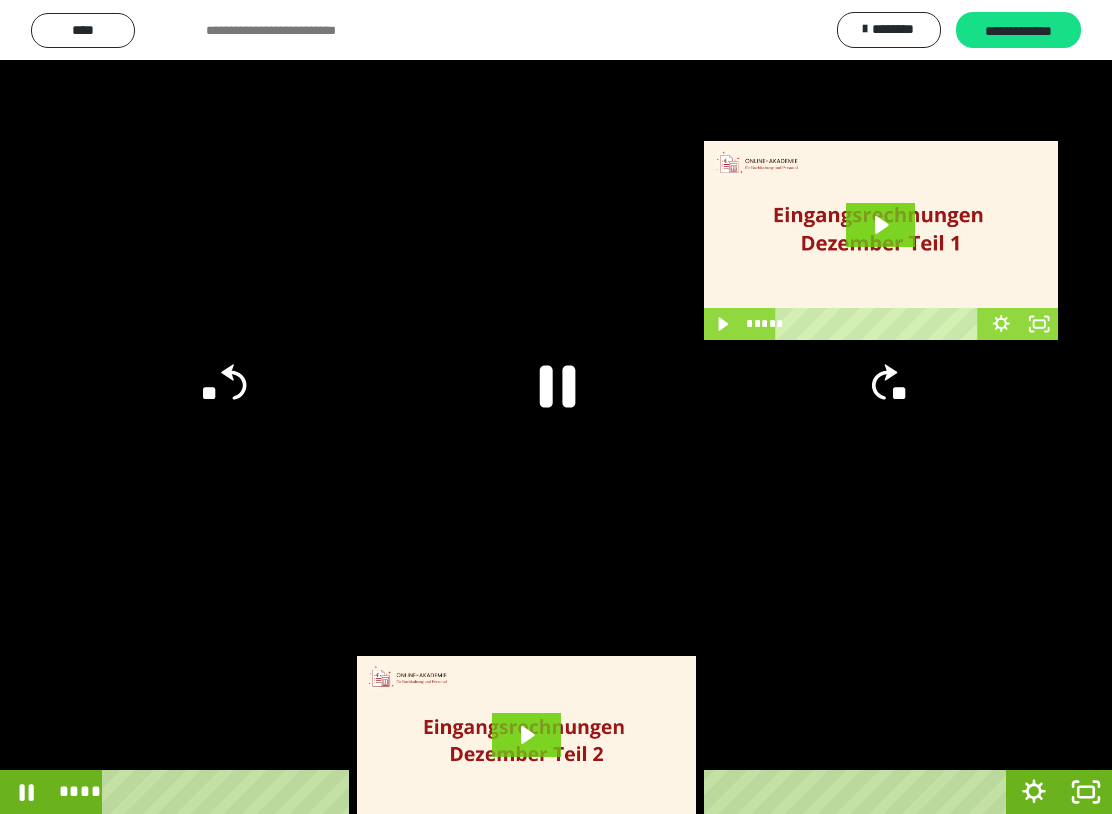click on "**" 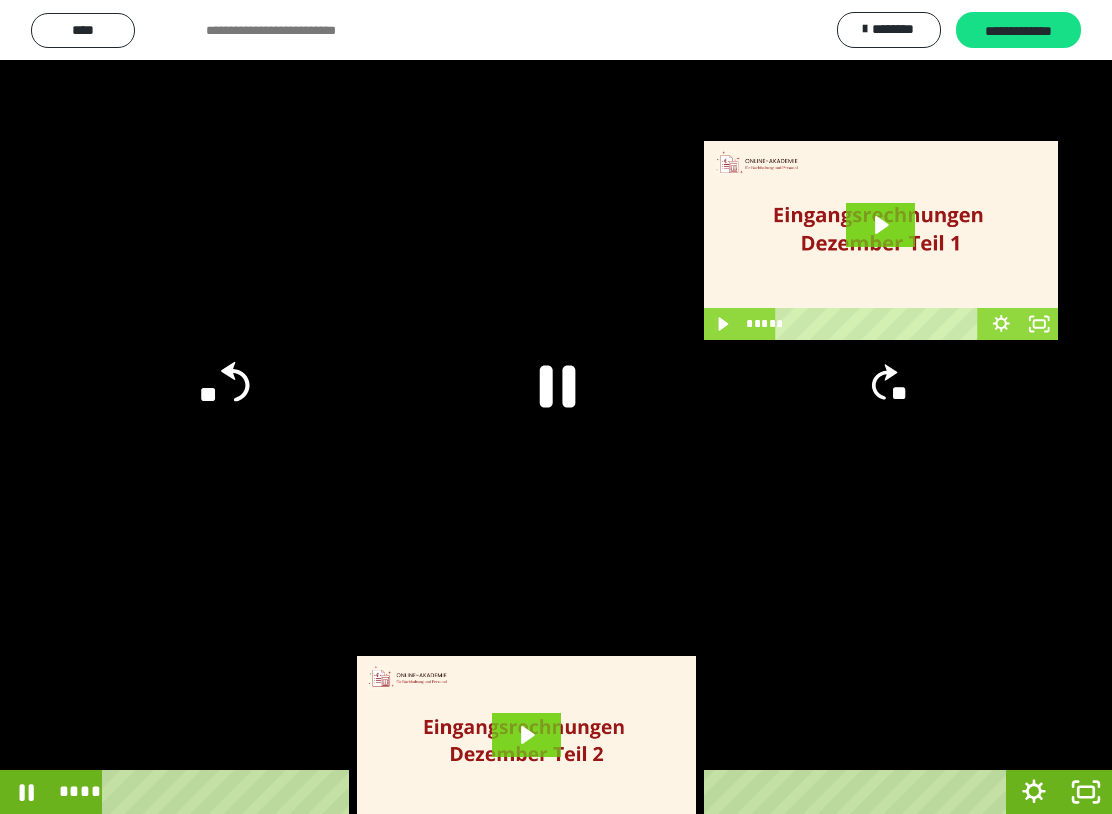 click on "**" 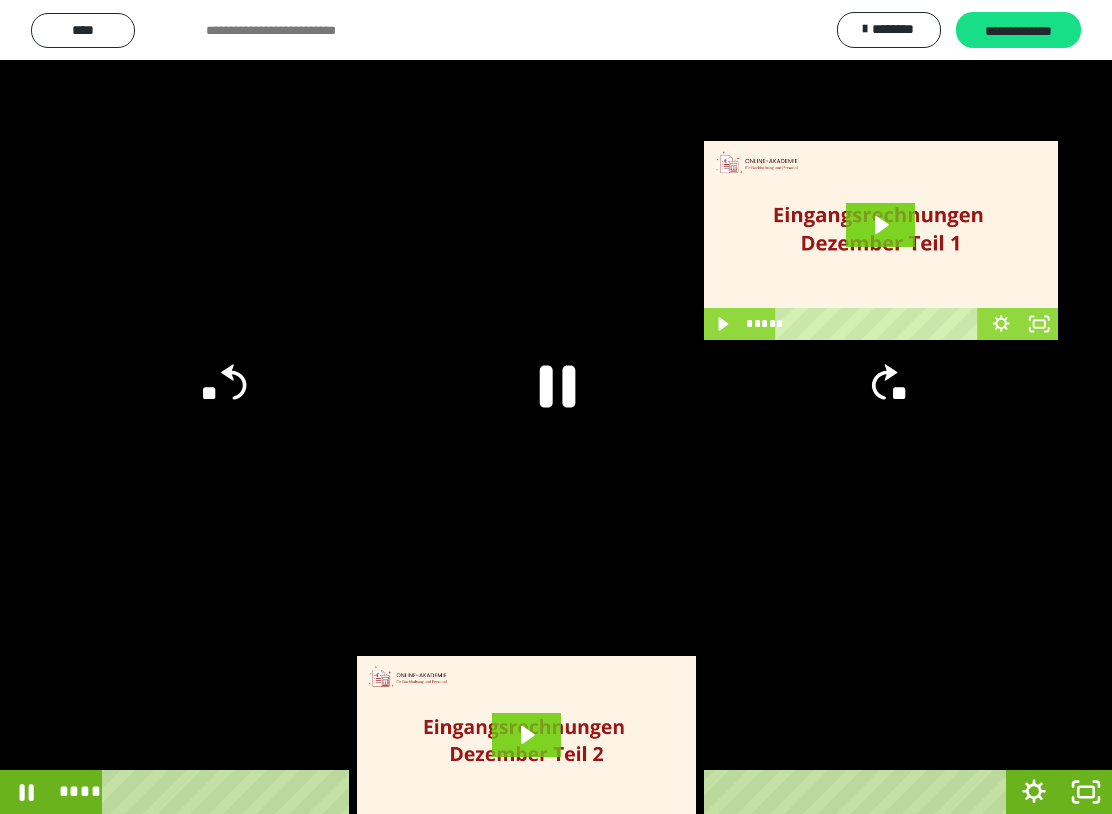 click on "**" 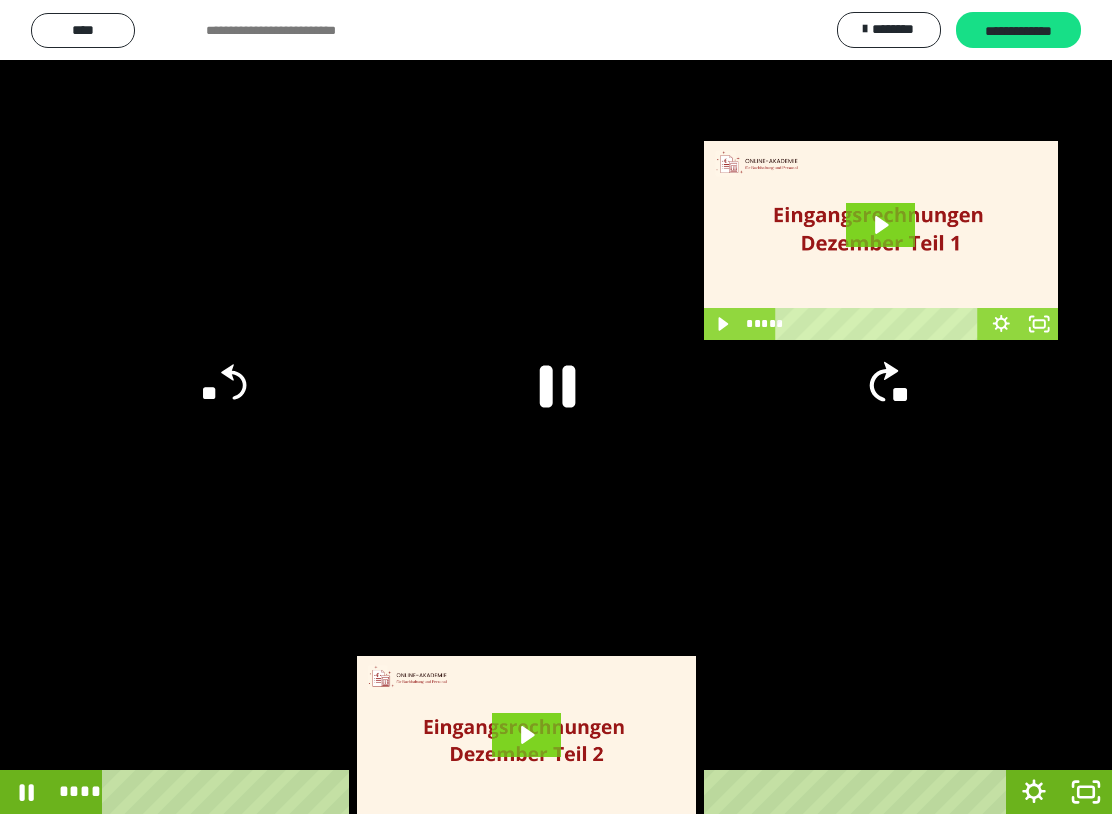click on "**" 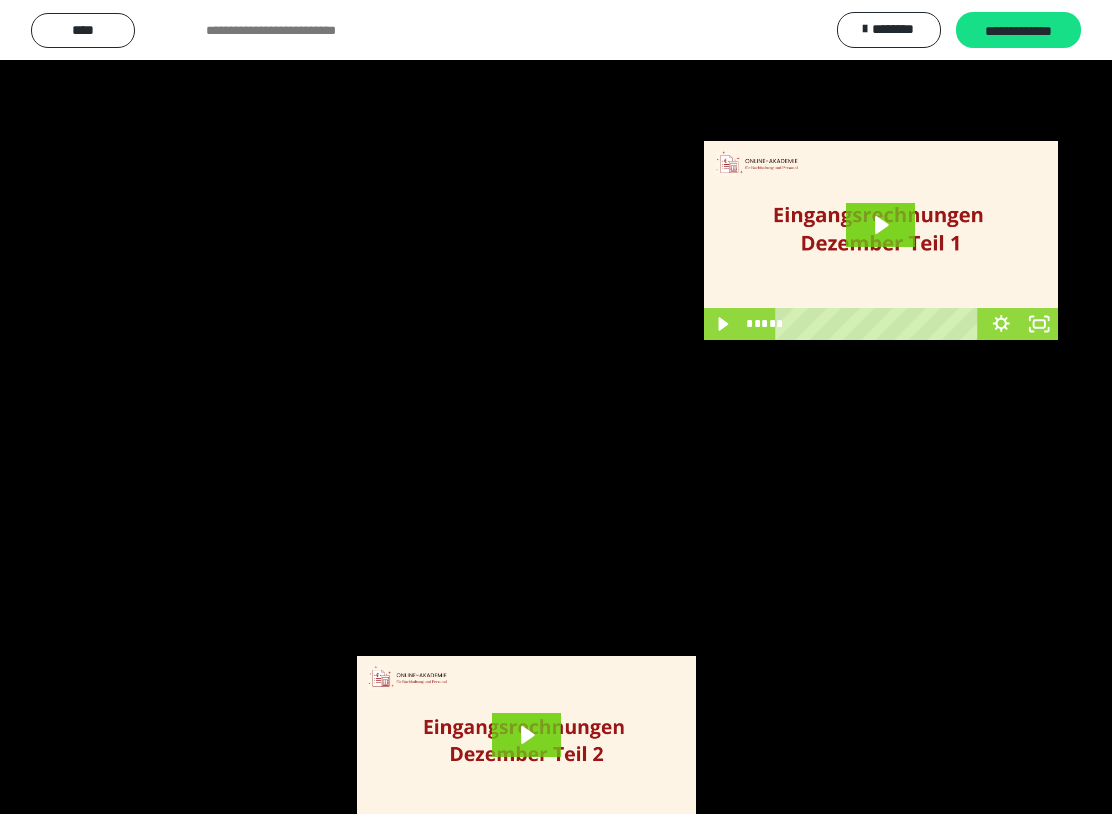 click at bounding box center [556, 407] 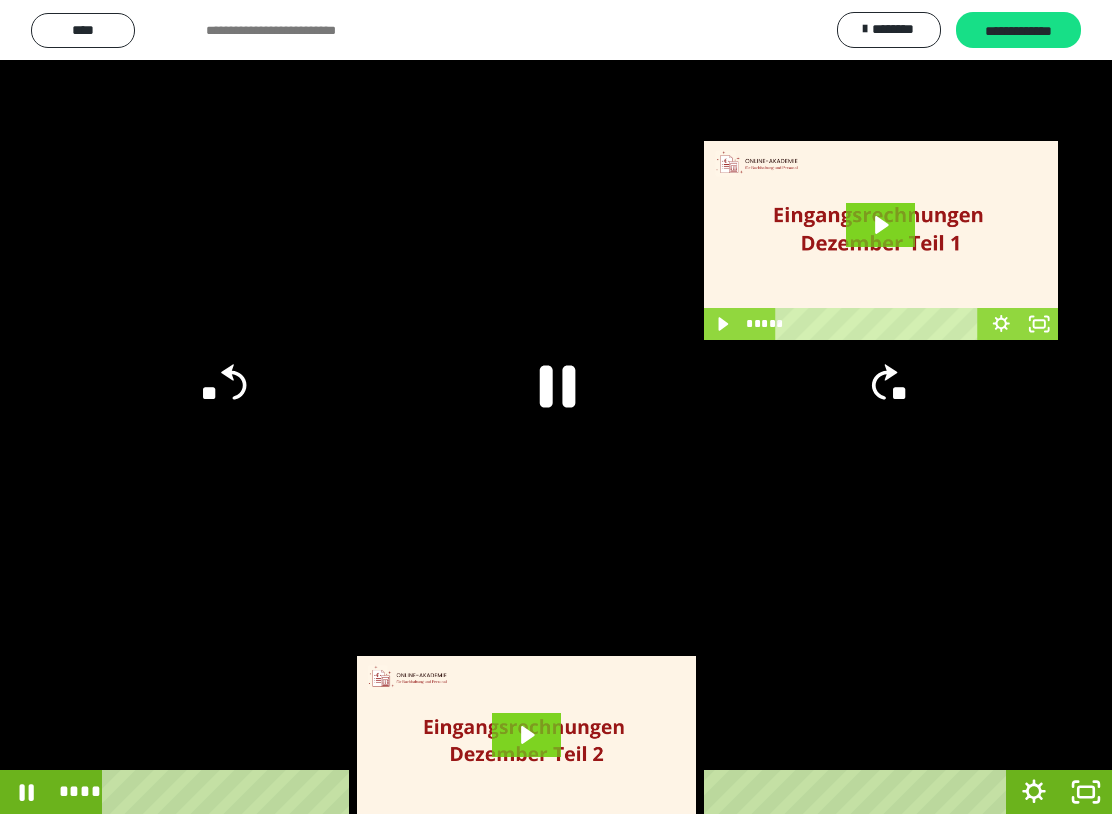 click on "**" 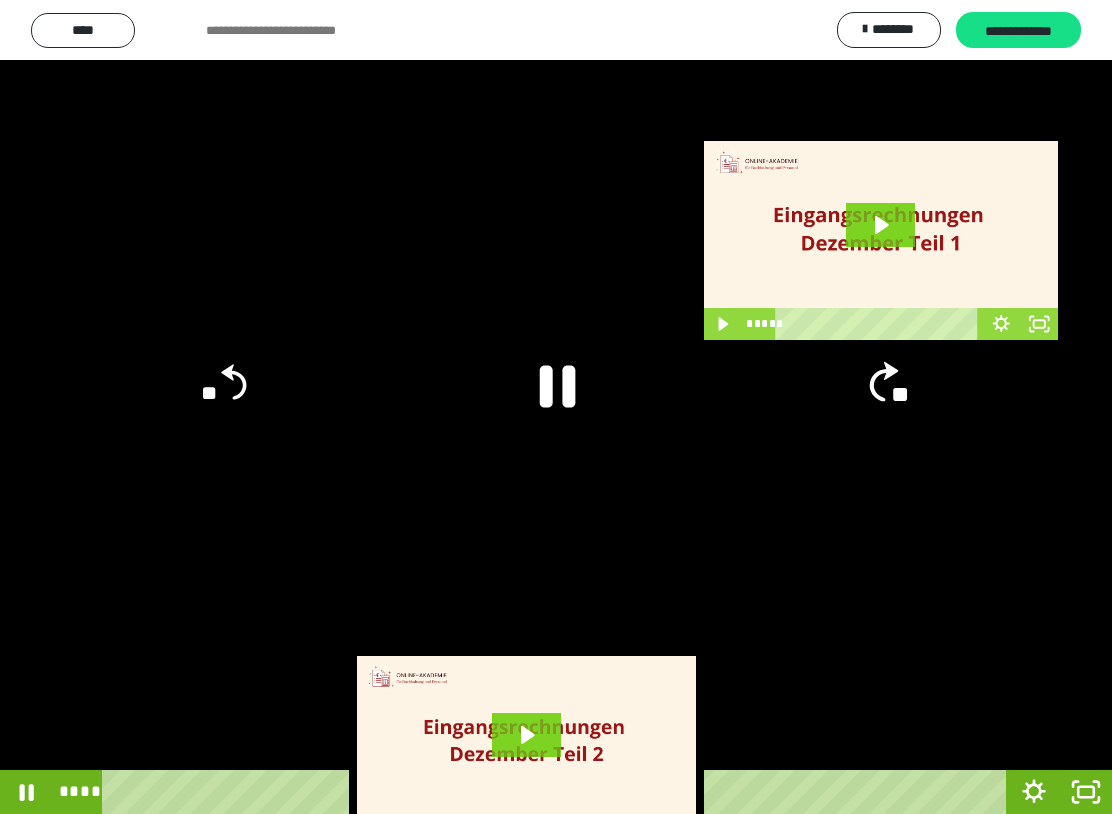 click on "**" 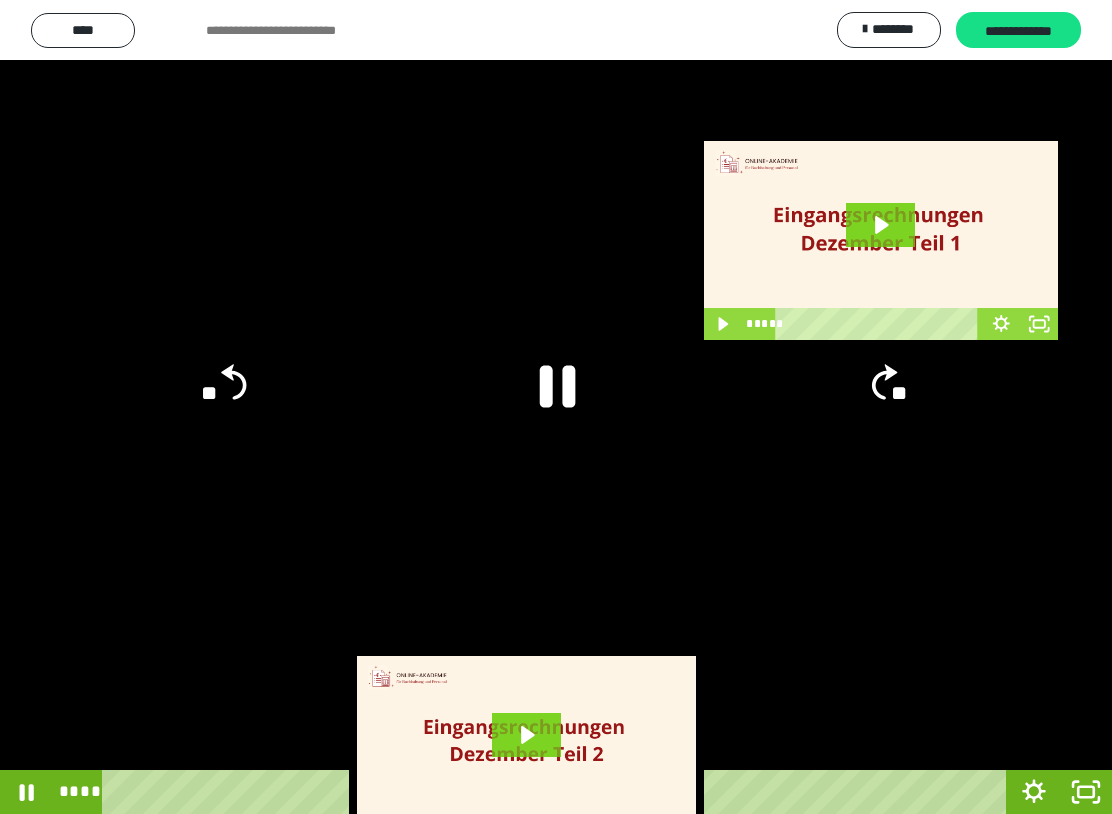 click on "**" 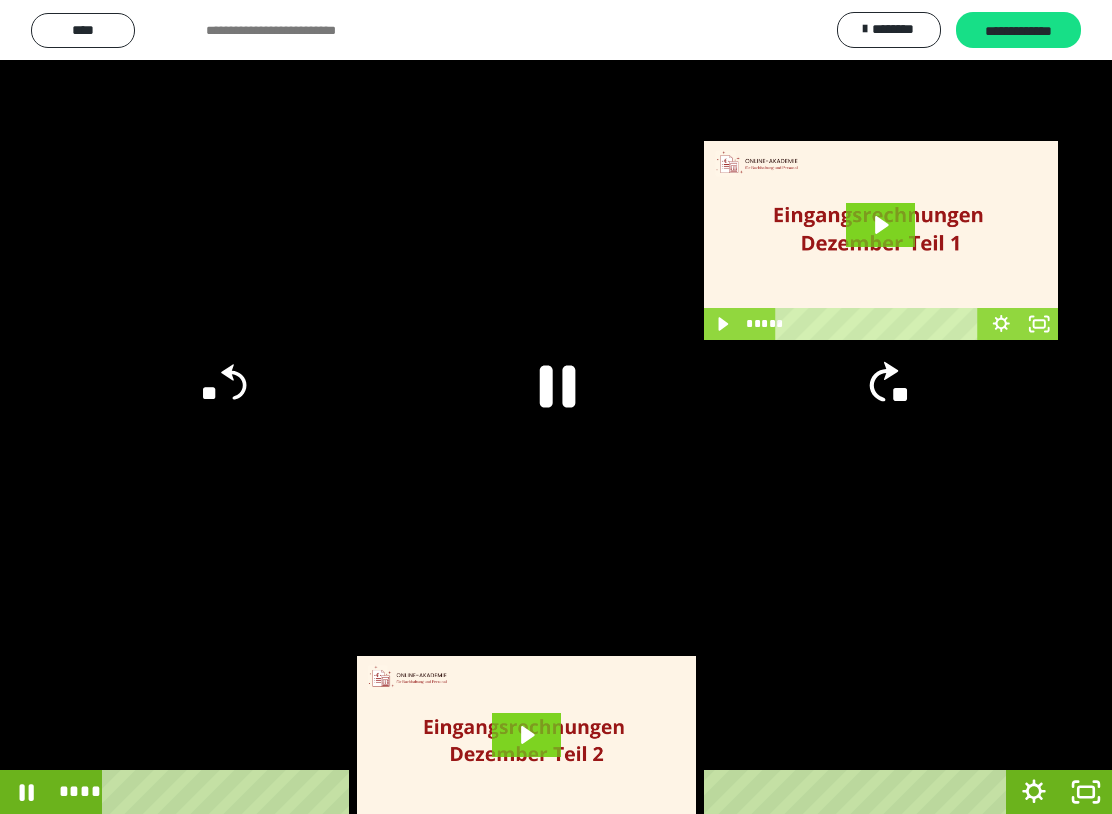 click on "**" 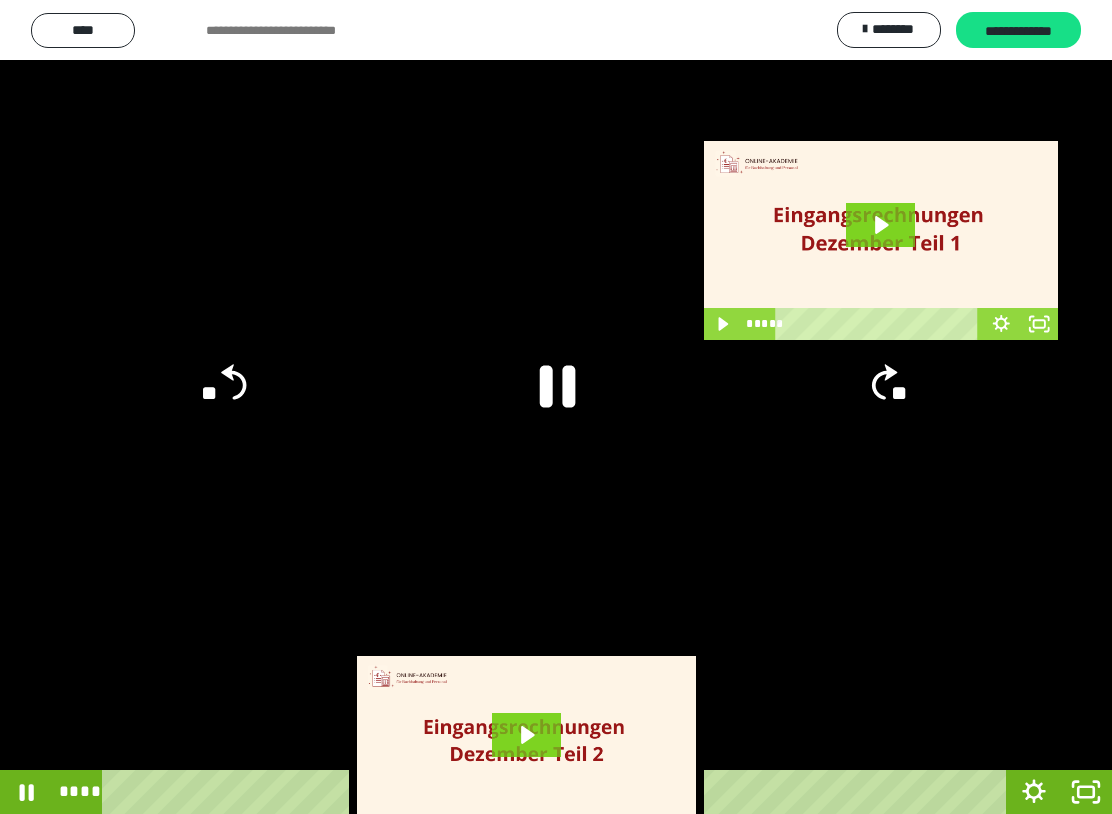 click on "**" 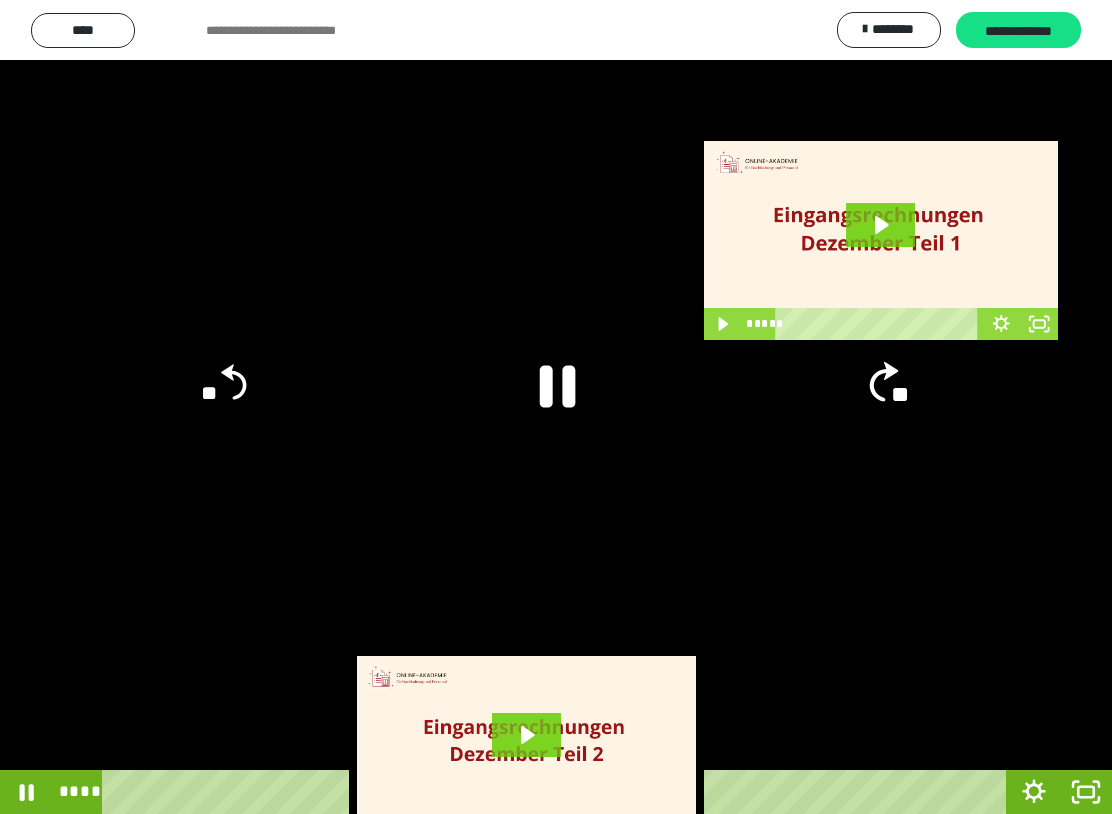 click on "**" 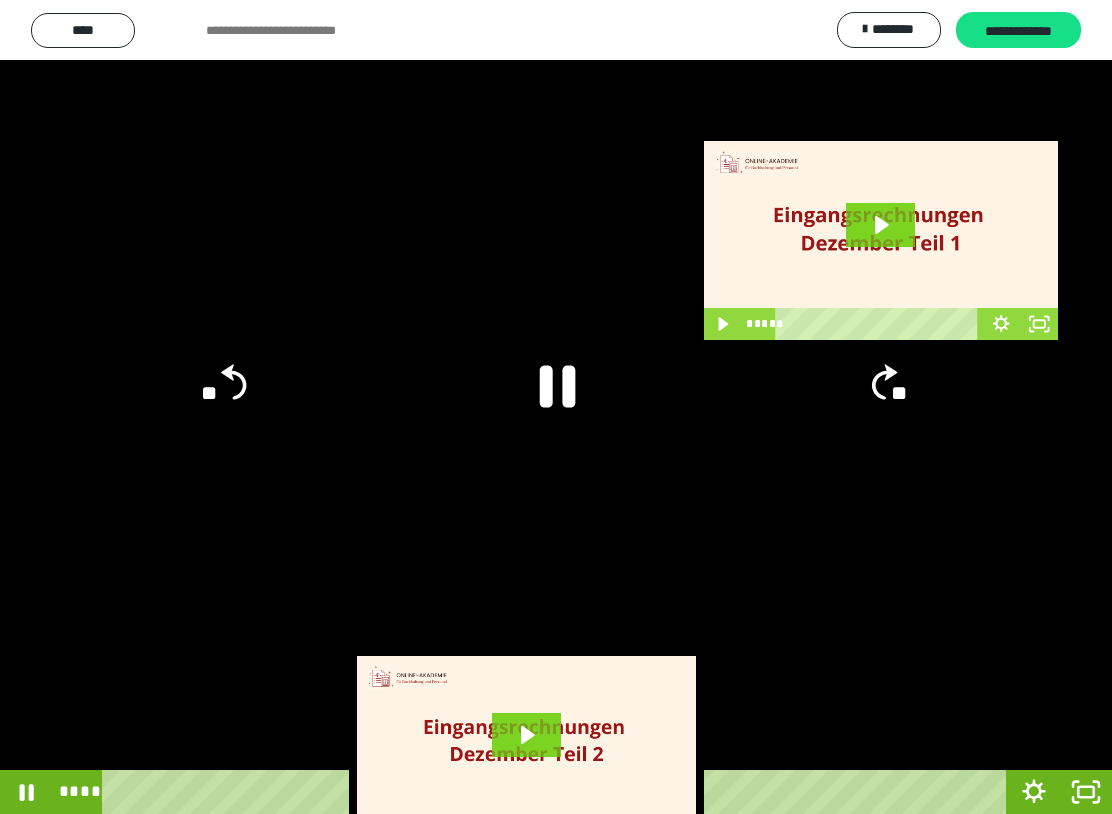 click on "**" 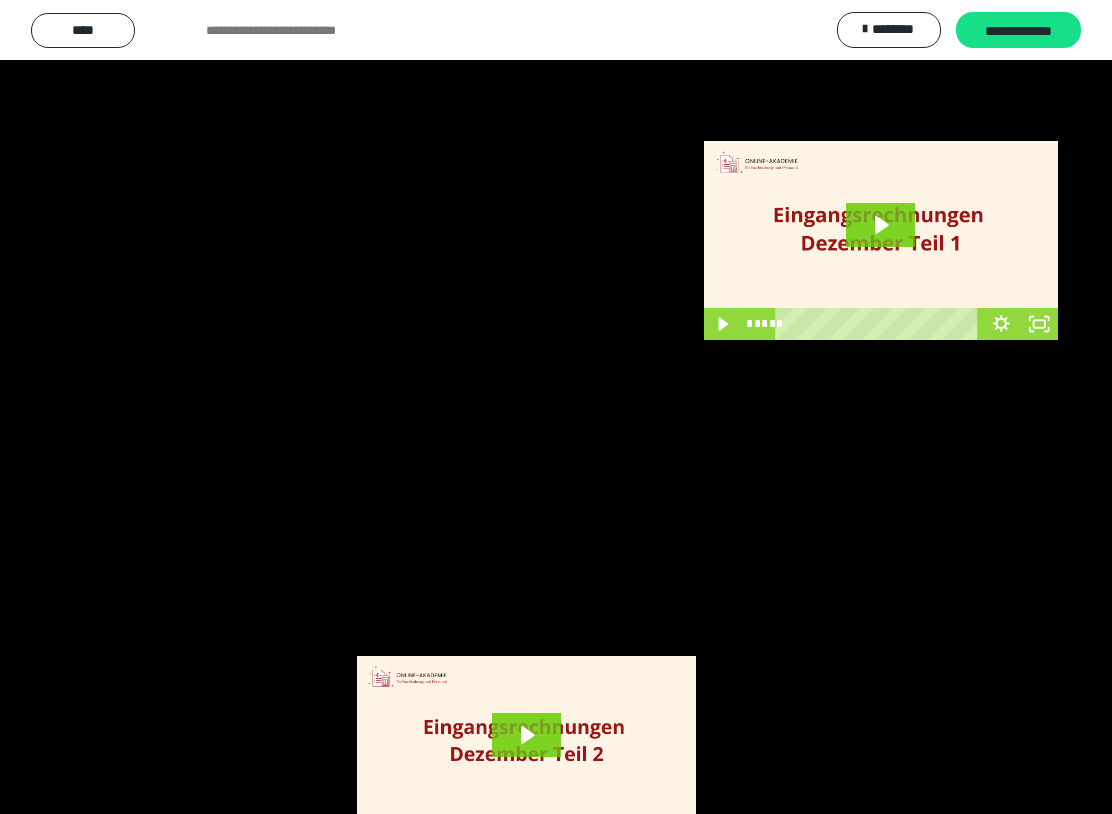 click at bounding box center [556, 407] 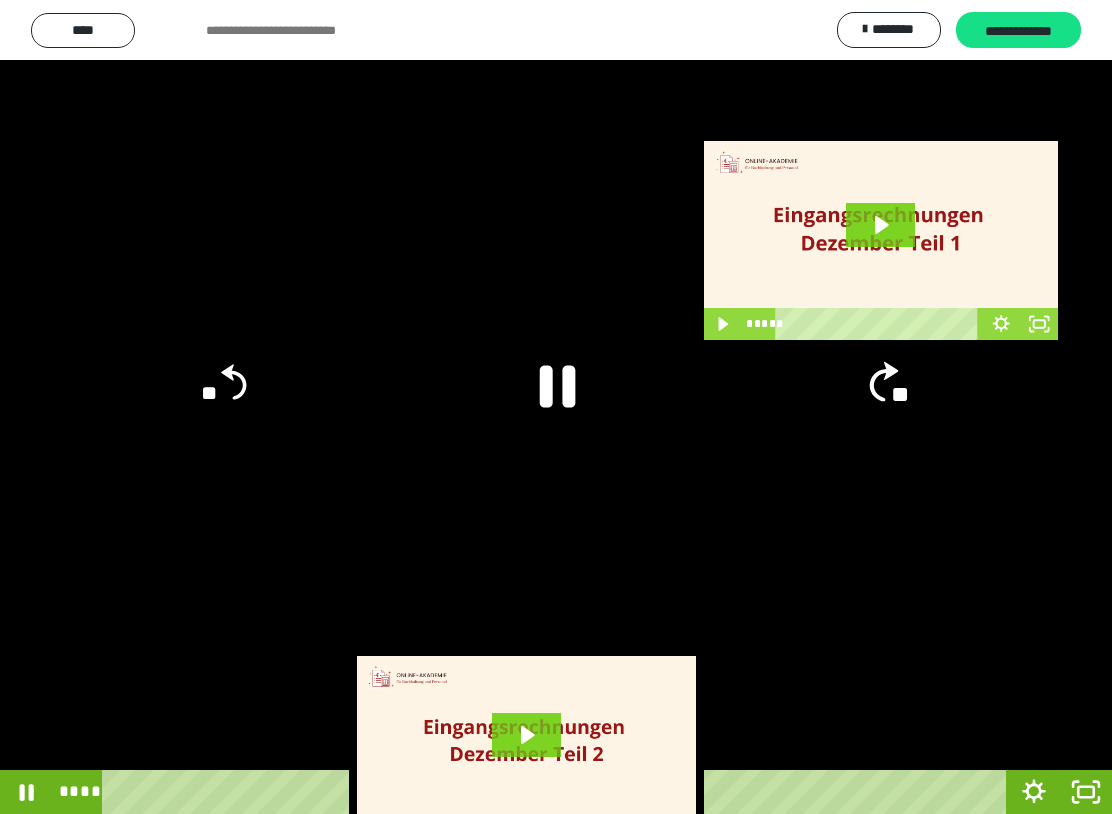 click on "**" 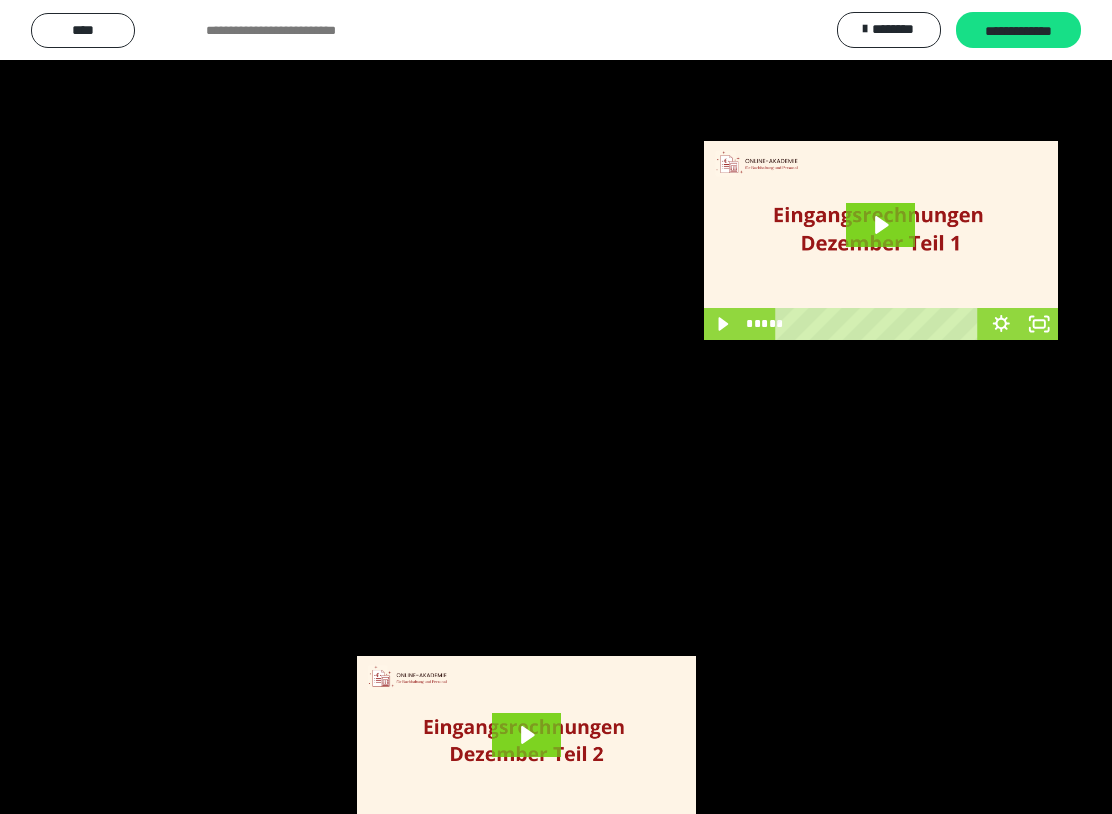 click at bounding box center (556, 407) 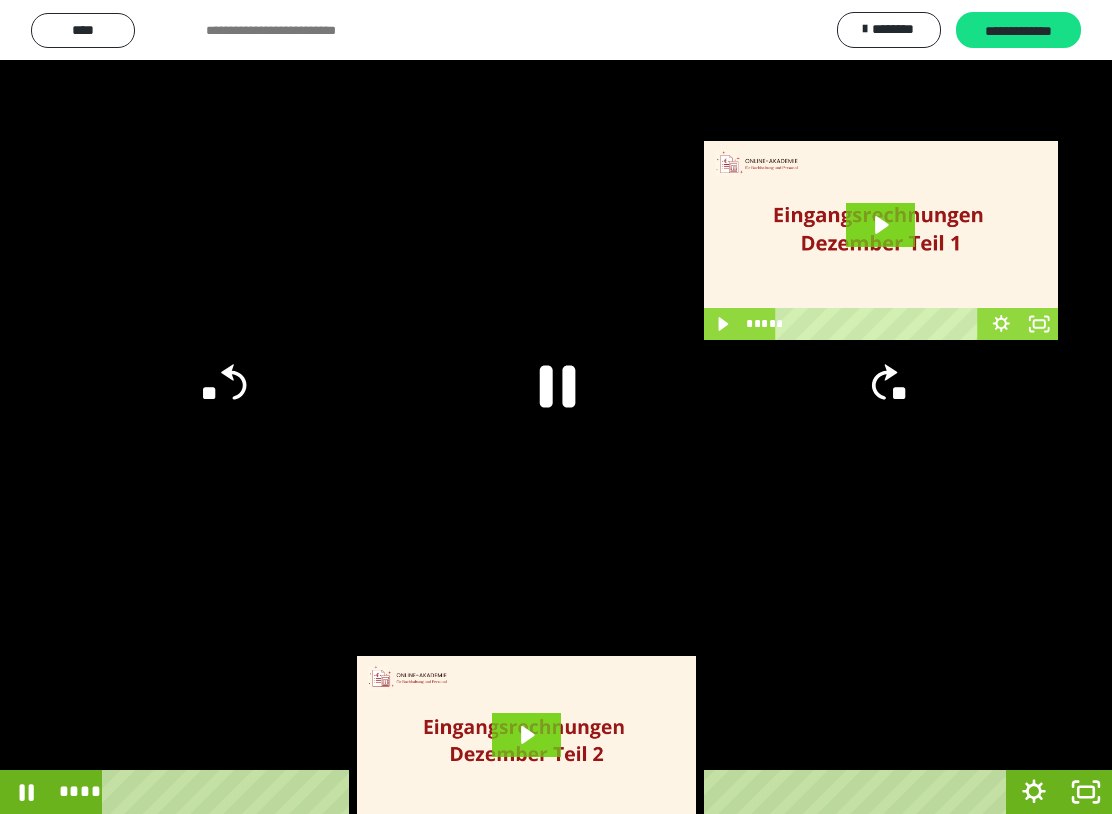 click on "**" 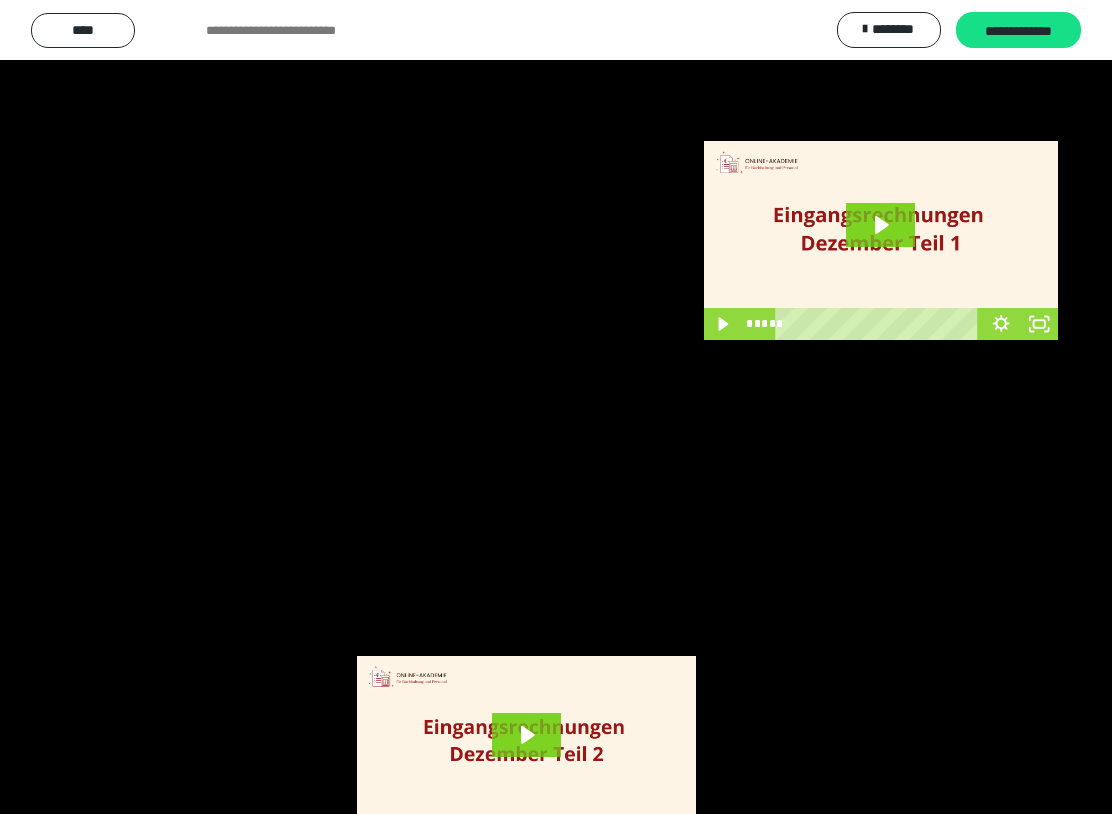 click at bounding box center (556, 407) 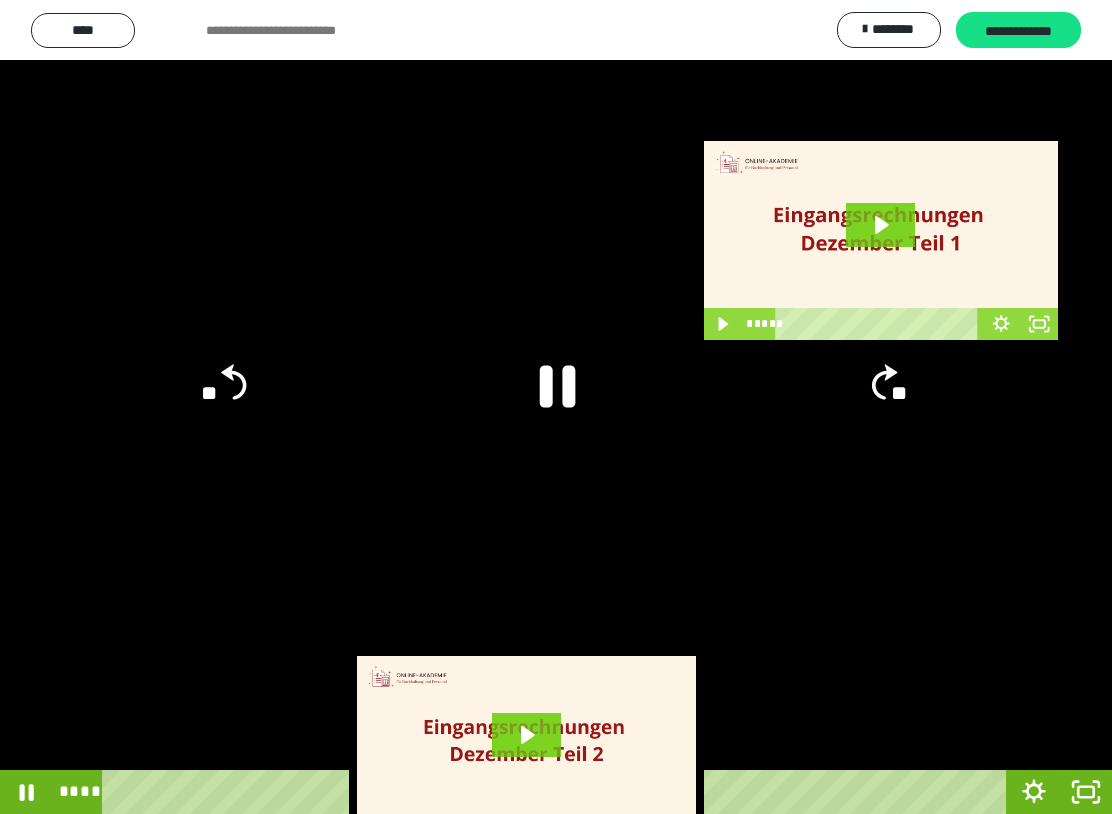 click on "**" 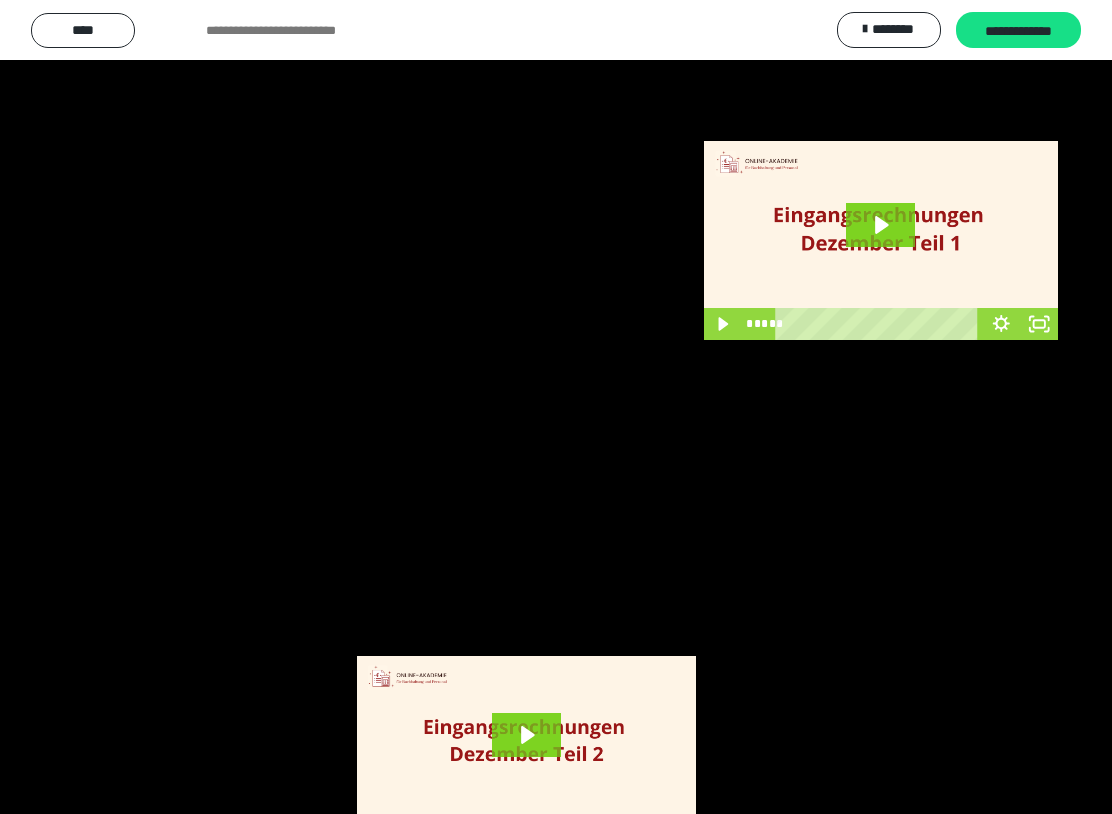 click at bounding box center (556, 407) 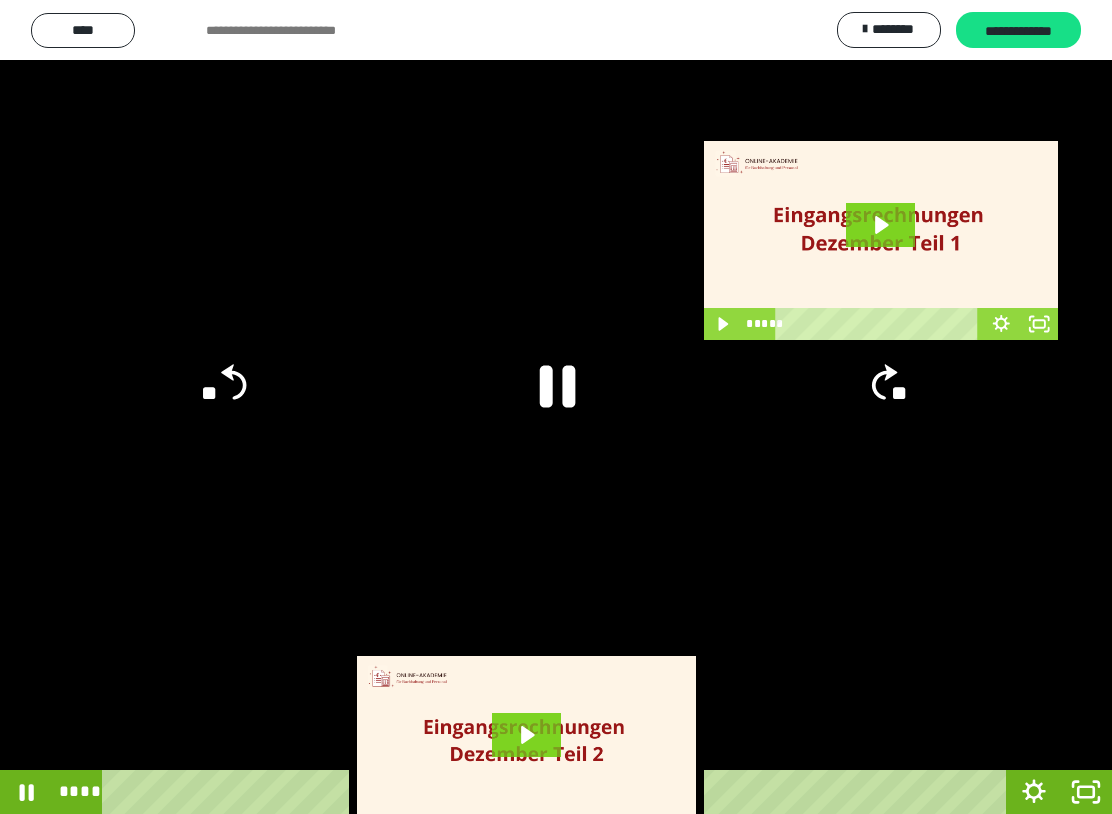 click 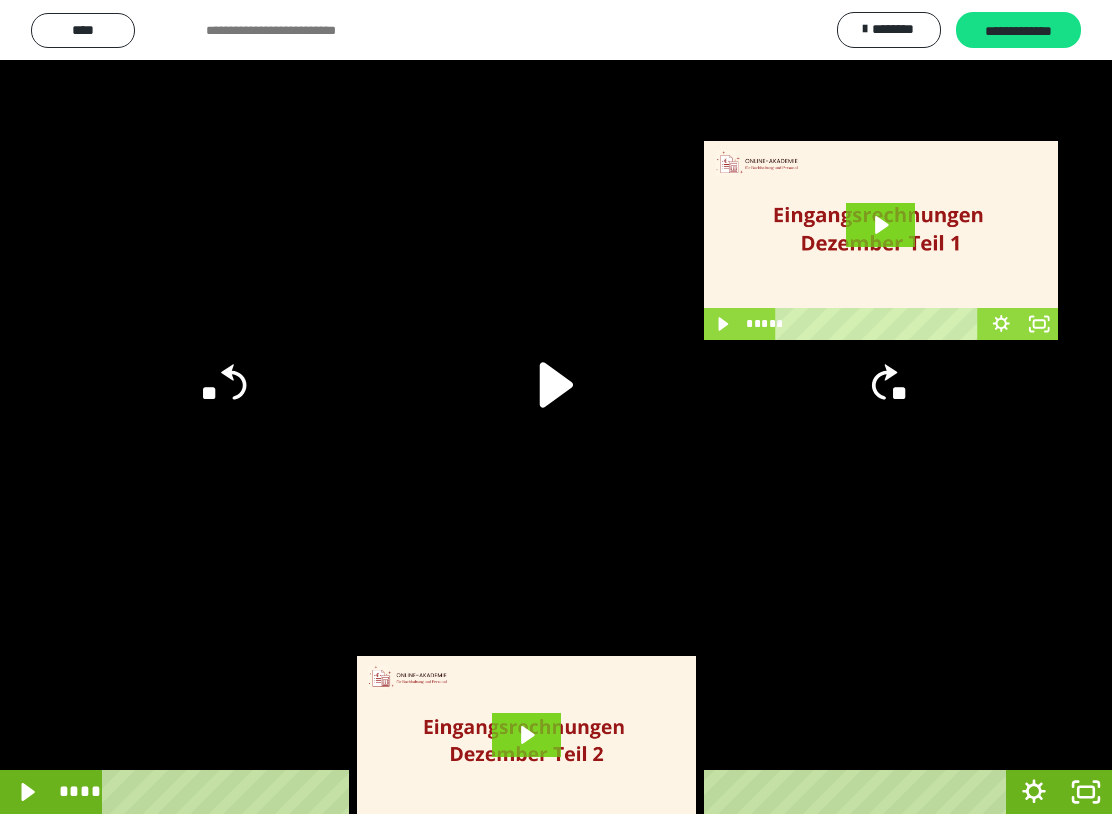 click 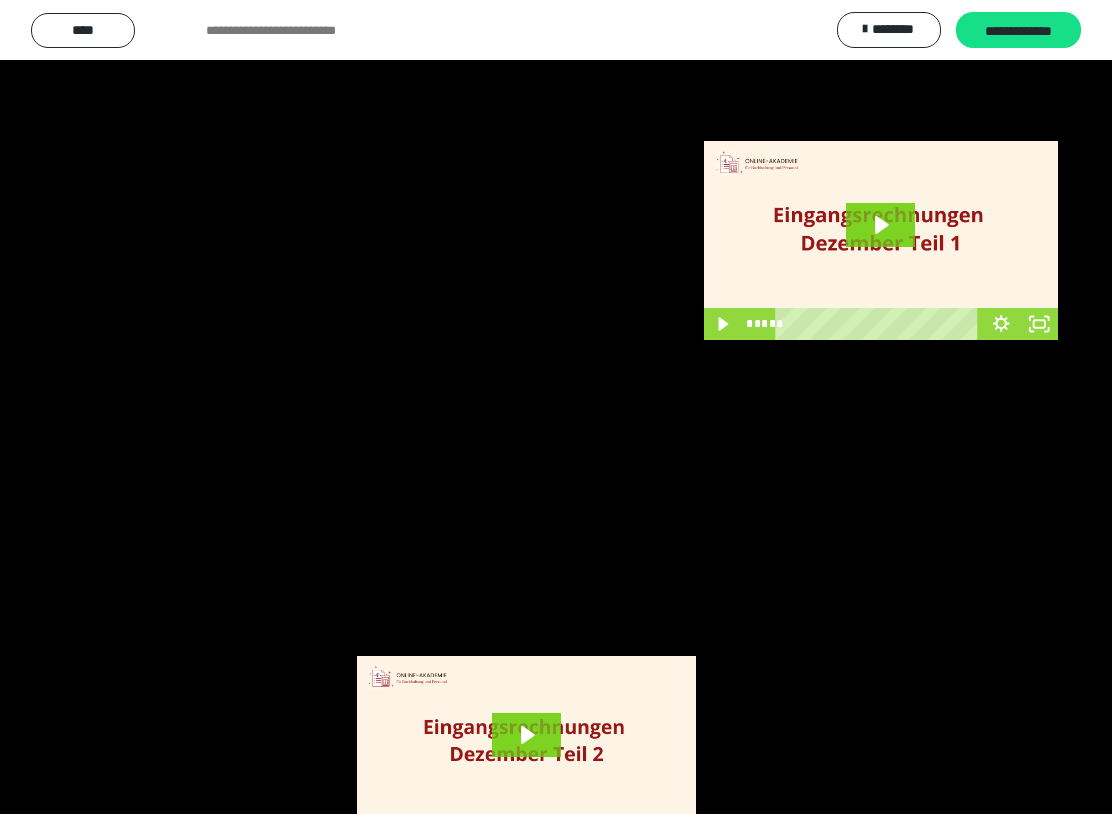 click at bounding box center (556, 407) 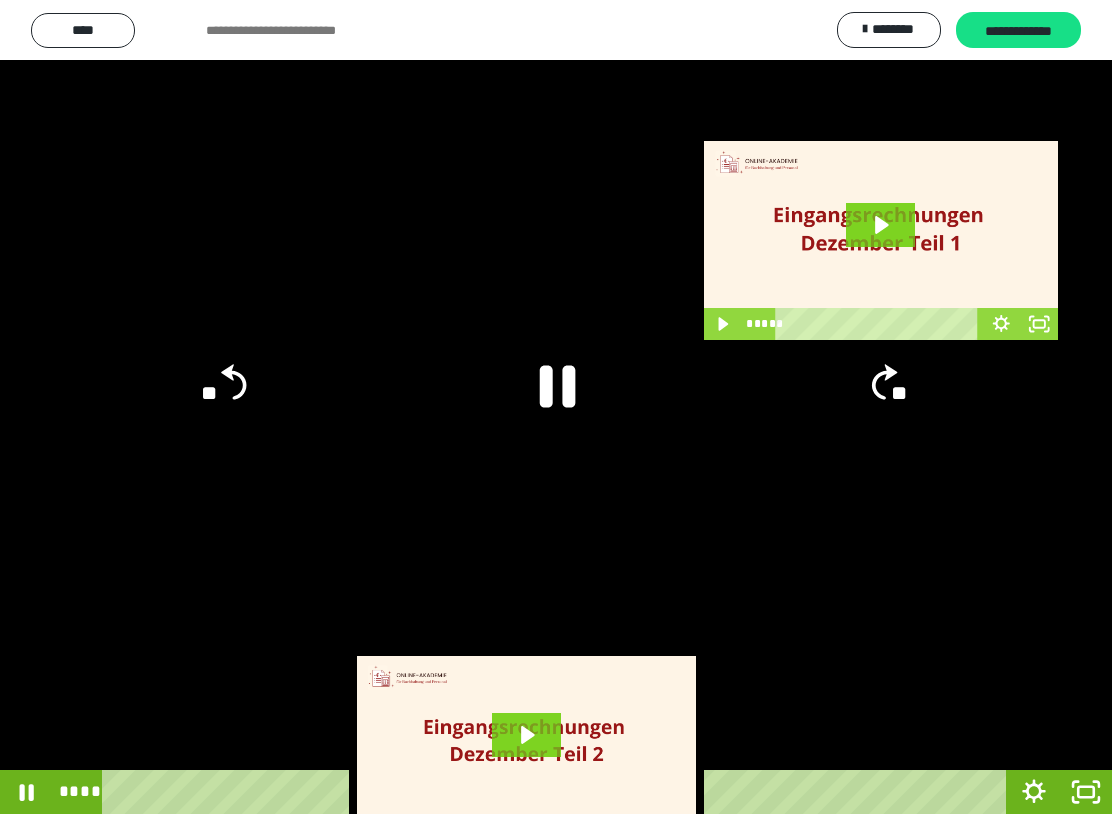 click 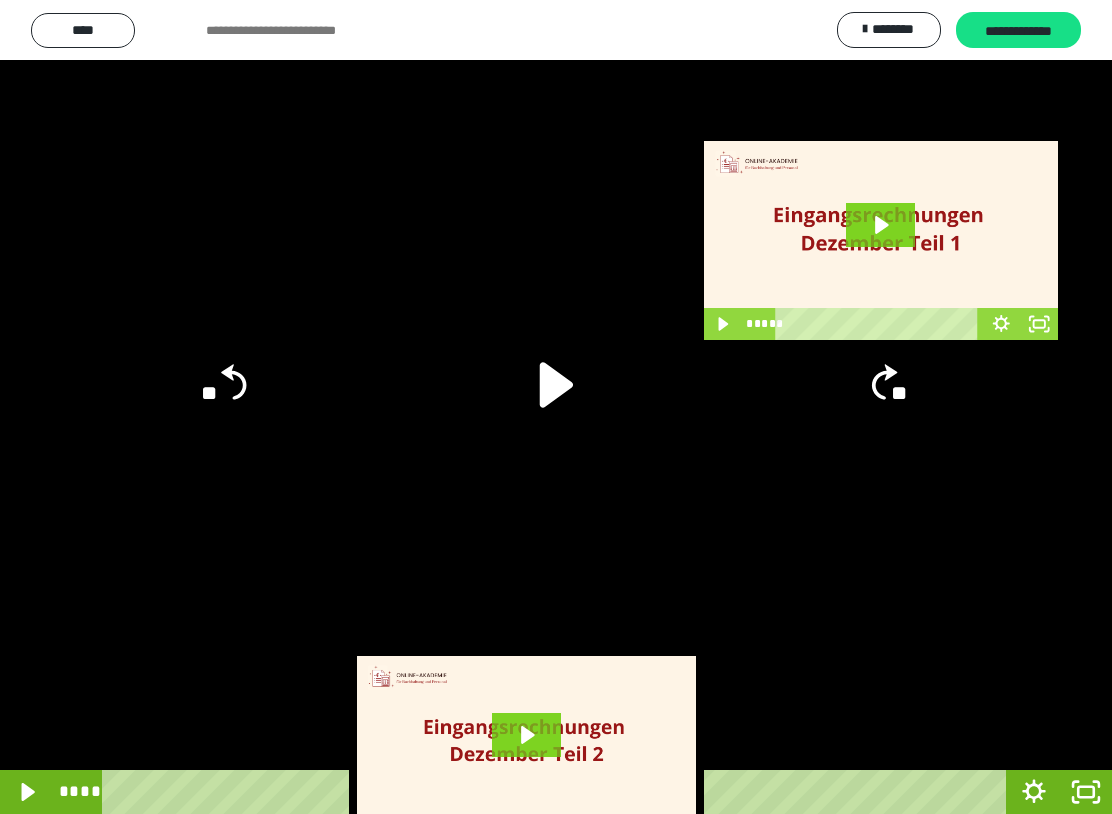 click 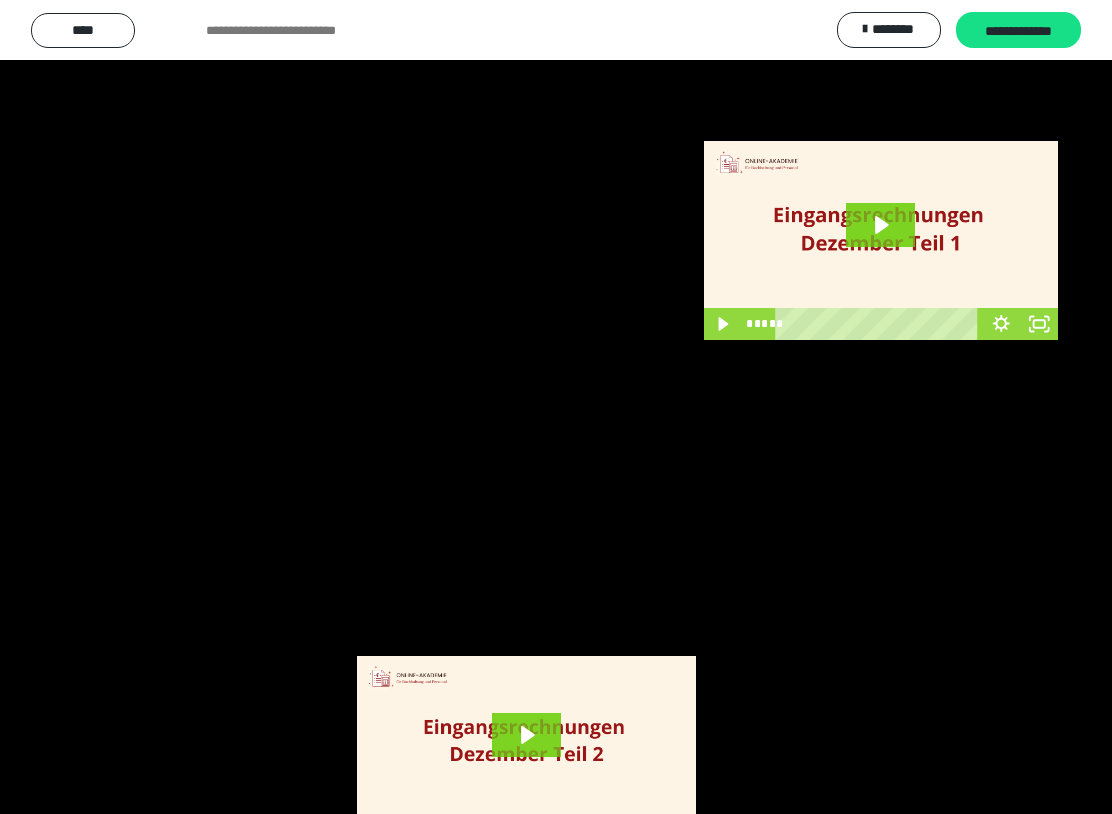 click at bounding box center [556, 407] 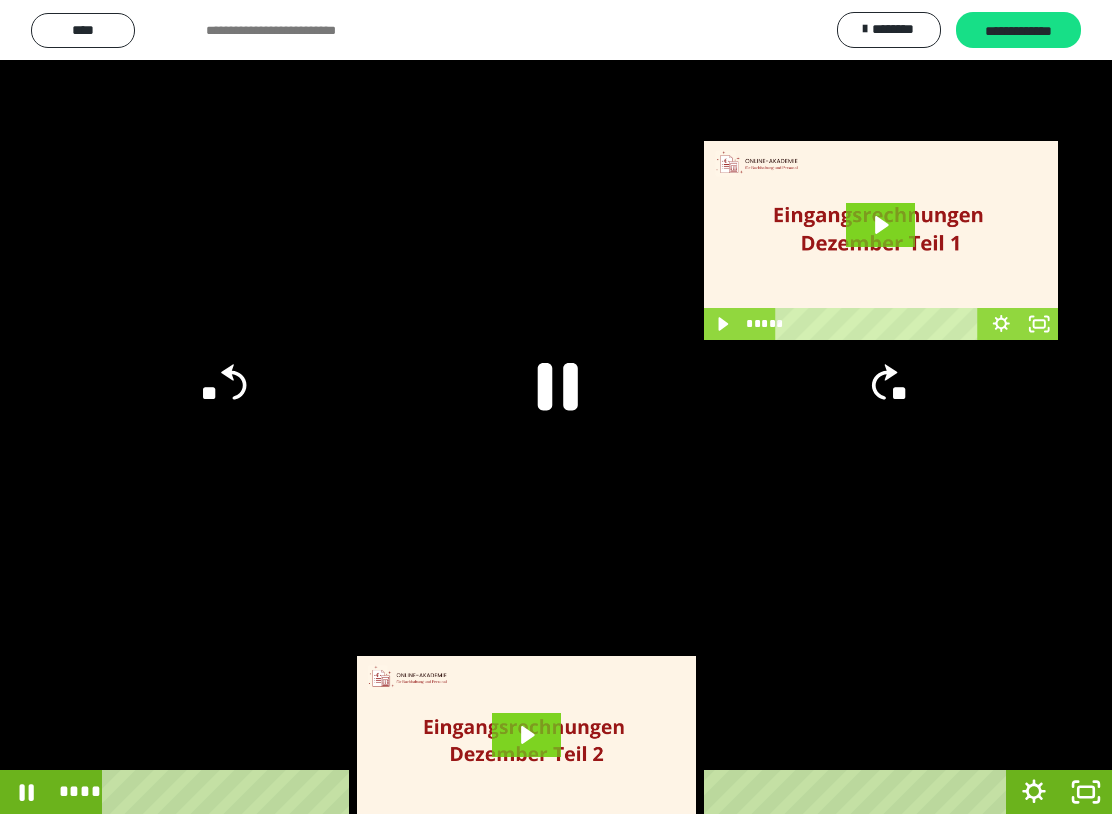 click 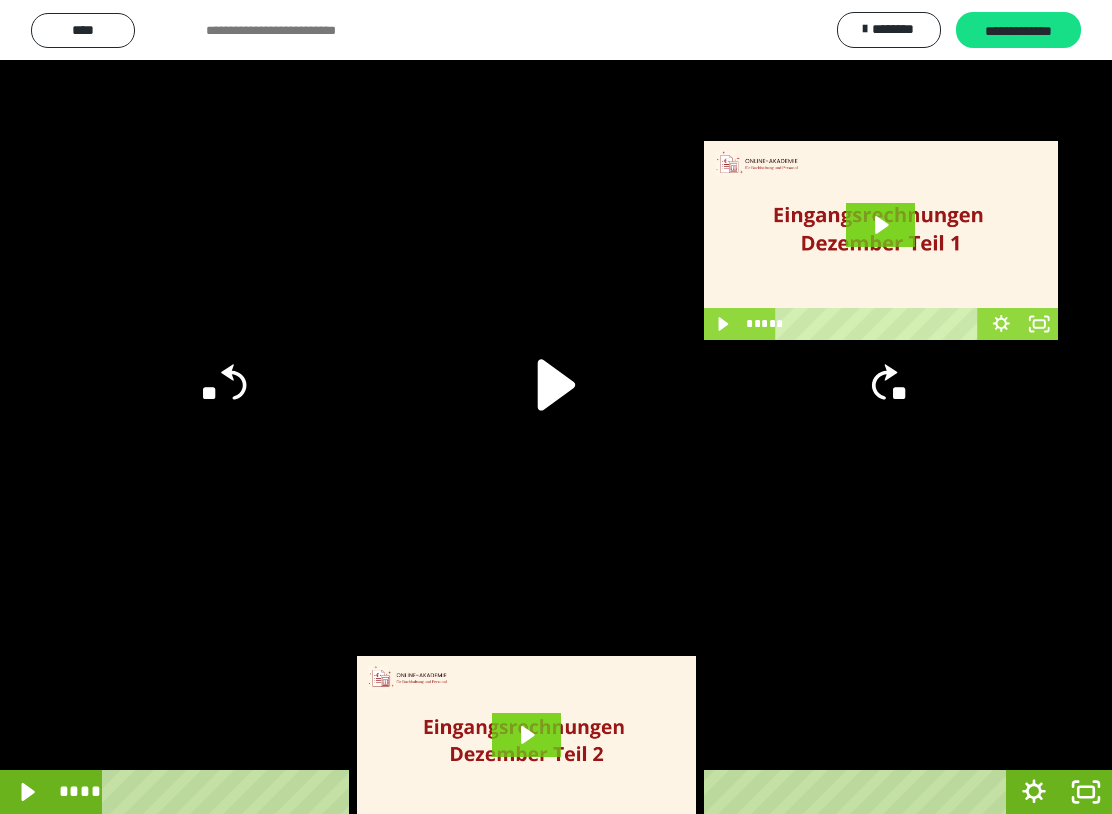 click 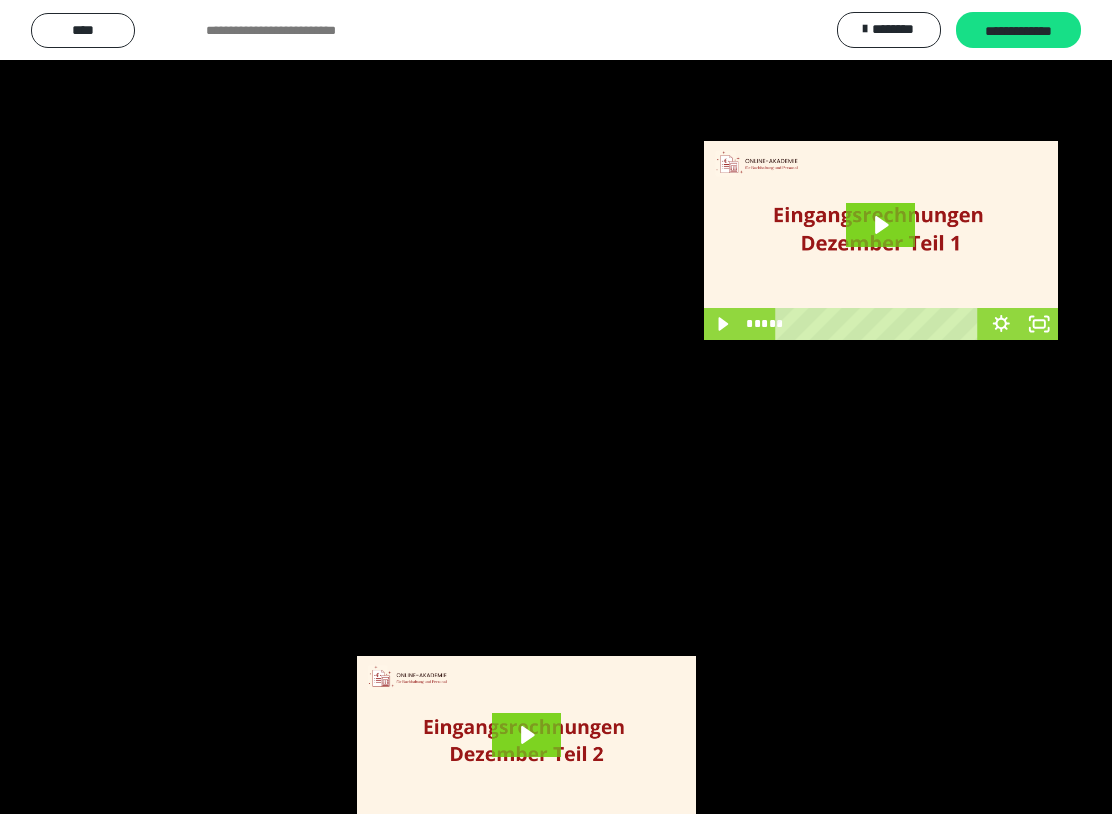 click at bounding box center (556, 407) 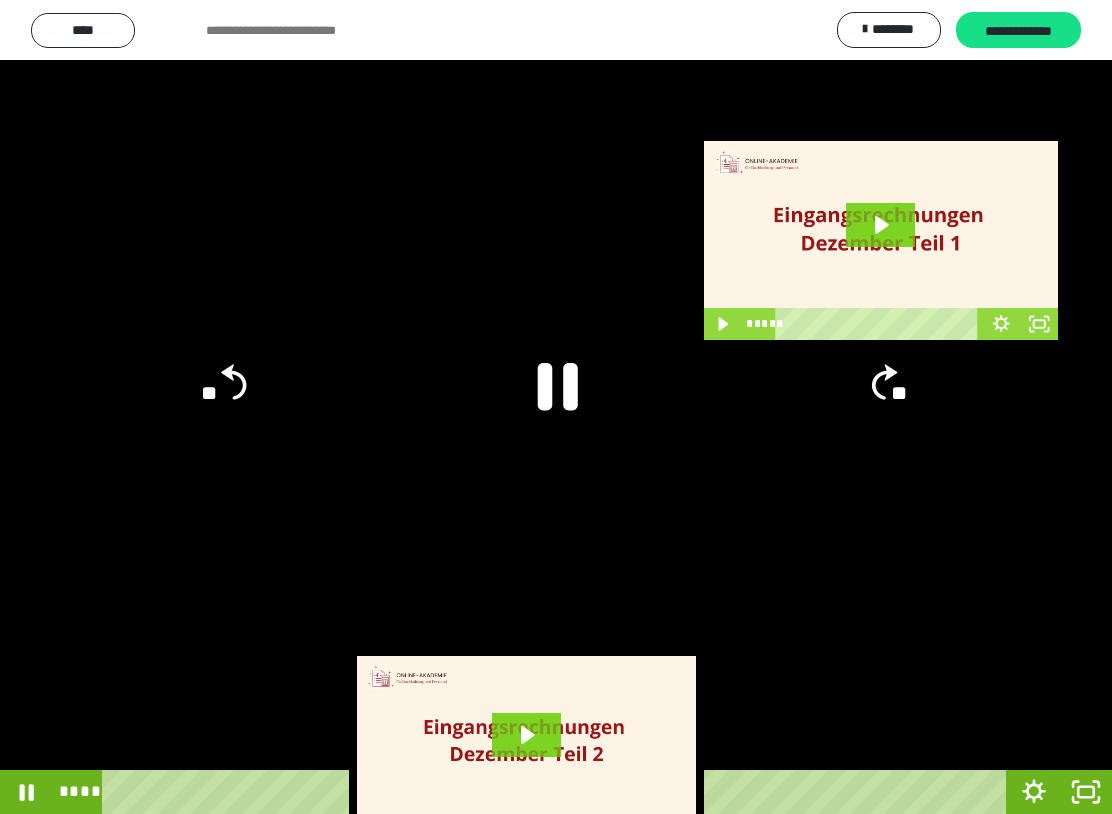 click 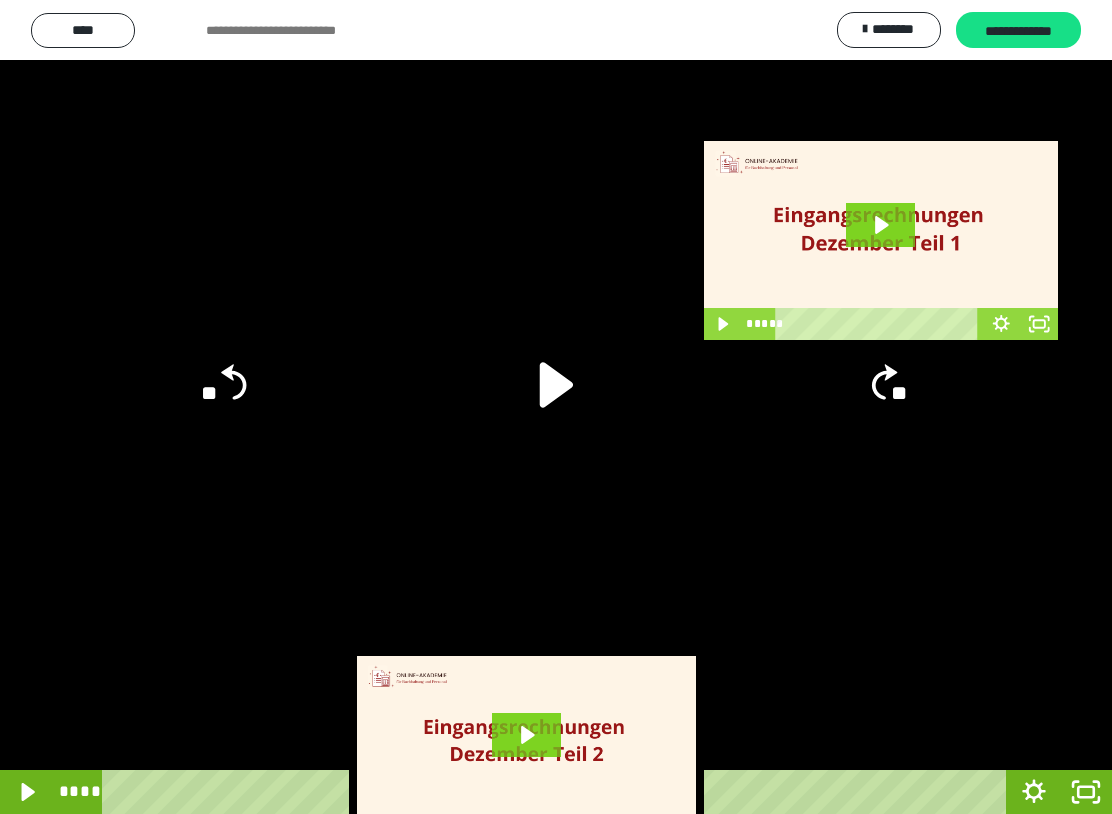 click 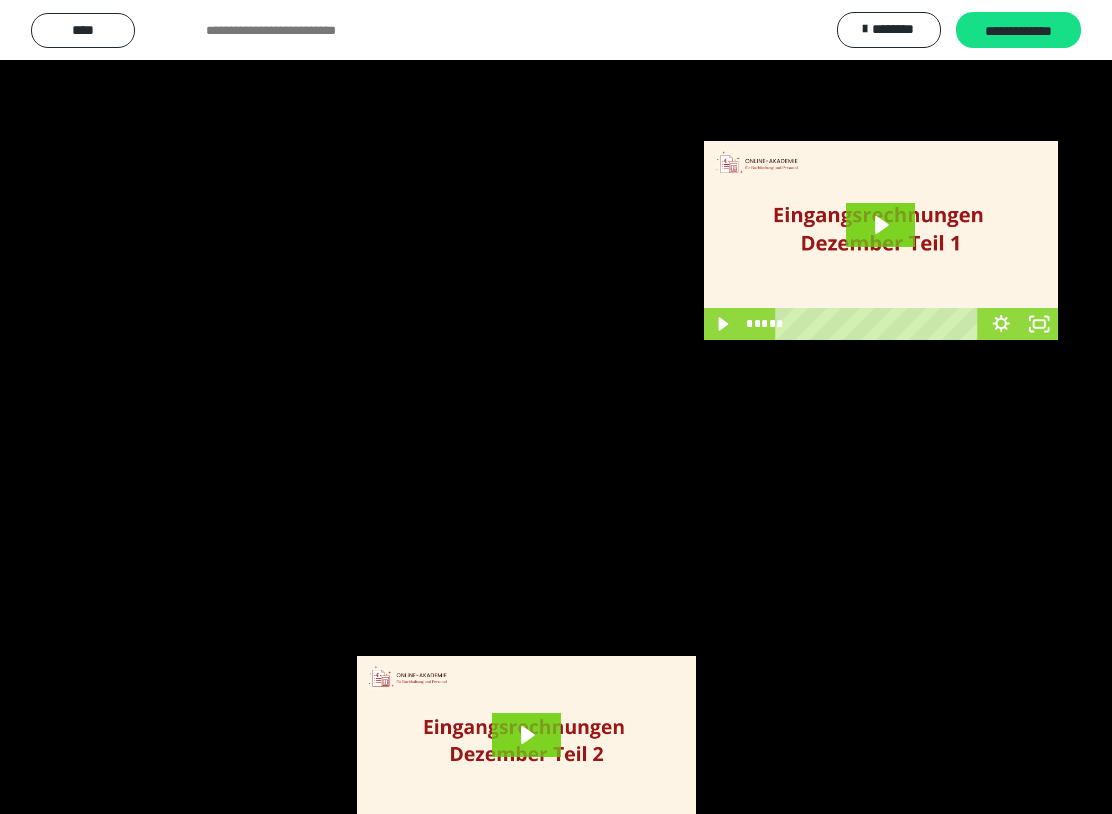 click at bounding box center [556, 407] 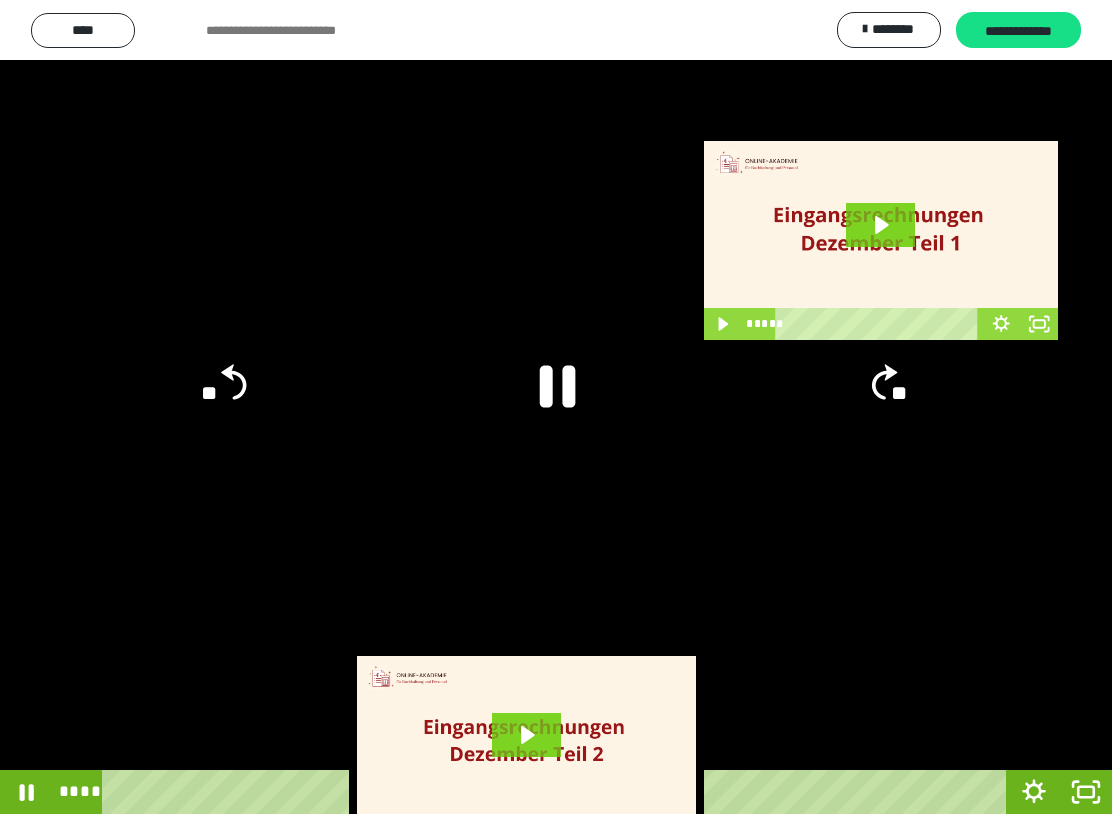 click 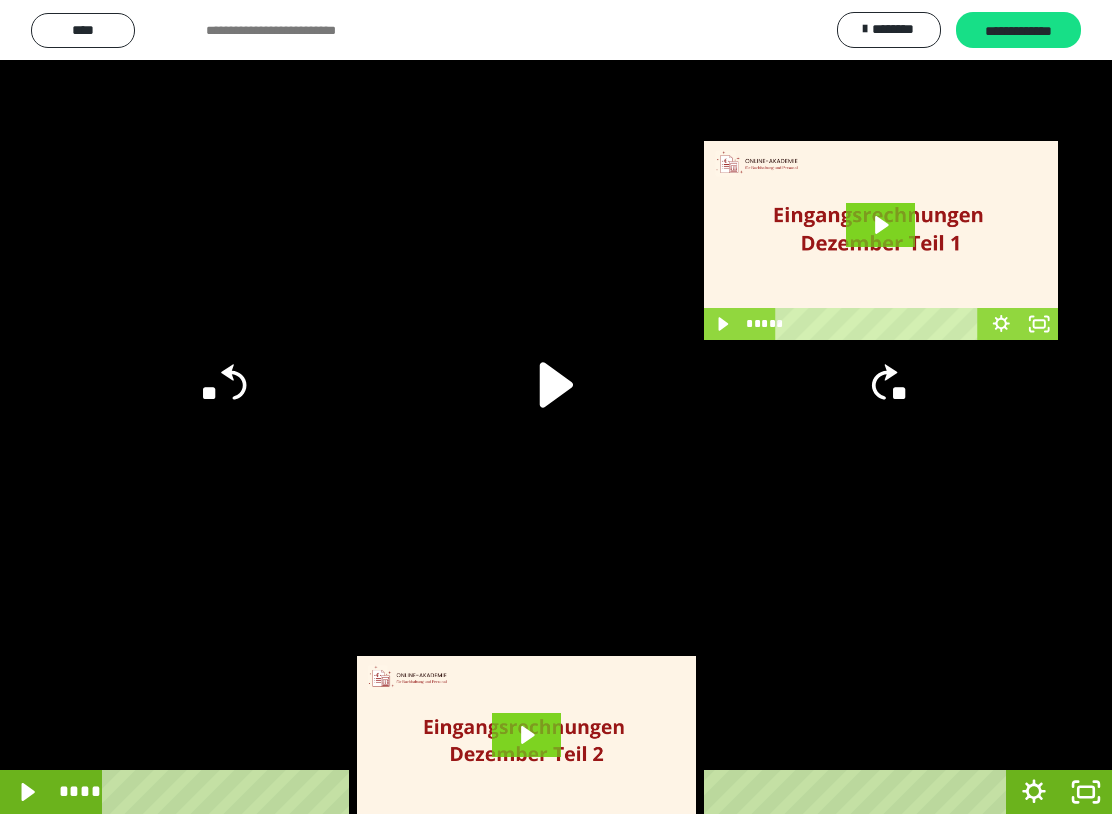 click 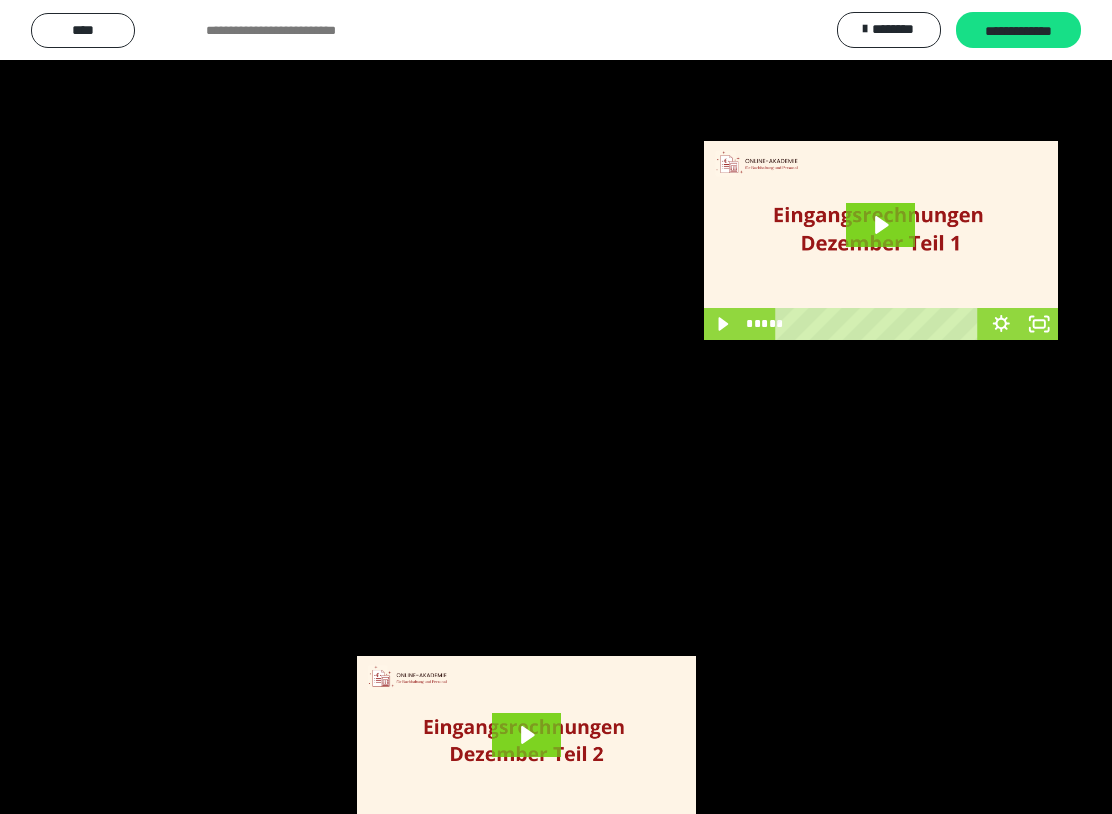 click at bounding box center [556, 407] 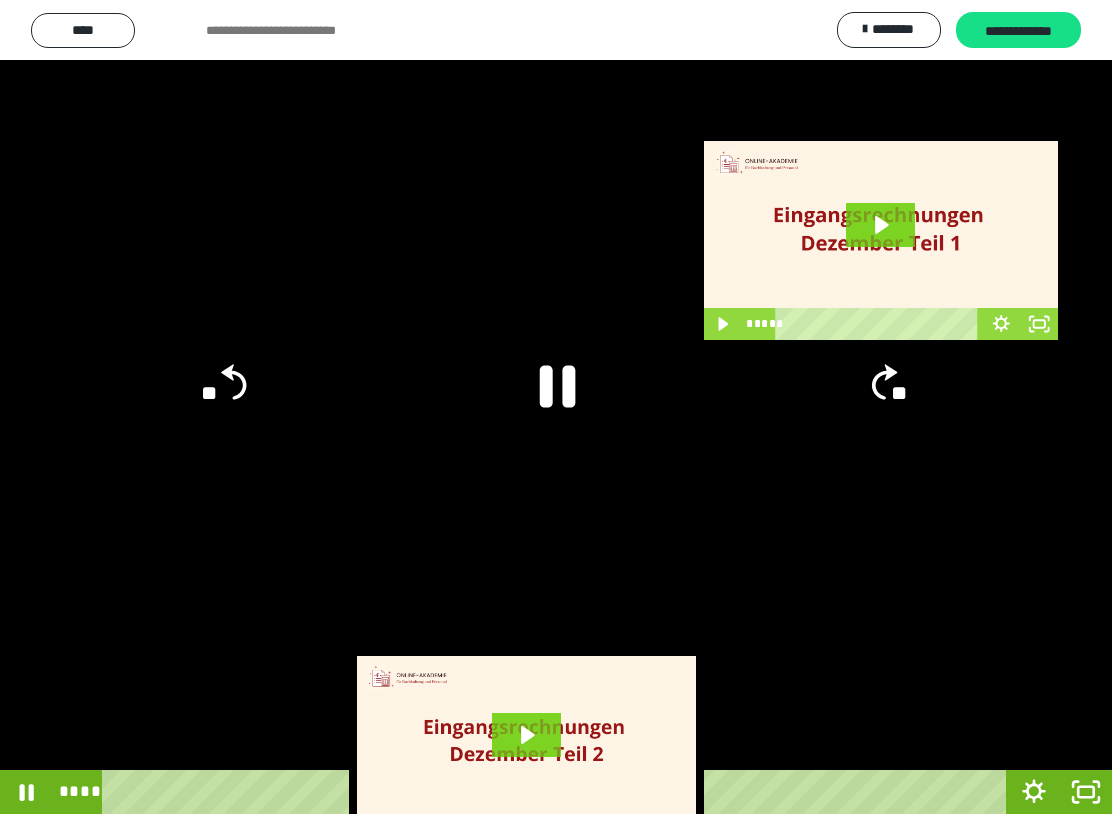click 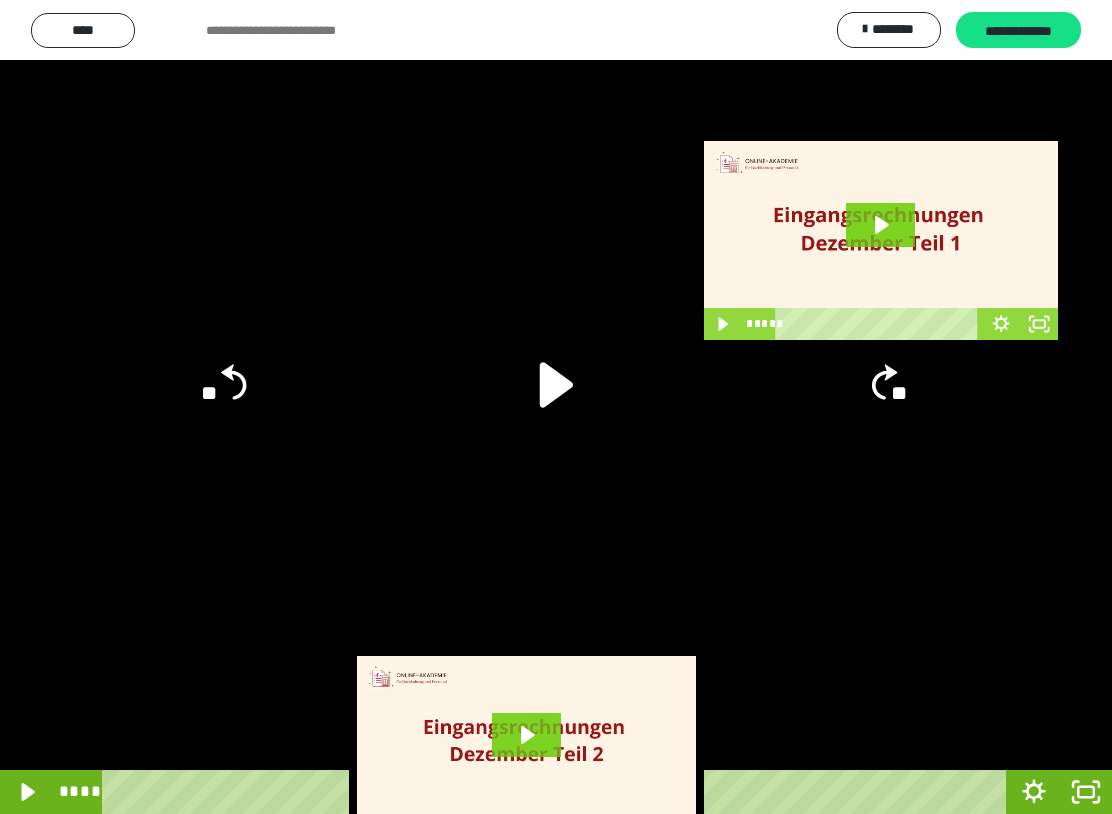 click 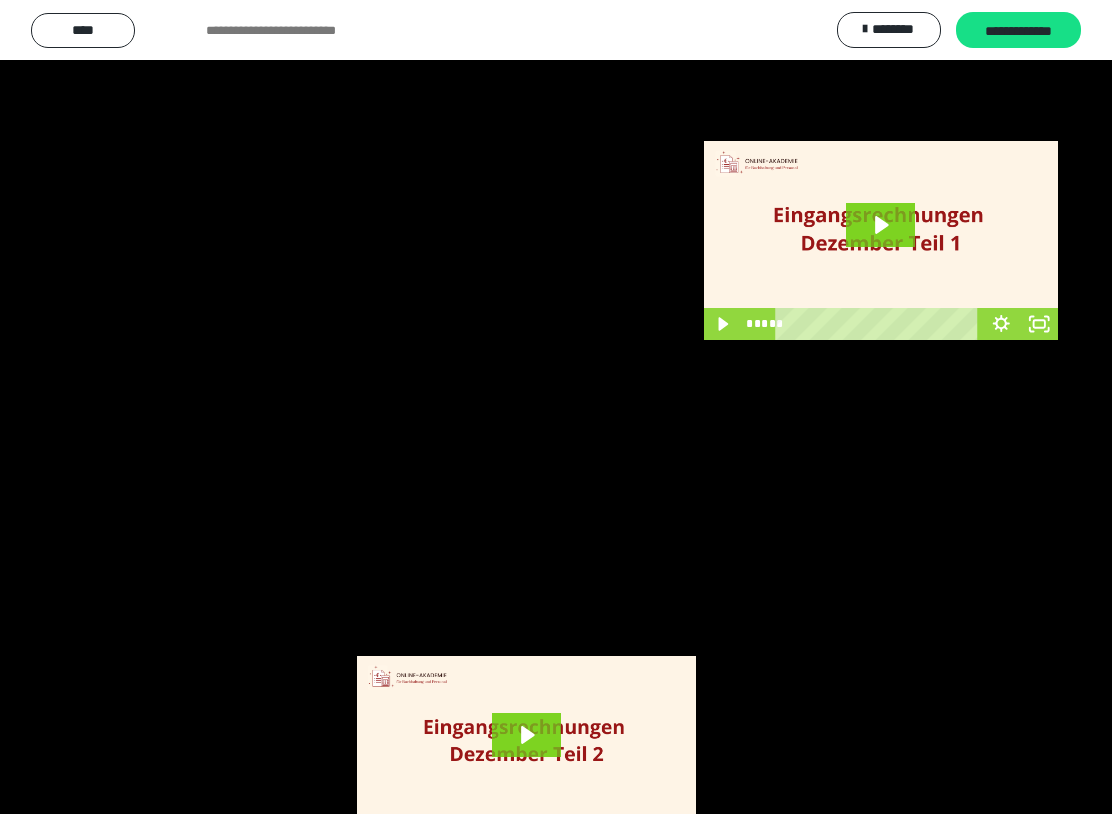 click at bounding box center (556, 407) 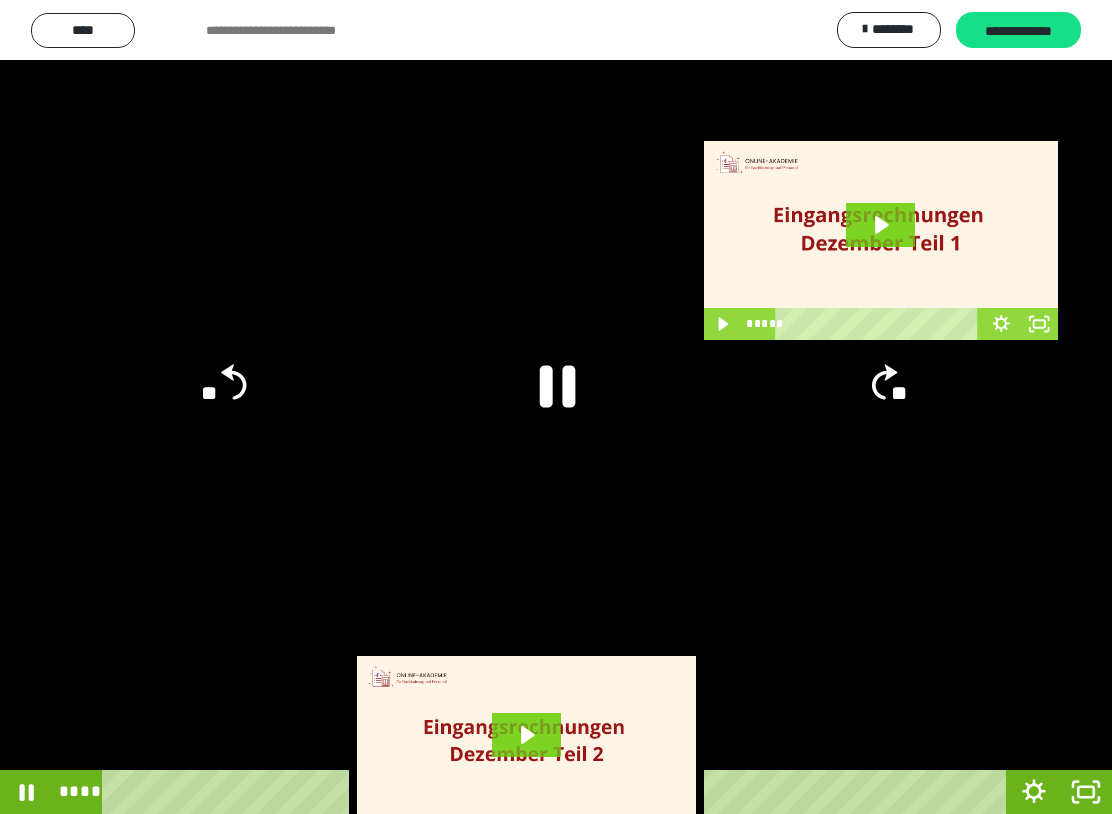 click 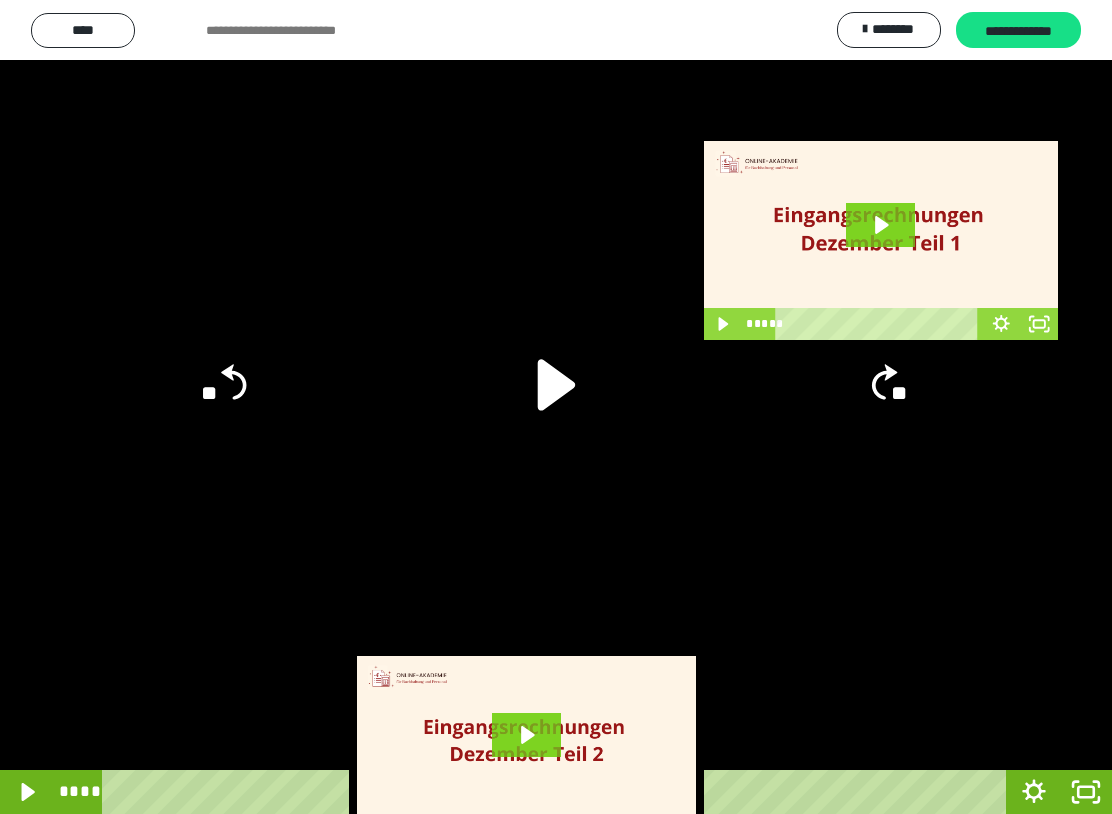 click 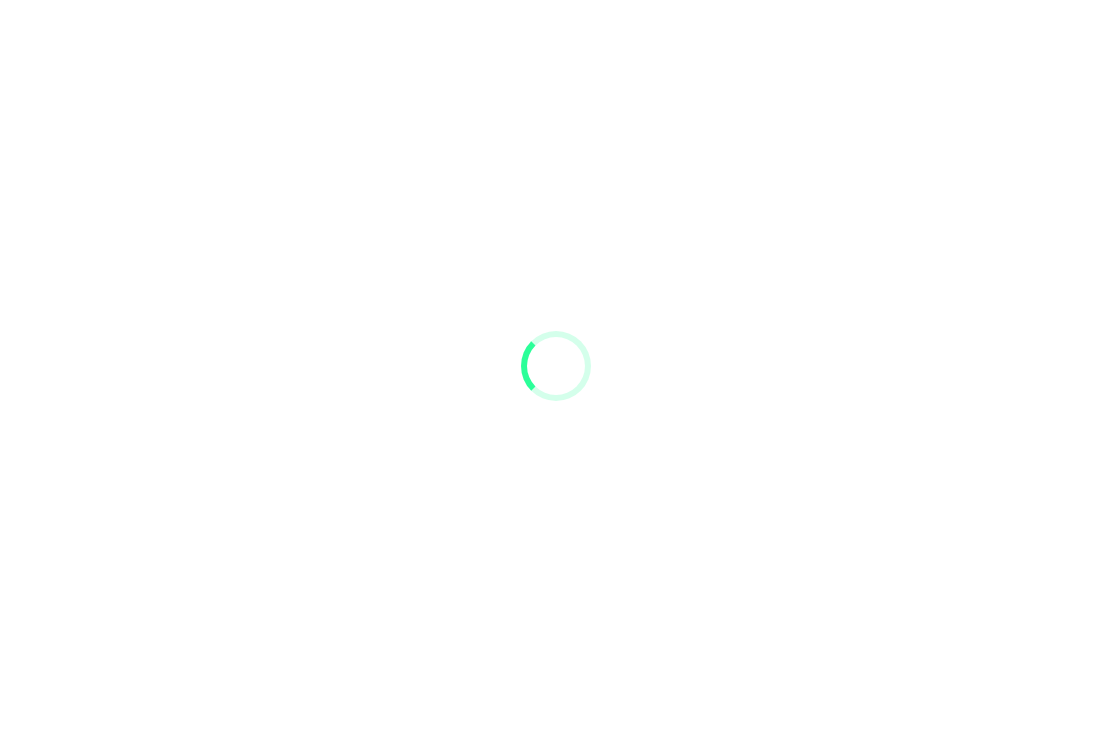 scroll, scrollTop: 0, scrollLeft: 0, axis: both 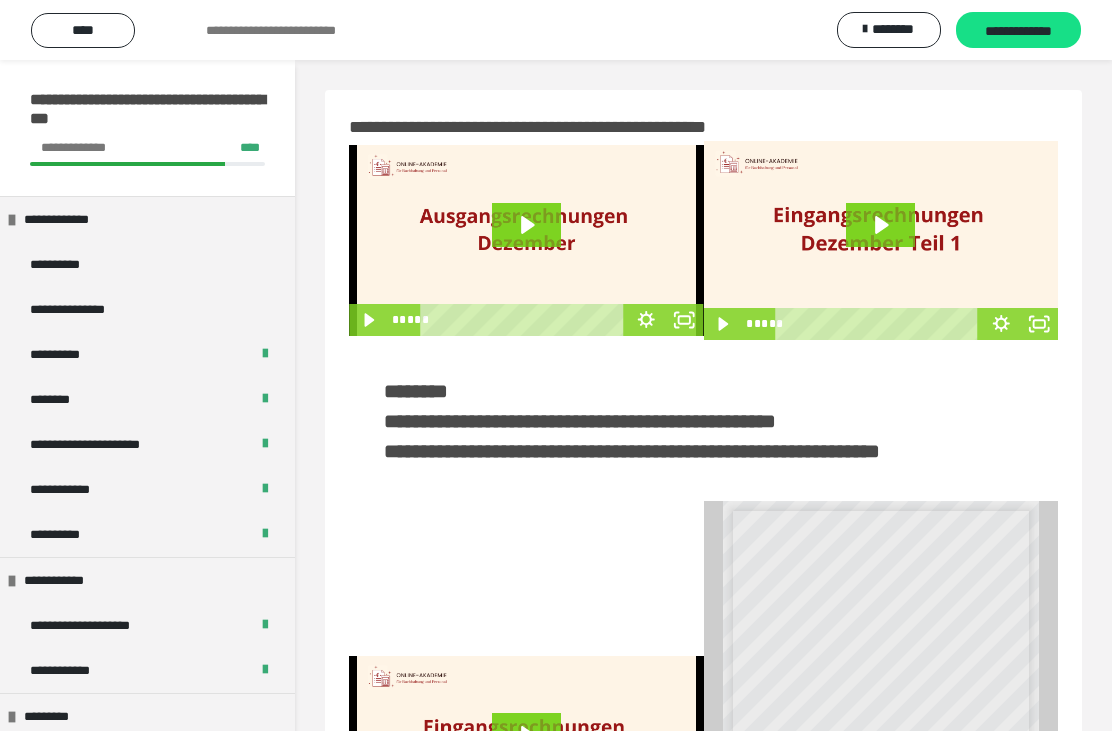 click 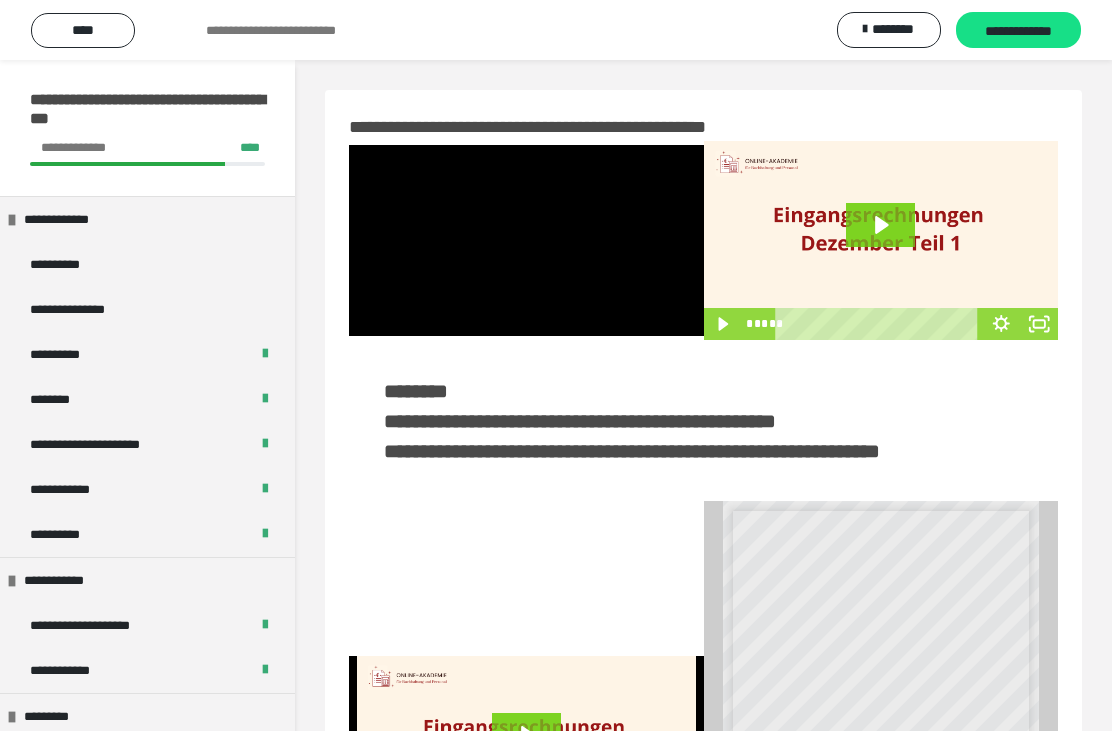 click at bounding box center (526, 240) 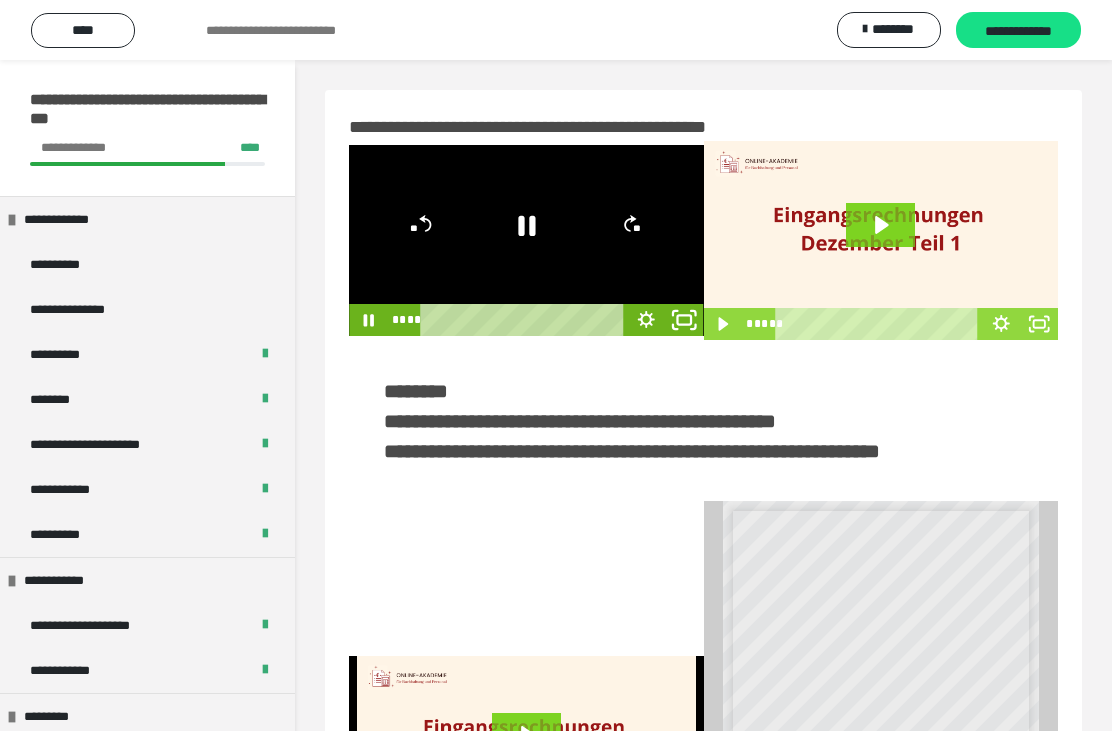 click 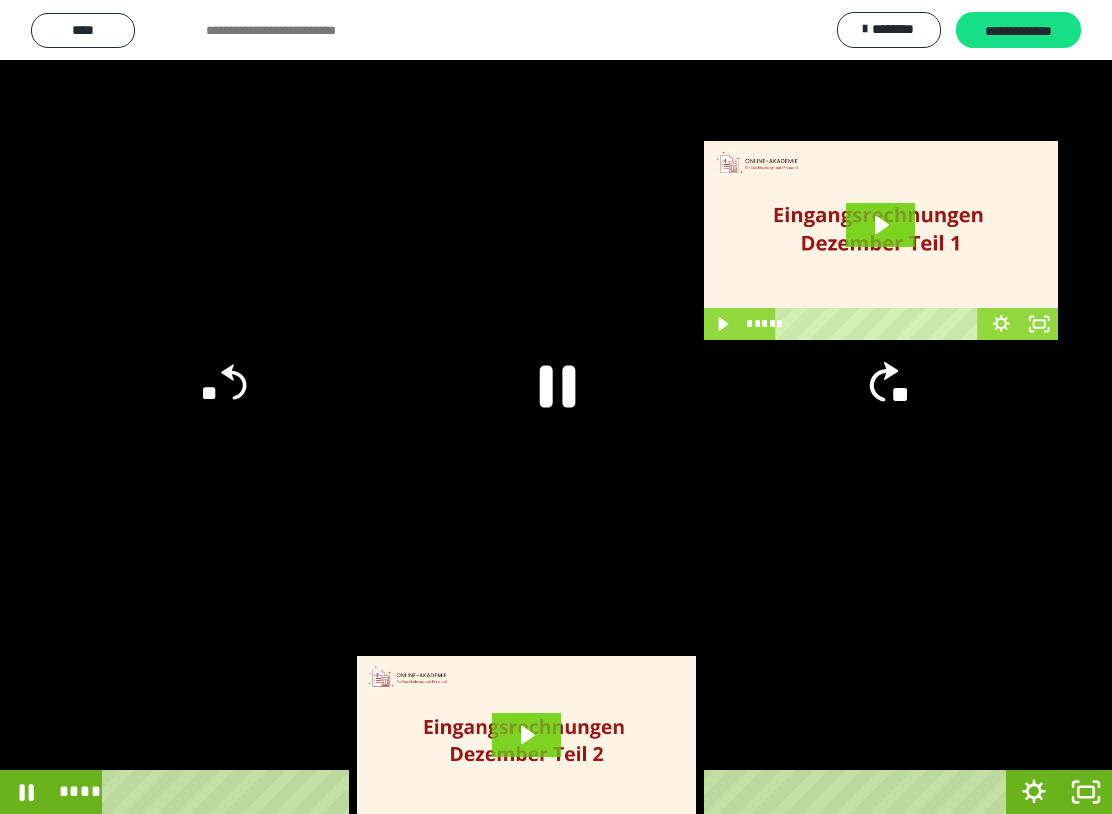 click on "**" 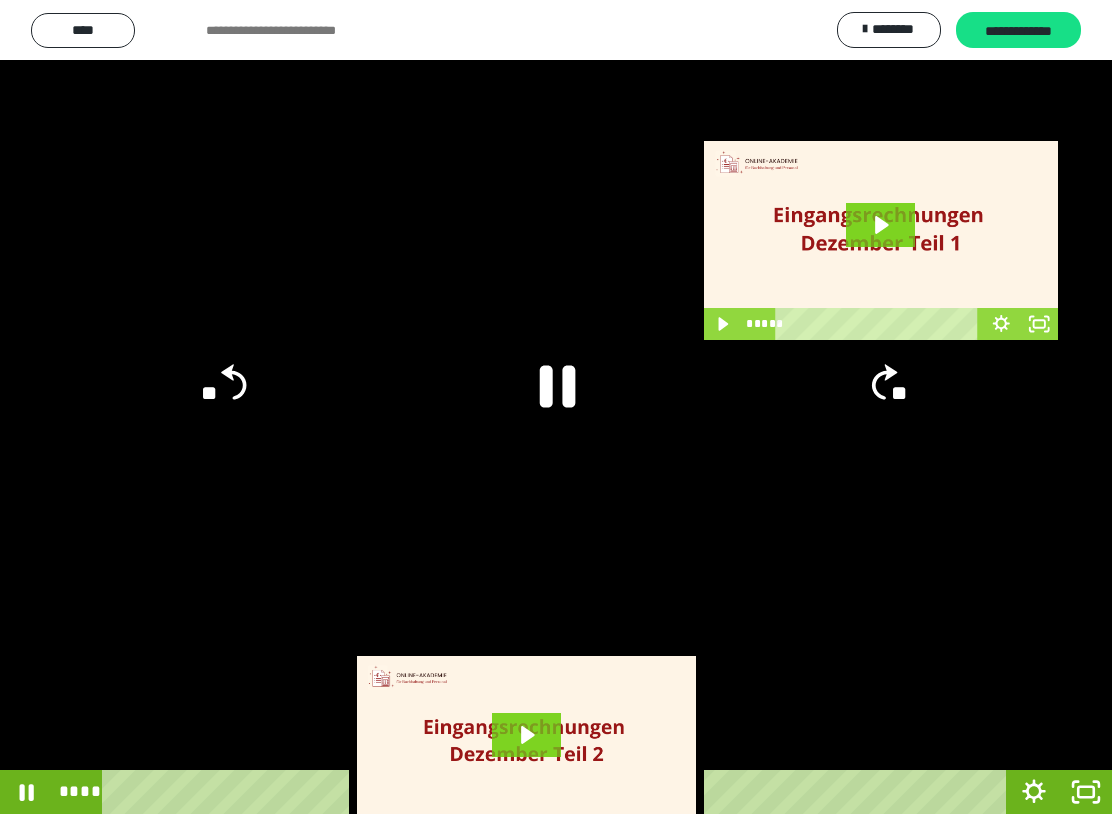 click on "**" 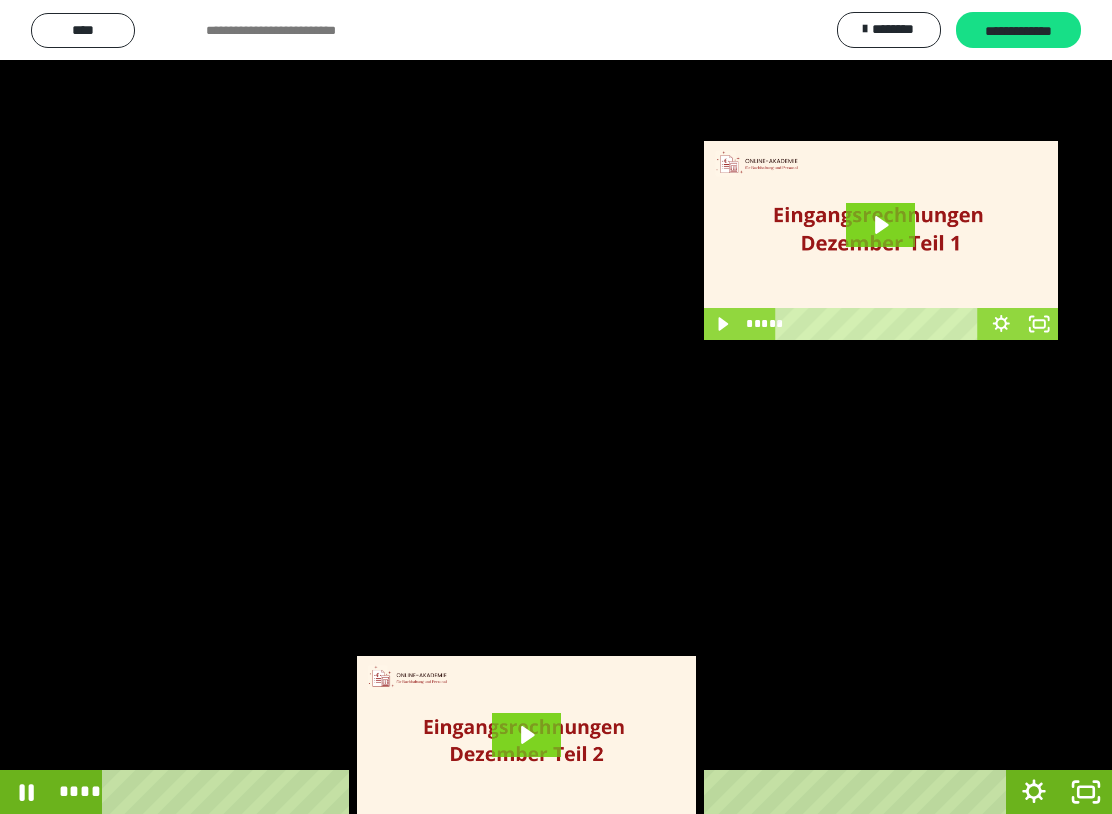 click at bounding box center (556, 407) 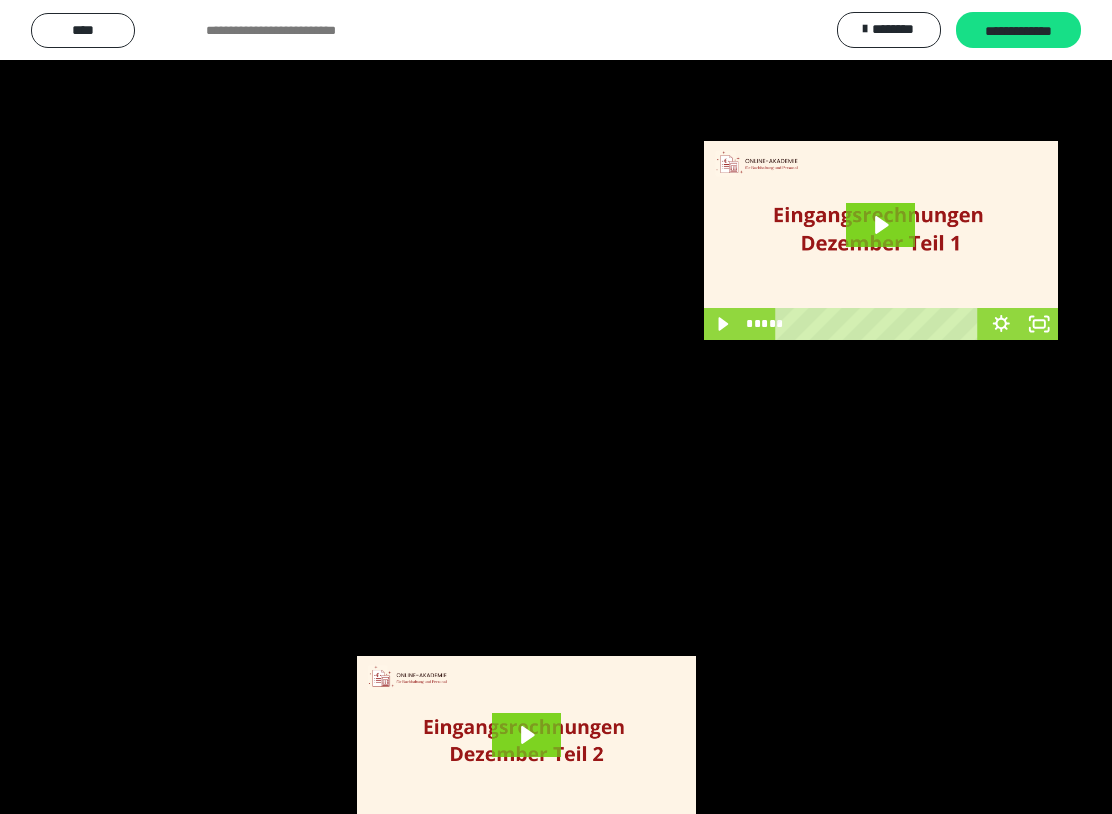click at bounding box center (556, 407) 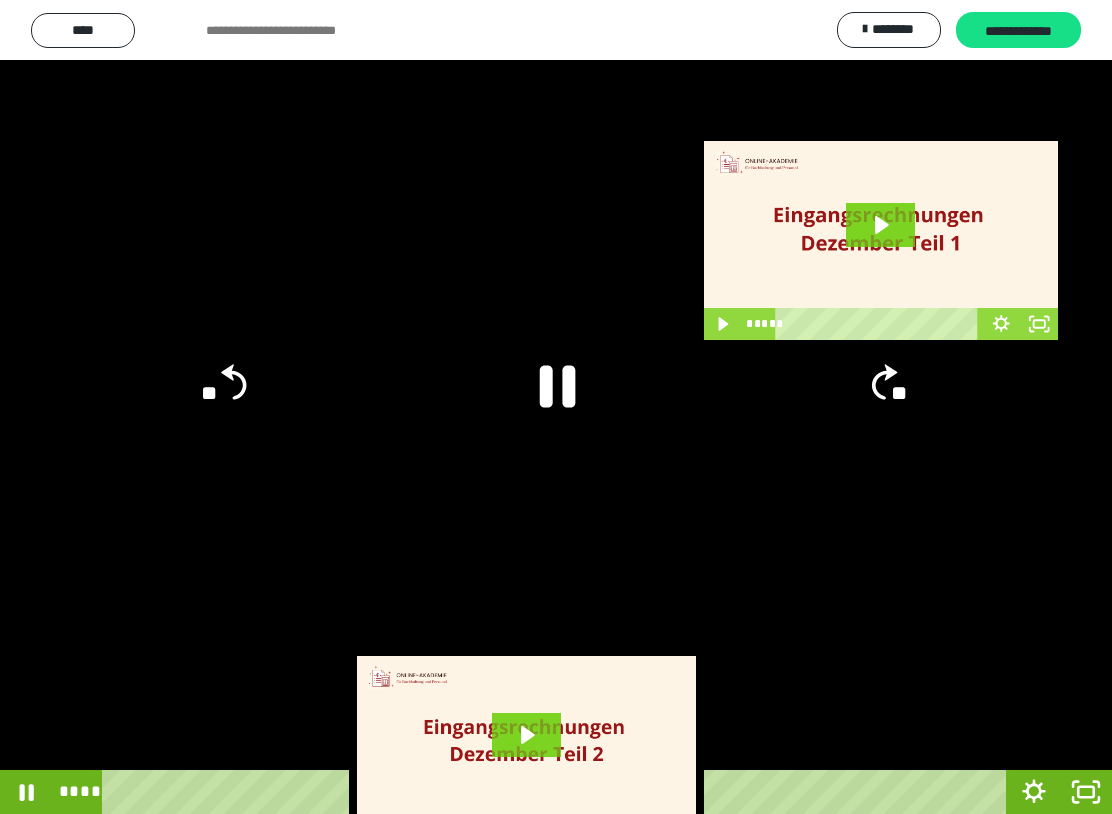 click on "**" 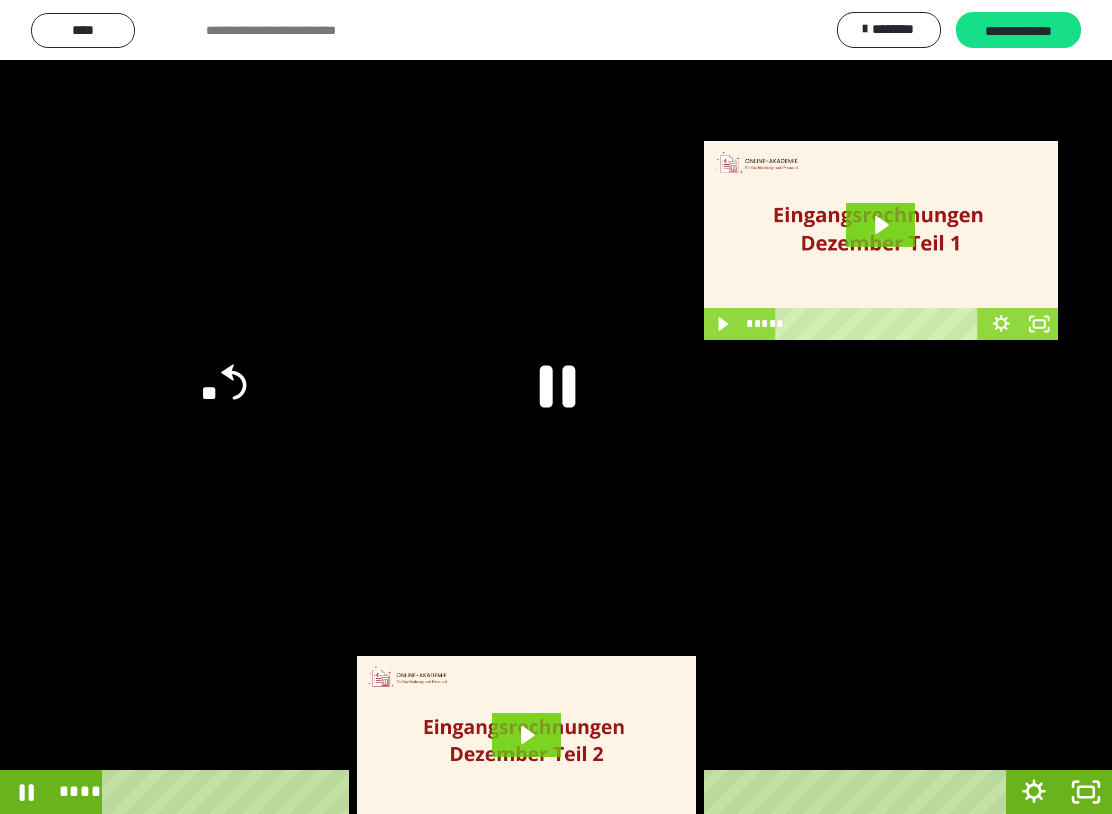 click on "**" 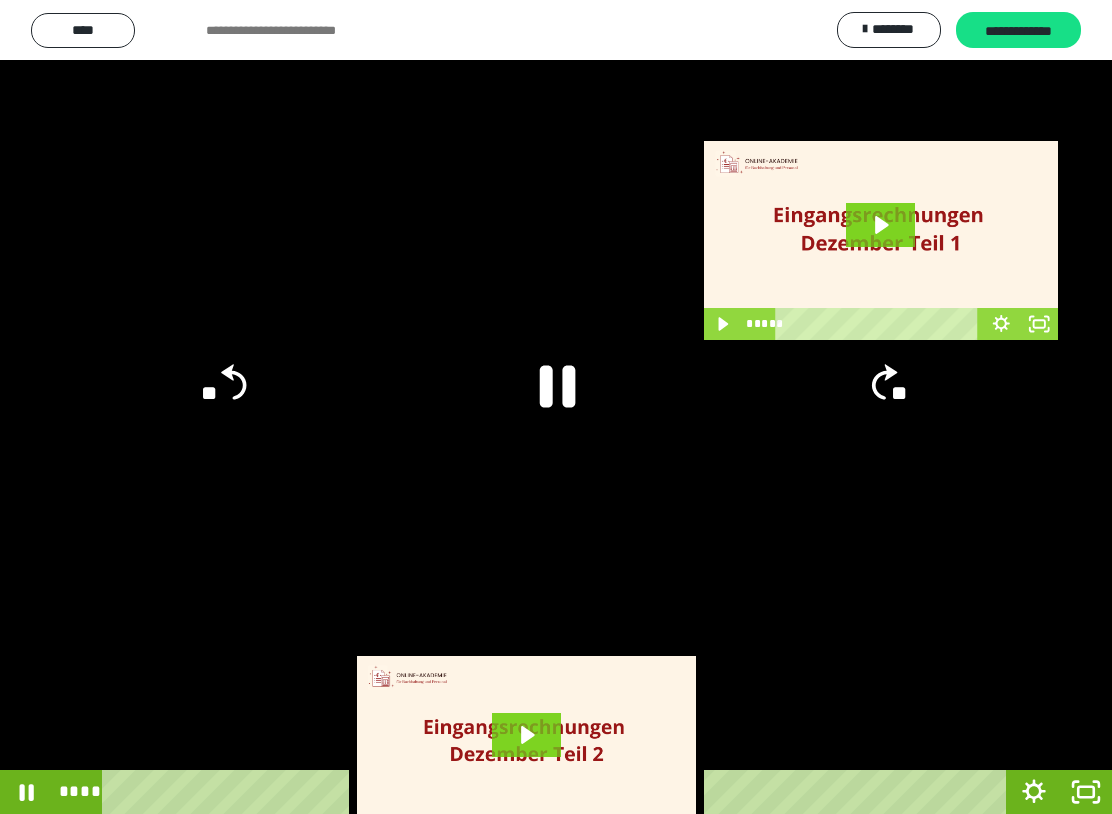 click on "**" 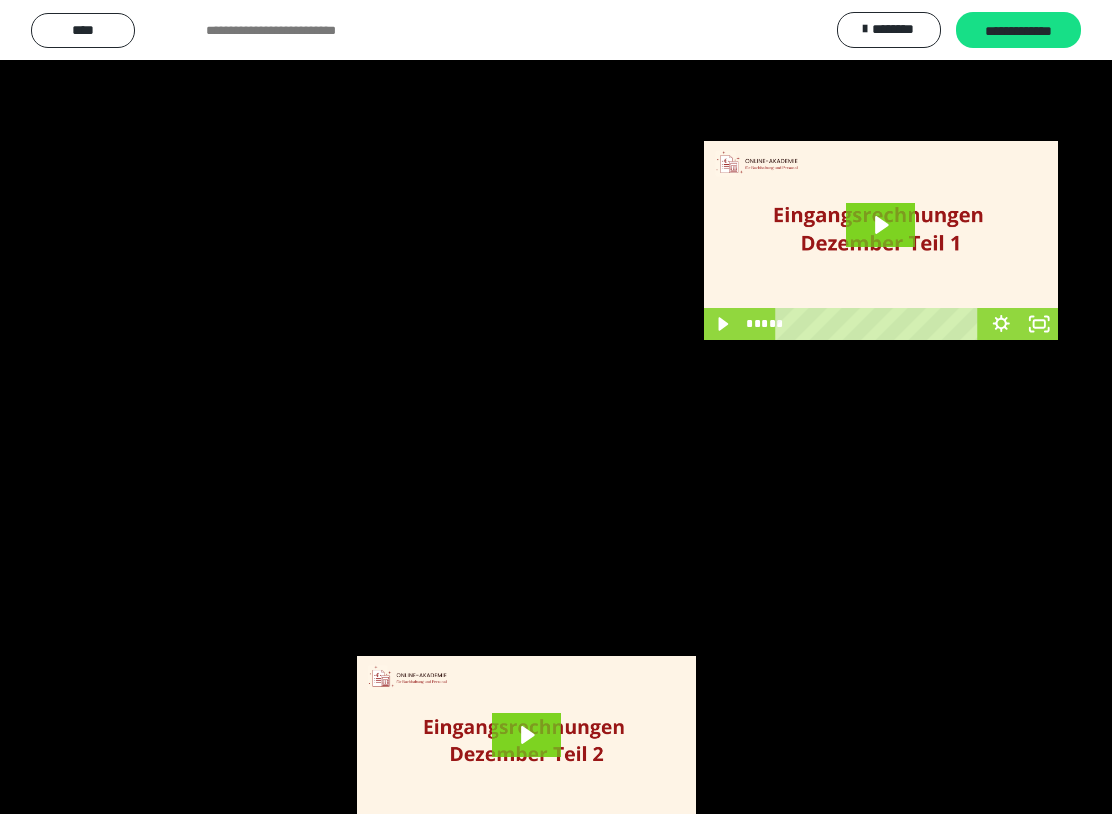 click at bounding box center (556, 407) 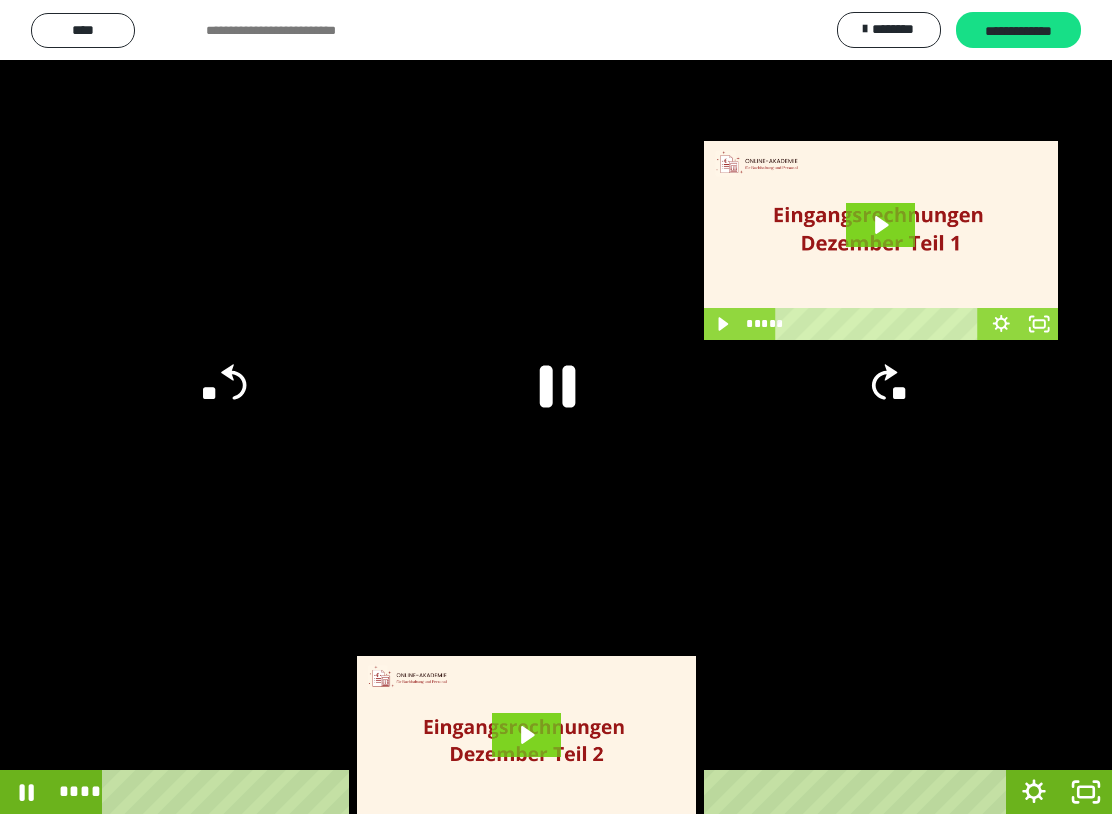 click on "**" 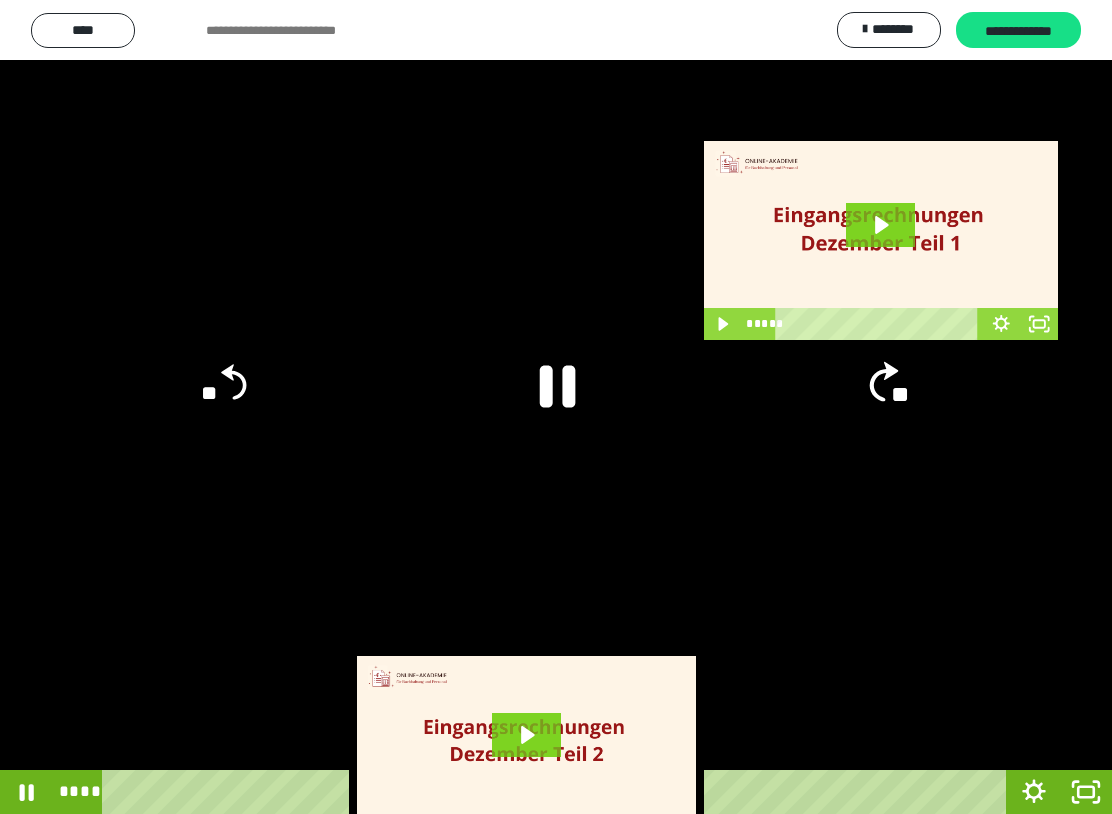 click on "**" 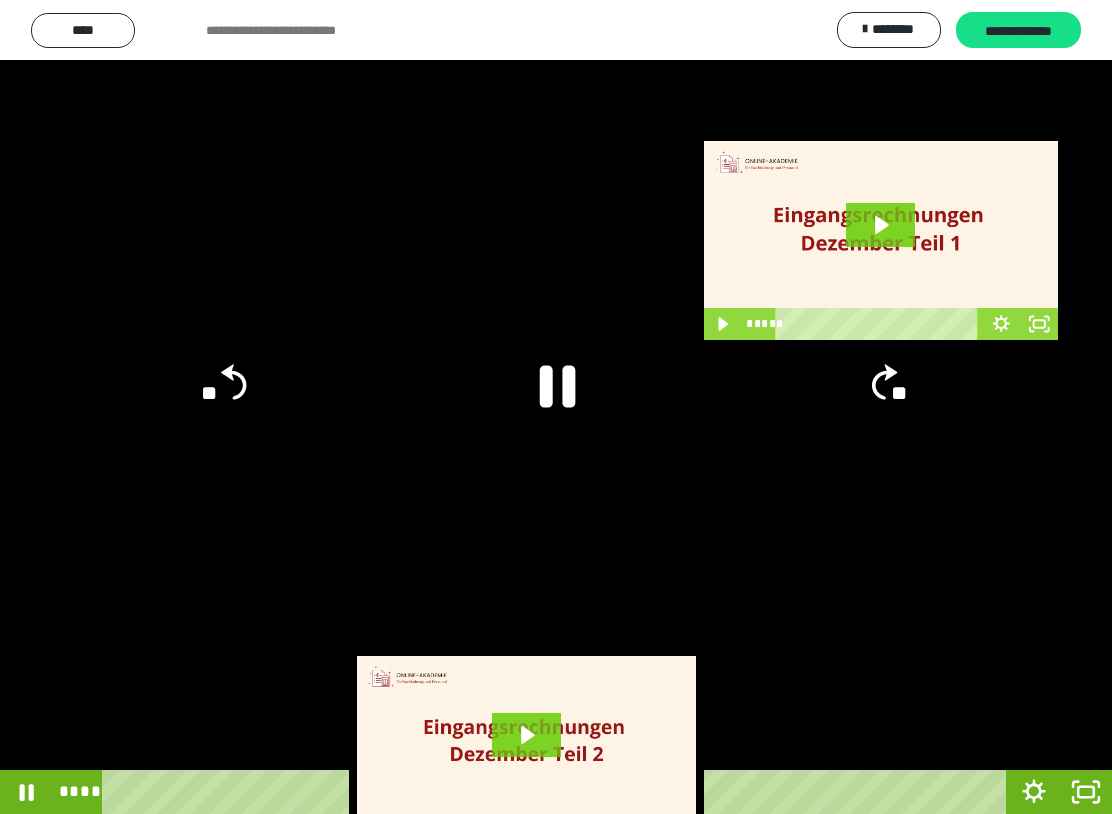 click on "**" 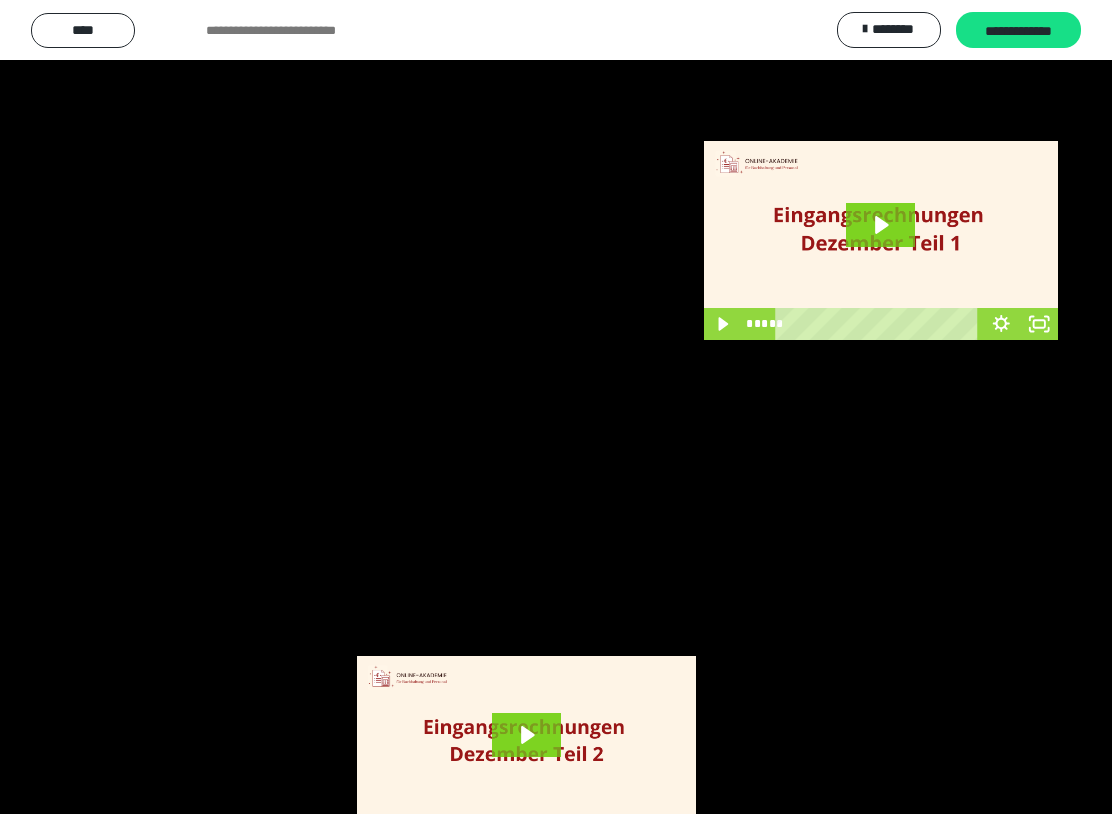 click at bounding box center (556, 407) 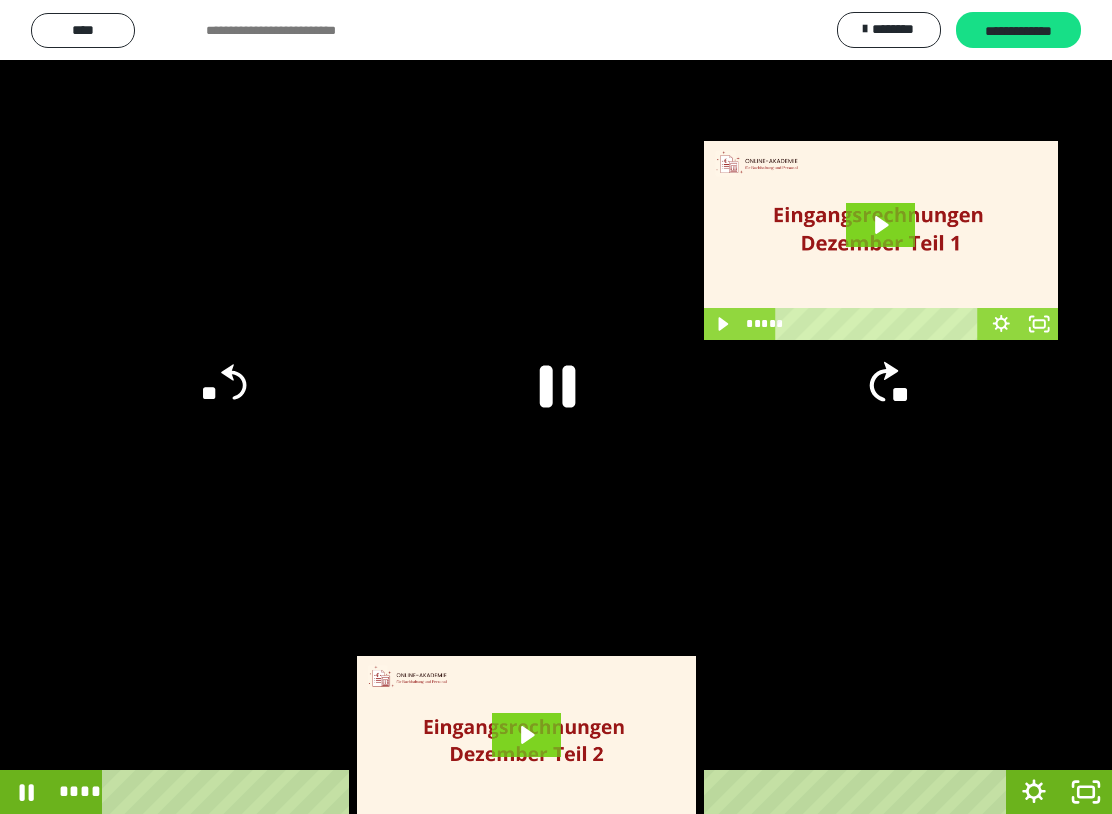 click on "**" 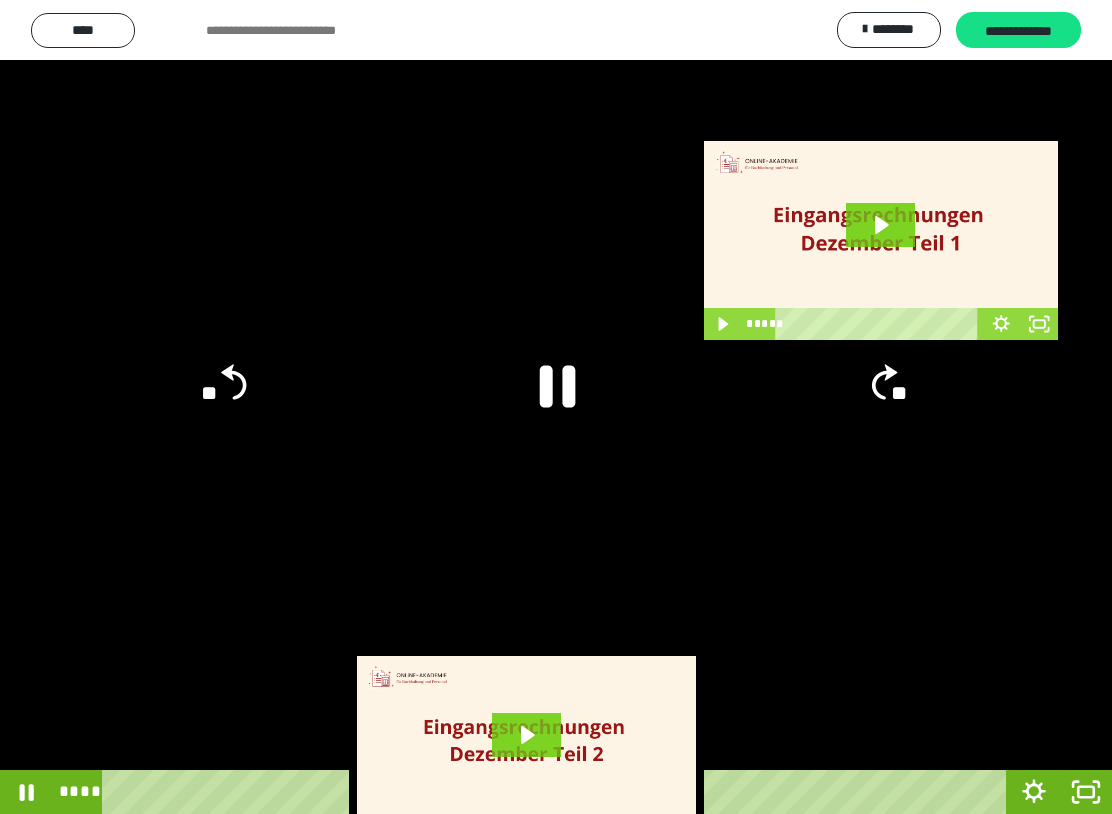 click on "**" 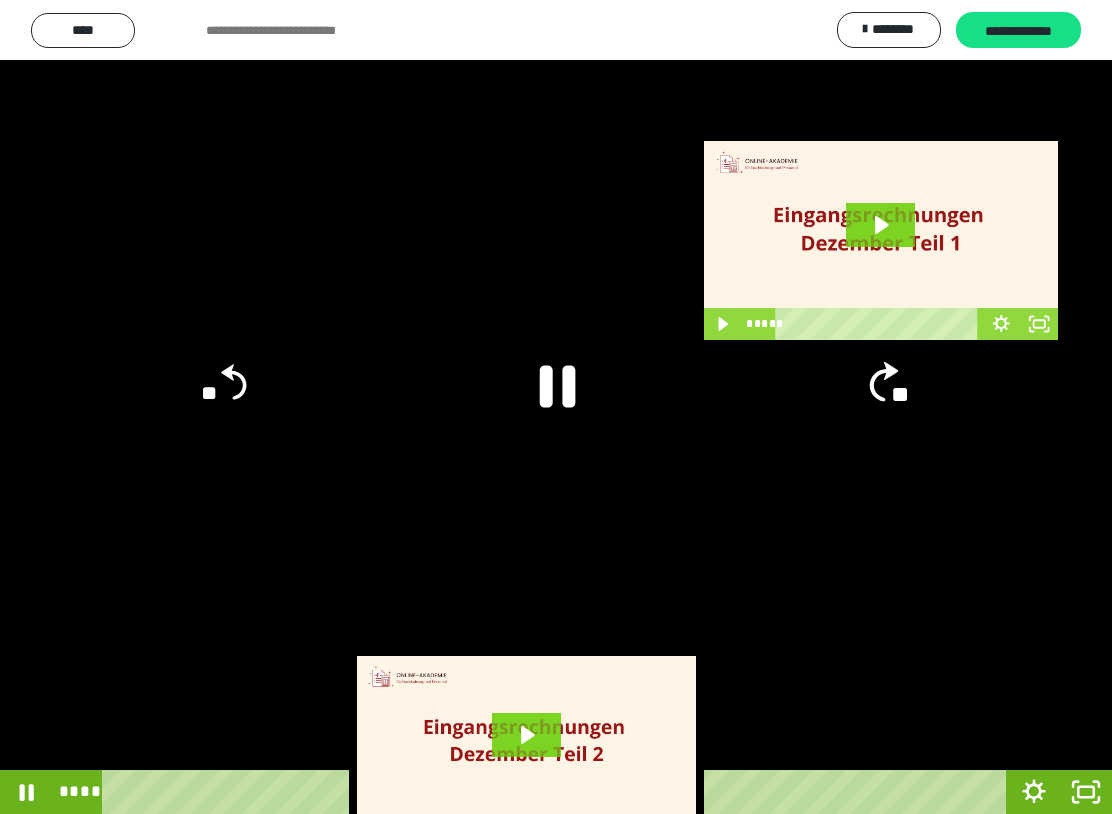 click on "**" 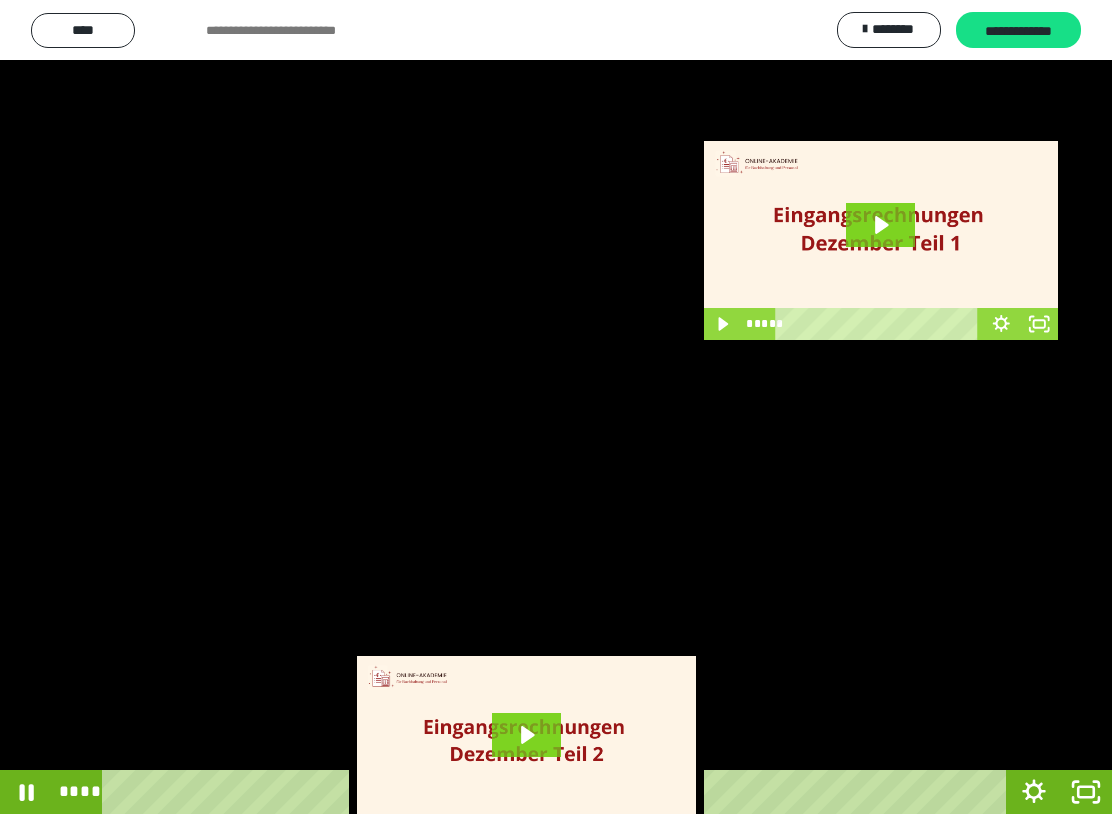 click at bounding box center (556, 407) 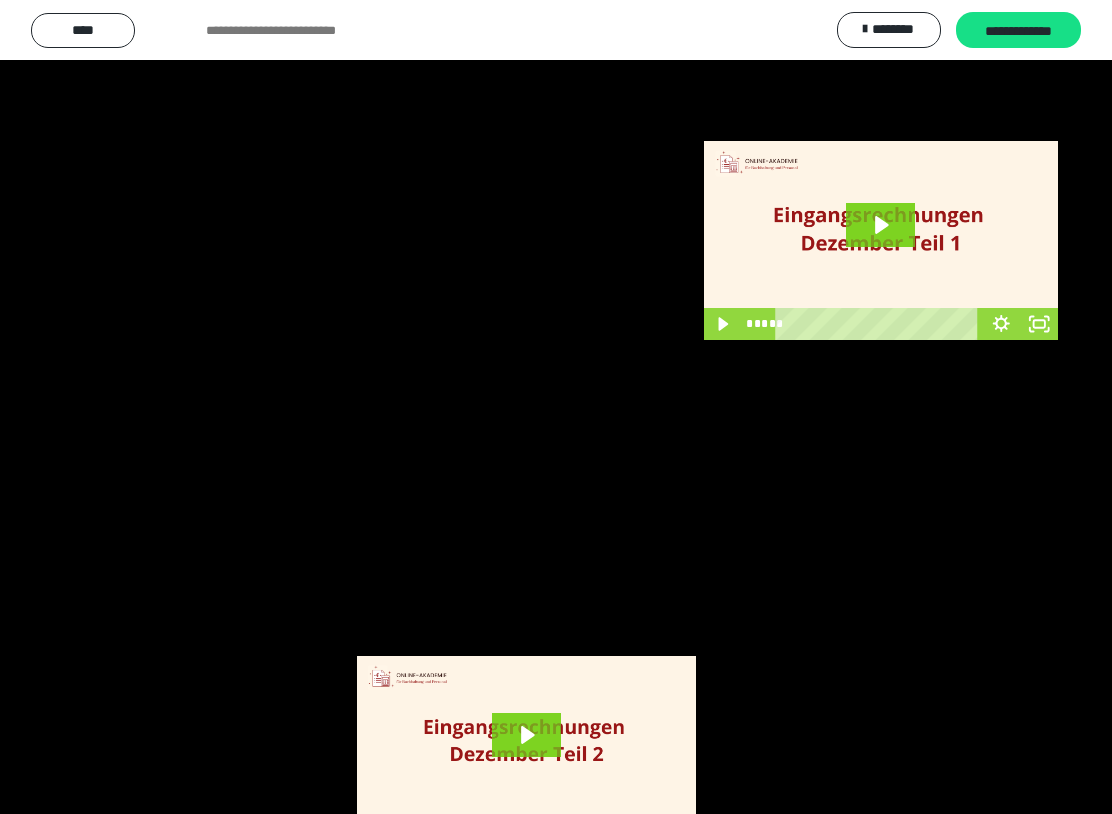 click at bounding box center [556, 407] 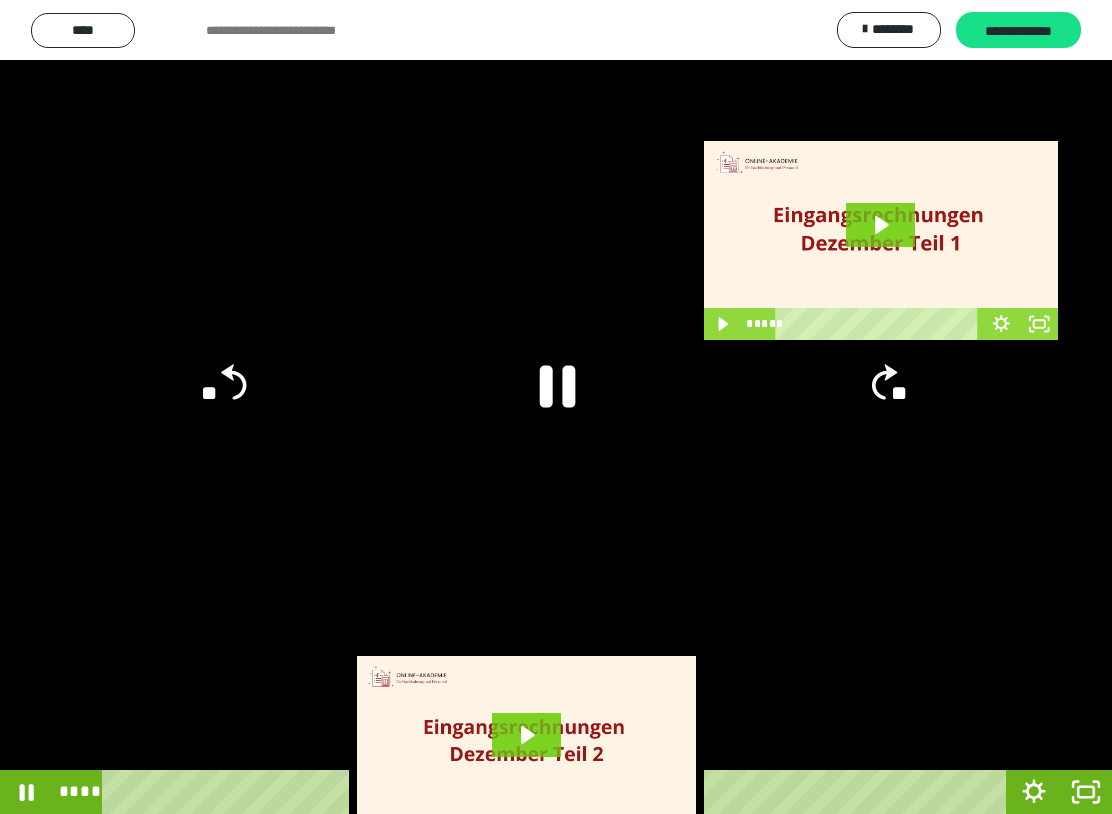 click on "**" 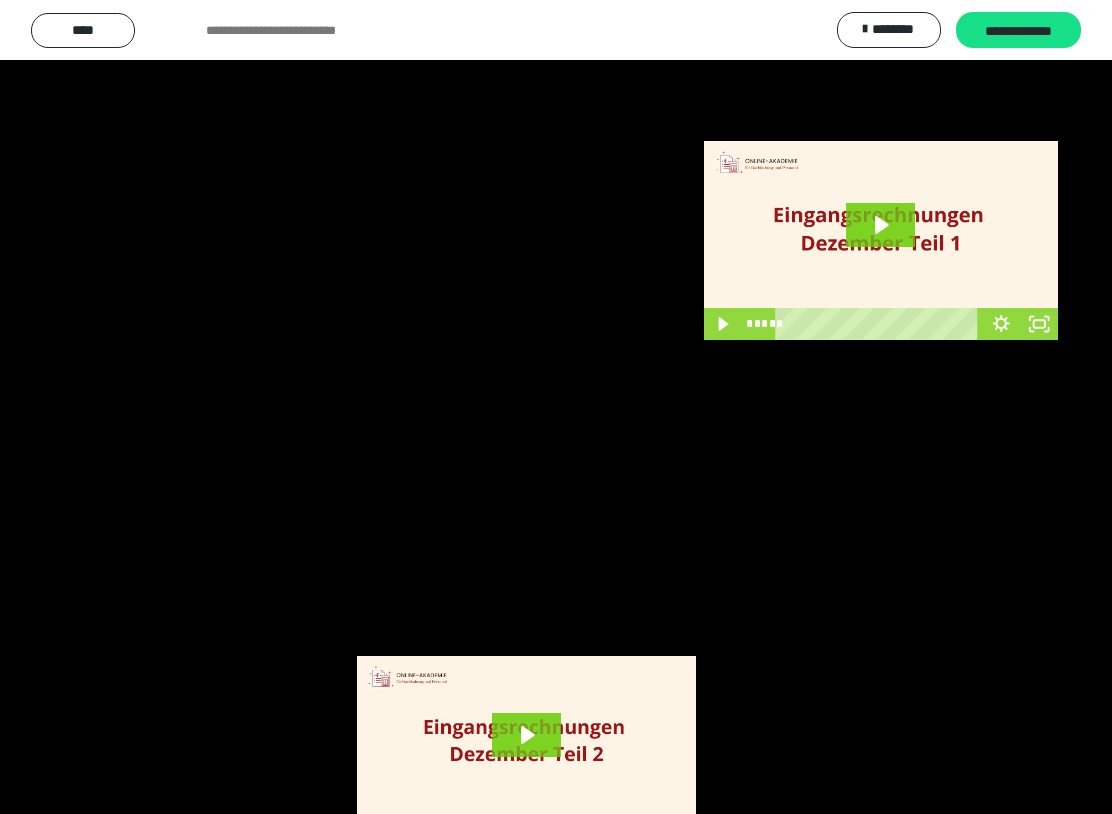 click at bounding box center [556, 407] 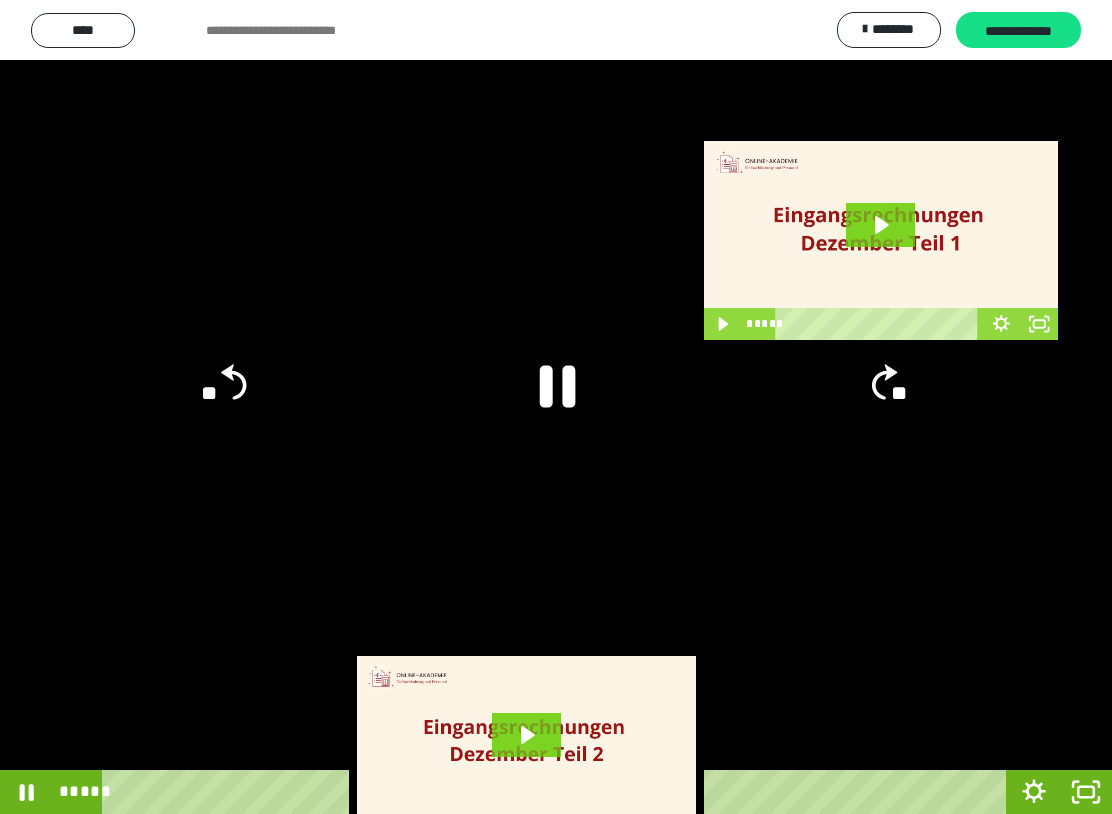 click on "**" 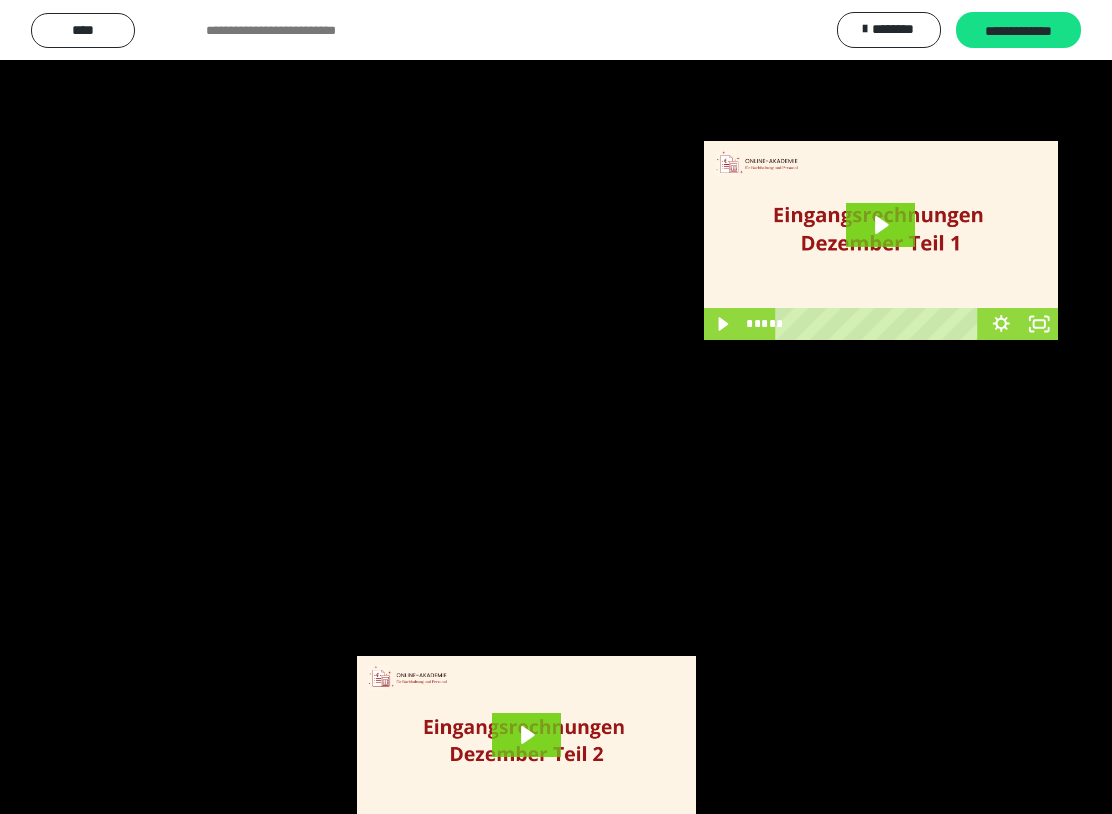 click at bounding box center (556, 407) 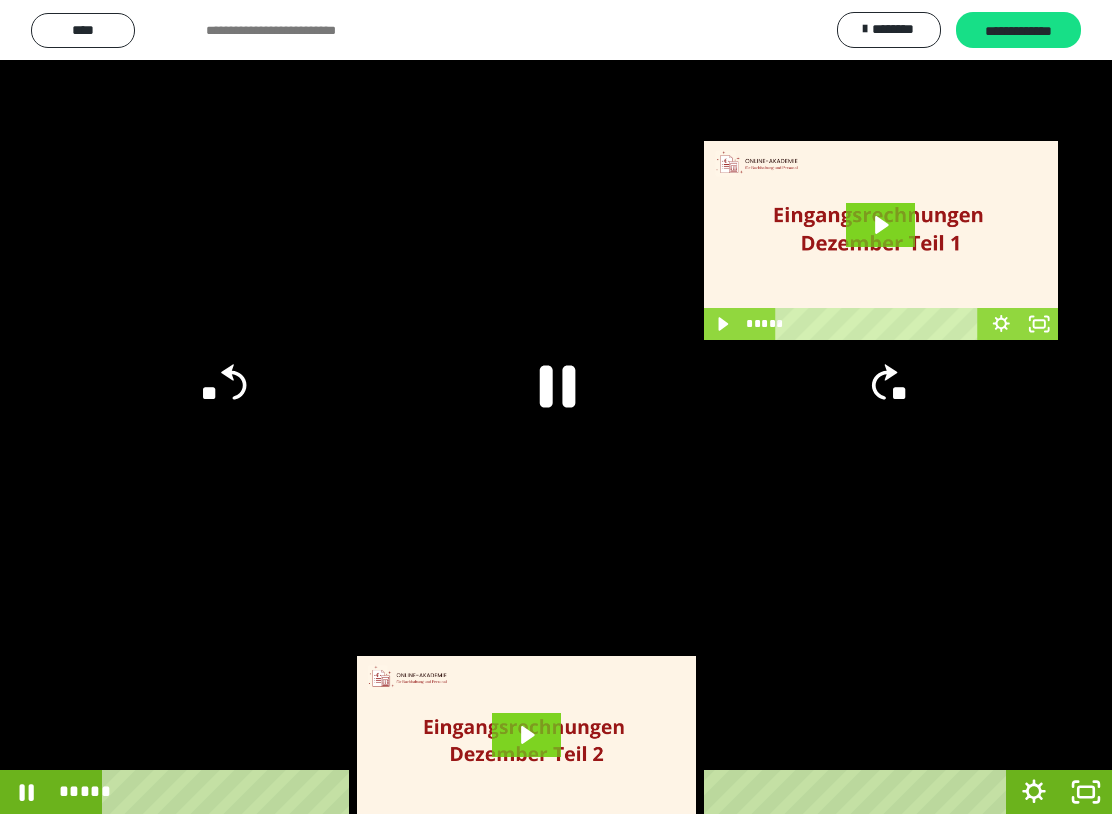 click 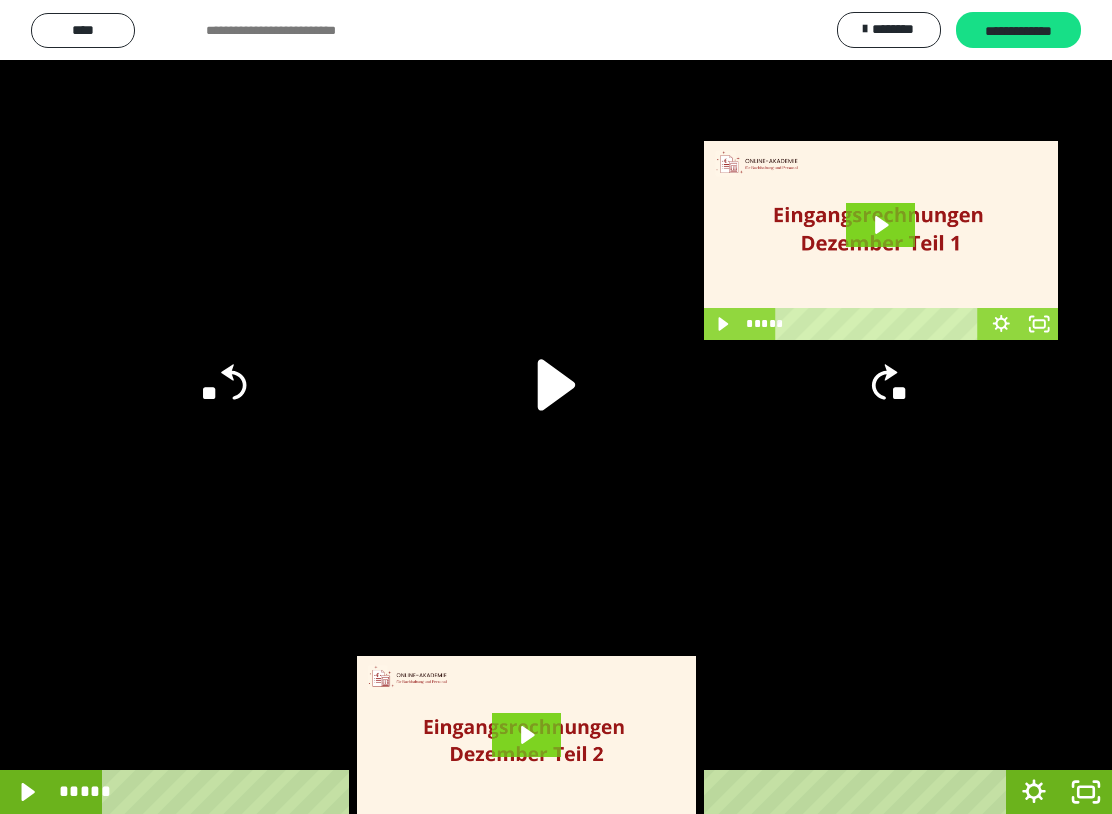 click 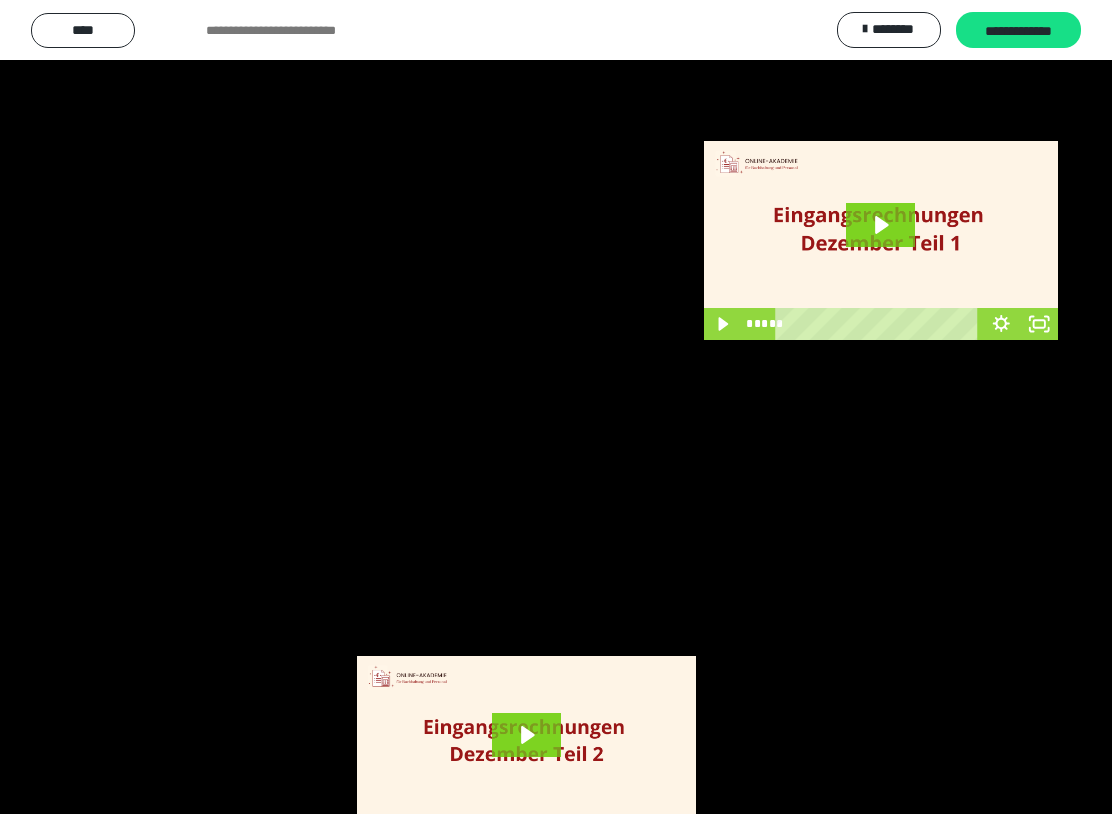 click at bounding box center [556, 407] 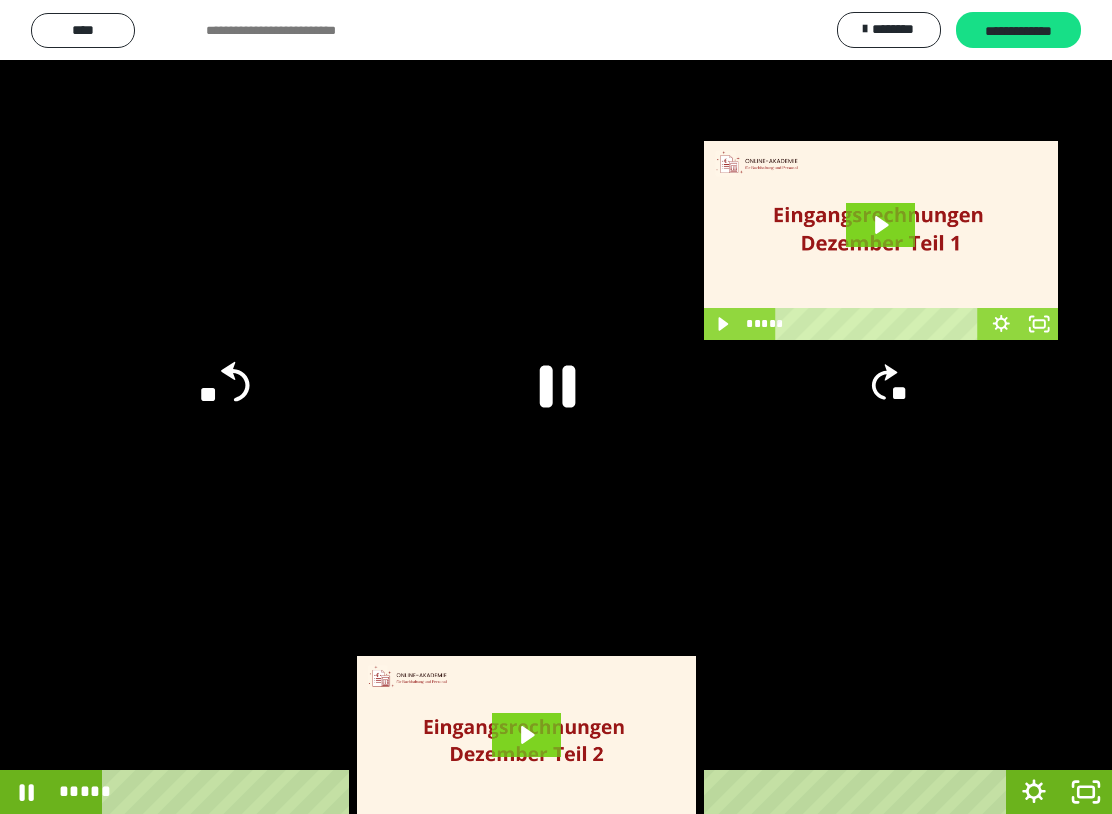 click on "**" 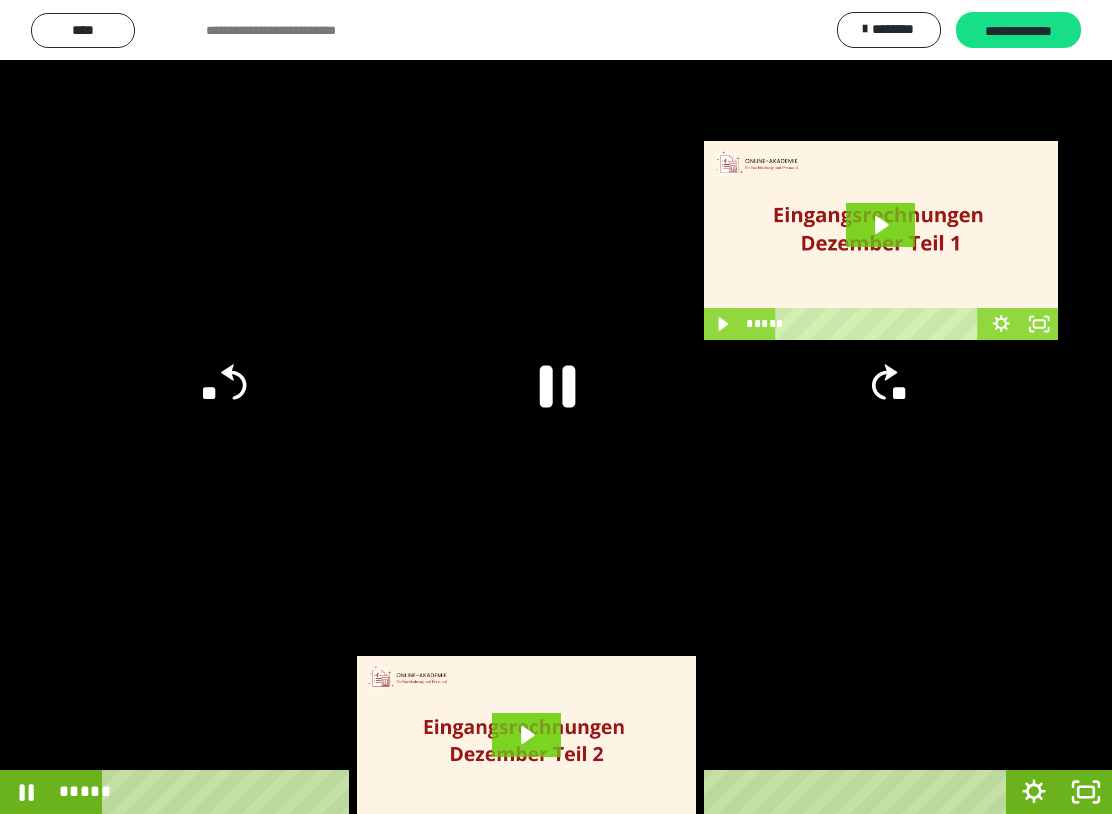 click on "**" 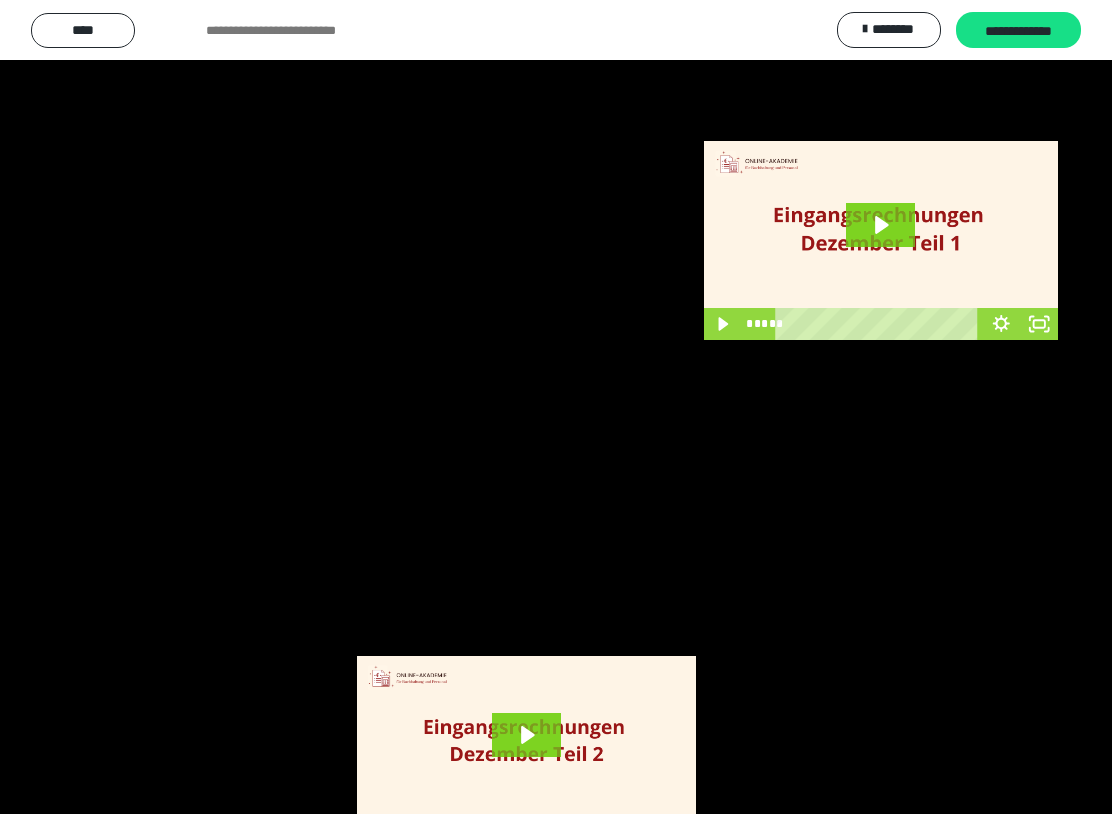 click at bounding box center [556, 407] 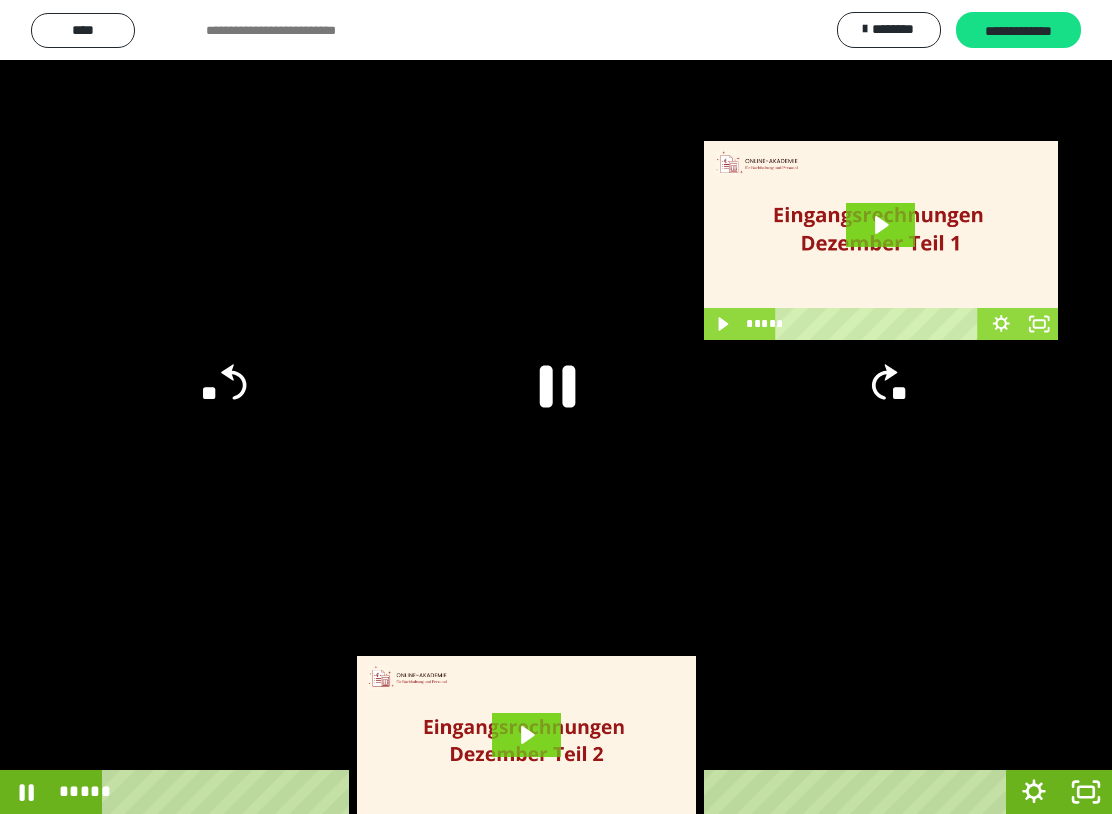 click 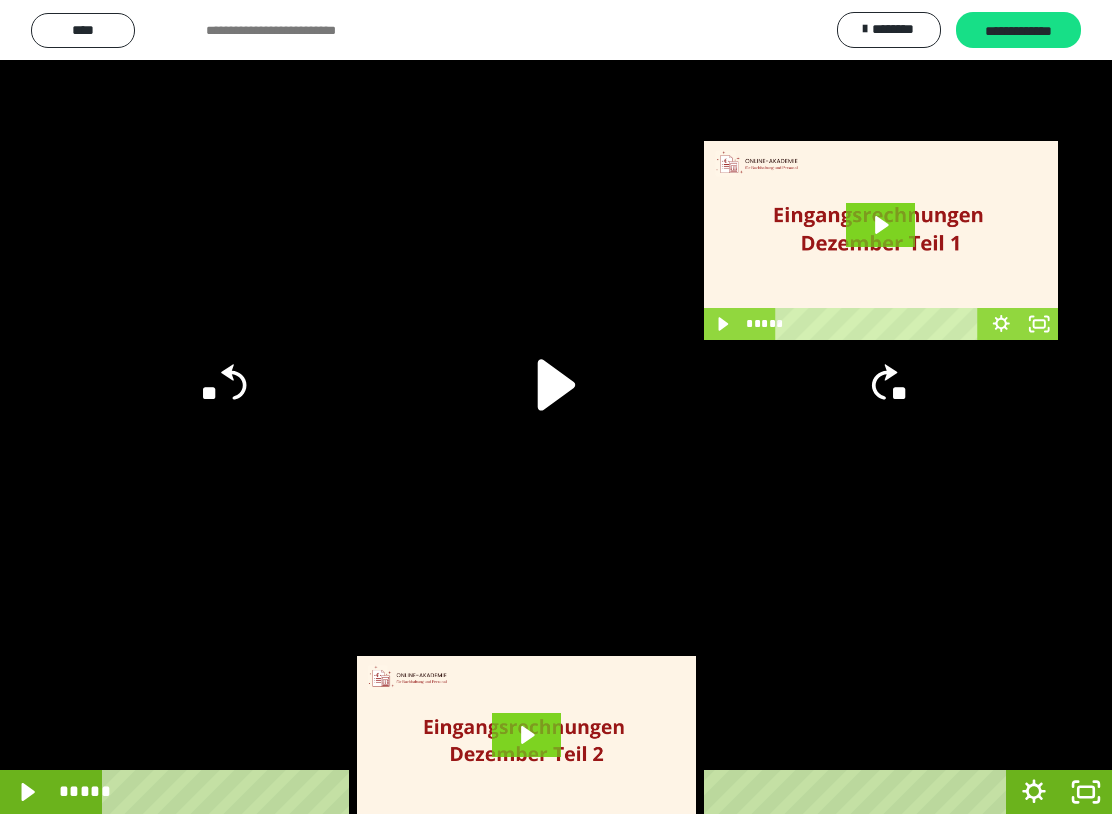 click 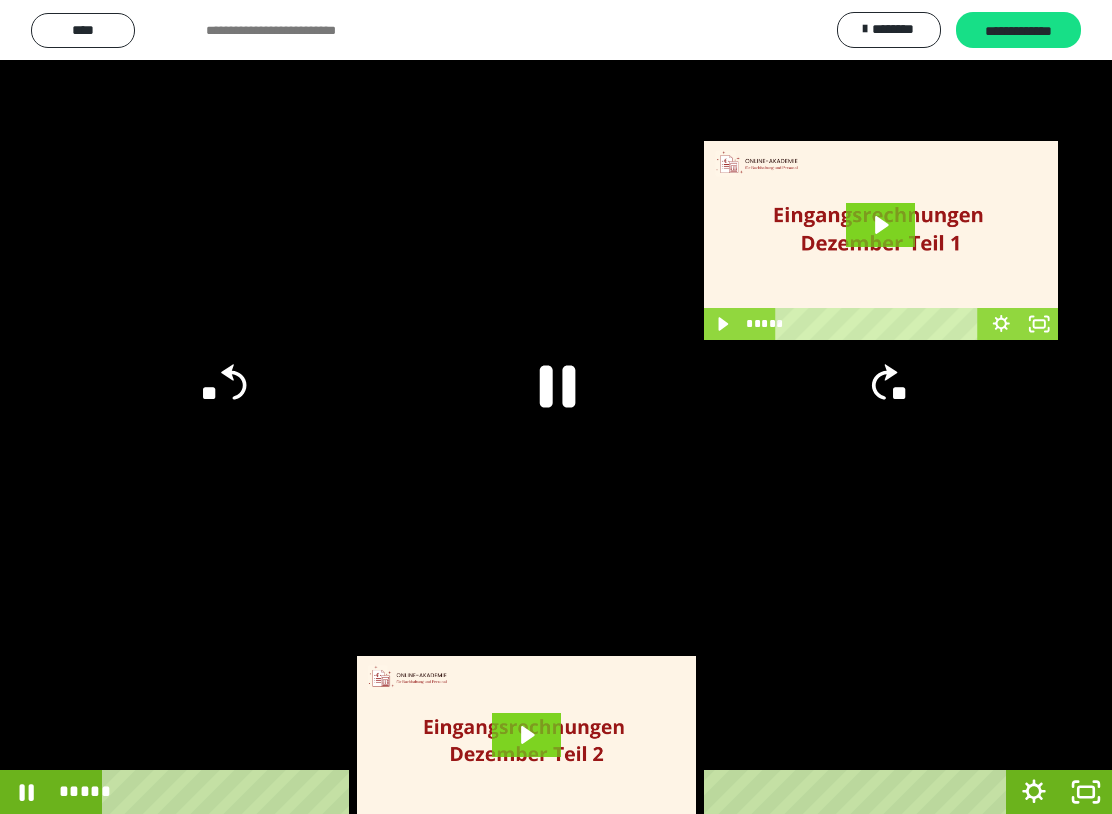 click on "**" 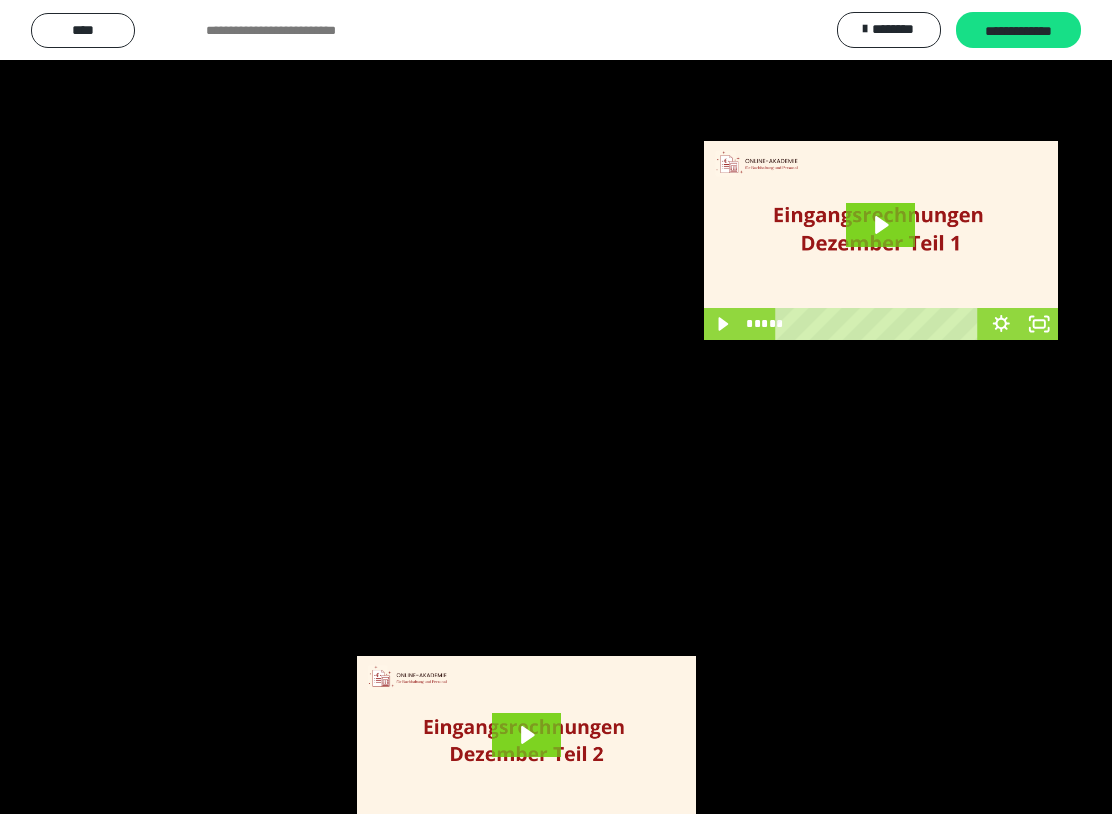 click at bounding box center [556, 407] 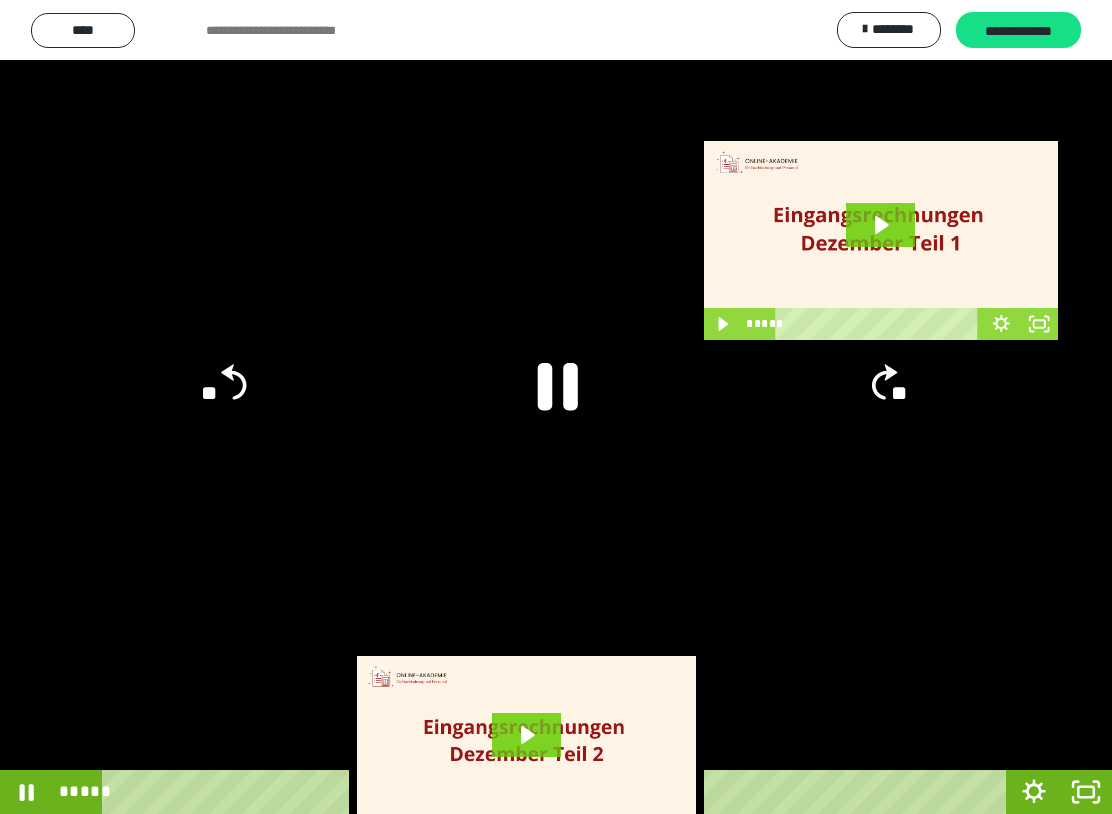 click 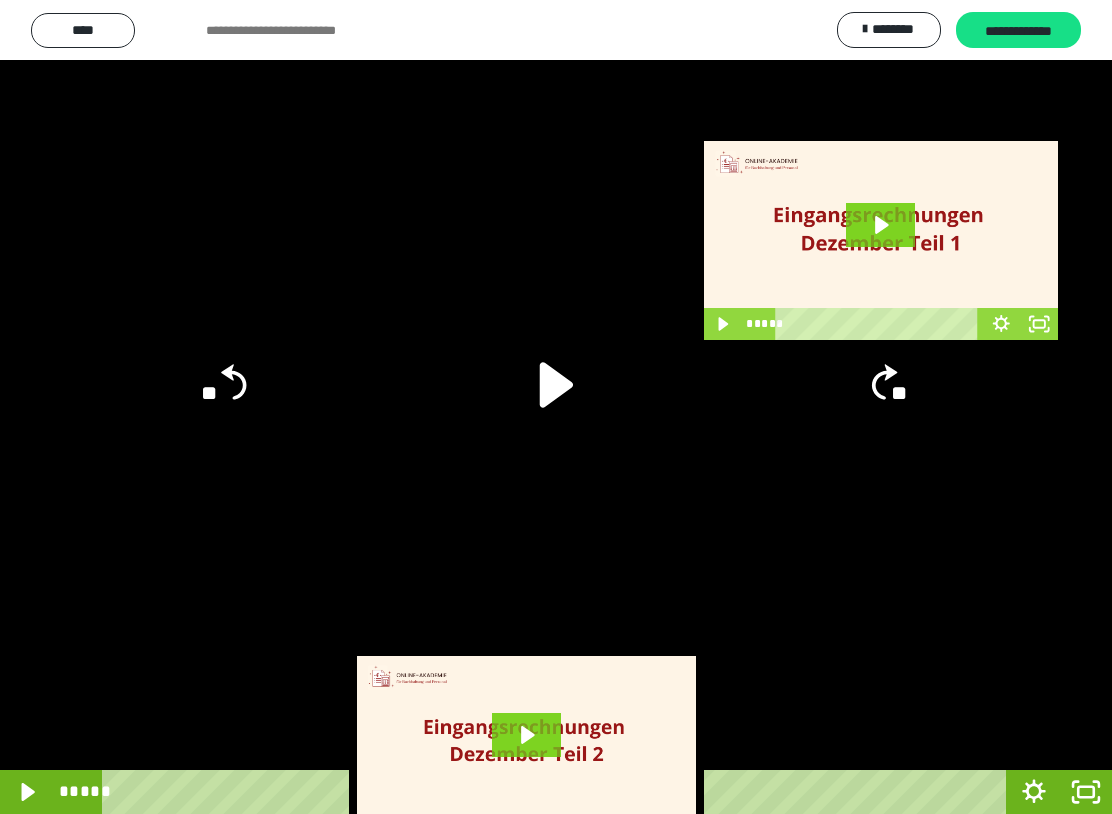 click at bounding box center [556, 407] 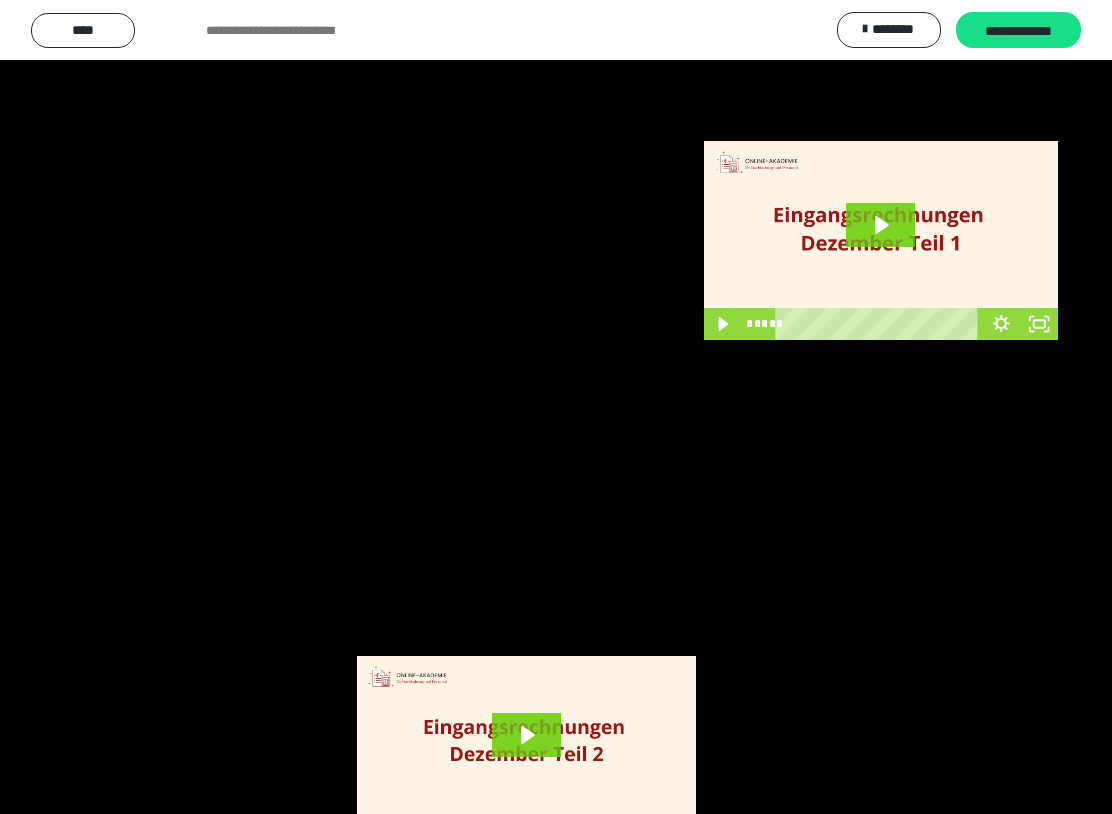 click at bounding box center (556, 407) 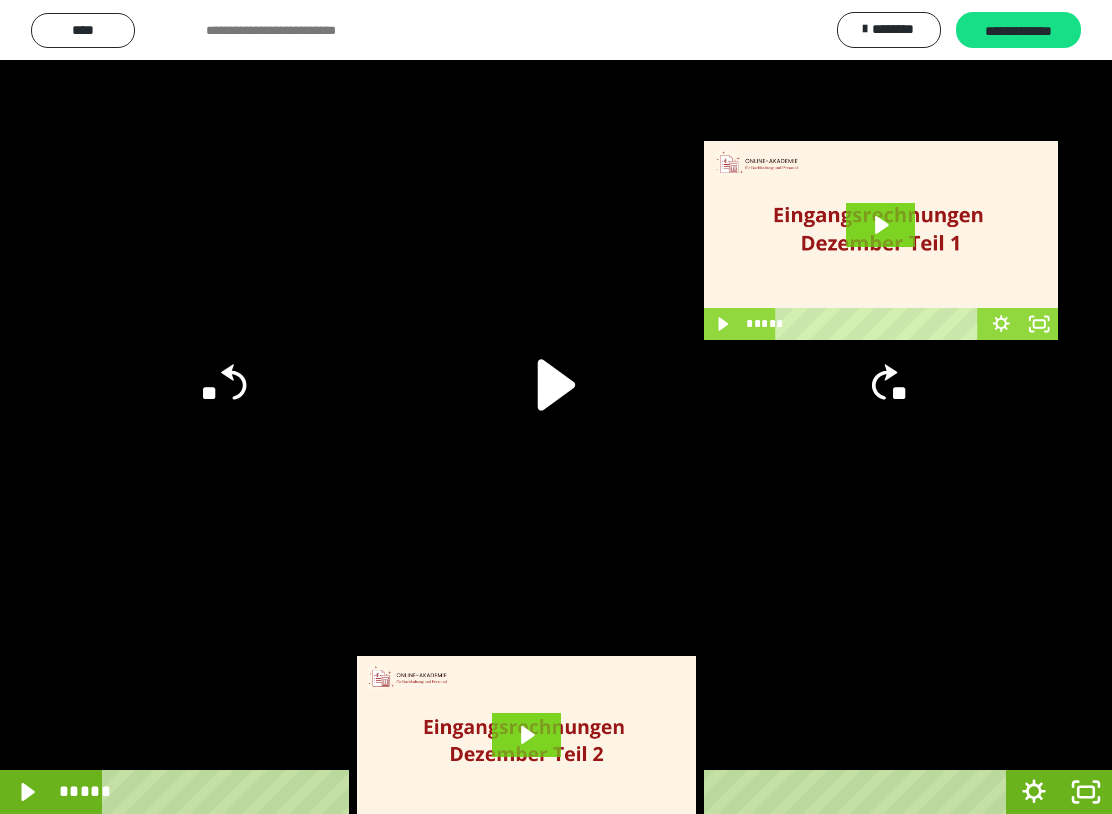 click 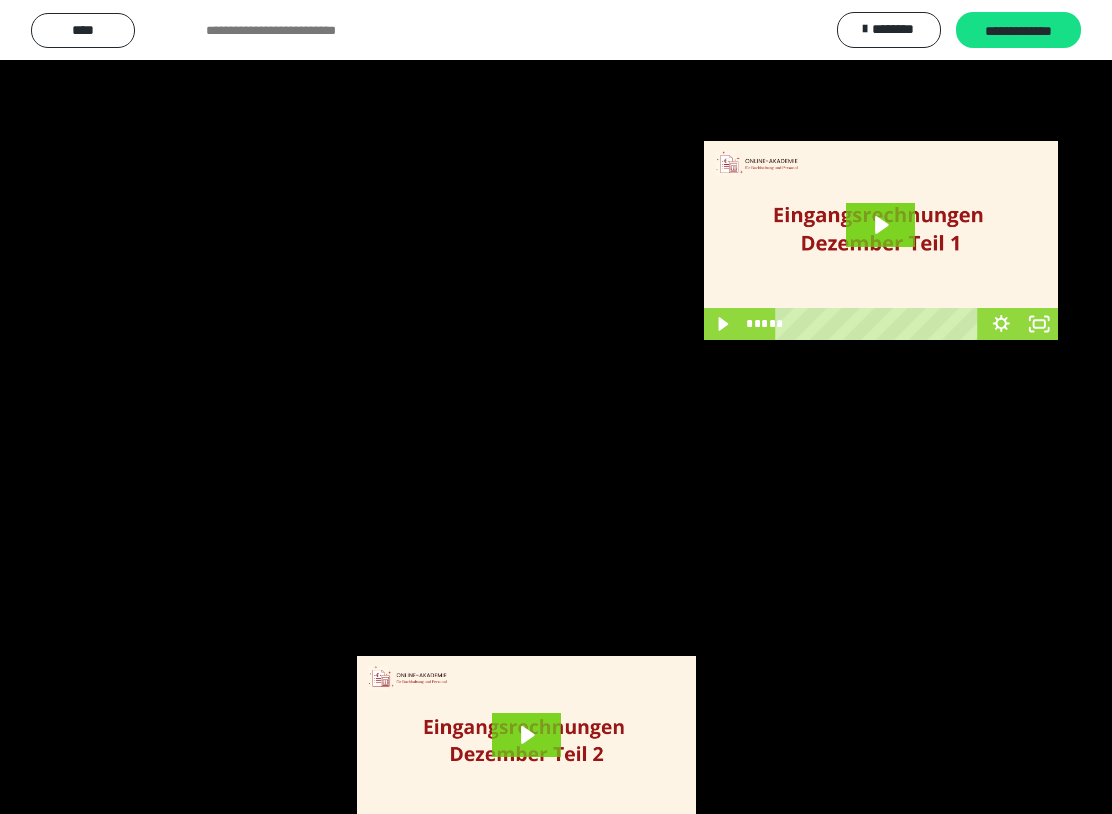 click at bounding box center [556, 407] 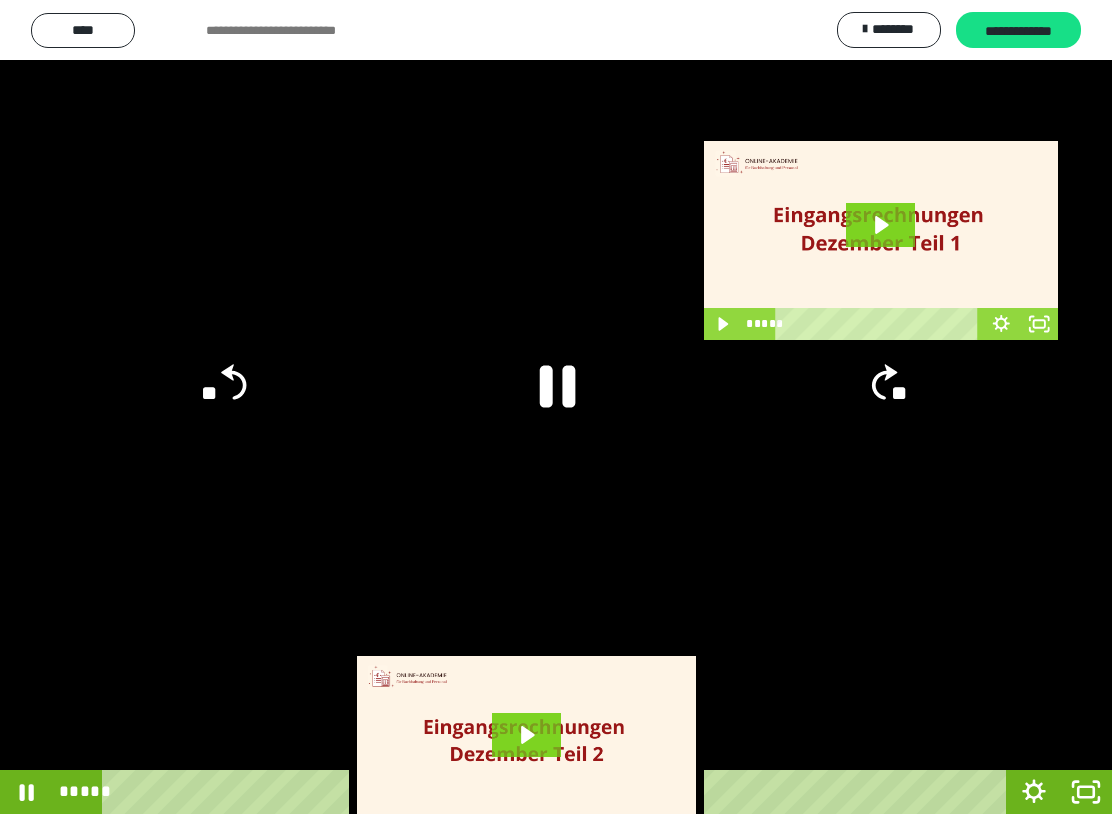 click on "**" 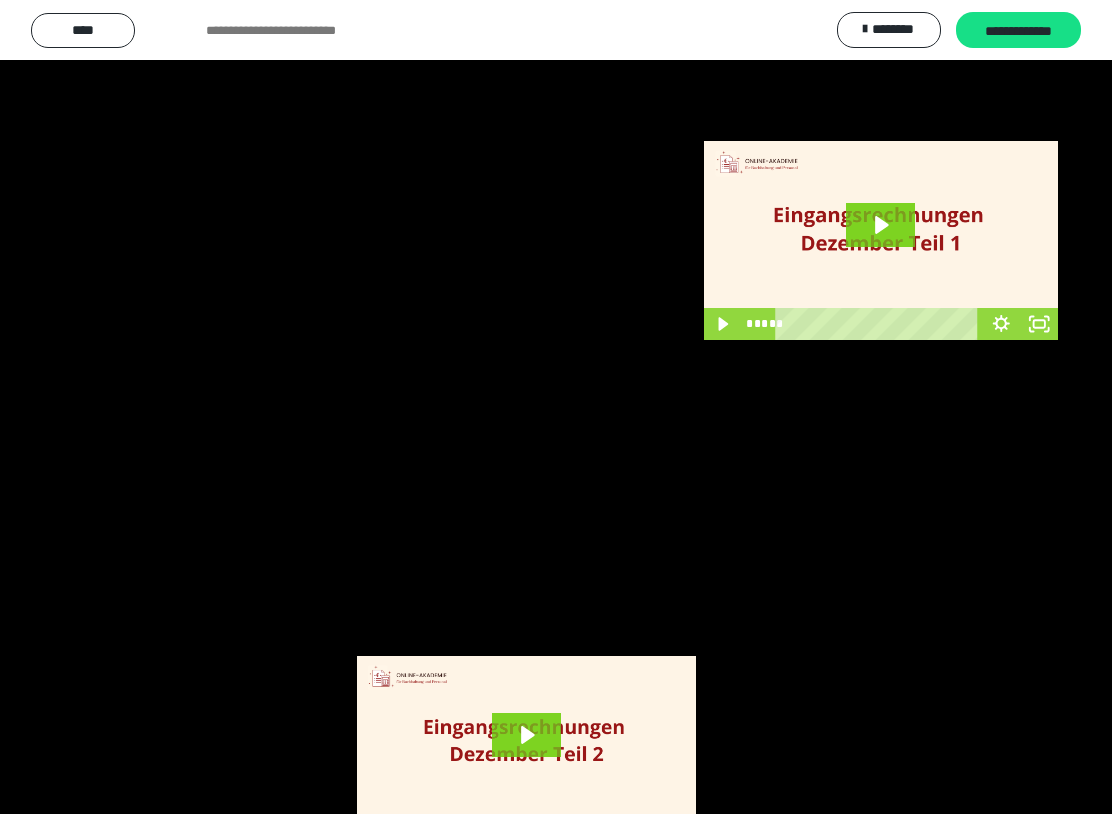 click at bounding box center (556, 407) 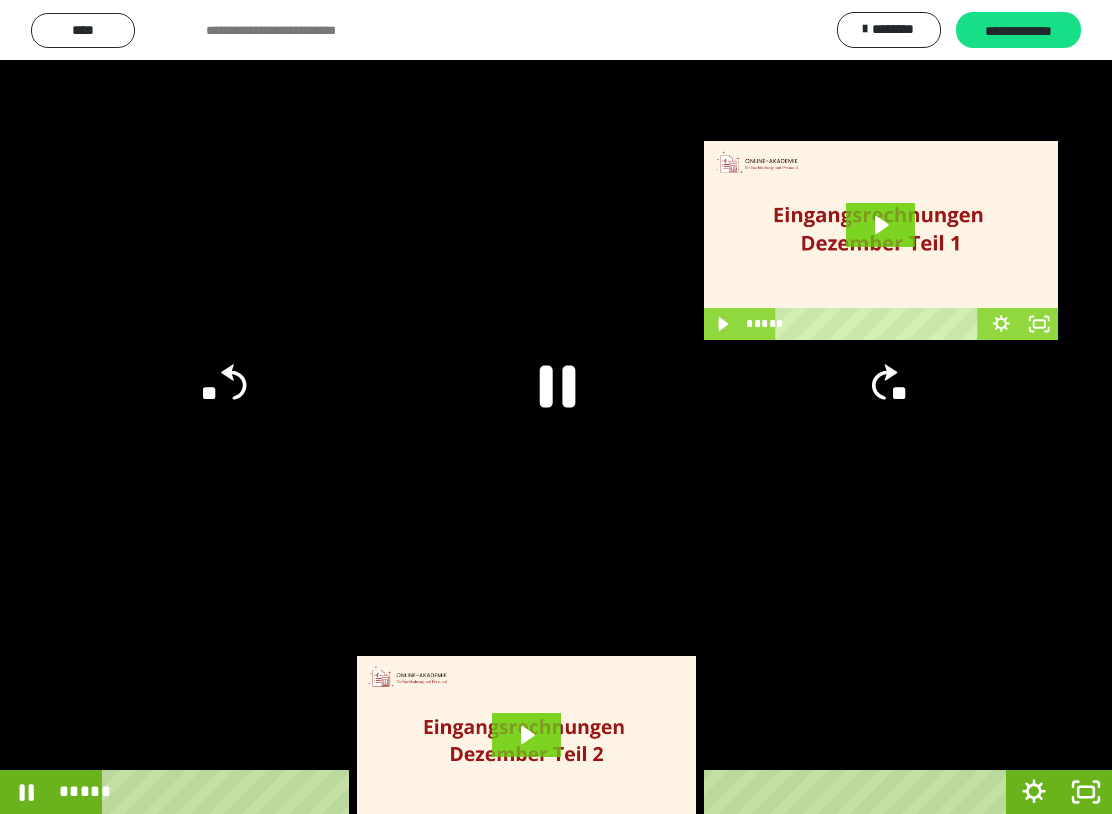 click on "**" 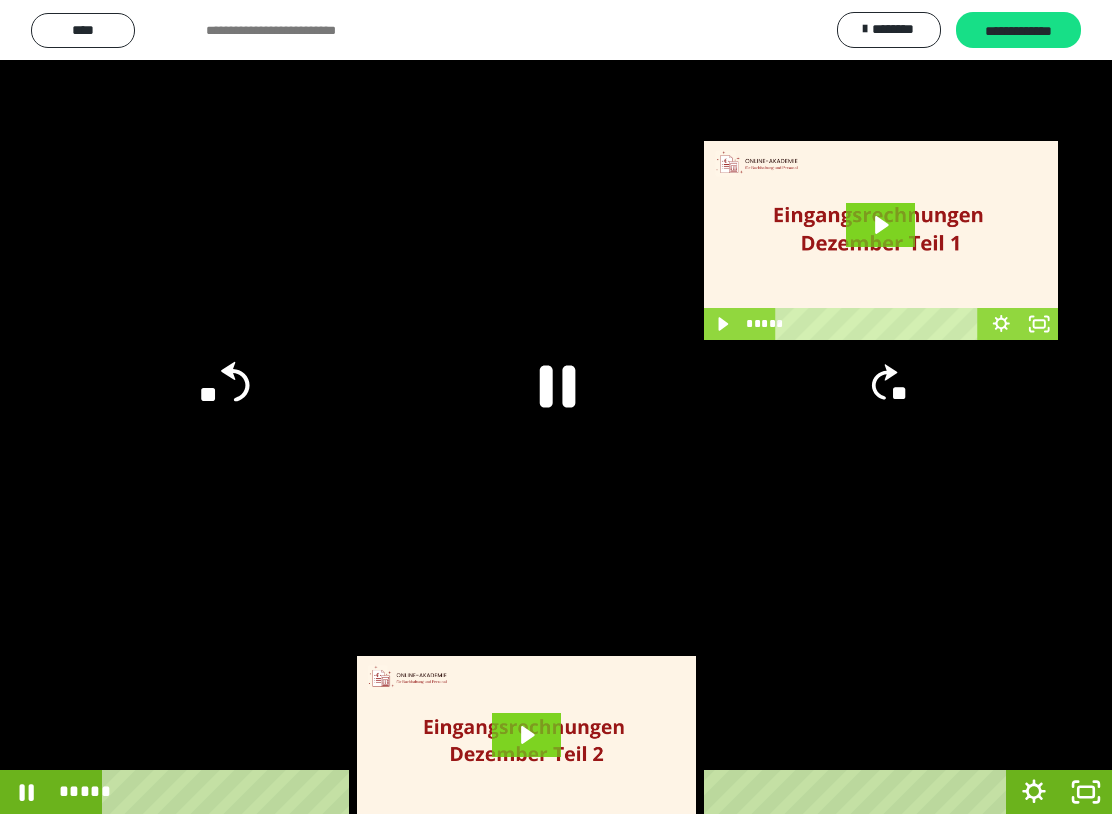 click on "**" 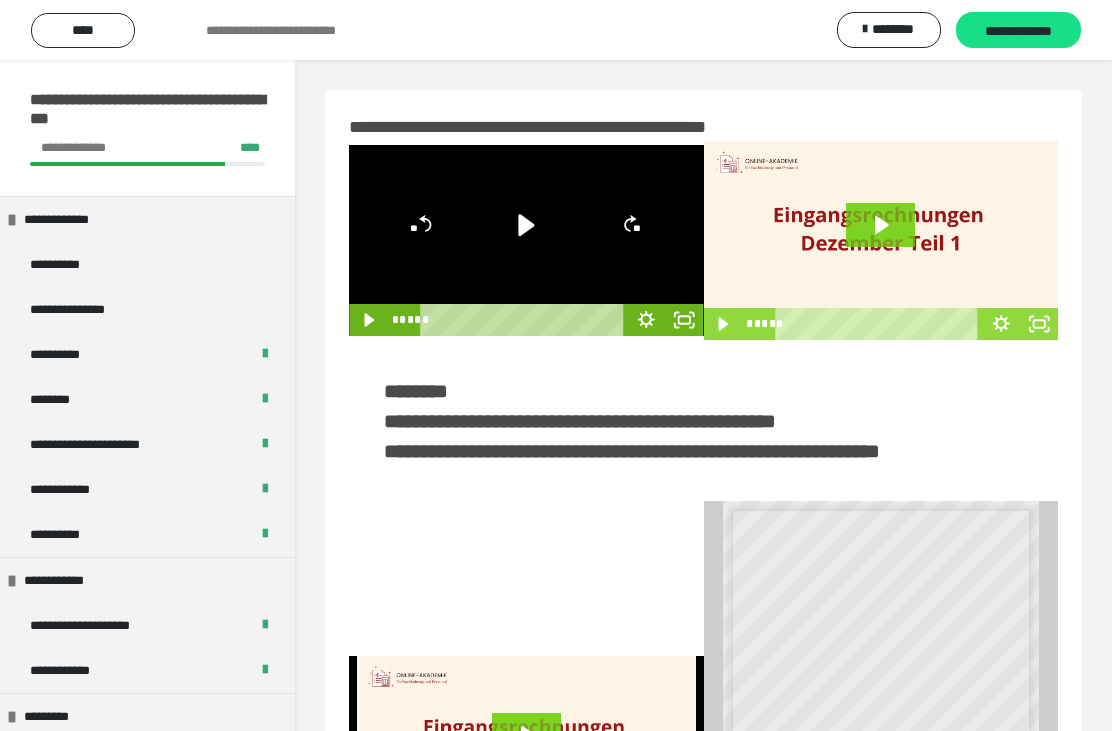 click 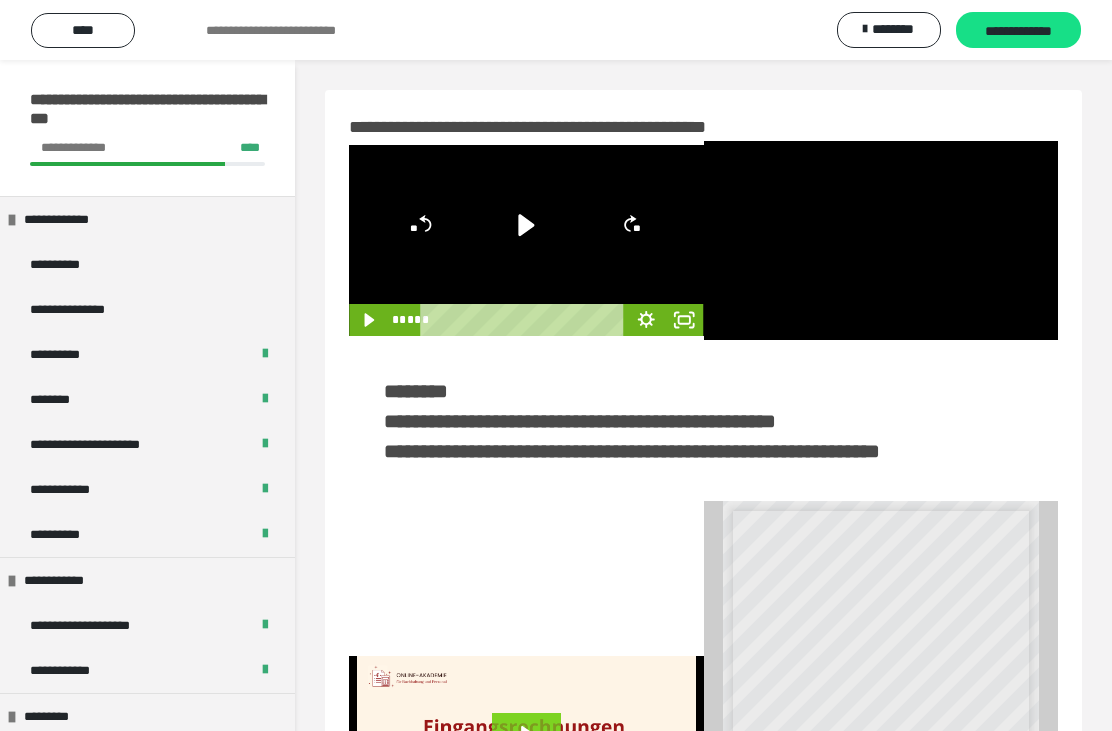 click at bounding box center [881, 240] 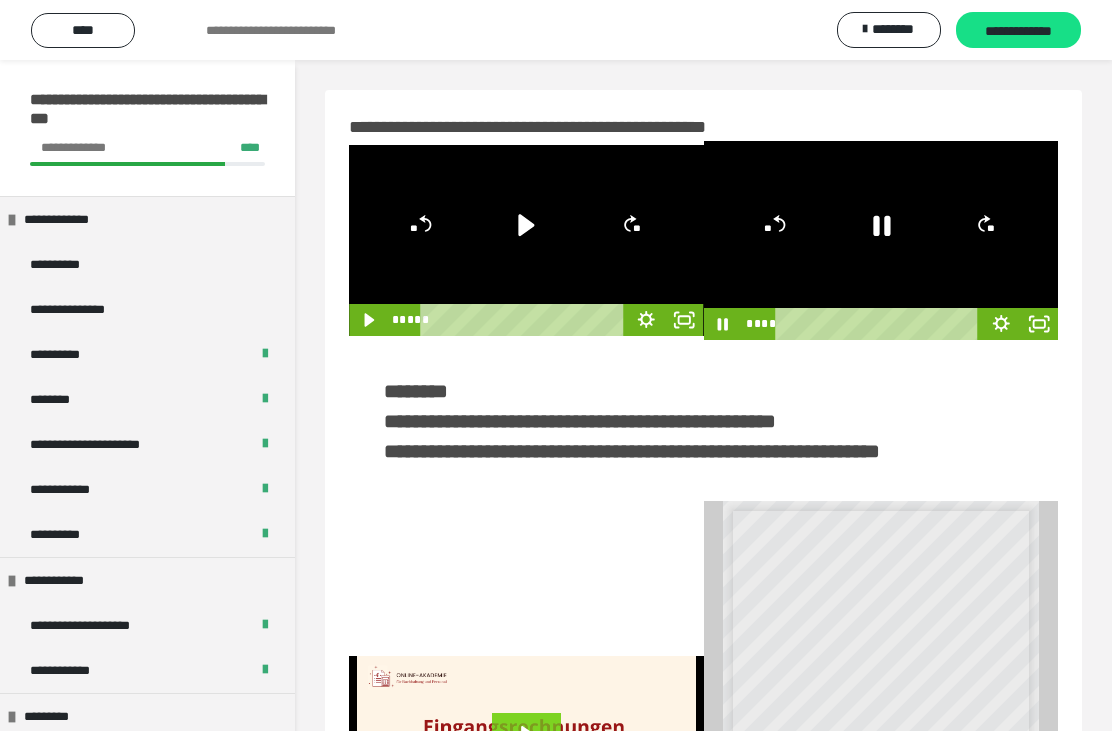 click 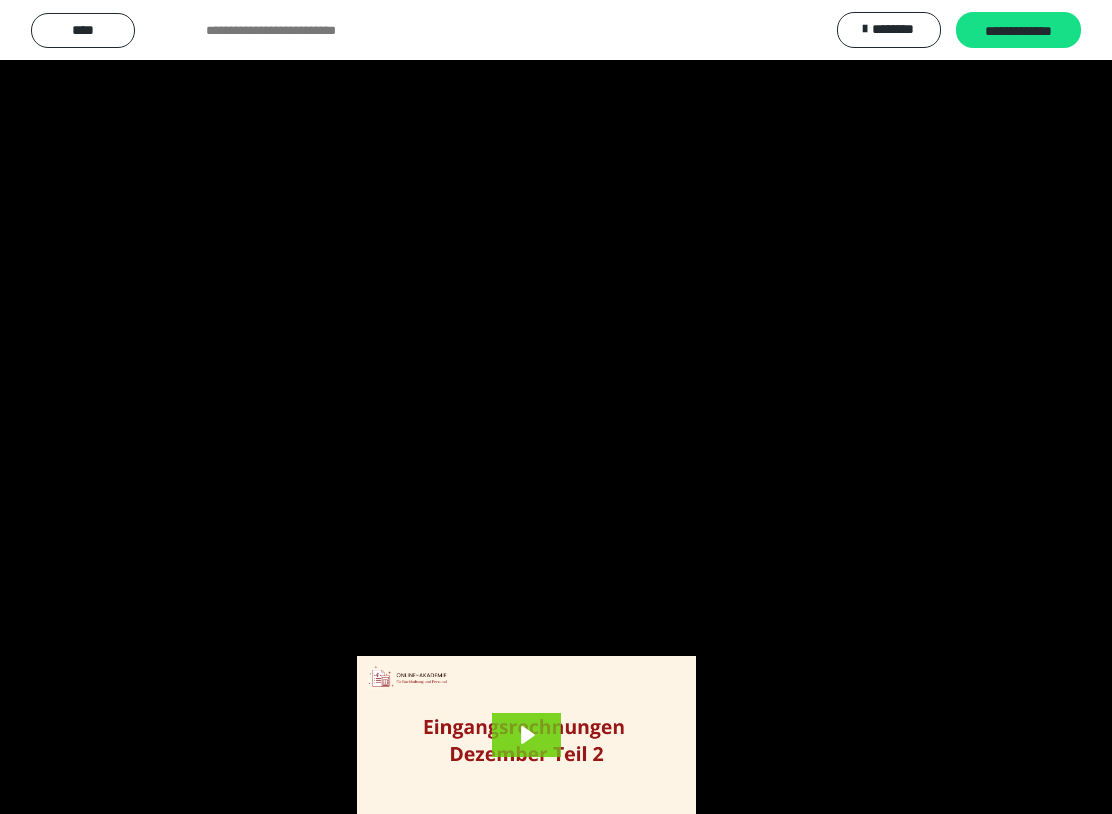 click at bounding box center (556, 407) 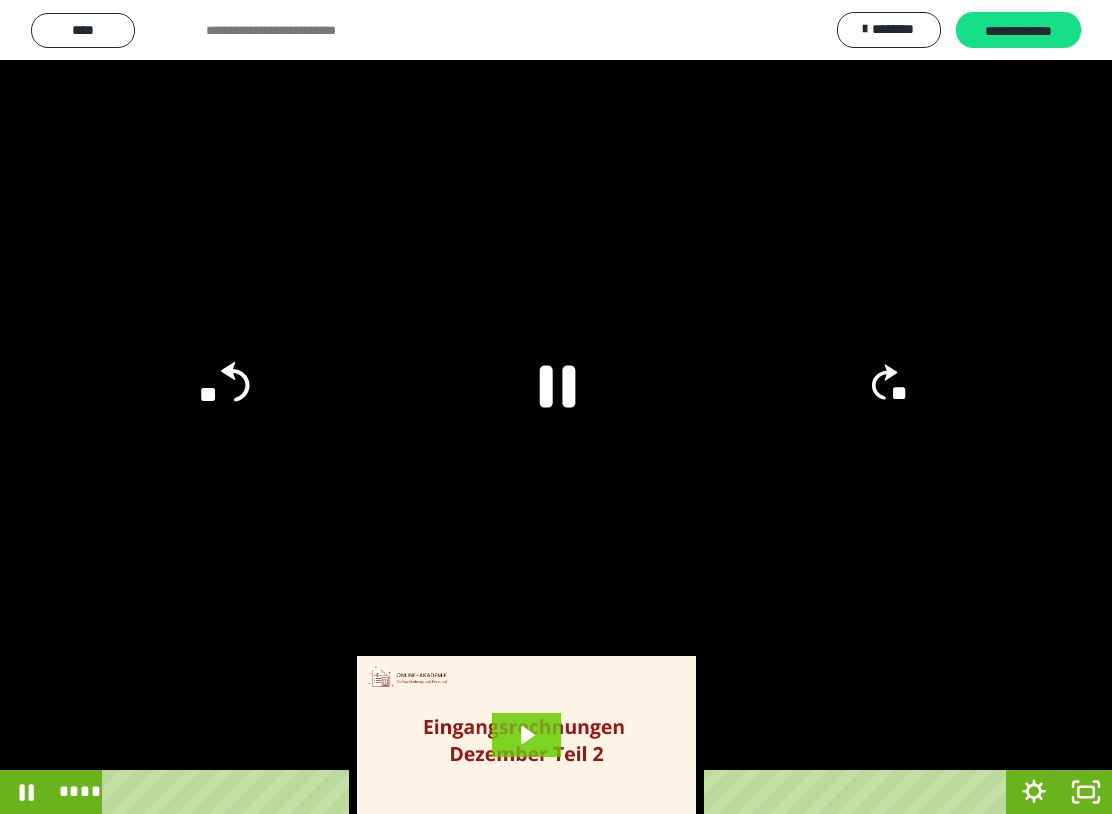 click on "**" 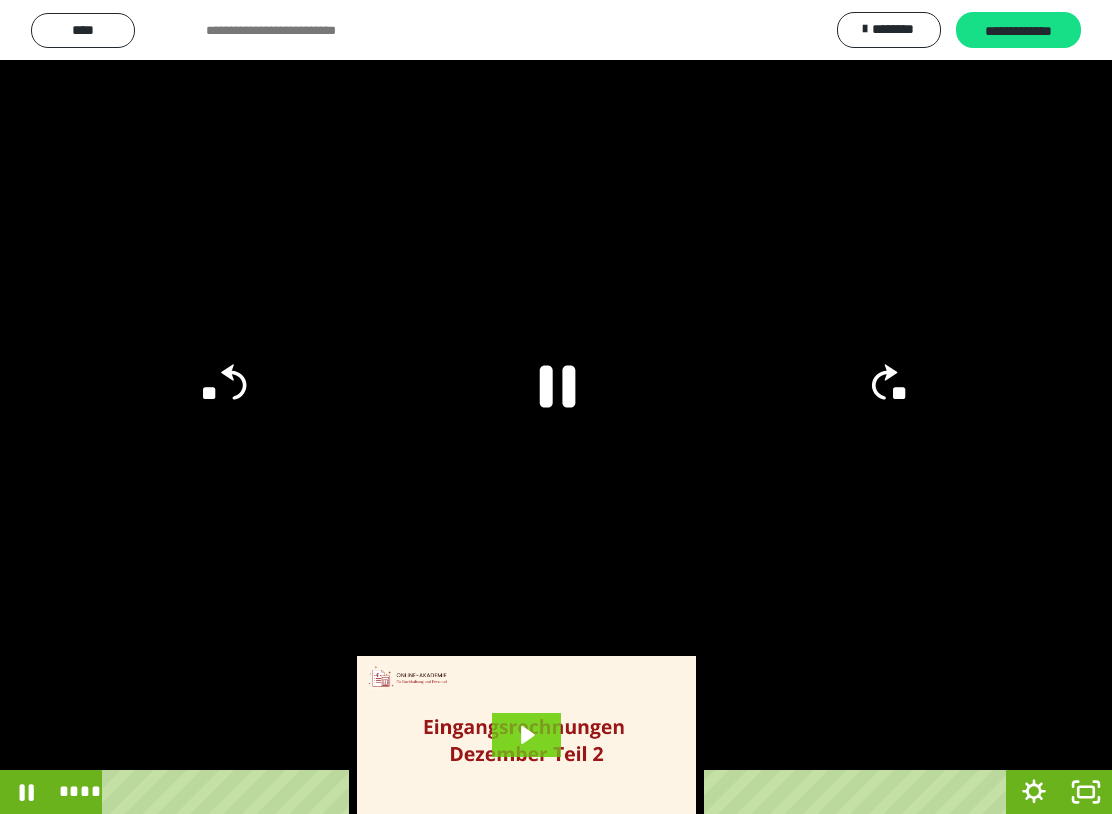 click on "**" 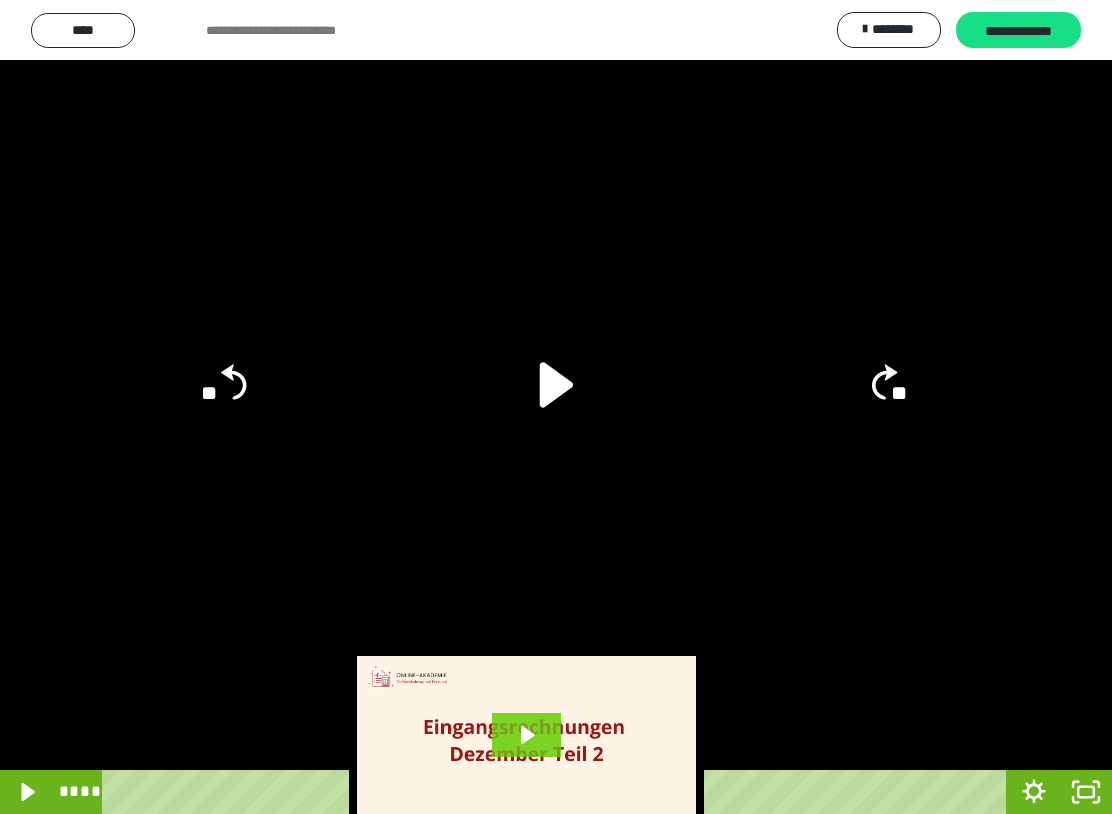 click 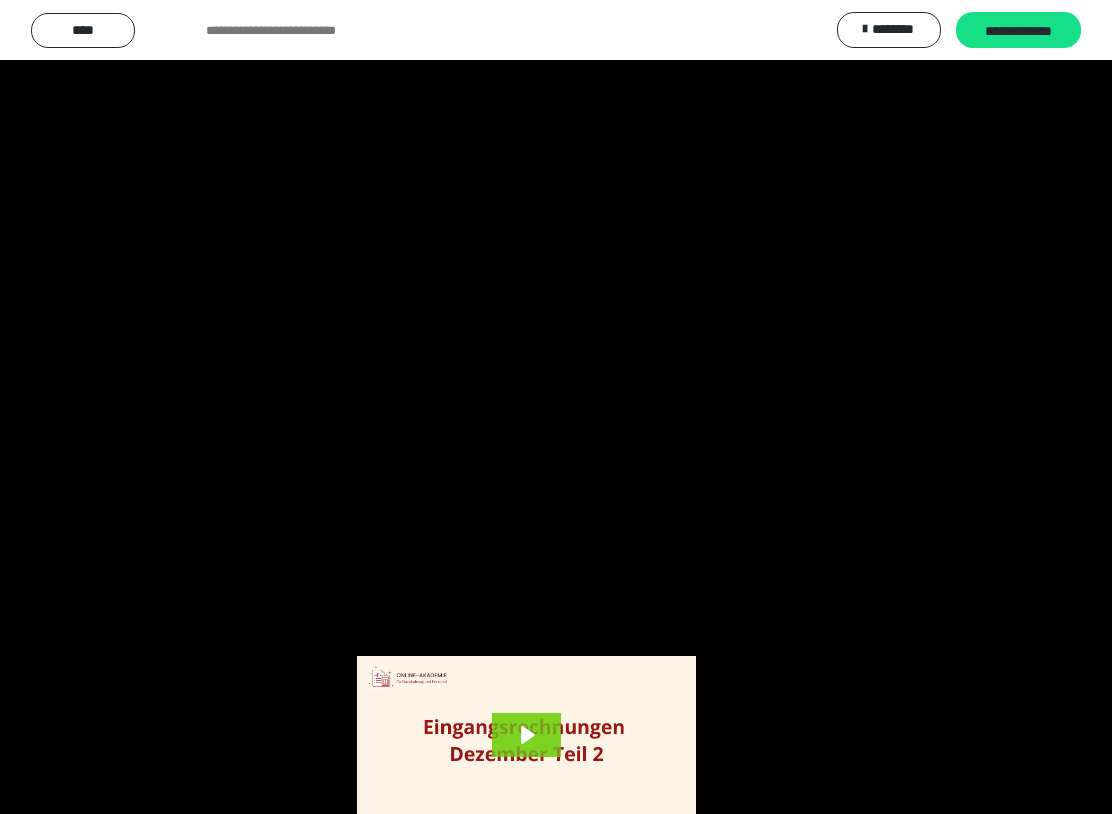 click at bounding box center [556, 407] 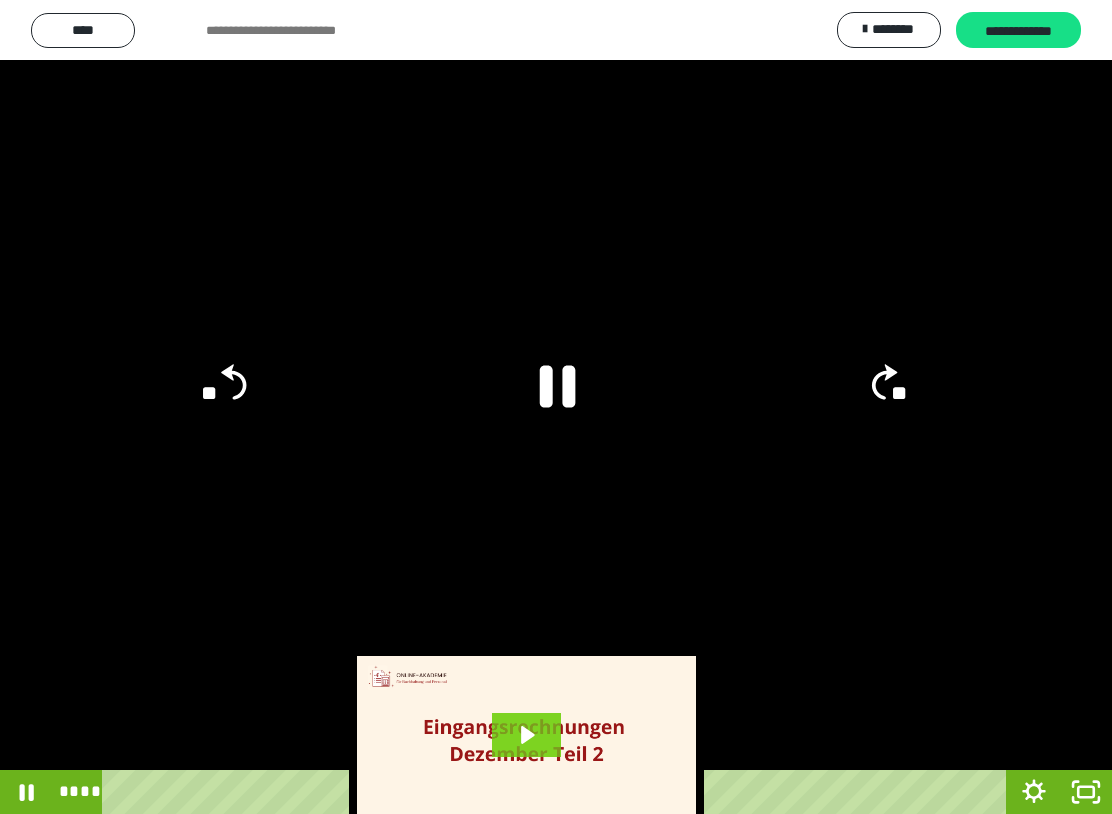 click 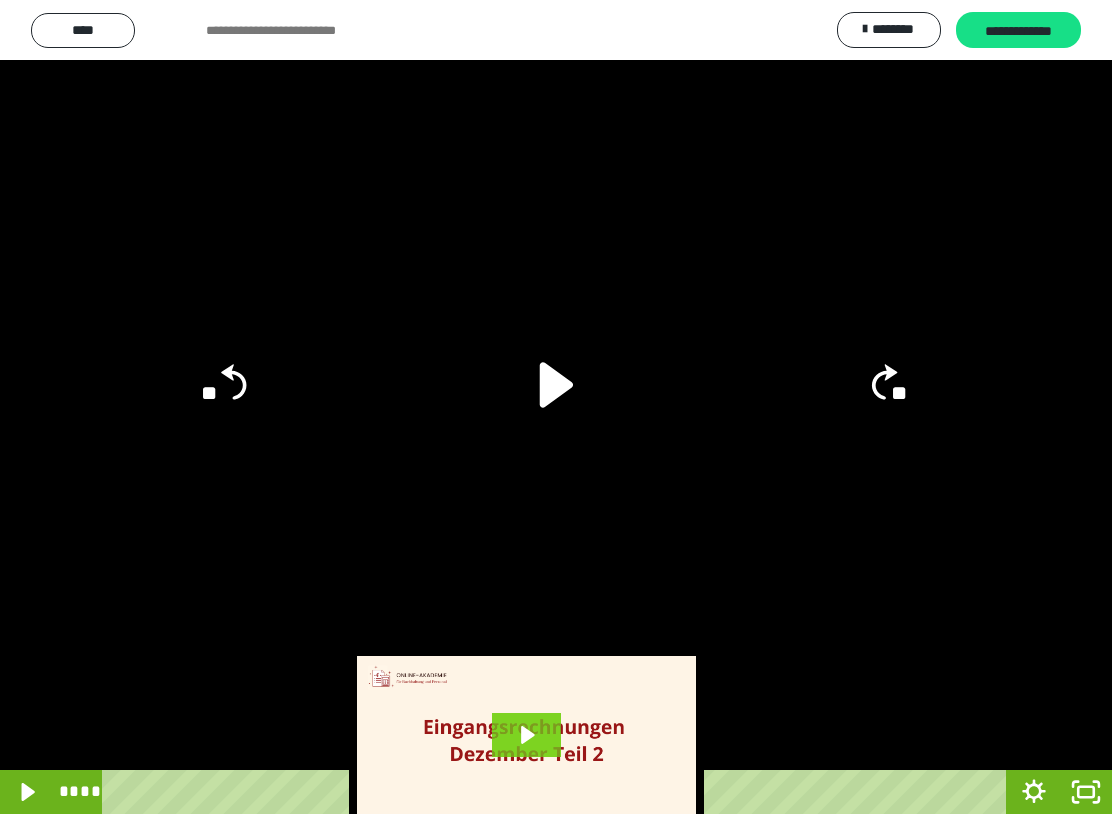 click 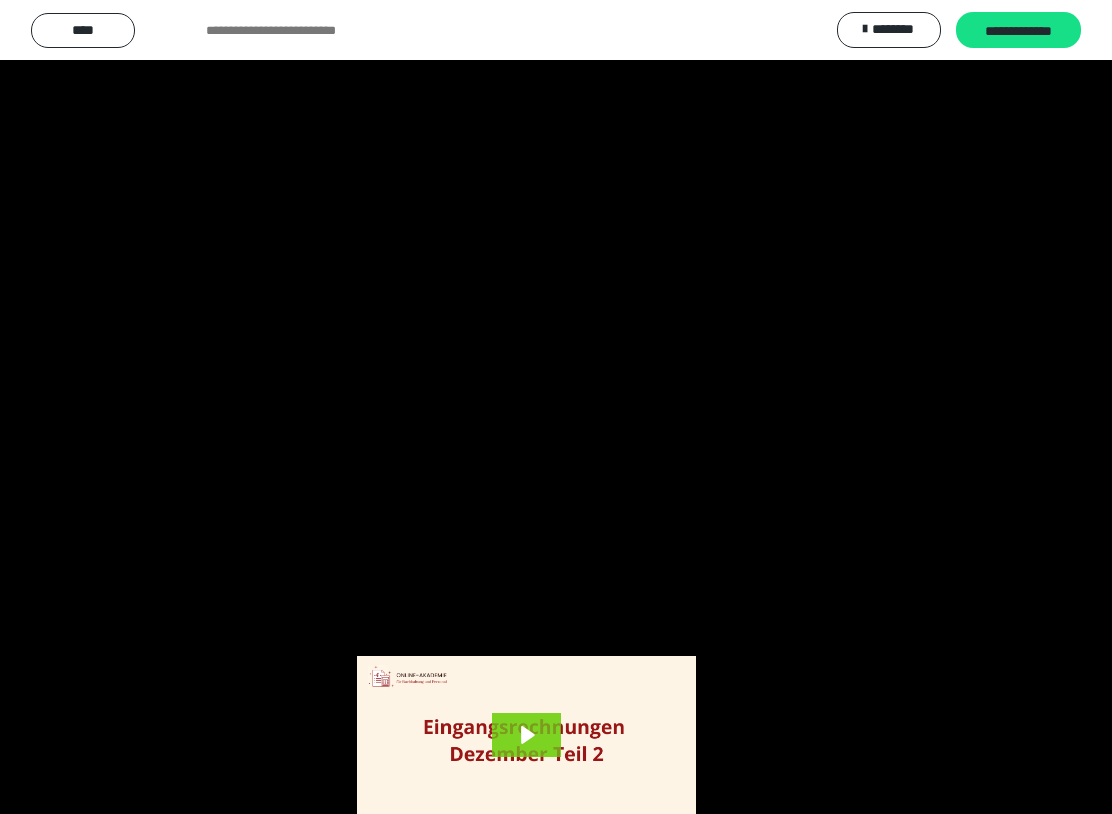 click at bounding box center [556, 407] 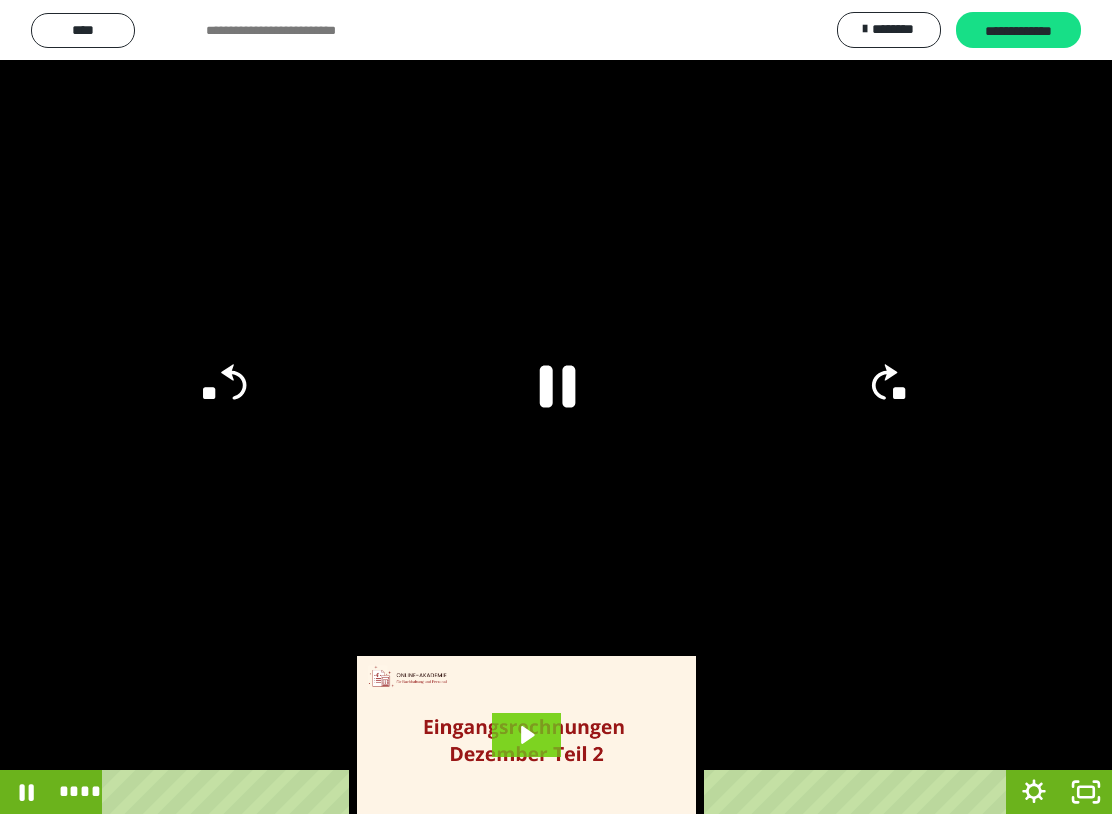 click on "**" 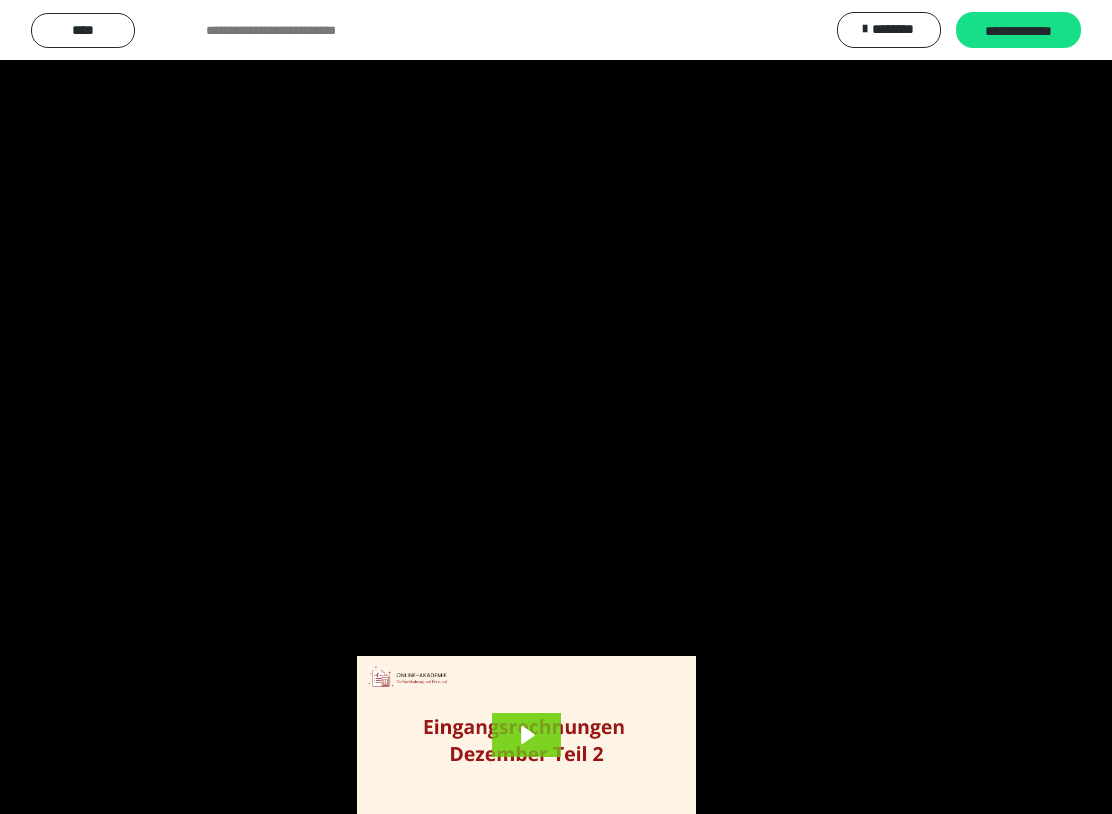 click at bounding box center (556, 407) 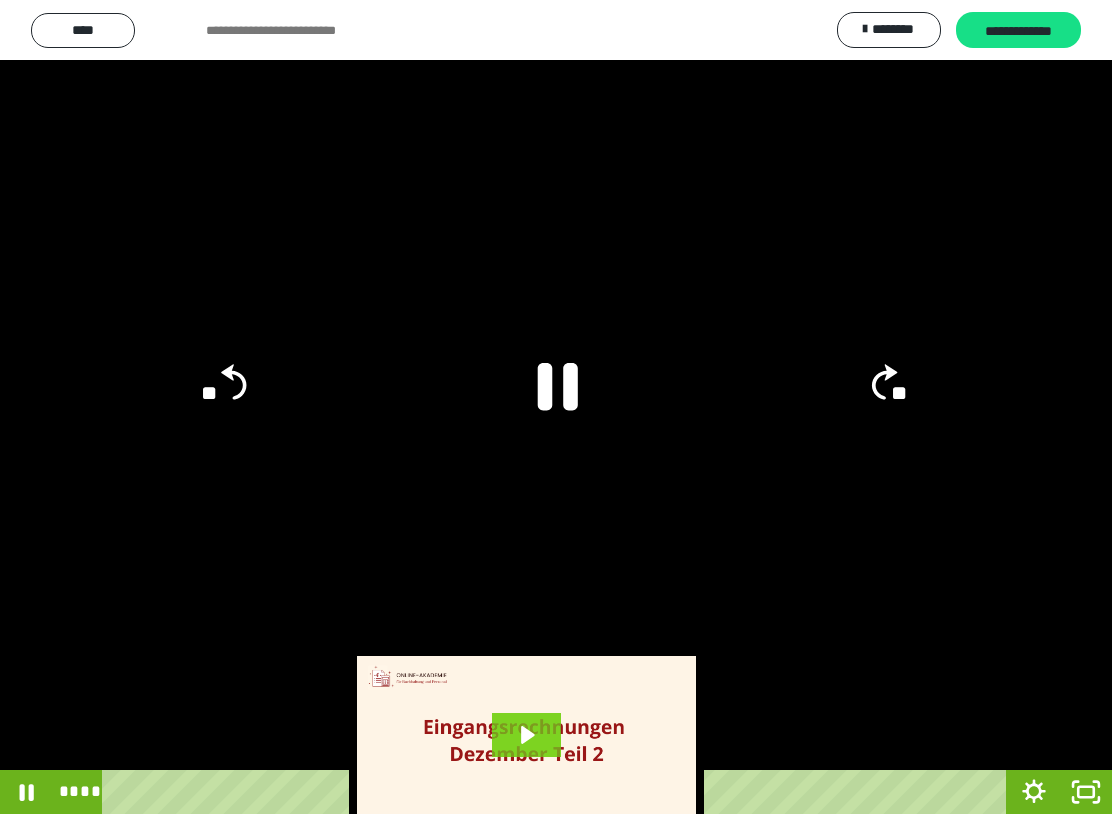 click 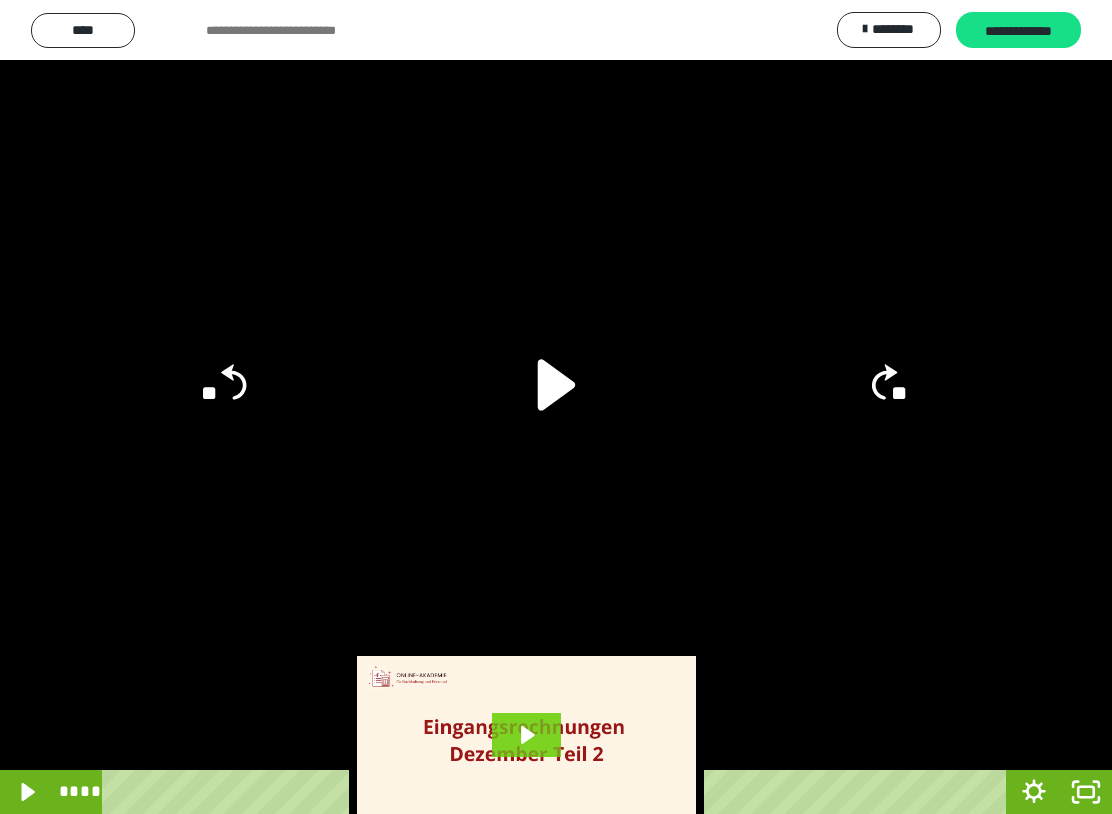 click 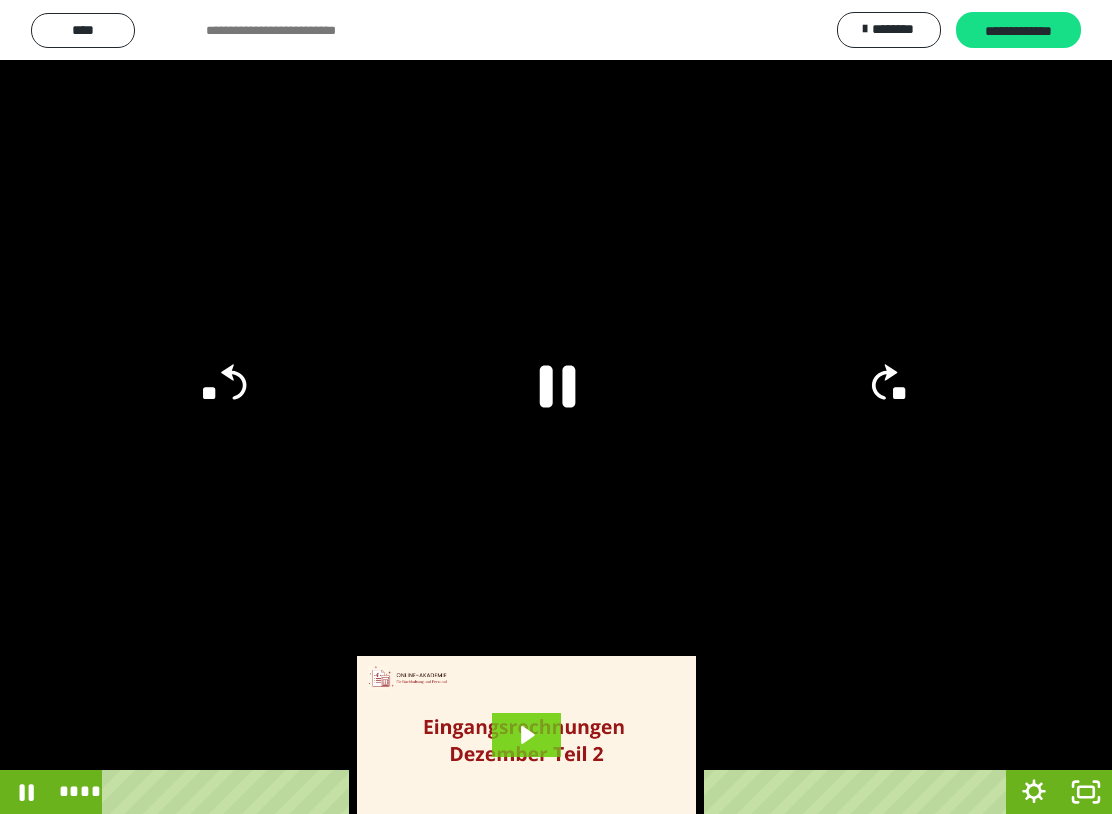 click on "**" 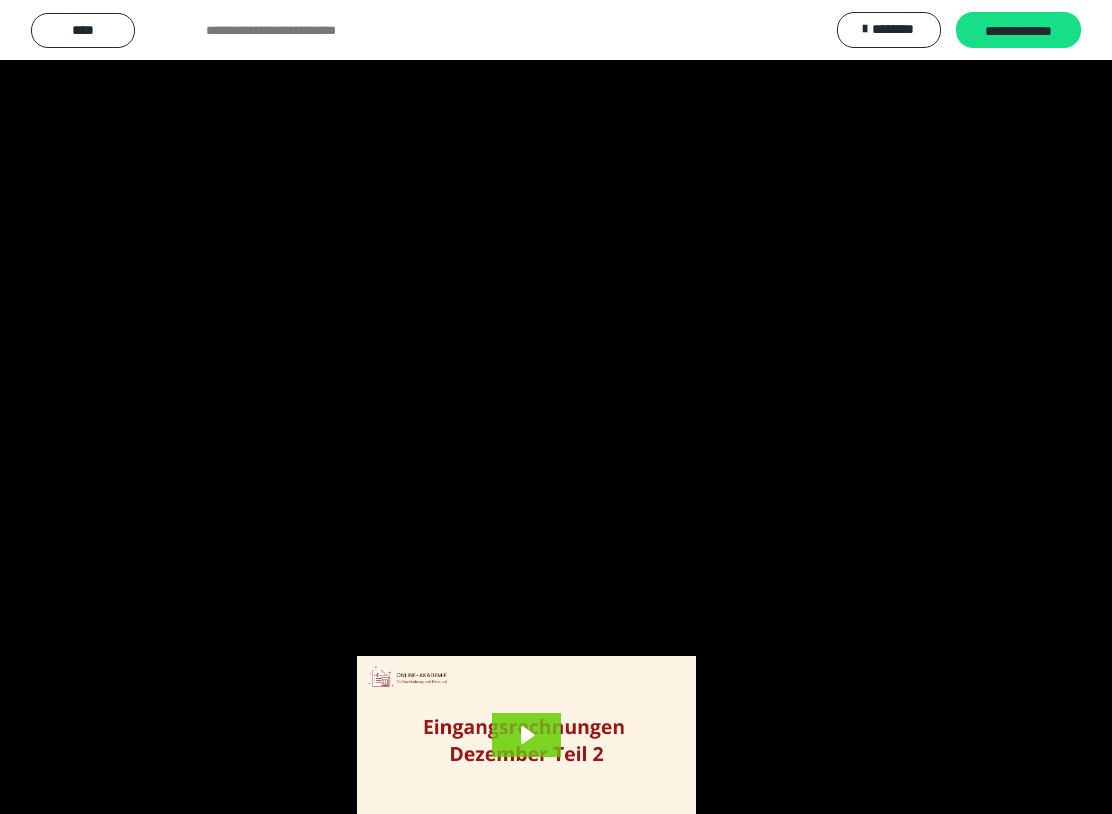 click at bounding box center (556, 407) 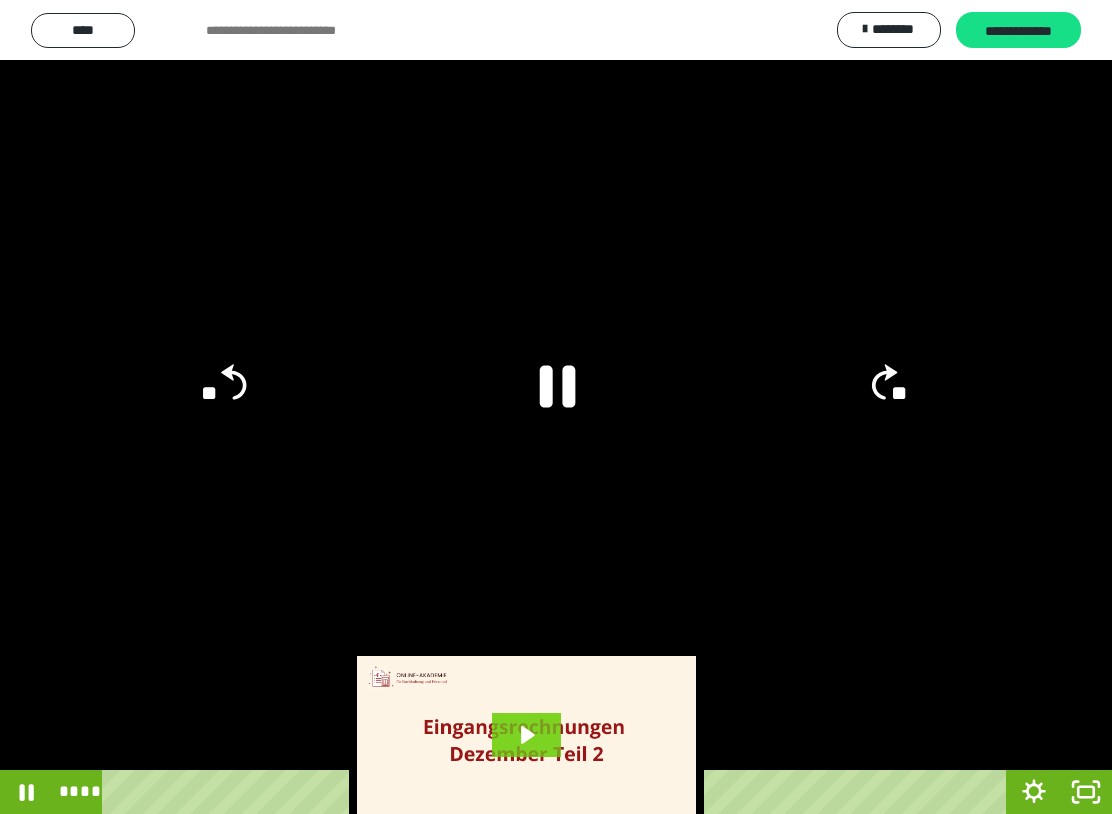 click on "**" 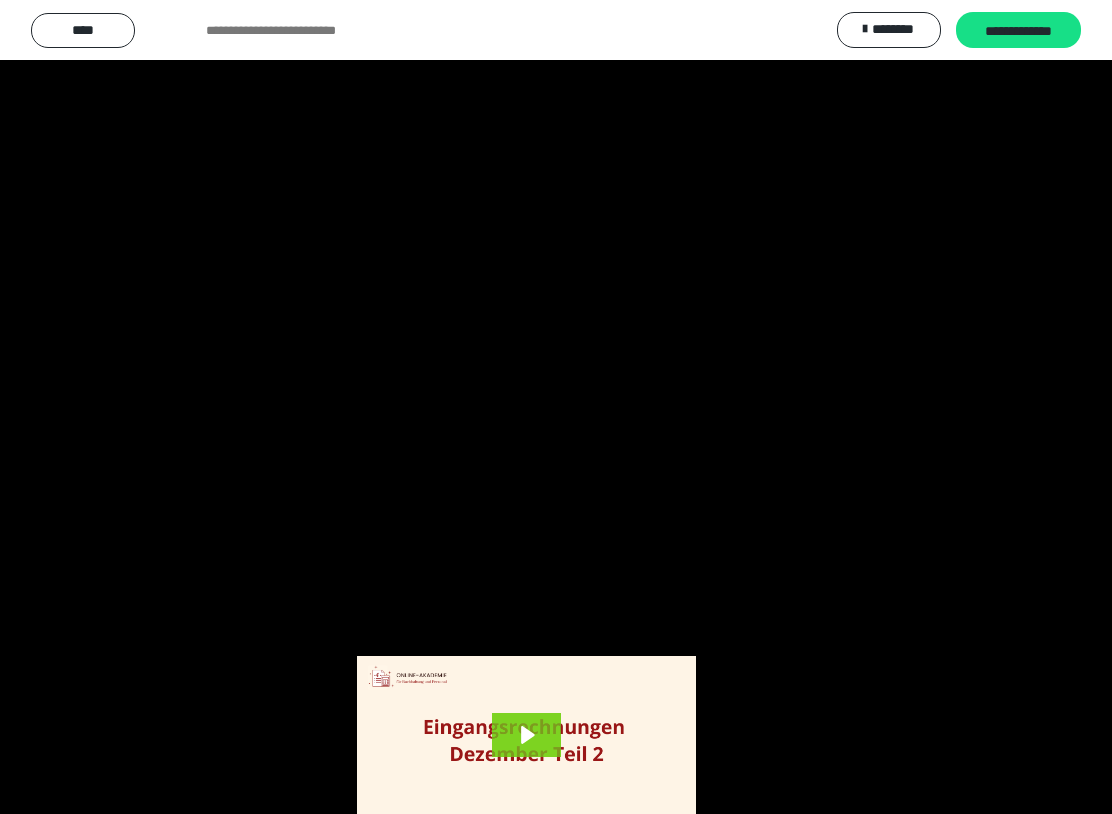 click at bounding box center [556, 407] 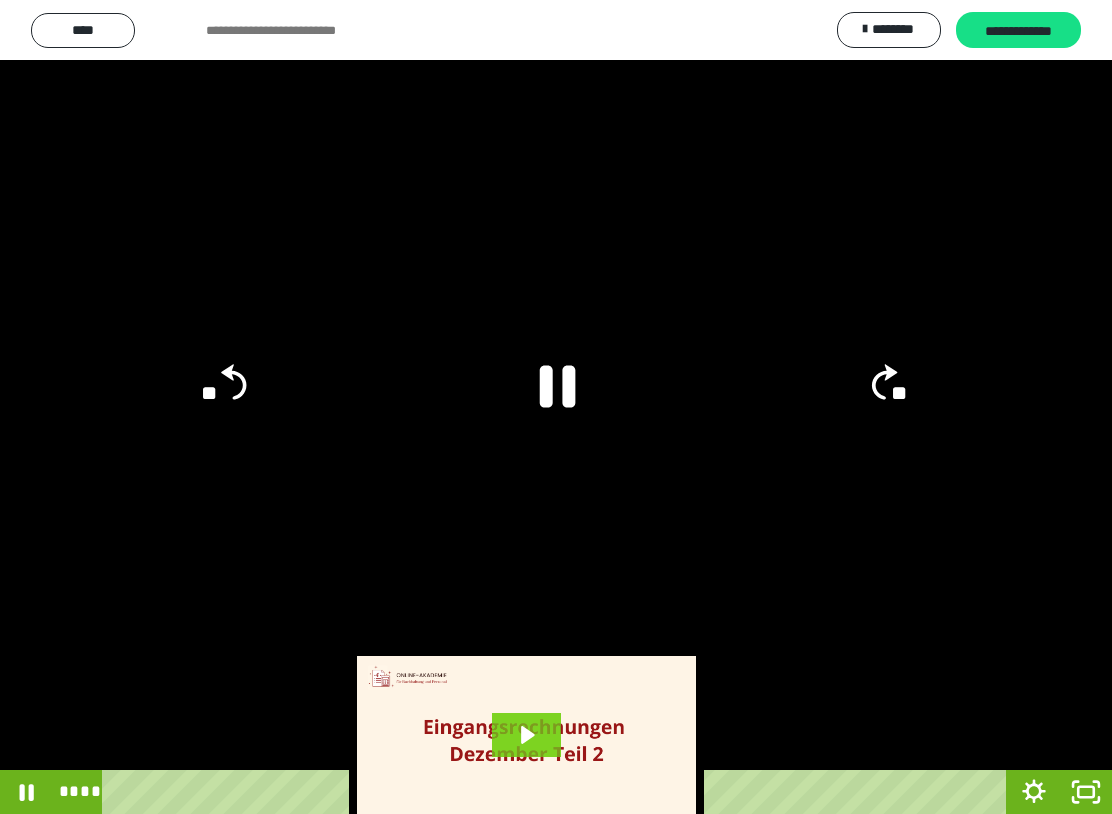click 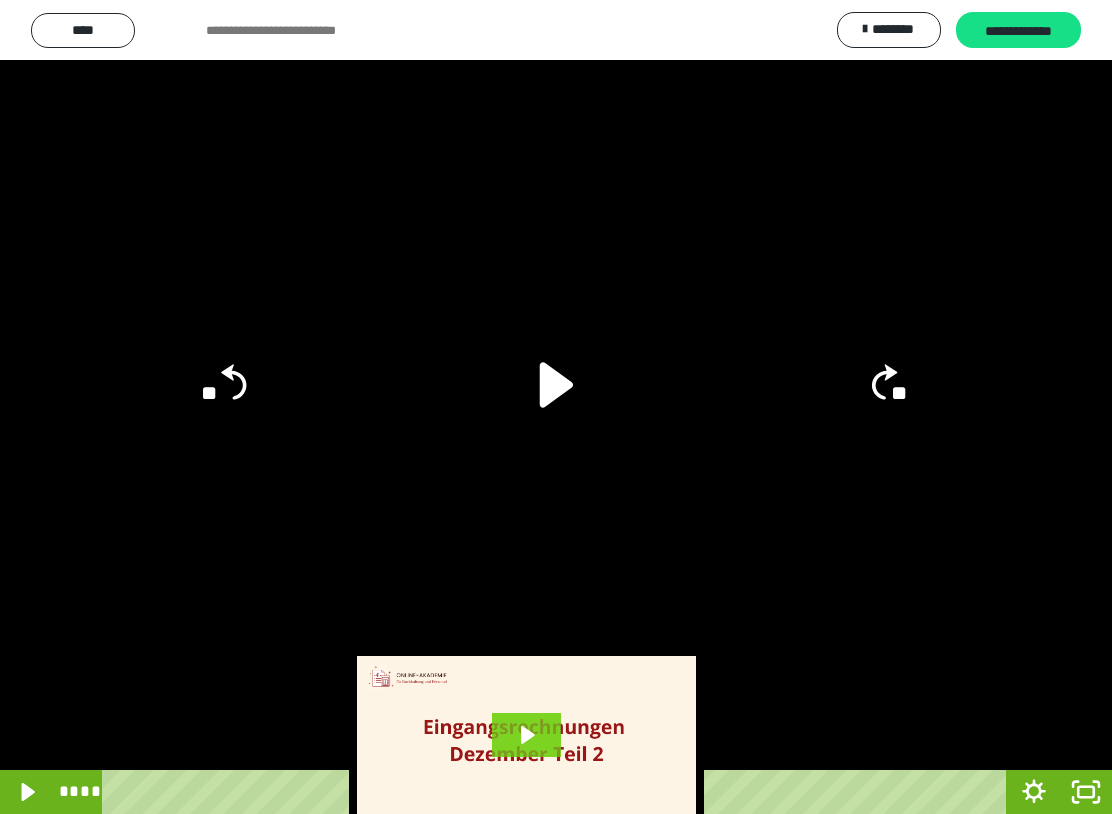 click 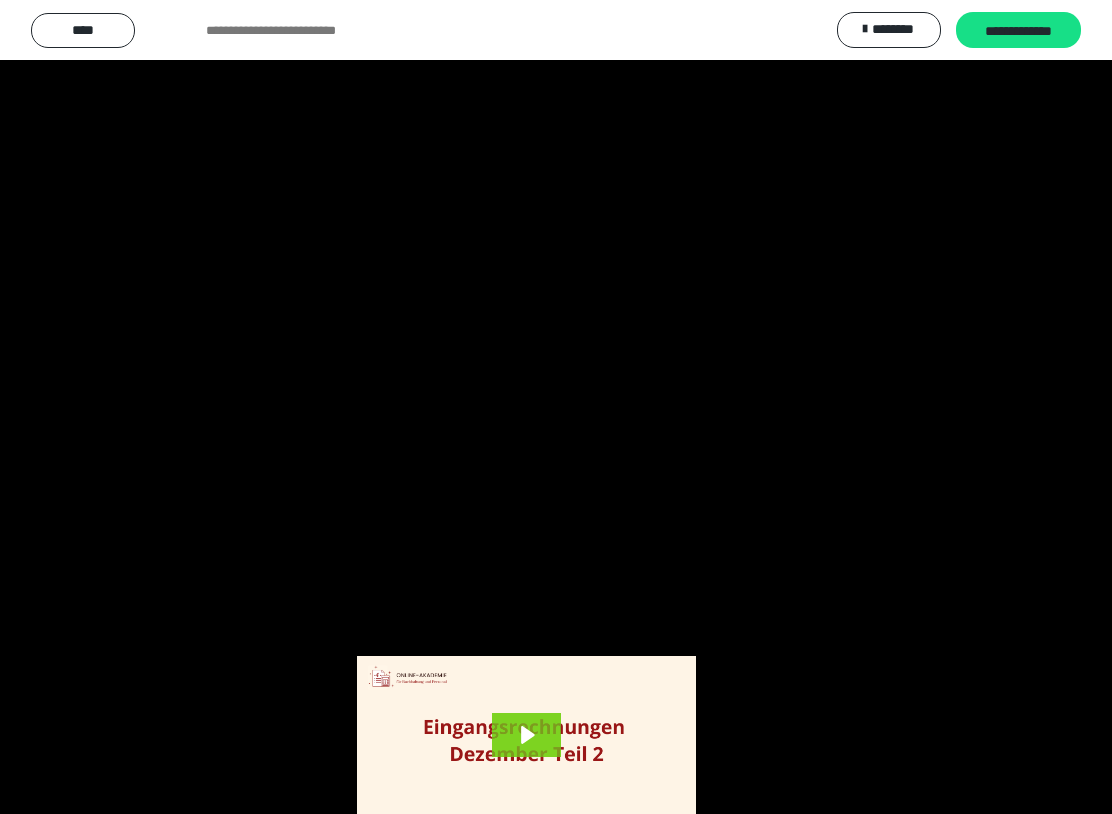 click at bounding box center [556, 407] 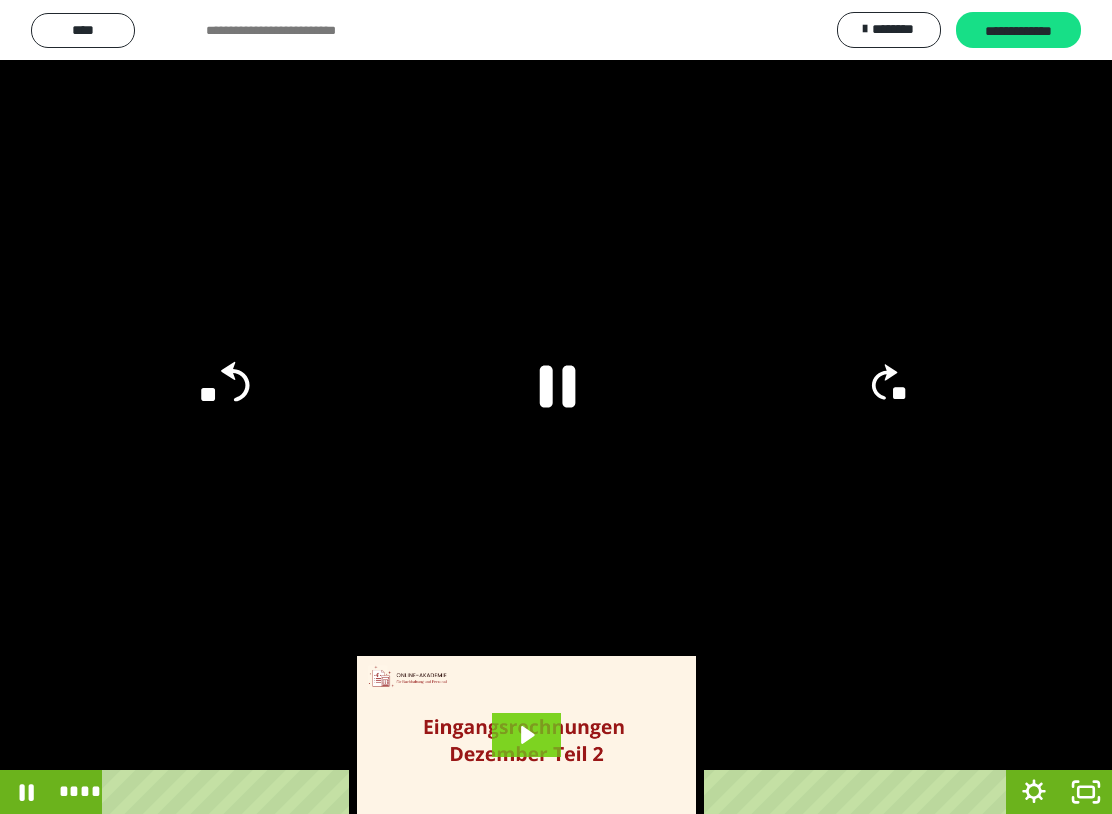 click on "**" 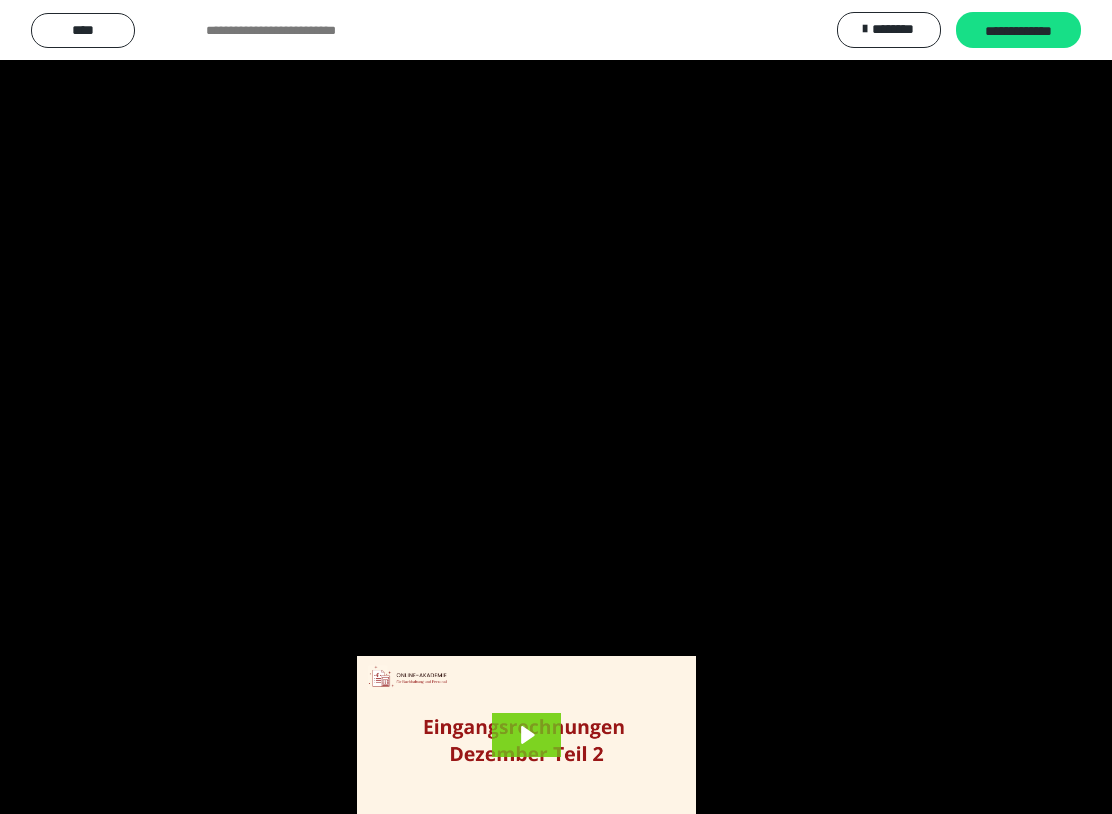 click at bounding box center [556, 407] 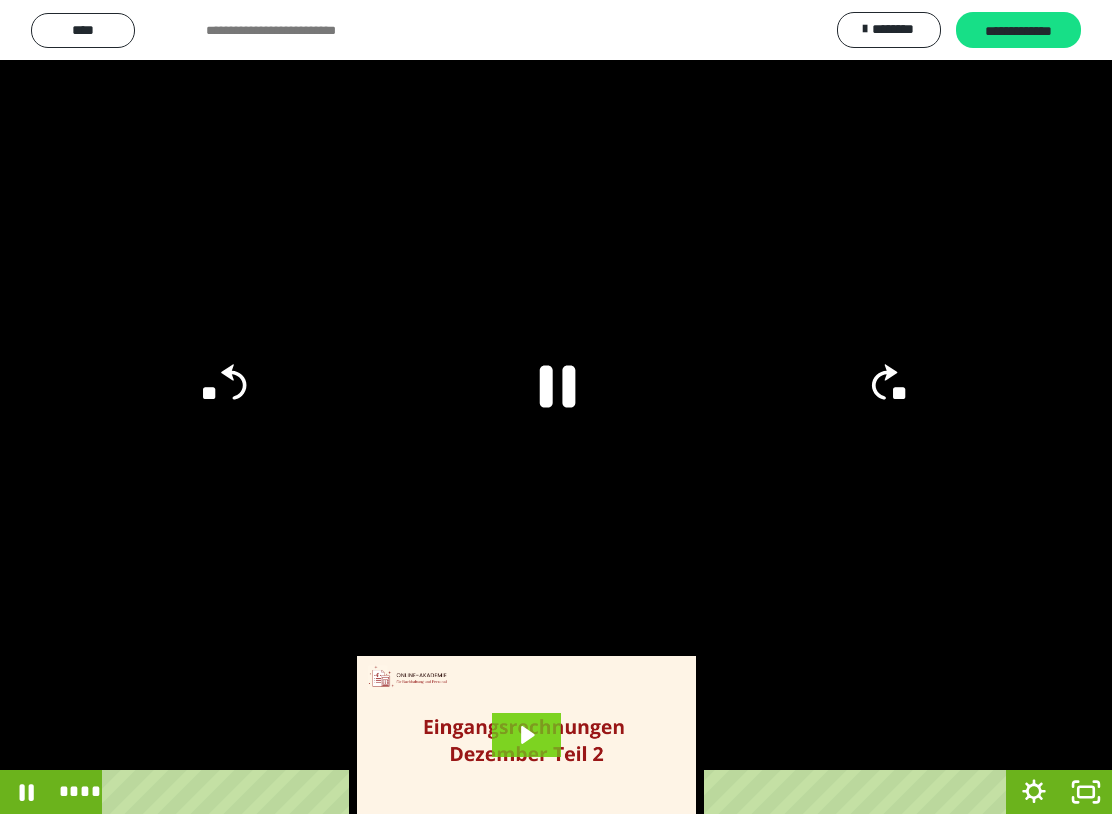 click 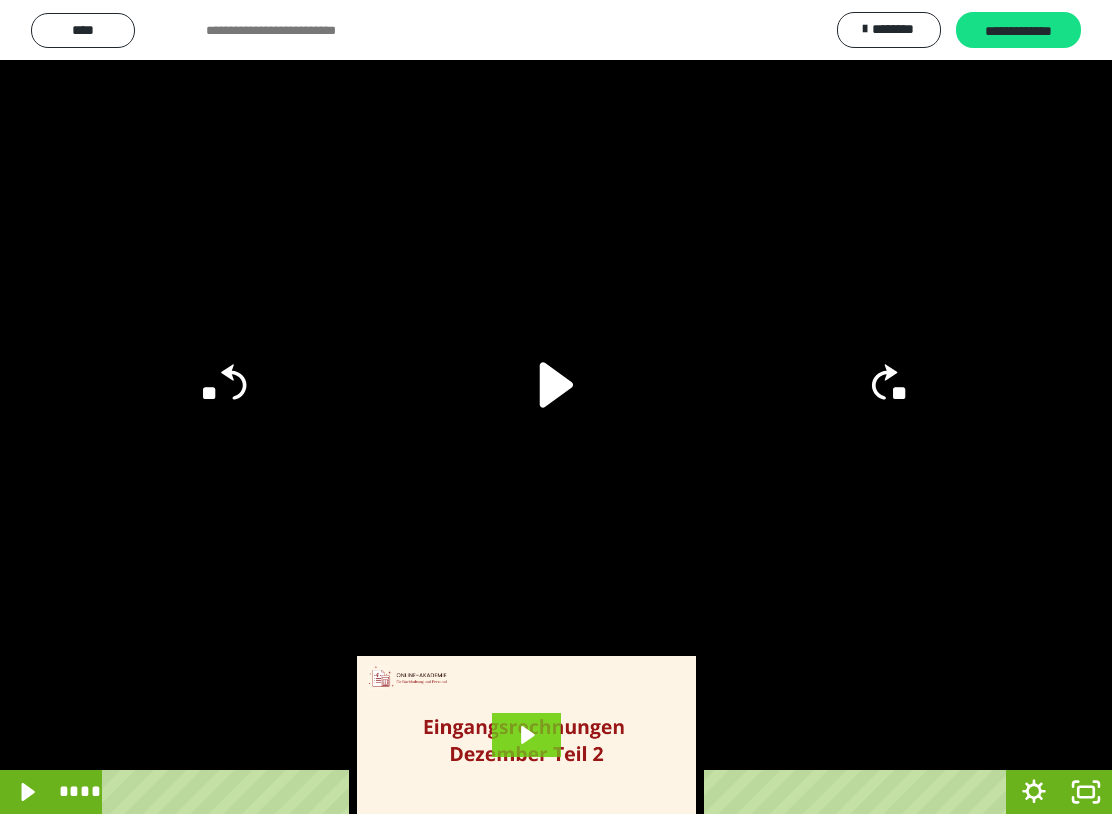 click on "**" 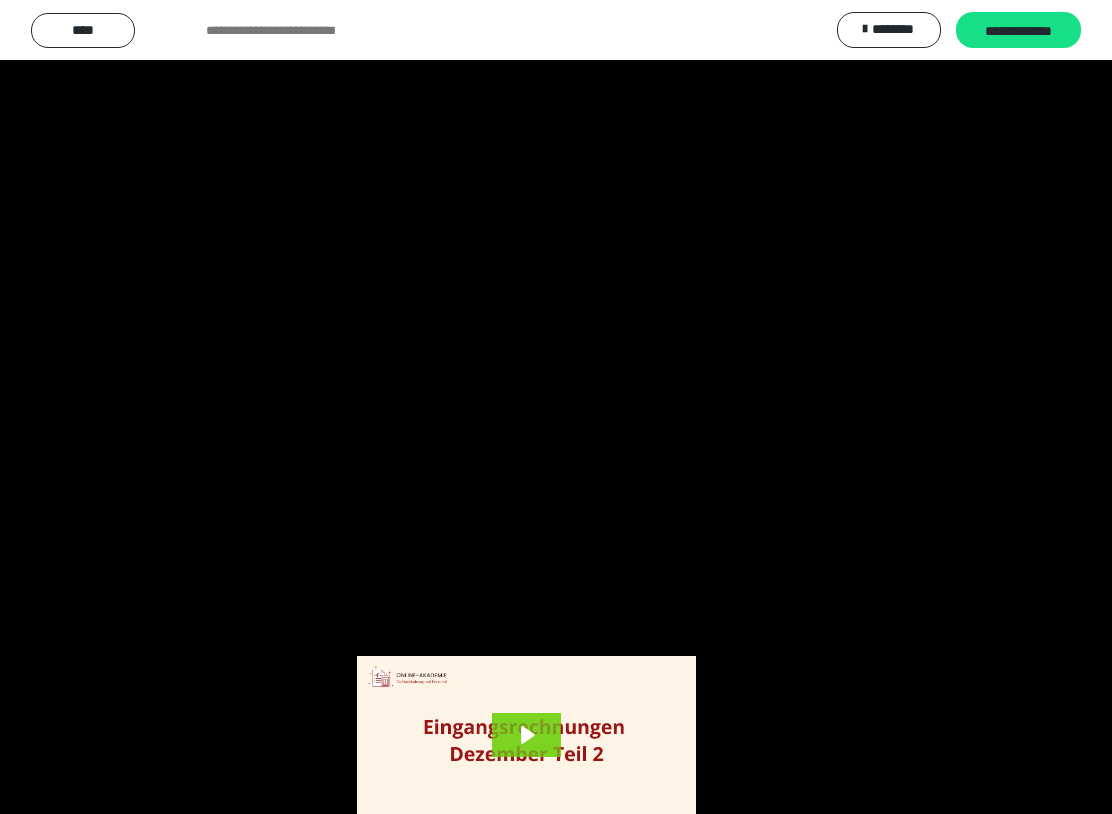 click at bounding box center [556, 407] 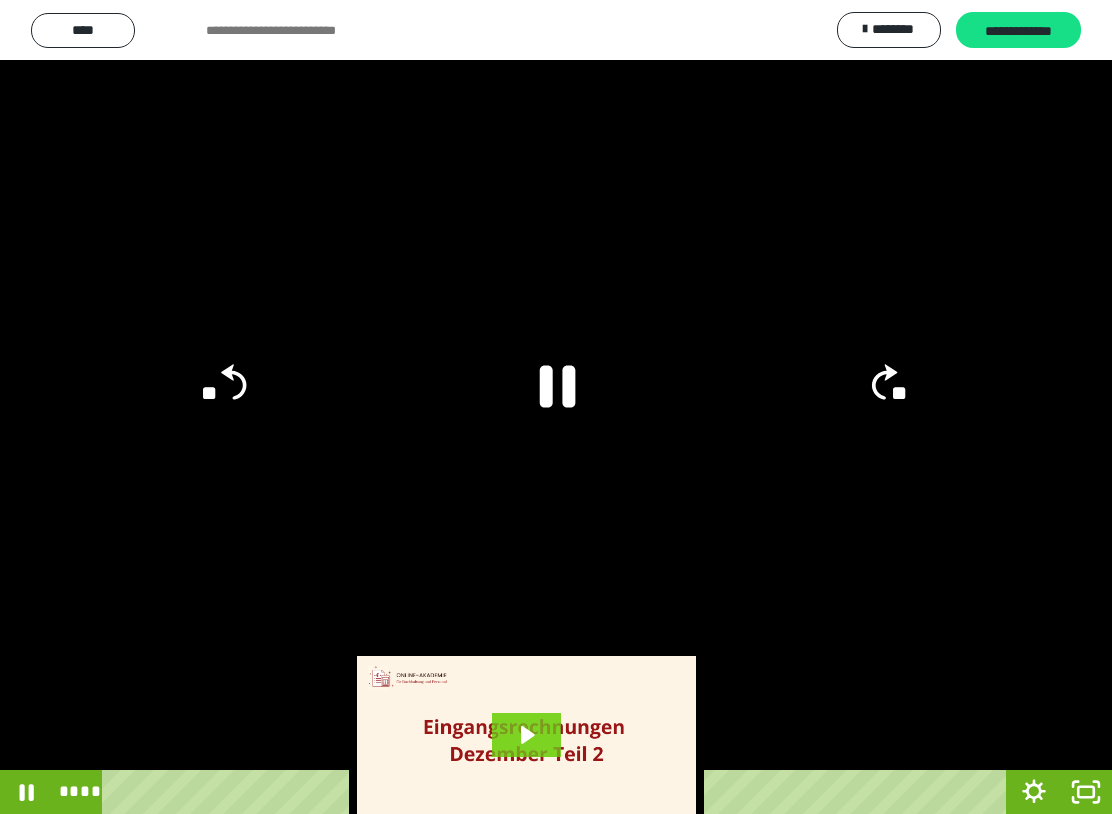 click 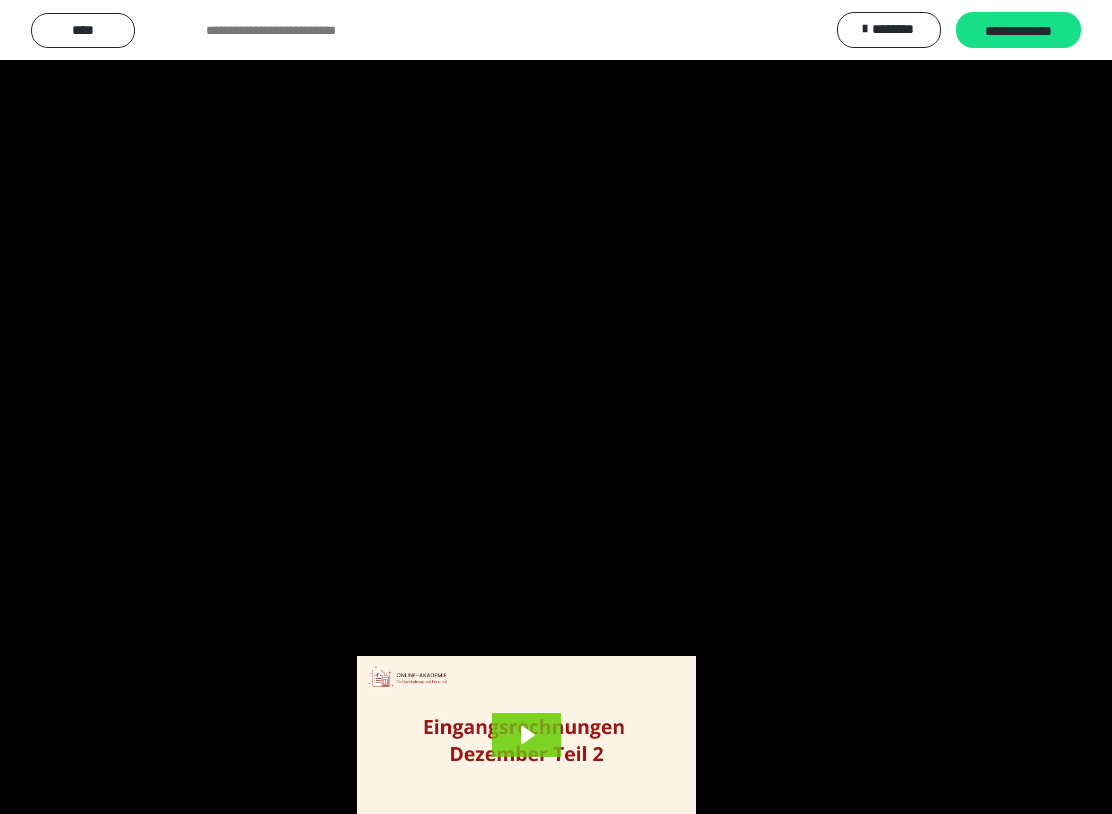 click at bounding box center [556, 407] 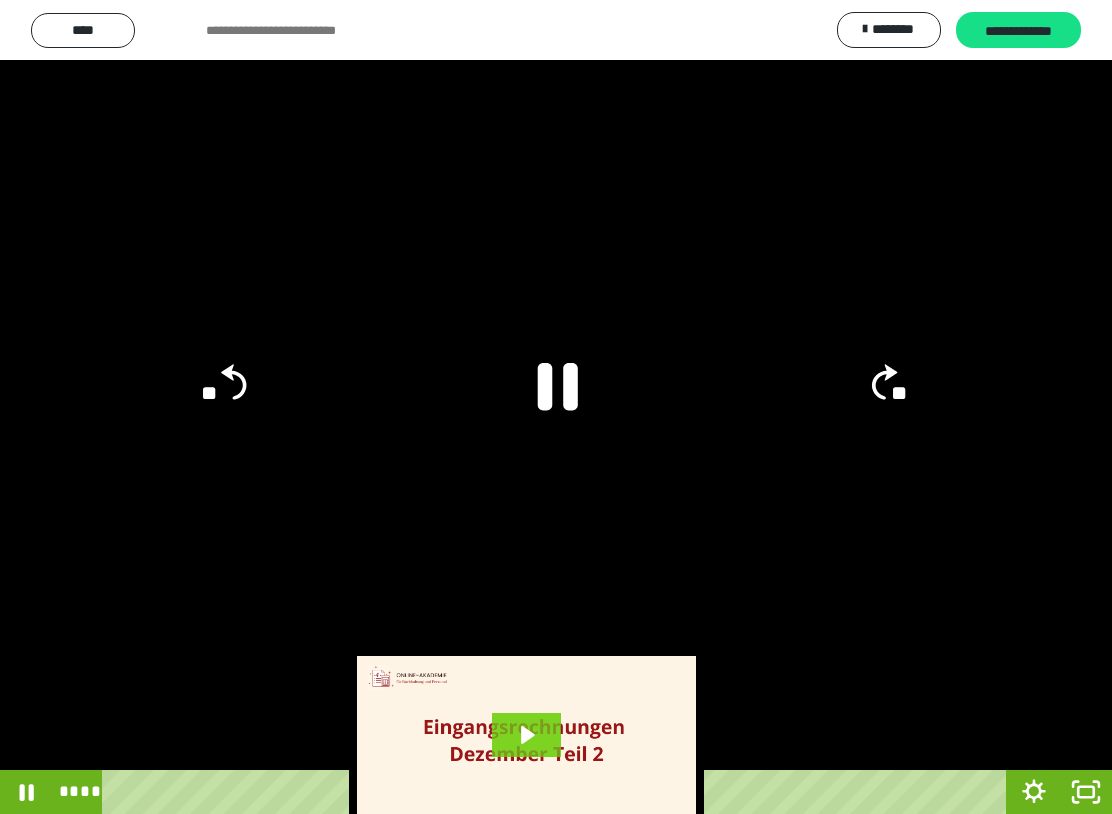 click 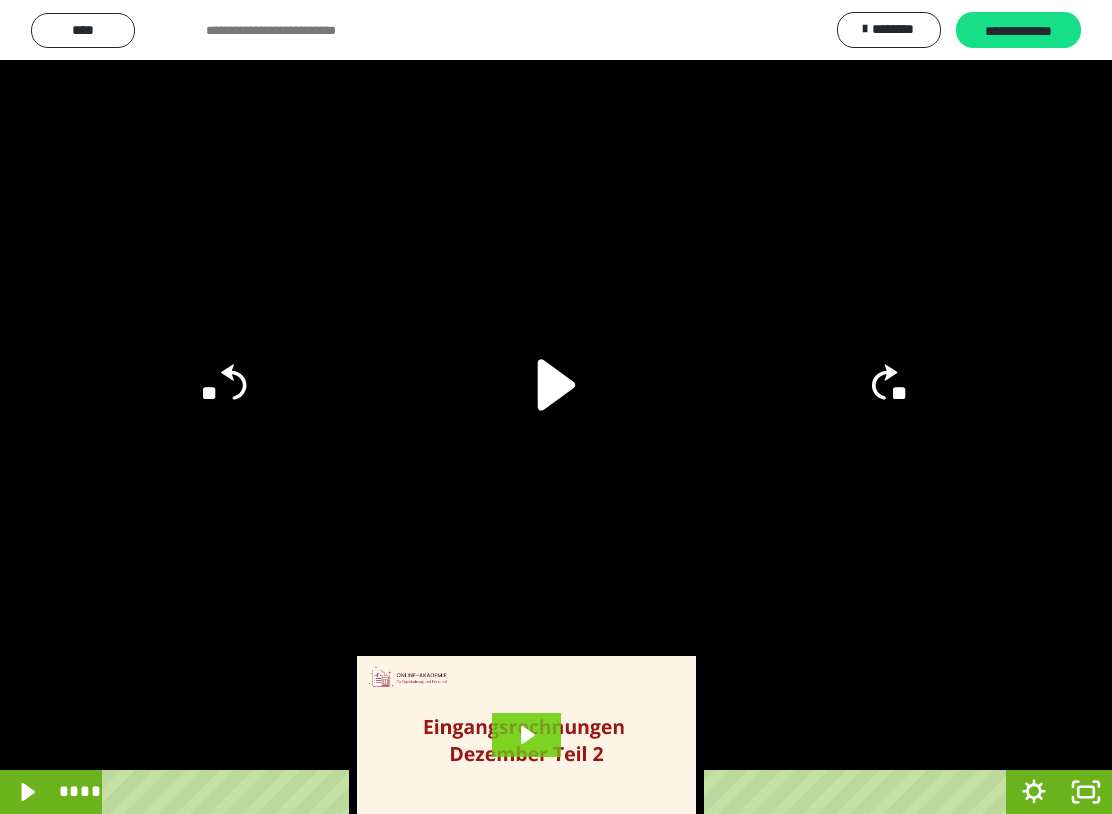 click 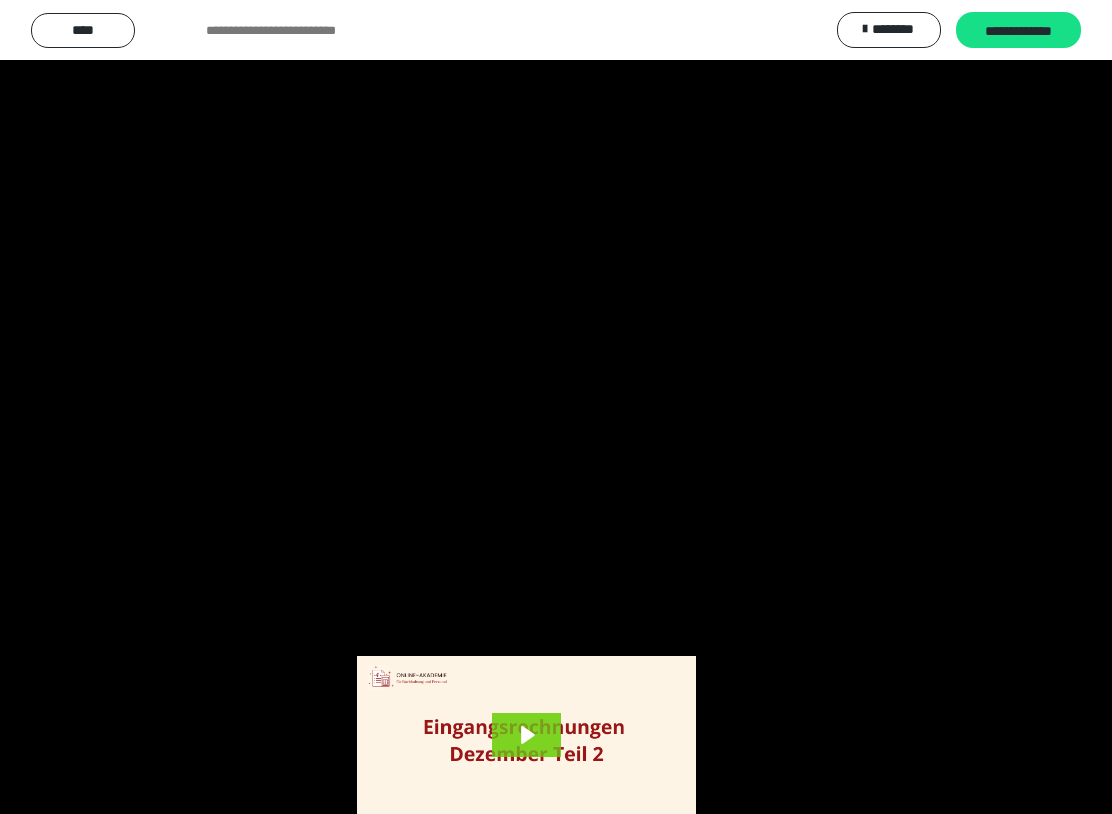 click at bounding box center [556, 407] 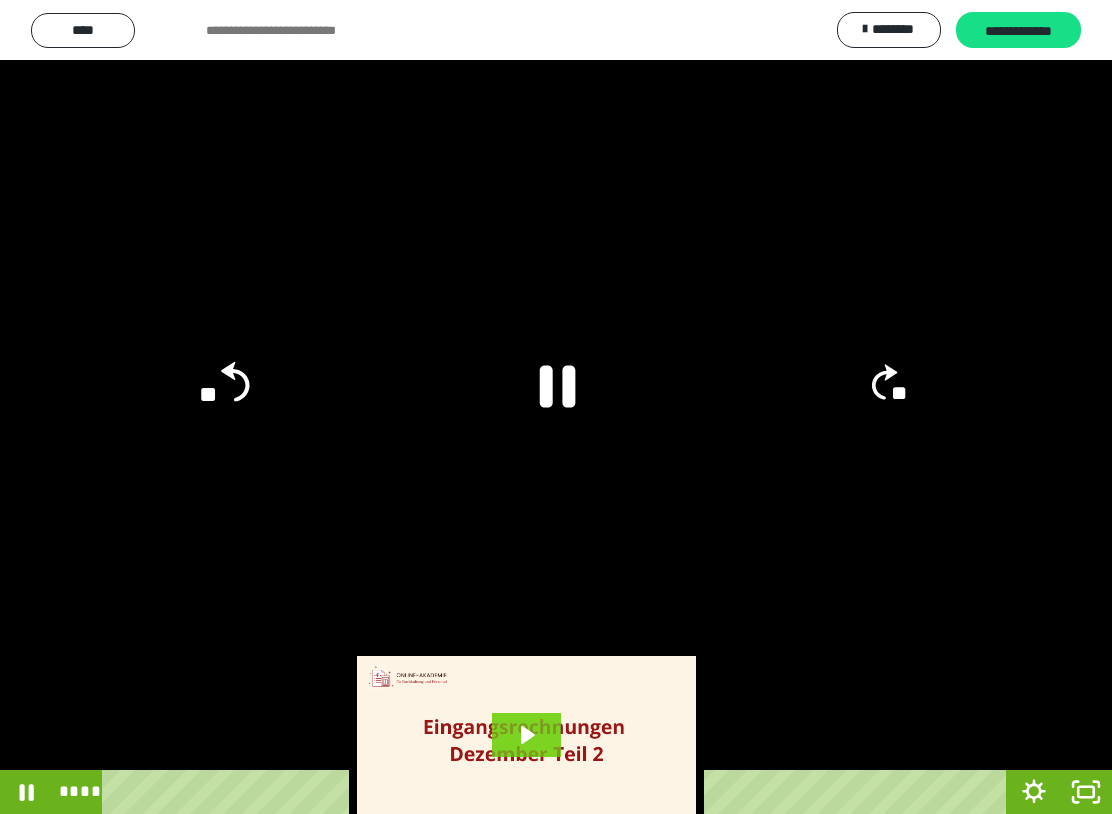 click on "**" 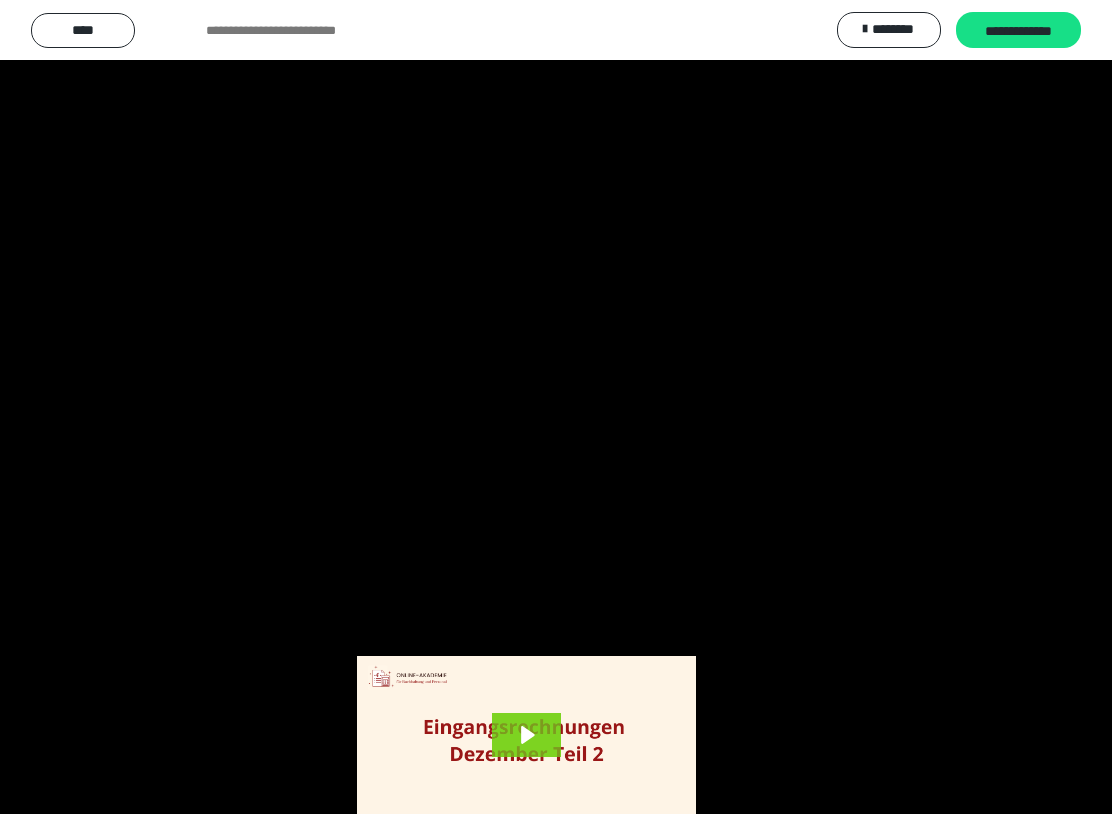 click at bounding box center [556, 407] 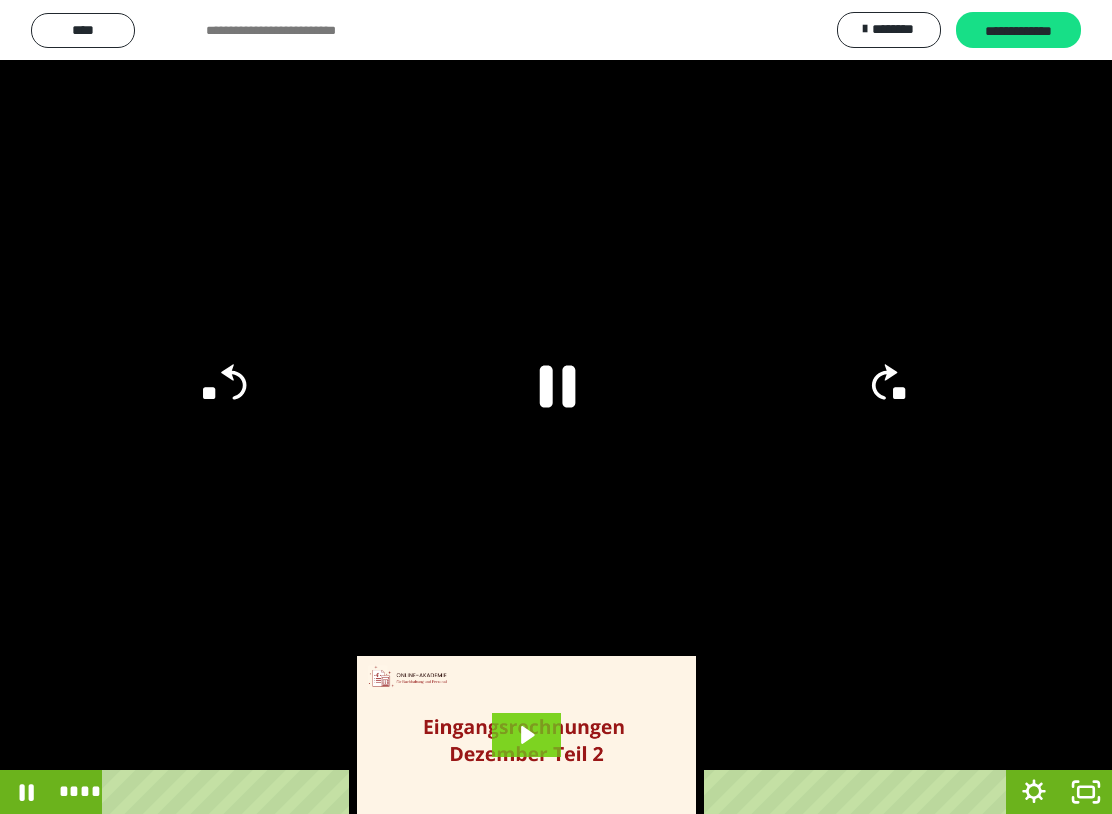 click on "**" 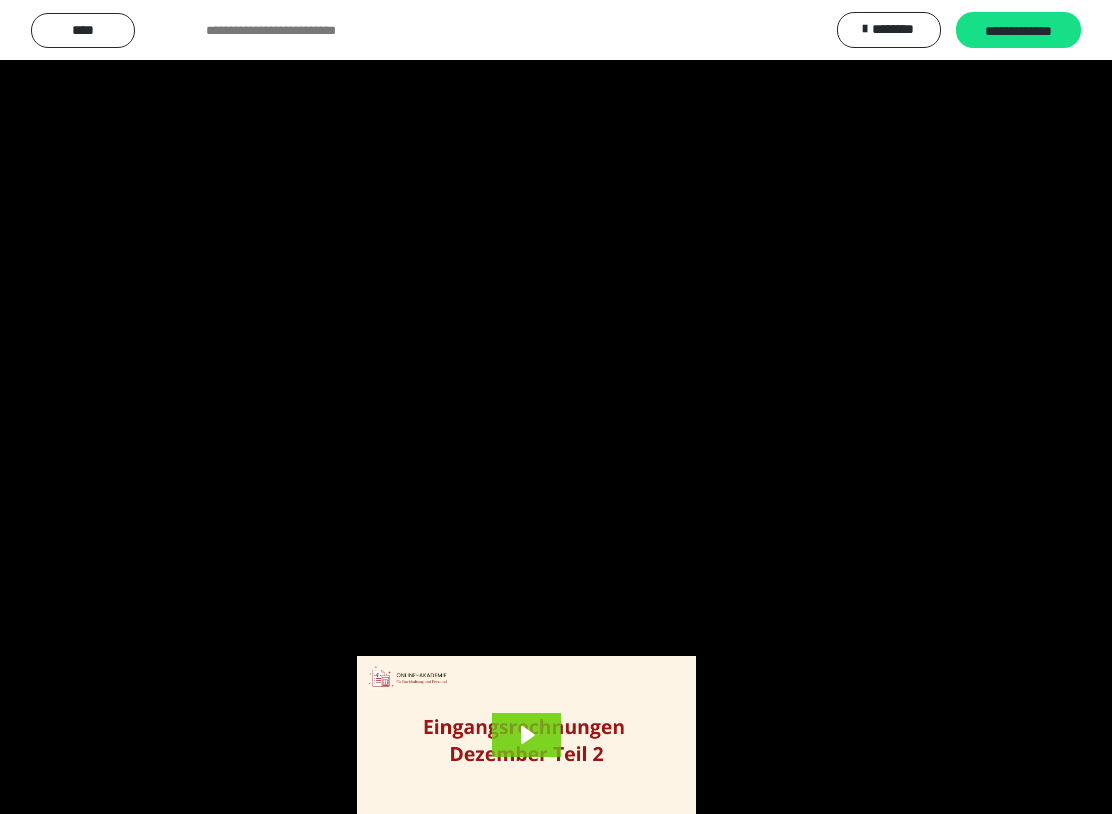click at bounding box center (556, 407) 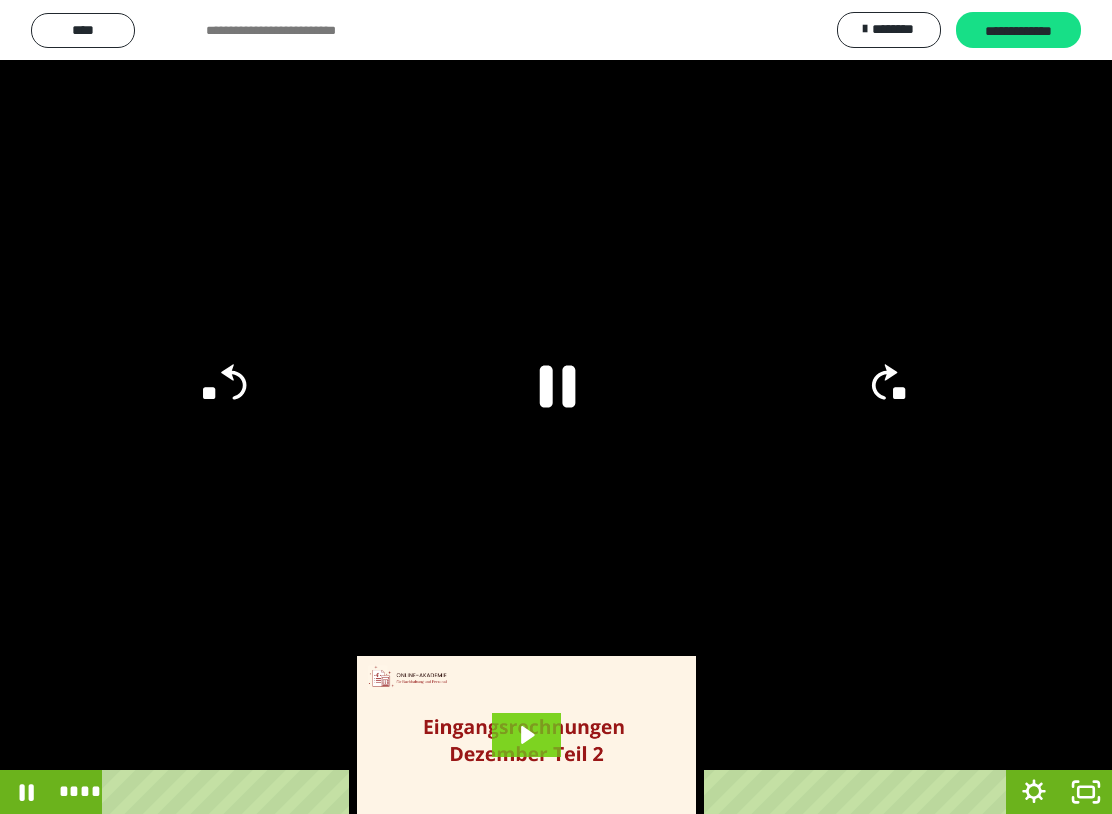 click 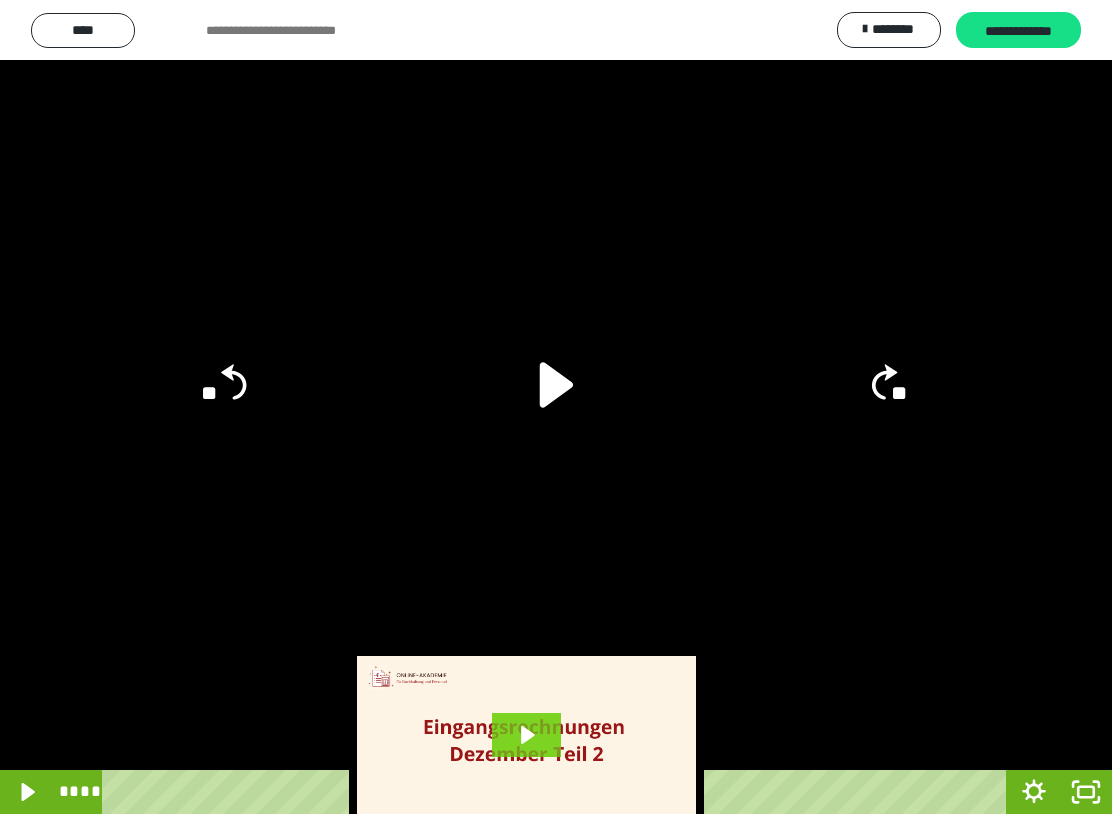 click 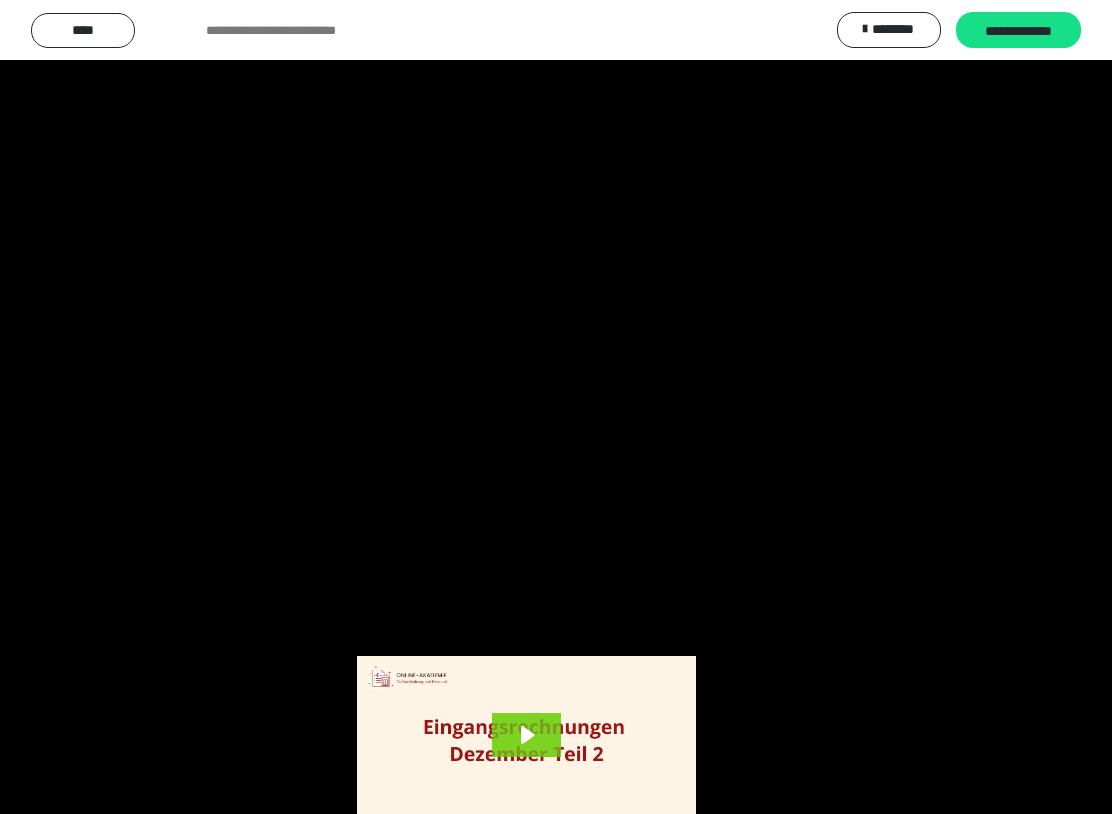click at bounding box center (556, 407) 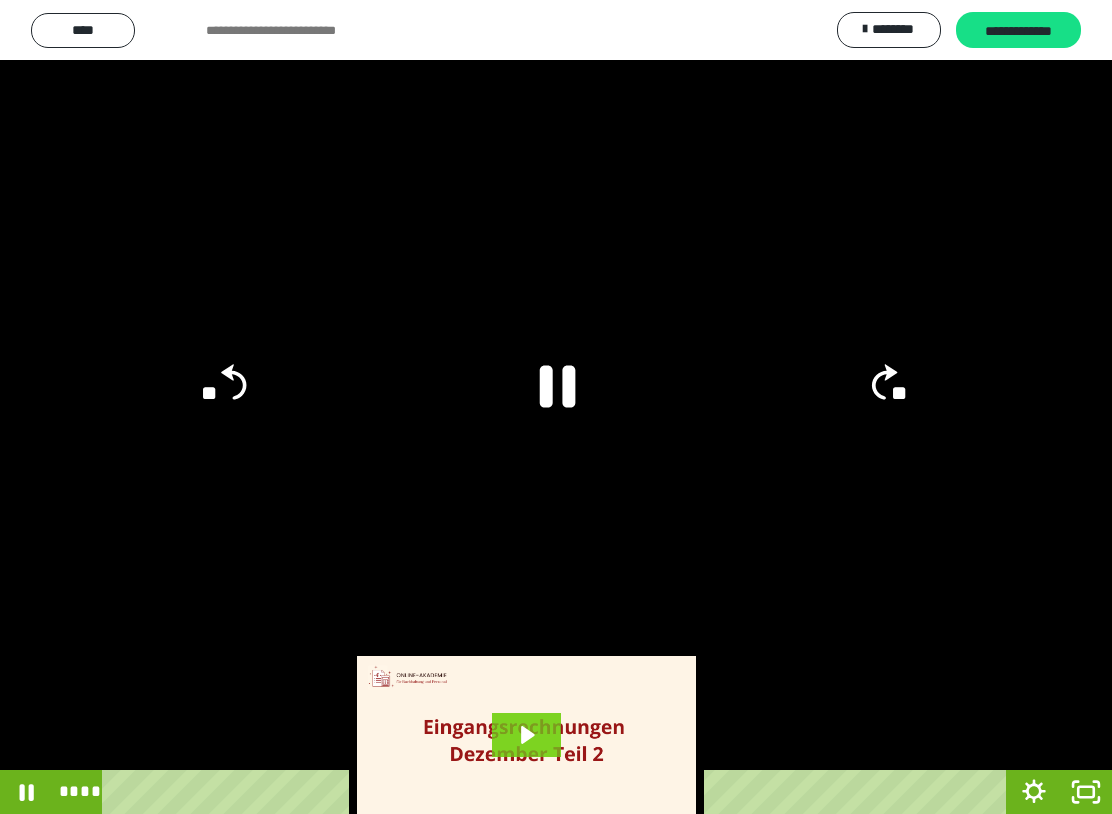 click on "**" 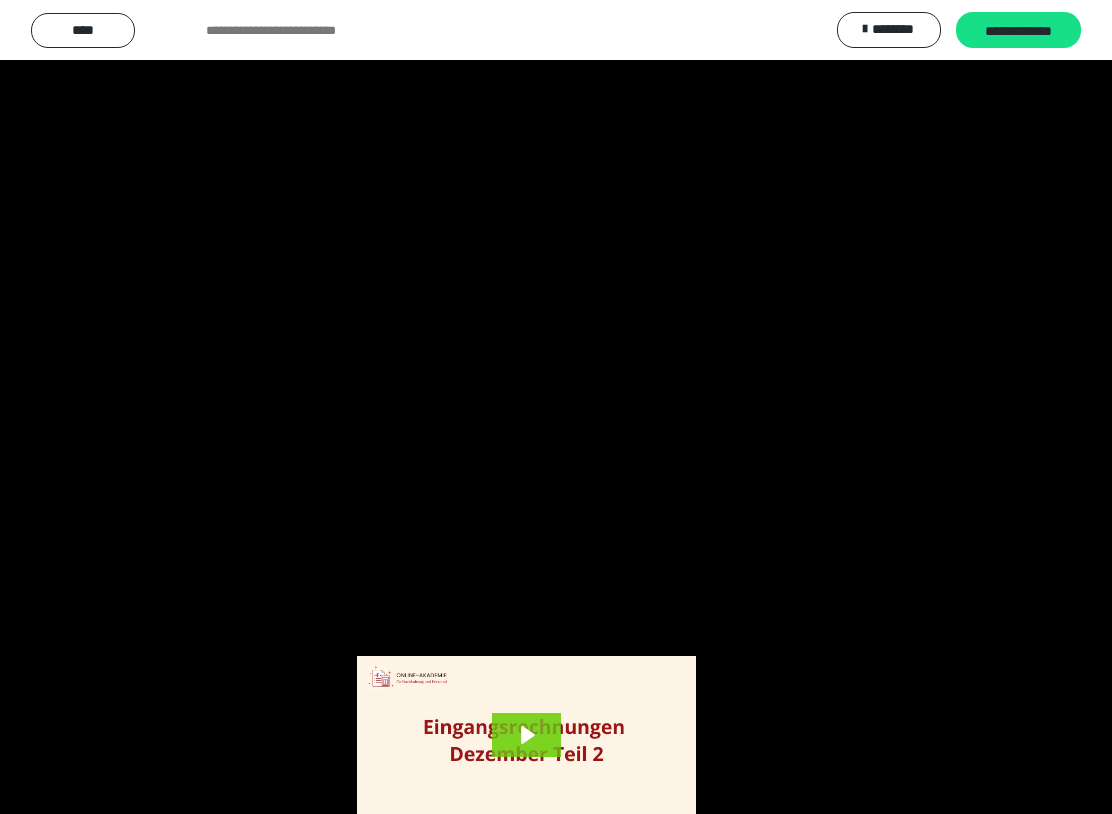 click at bounding box center (556, 407) 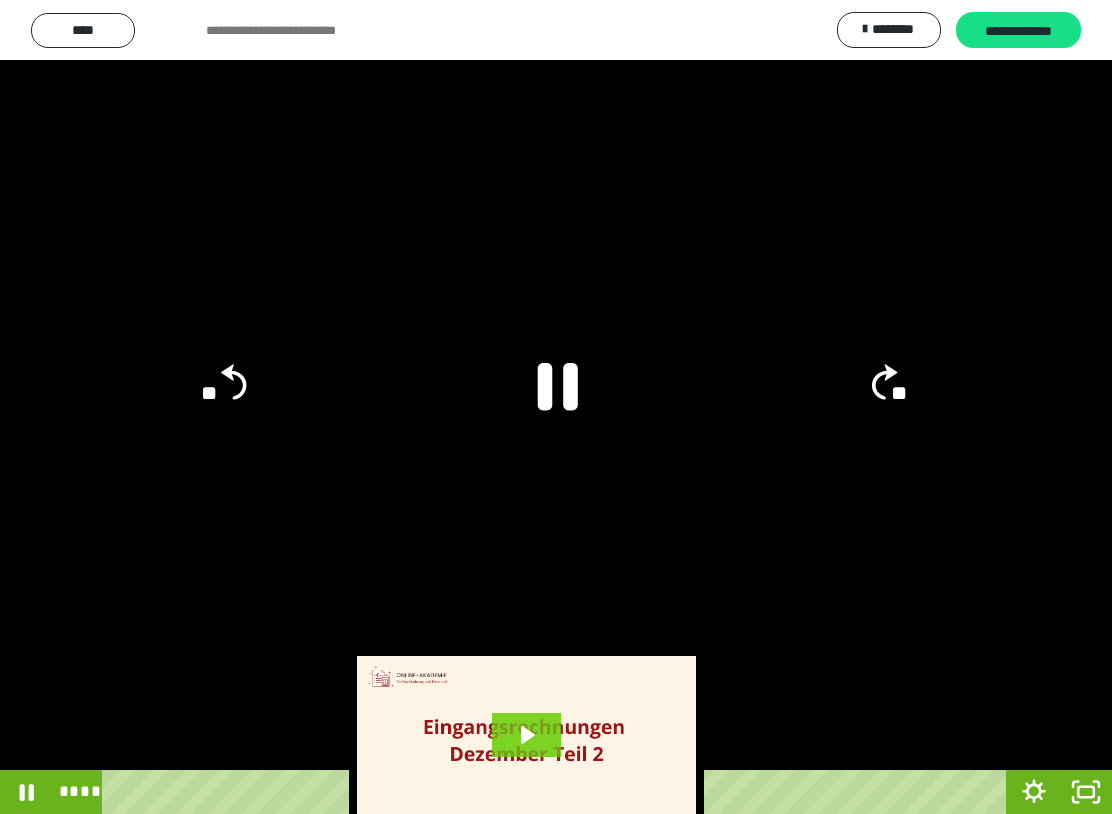 click 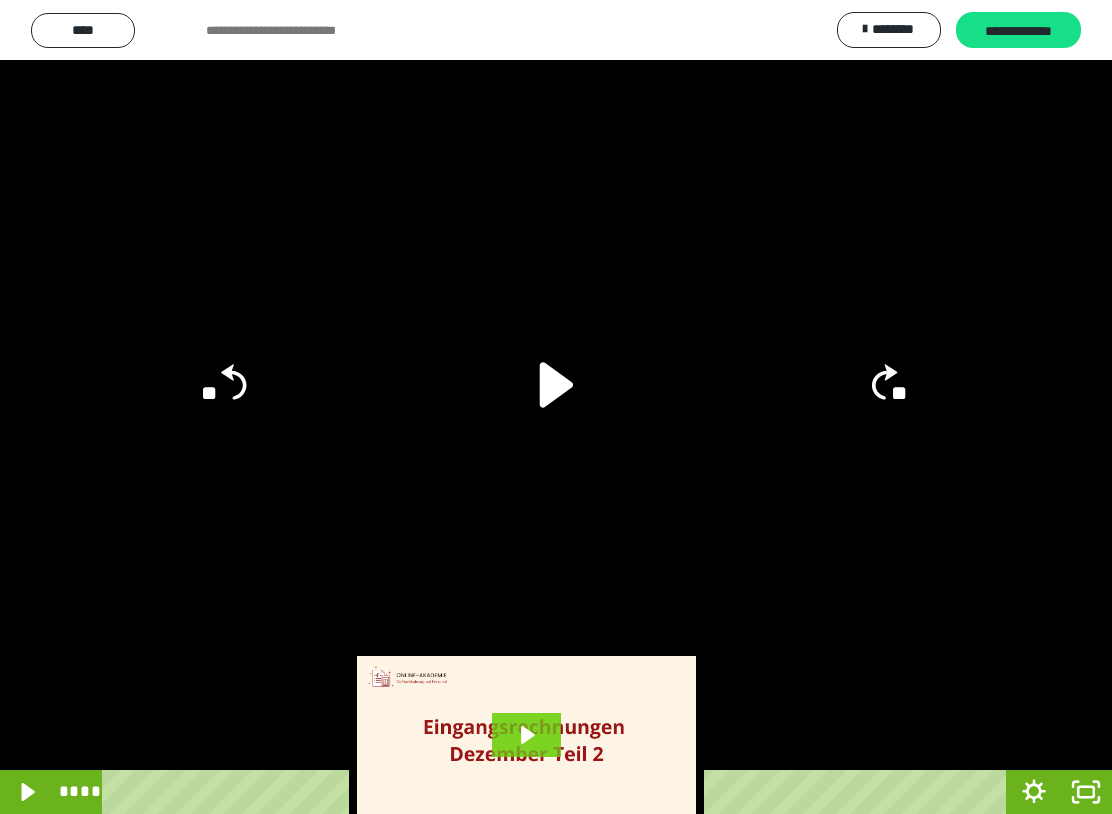 click 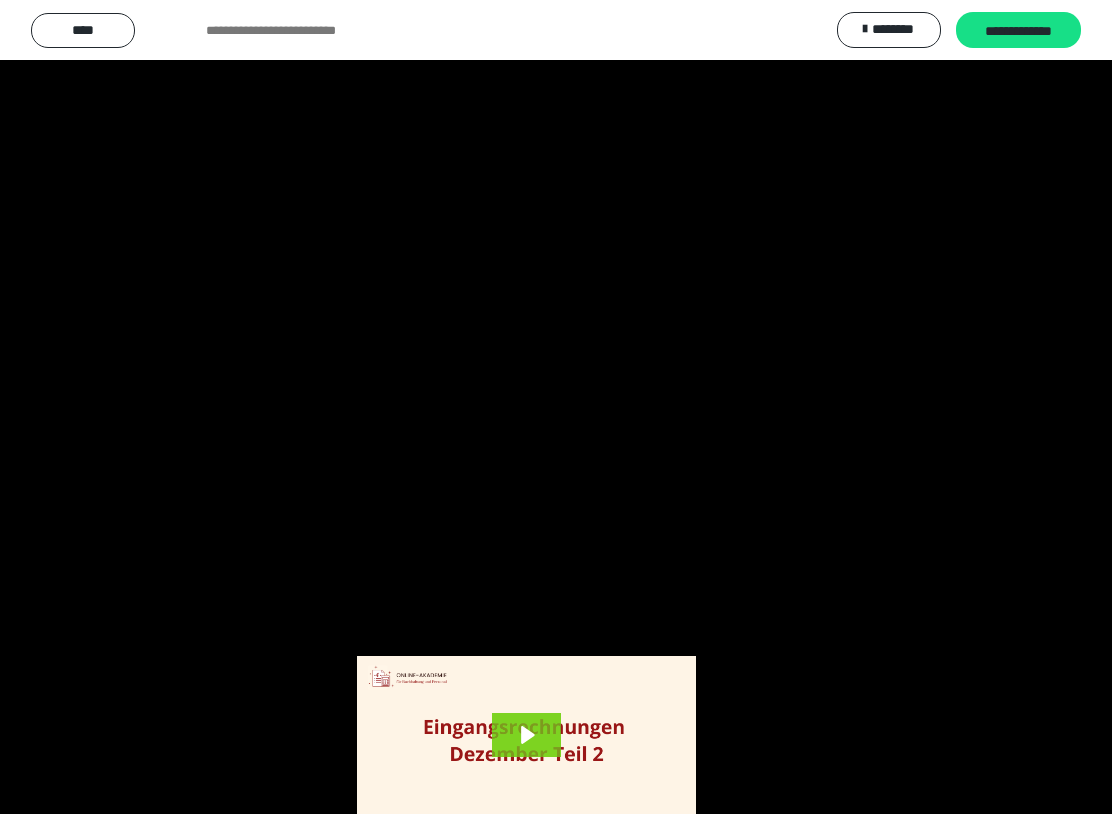 click at bounding box center [556, 407] 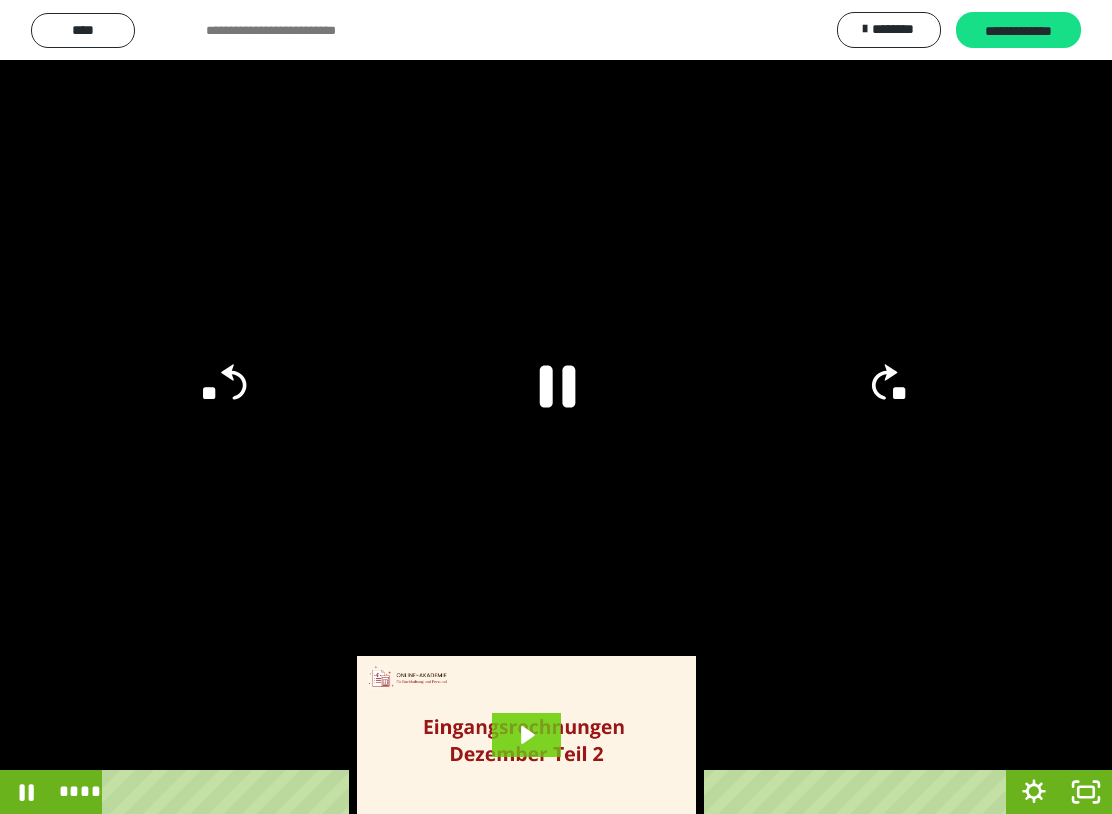 click 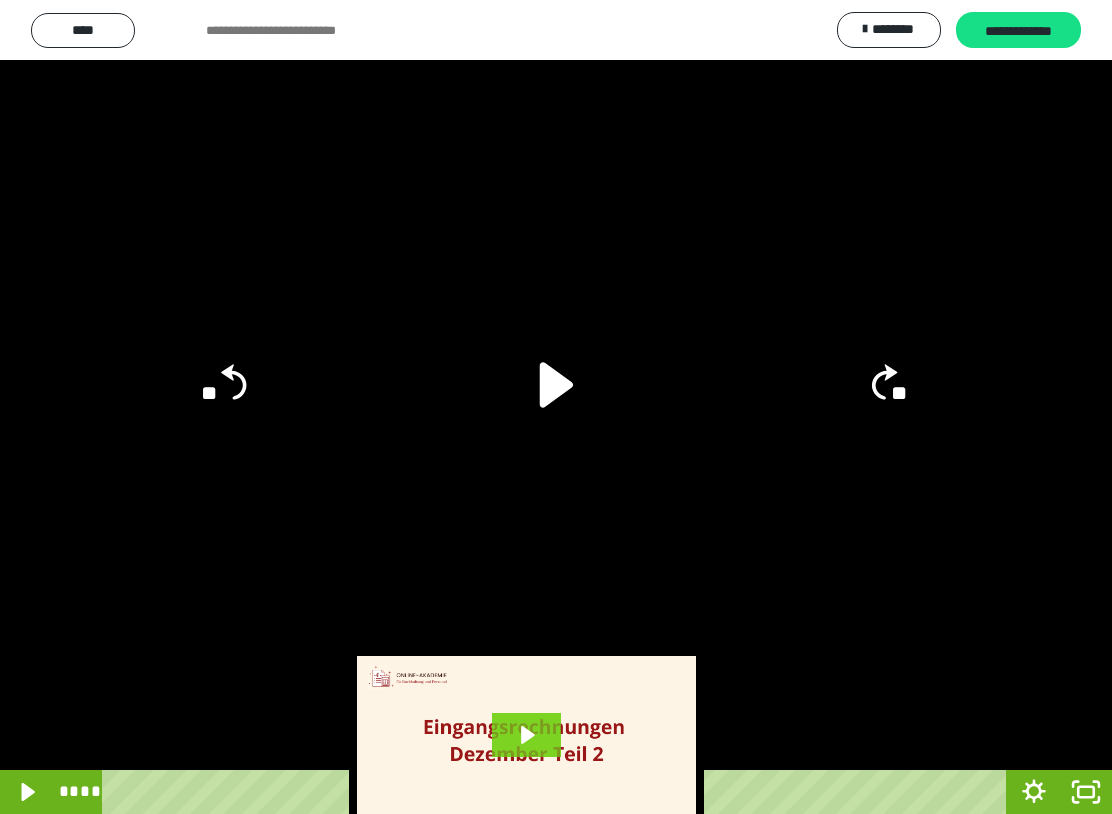 click 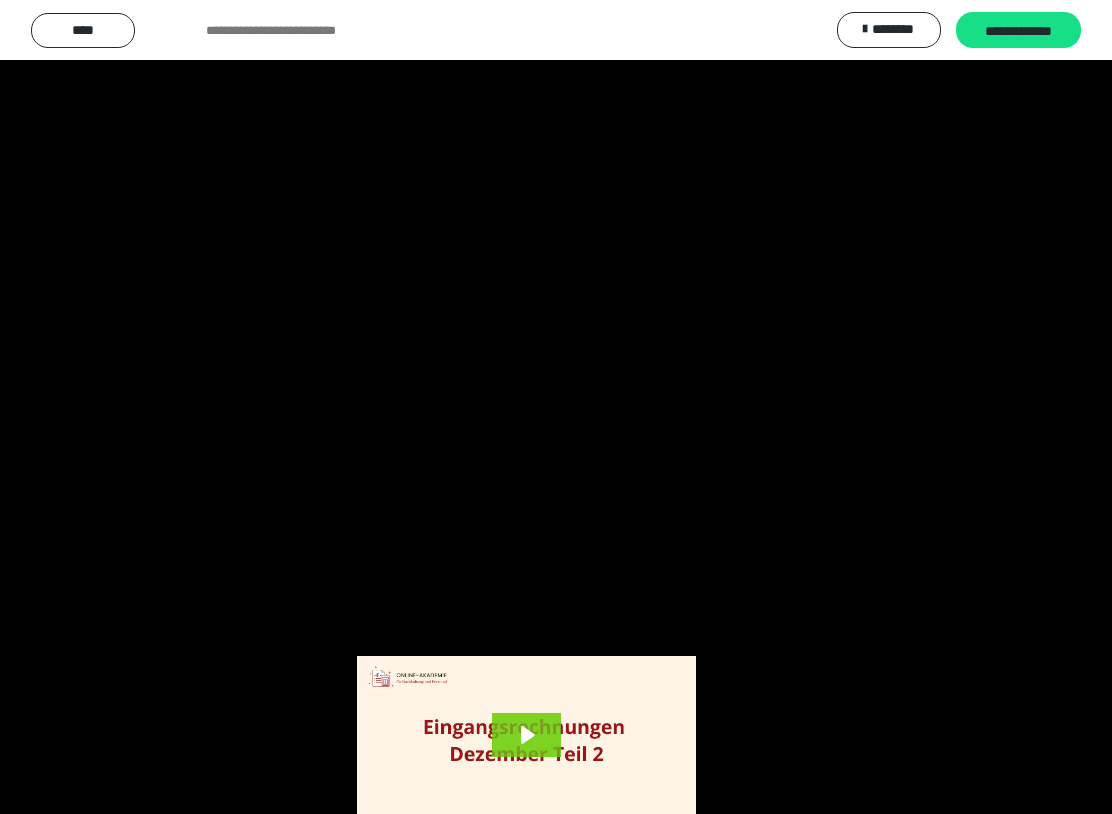 click at bounding box center [556, 407] 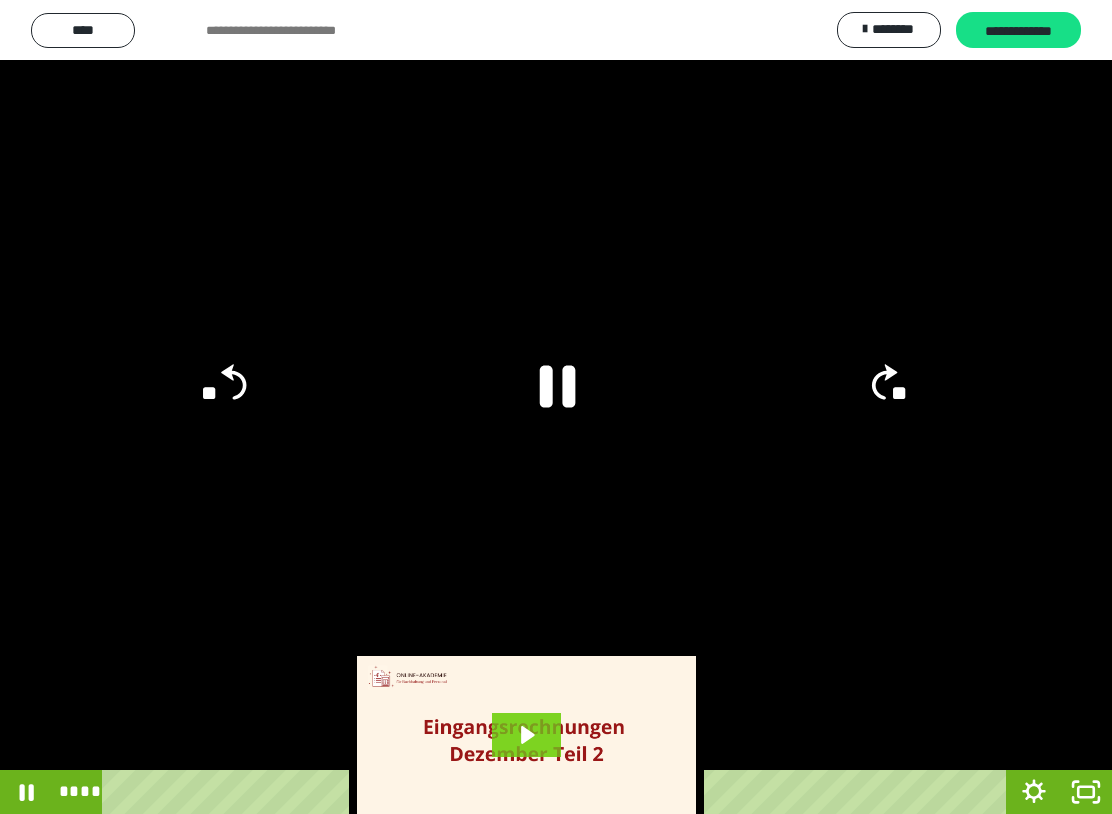 click 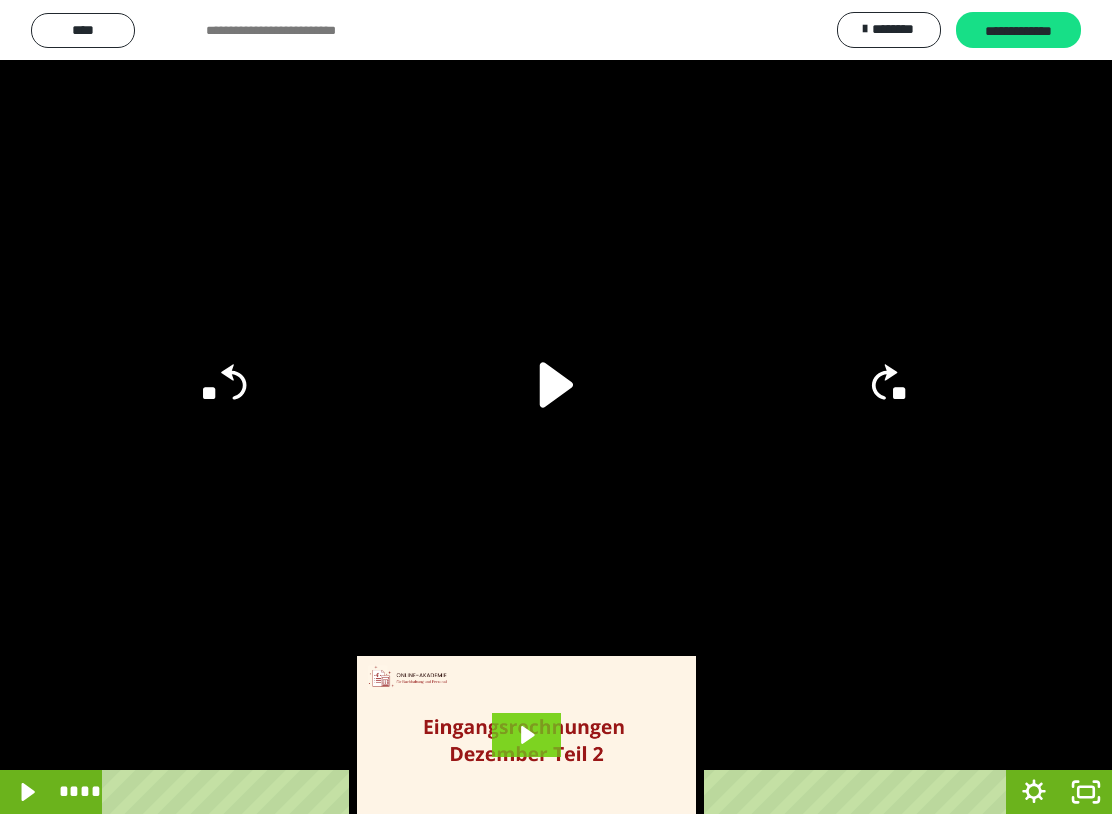 click 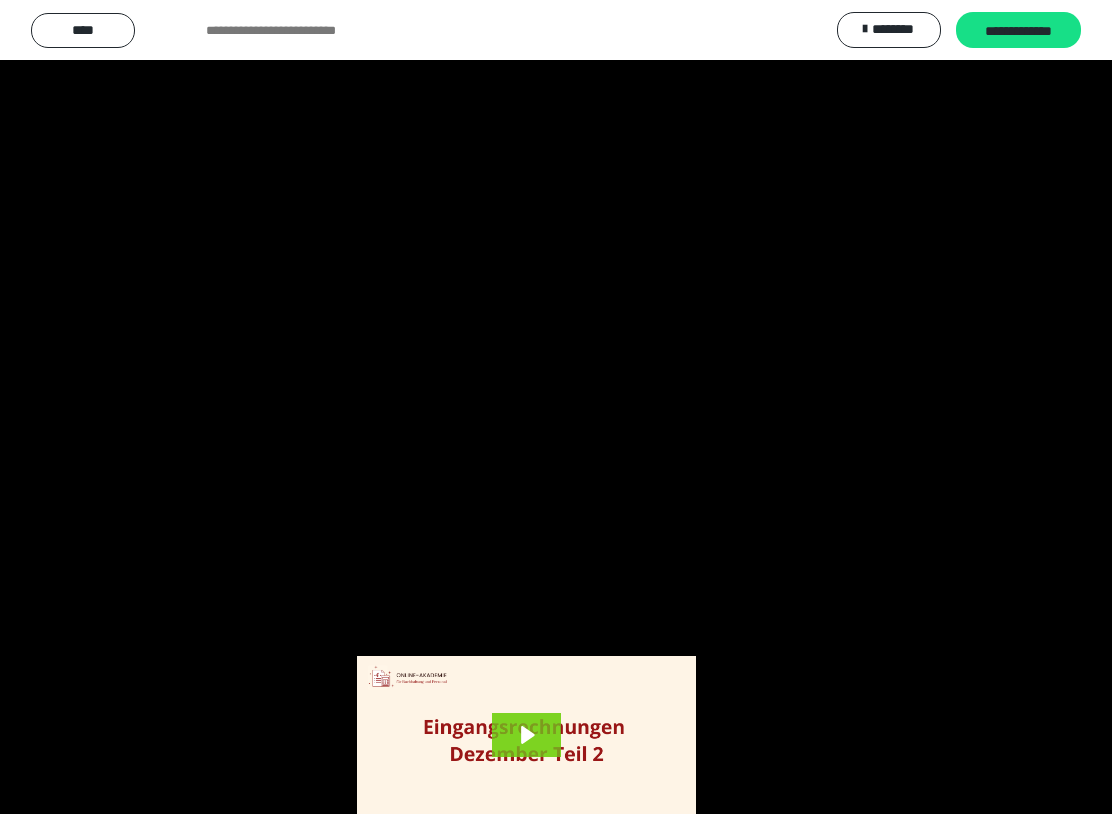click at bounding box center (556, 407) 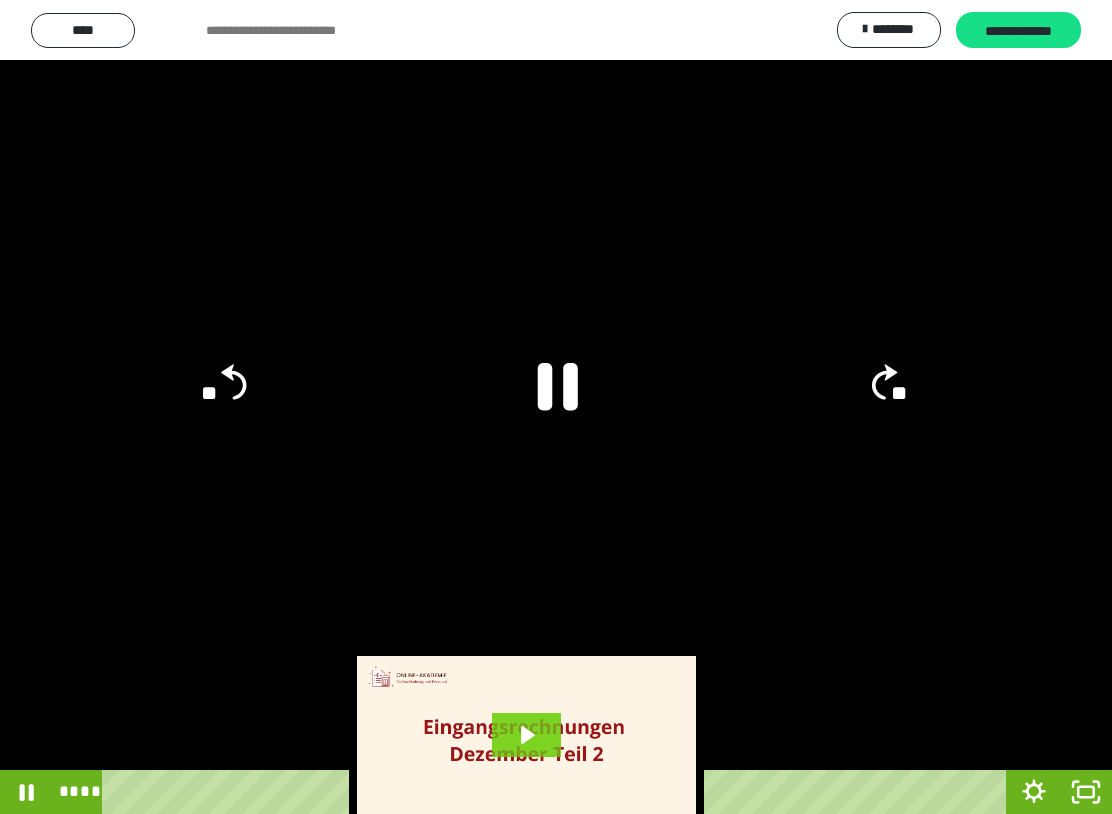 click 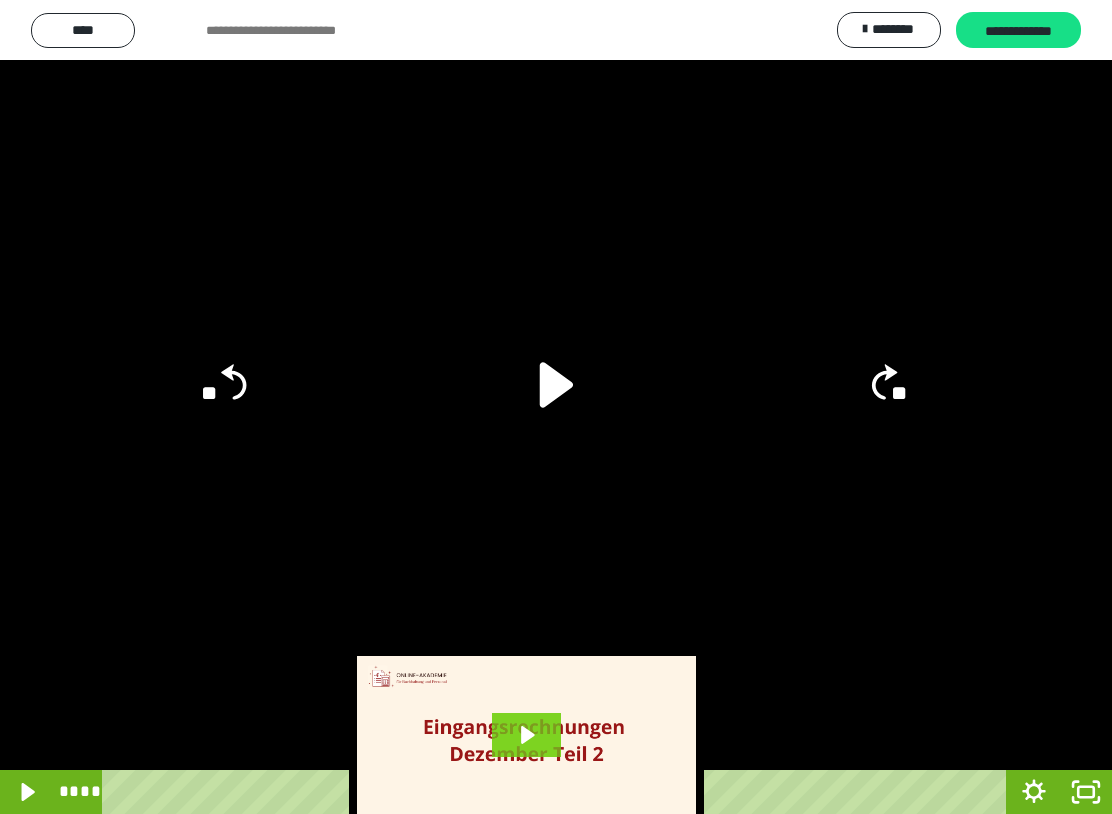click on "**" 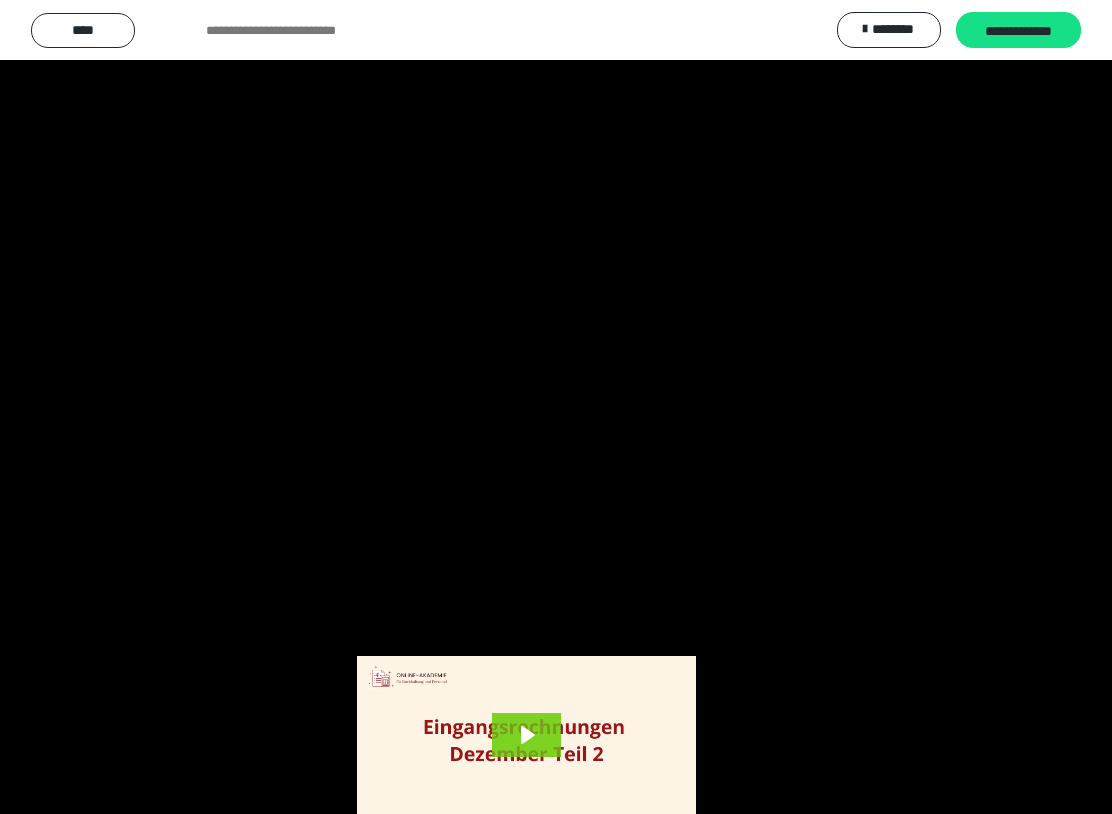 click at bounding box center [556, 407] 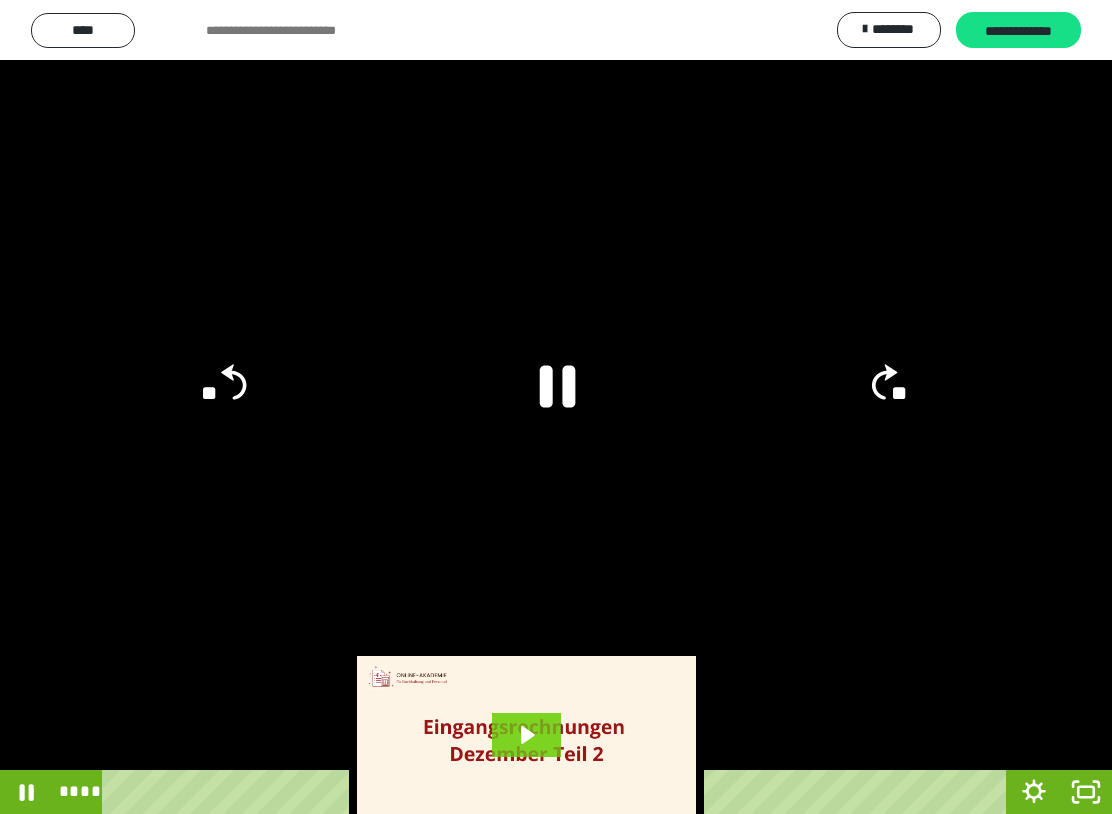 click 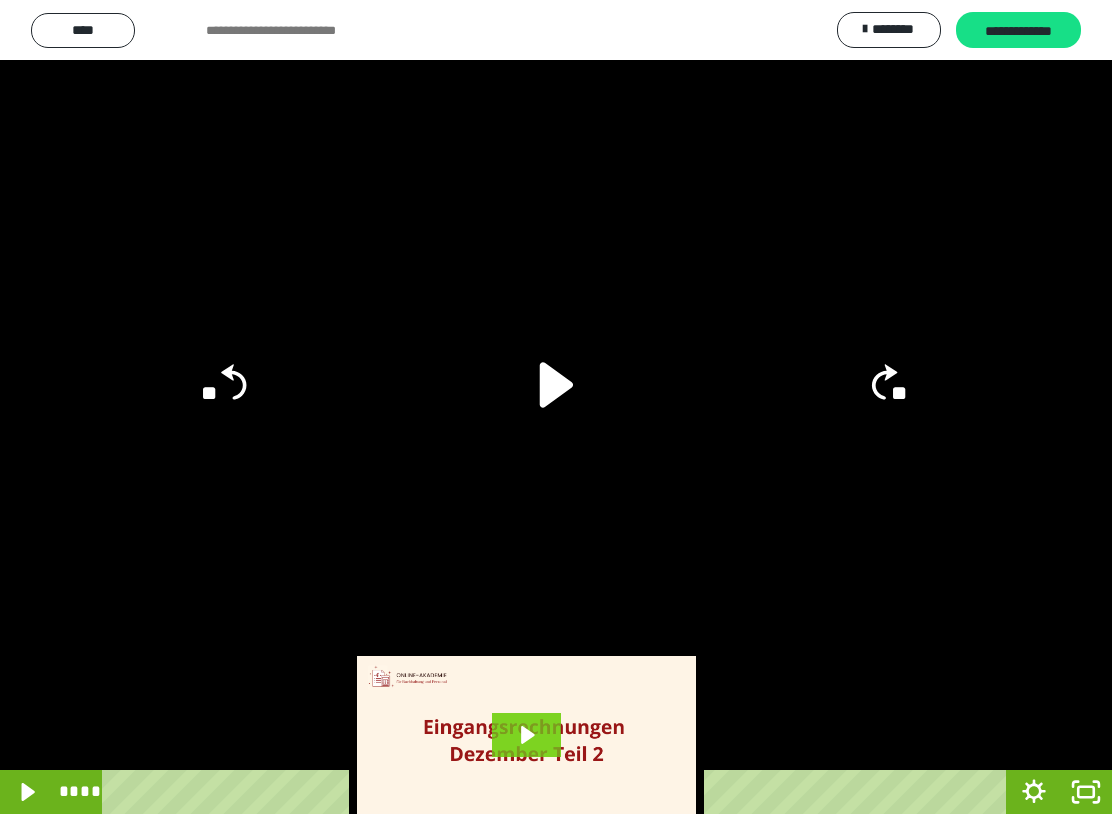 click 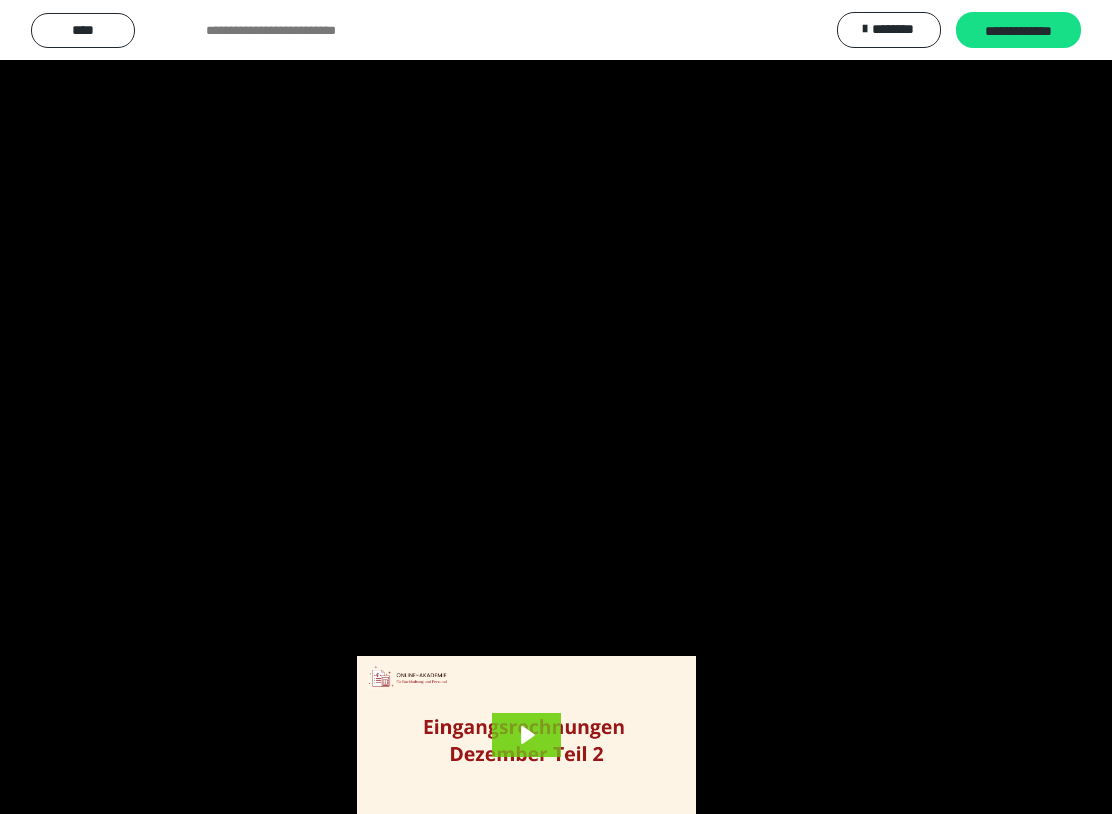 click at bounding box center (556, 407) 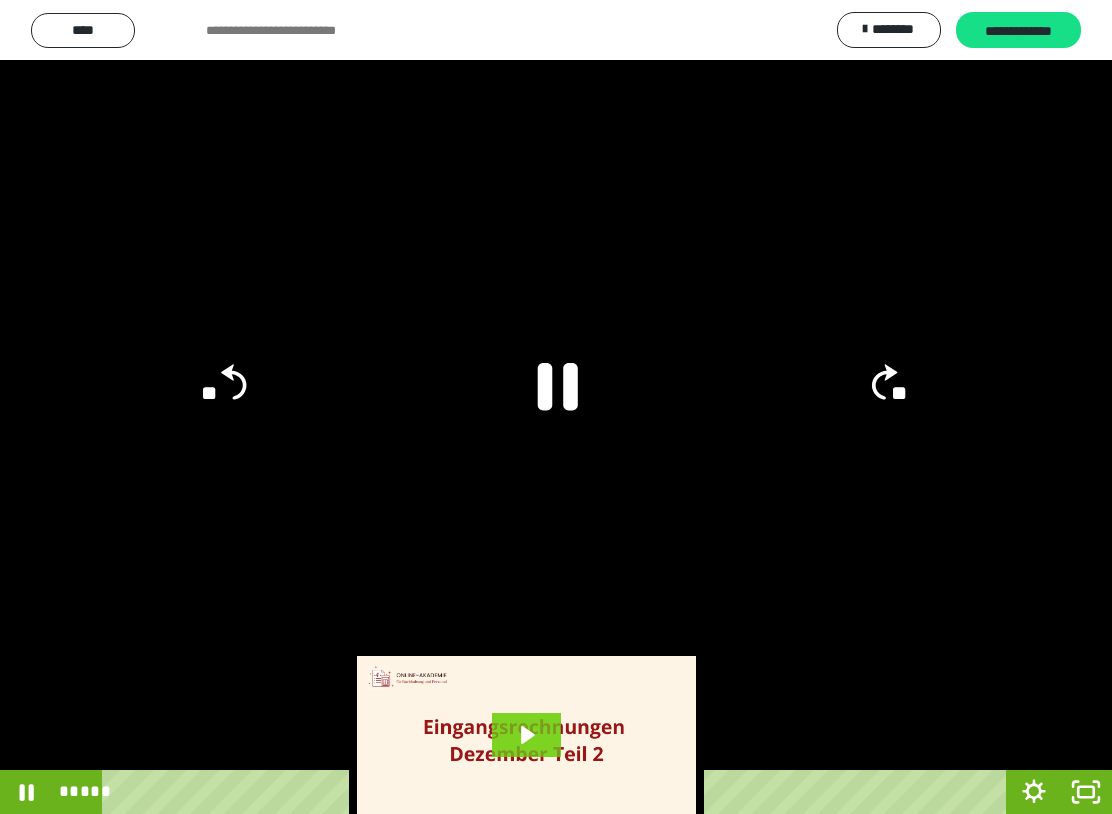click 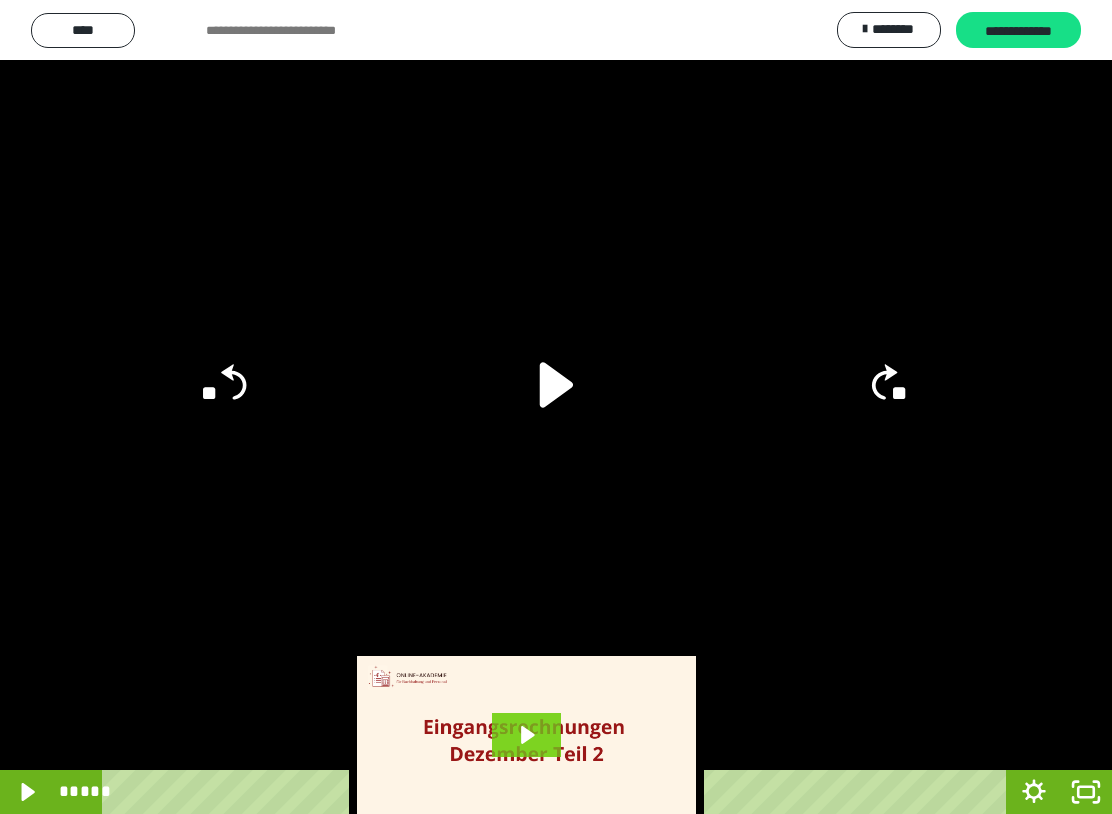 click 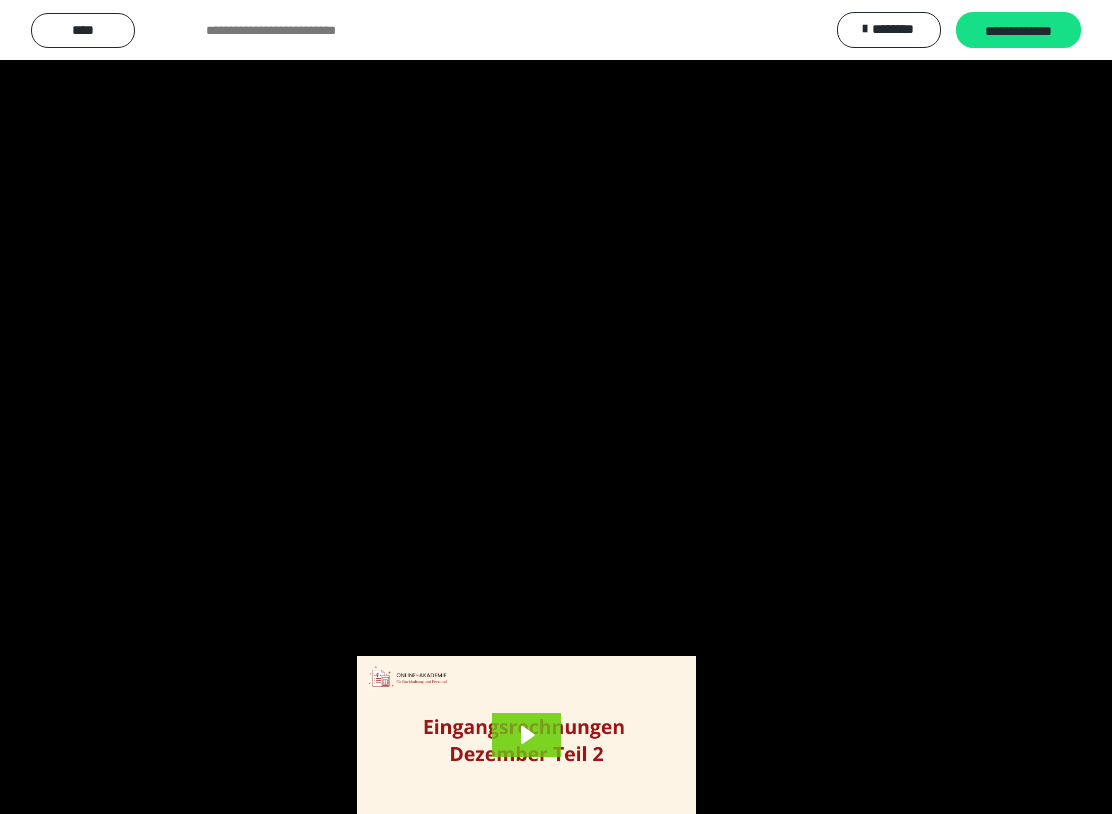 click at bounding box center [556, 407] 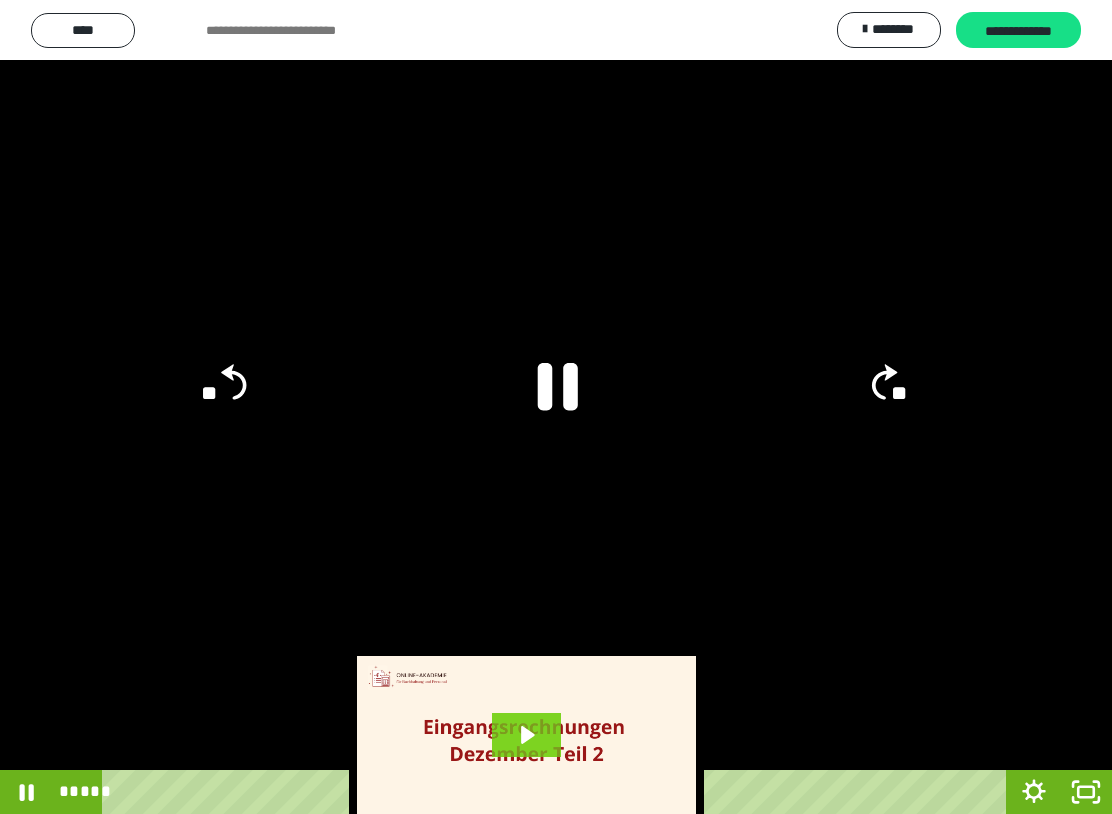 click 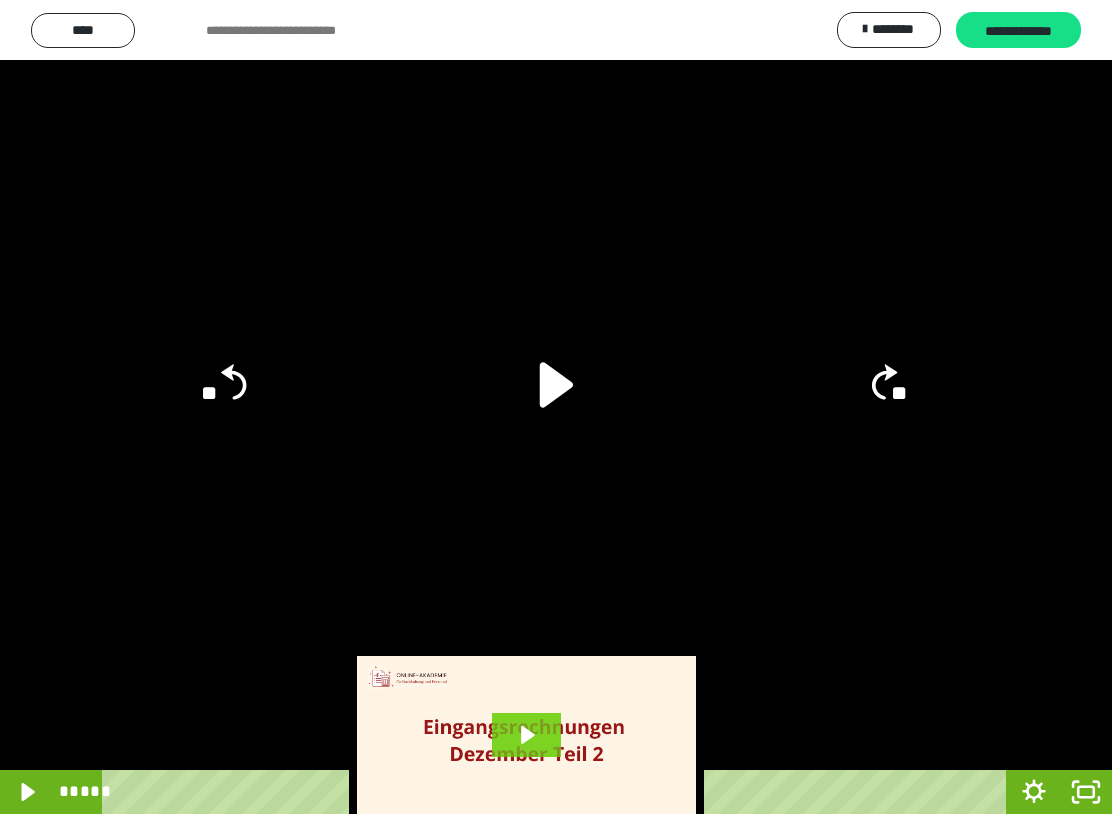 click 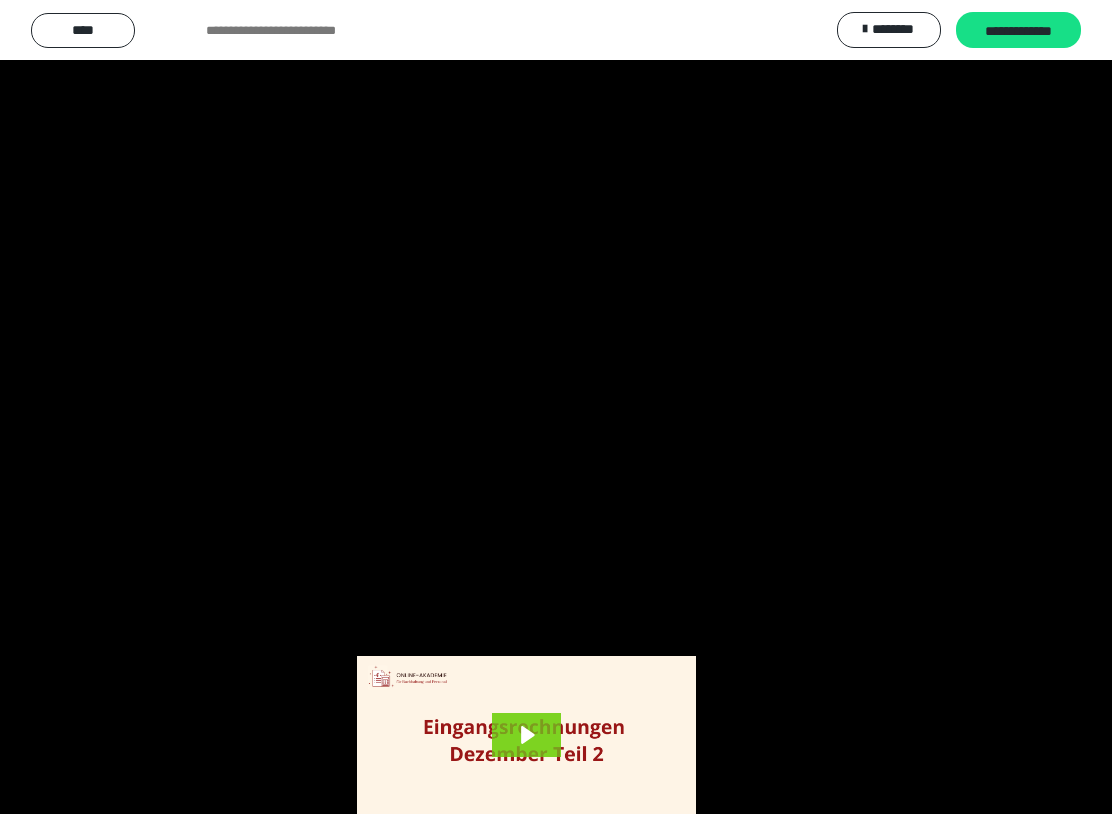 click at bounding box center (556, 407) 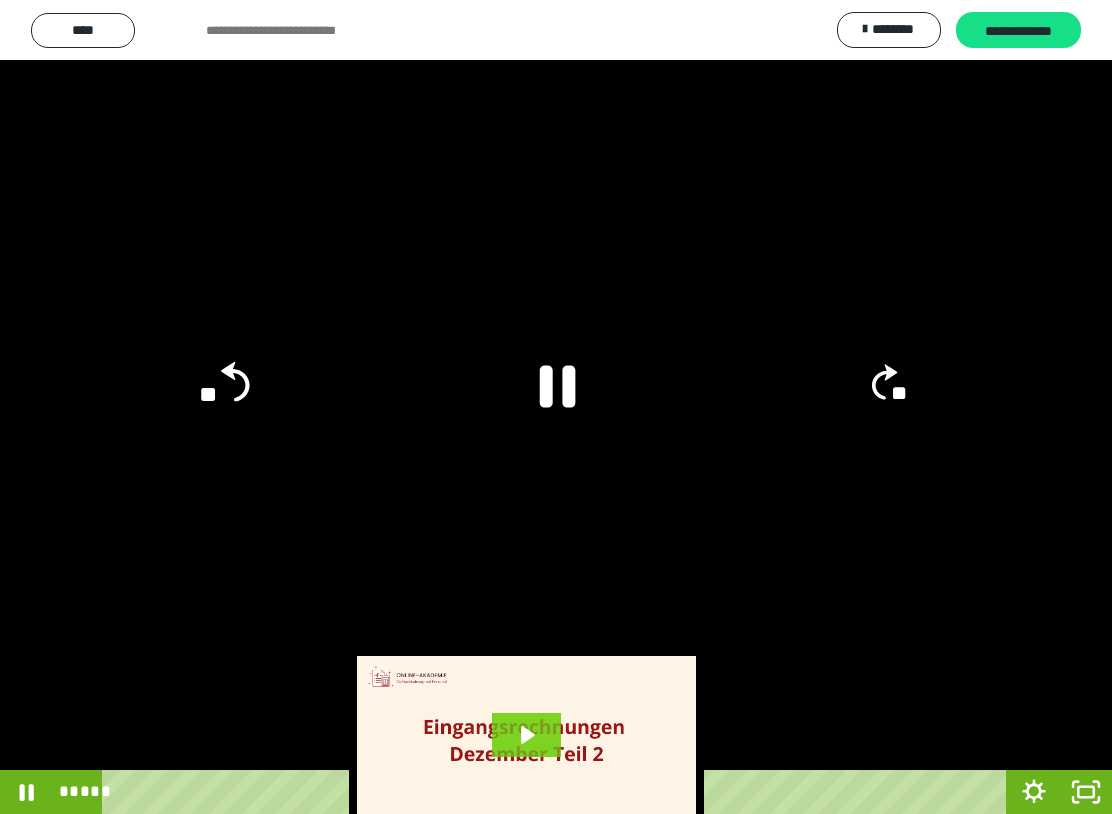 click on "**" 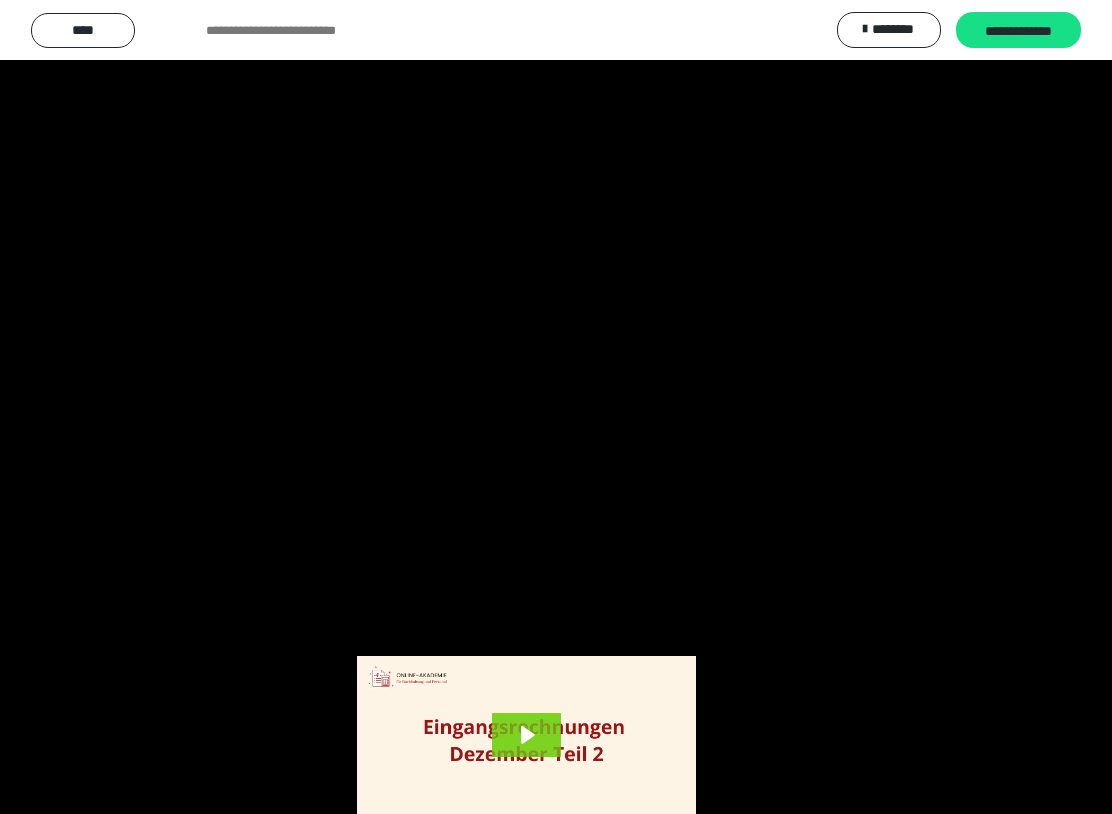 click at bounding box center [556, 407] 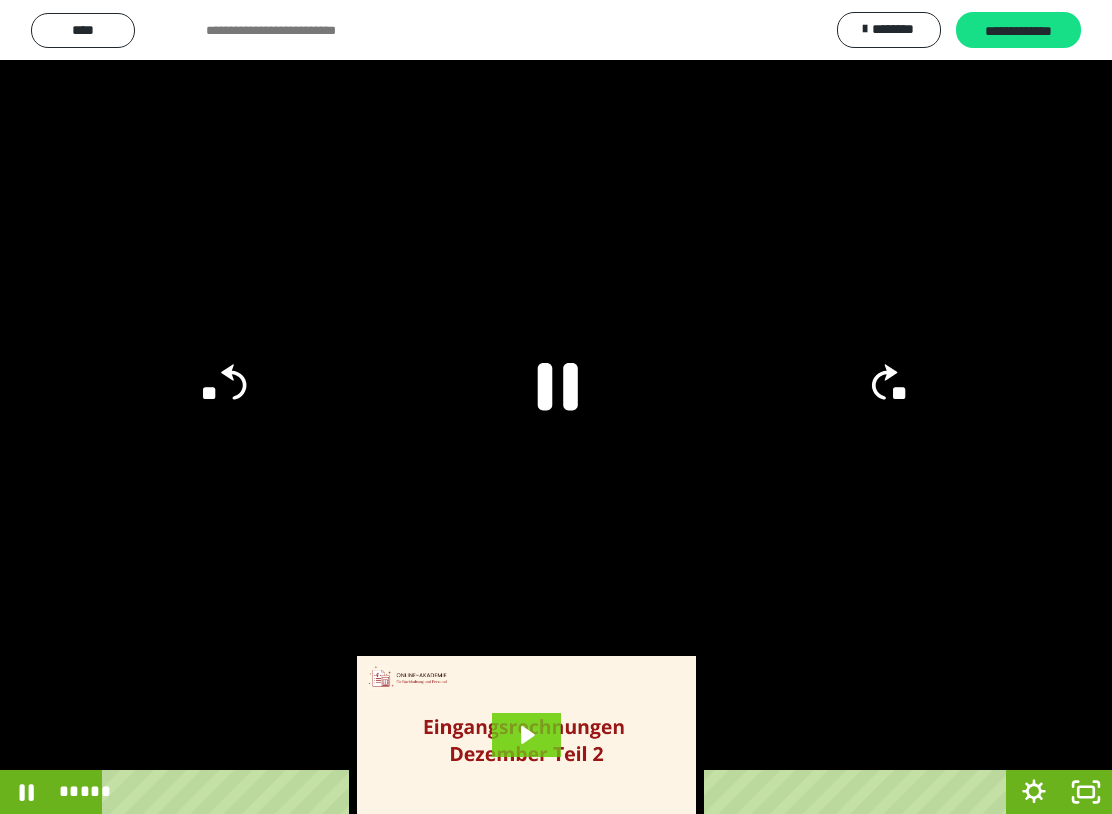 click 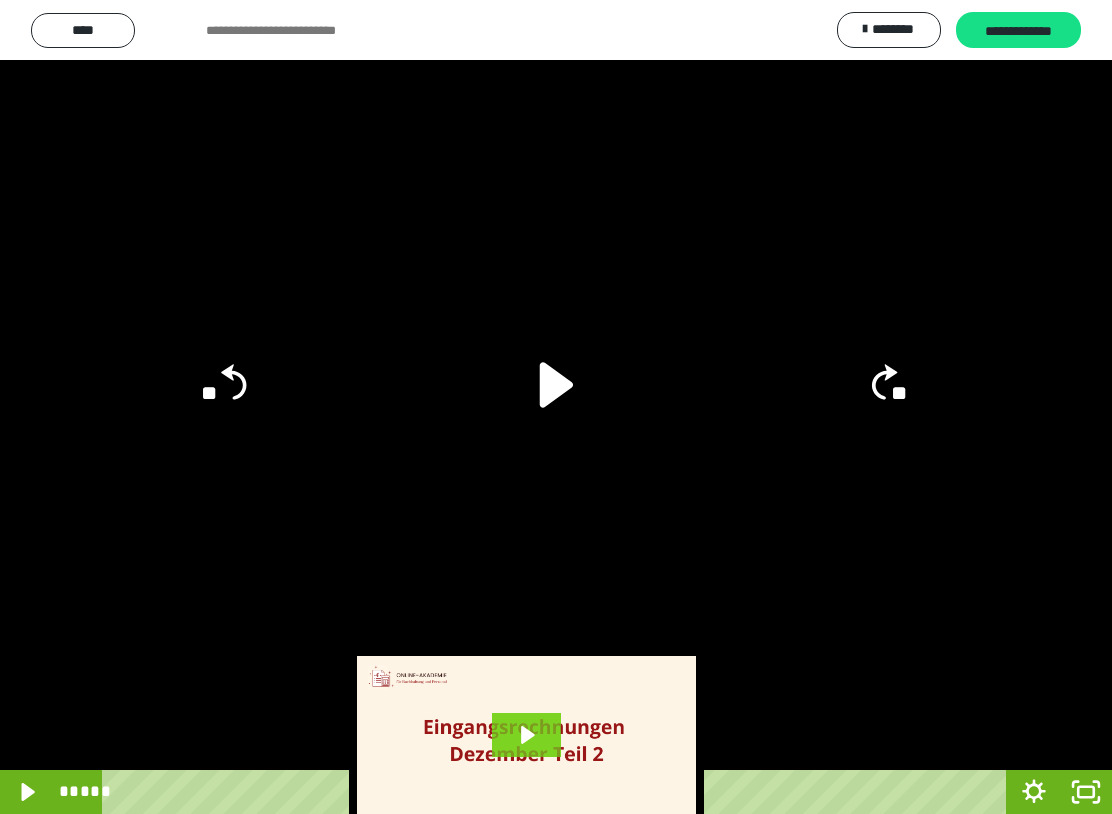 click 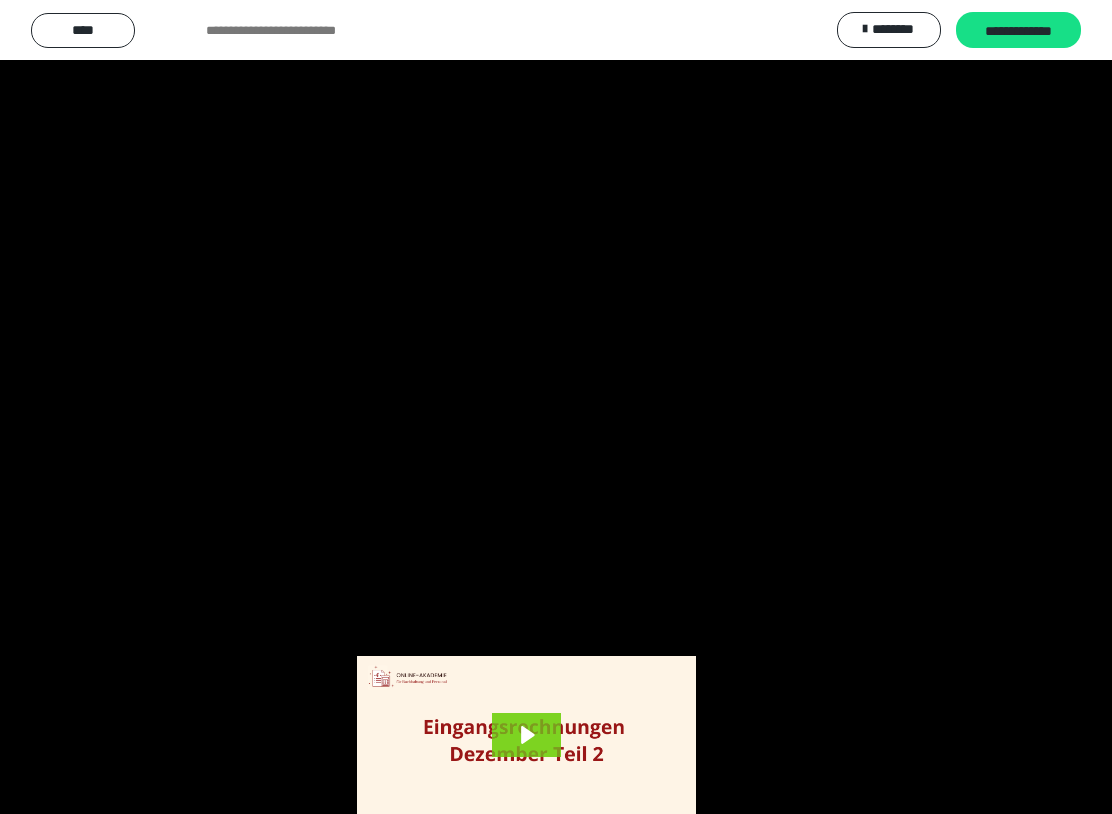 click at bounding box center [556, 407] 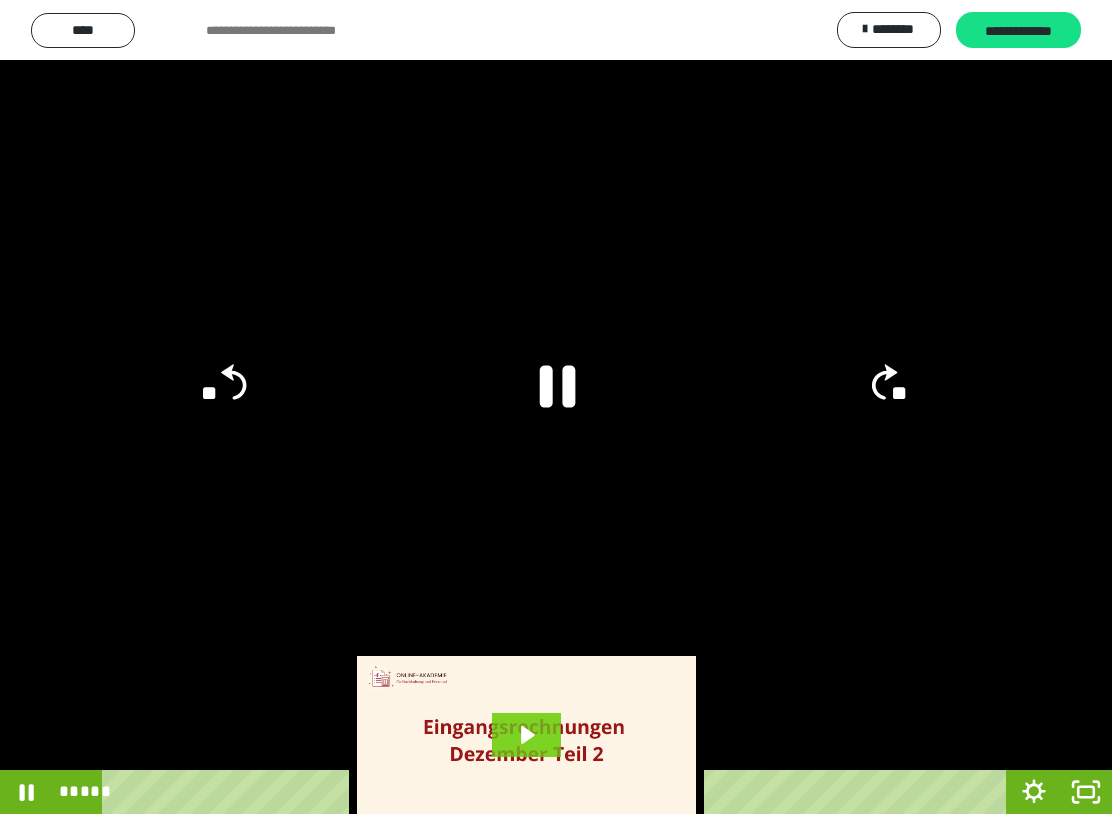 click 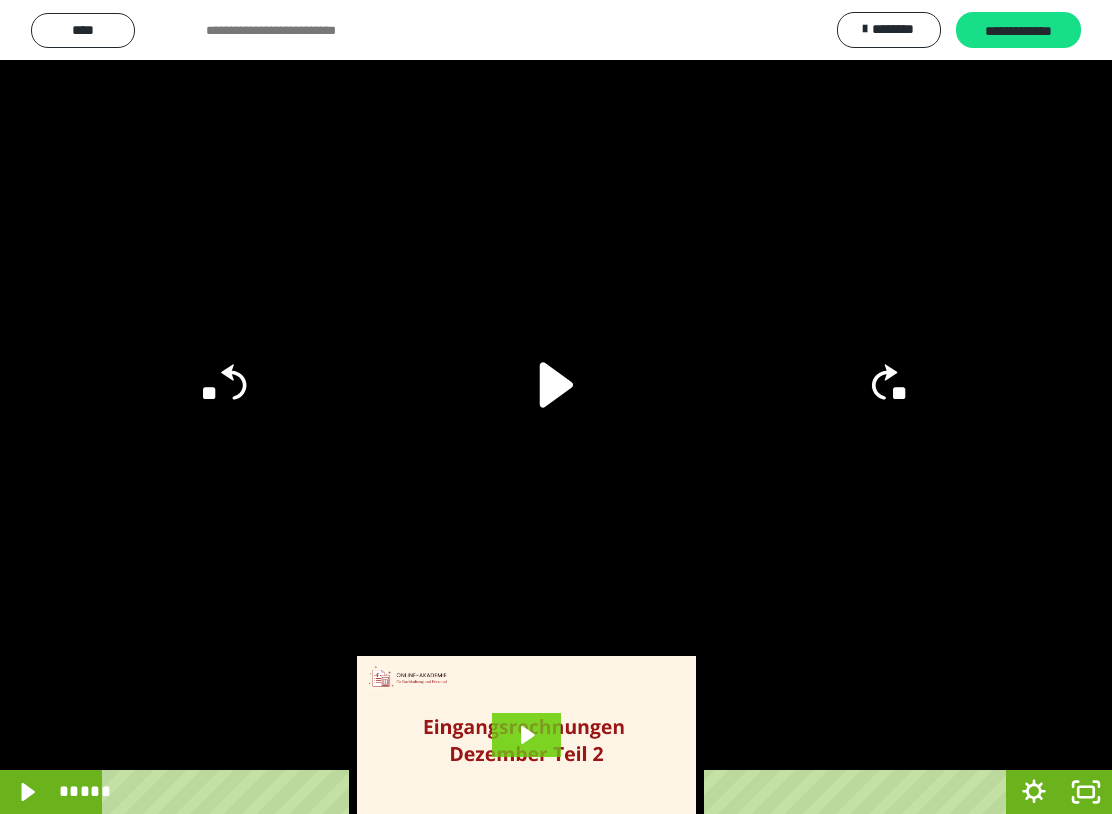 click 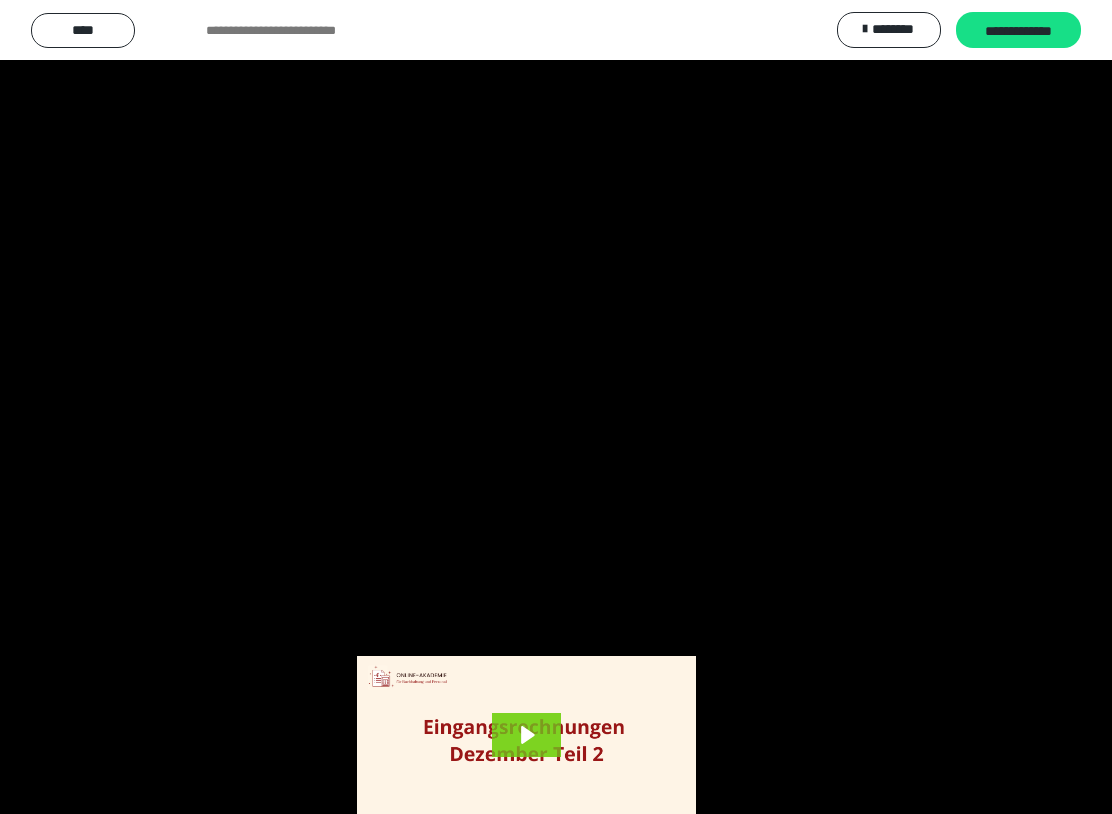 click 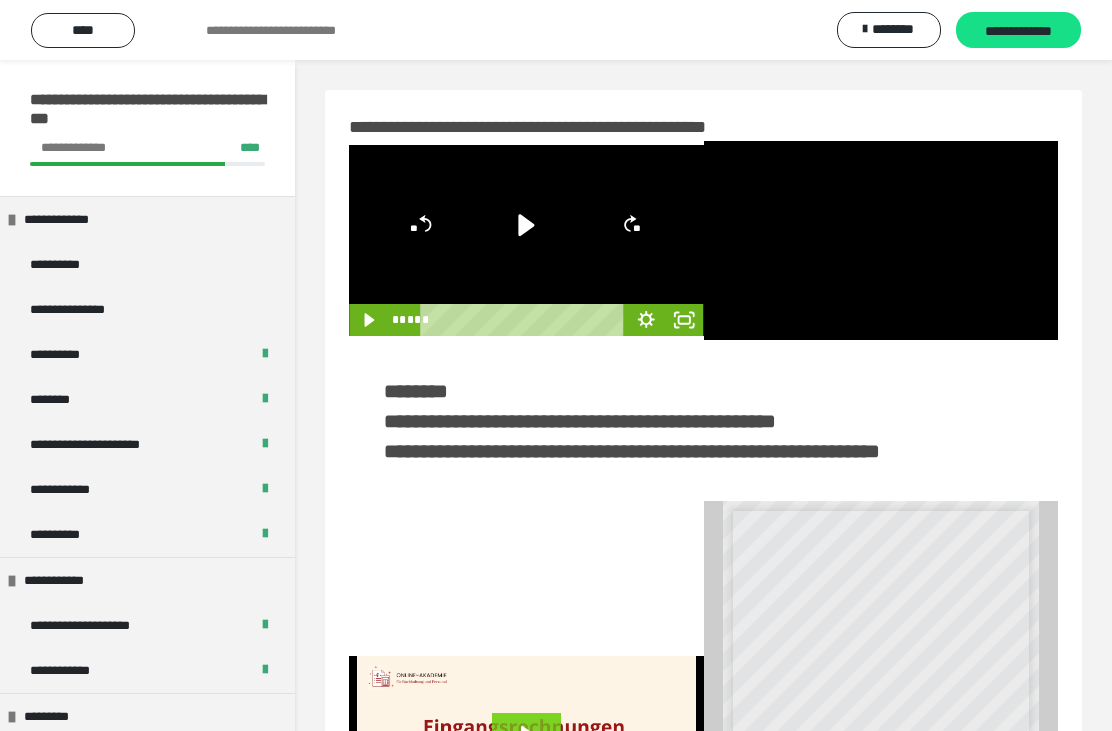 click at bounding box center [881, 240] 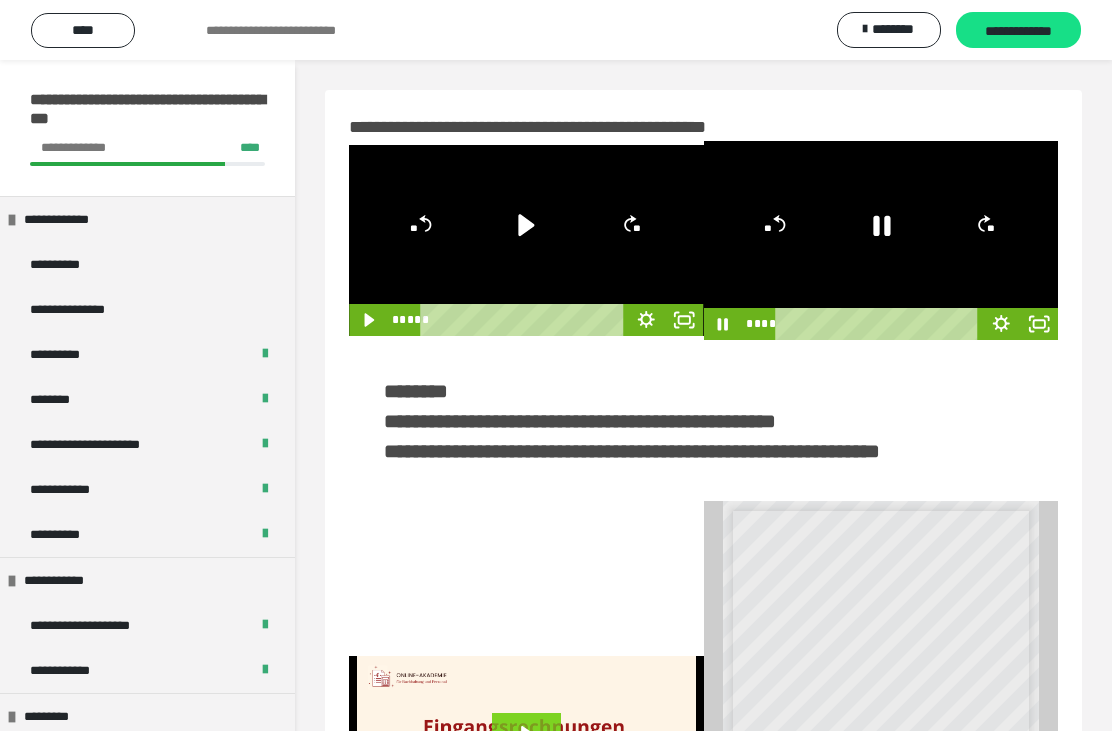 click 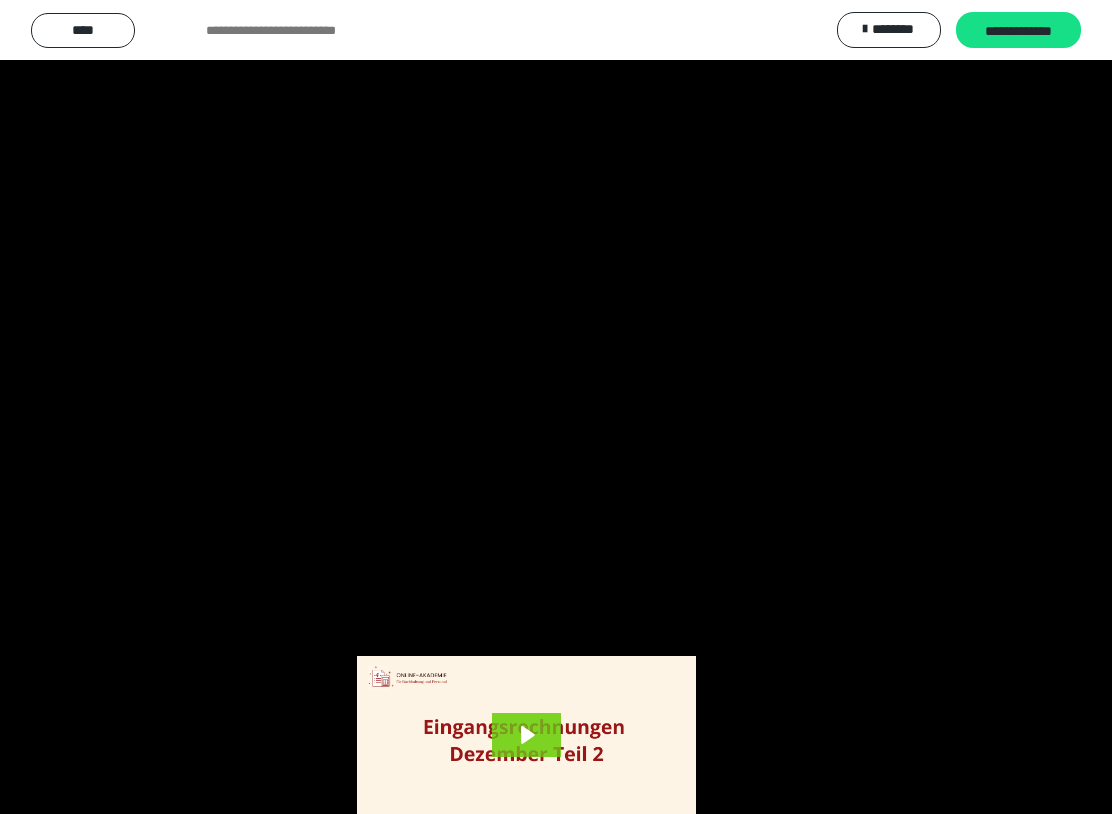 click at bounding box center [556, 407] 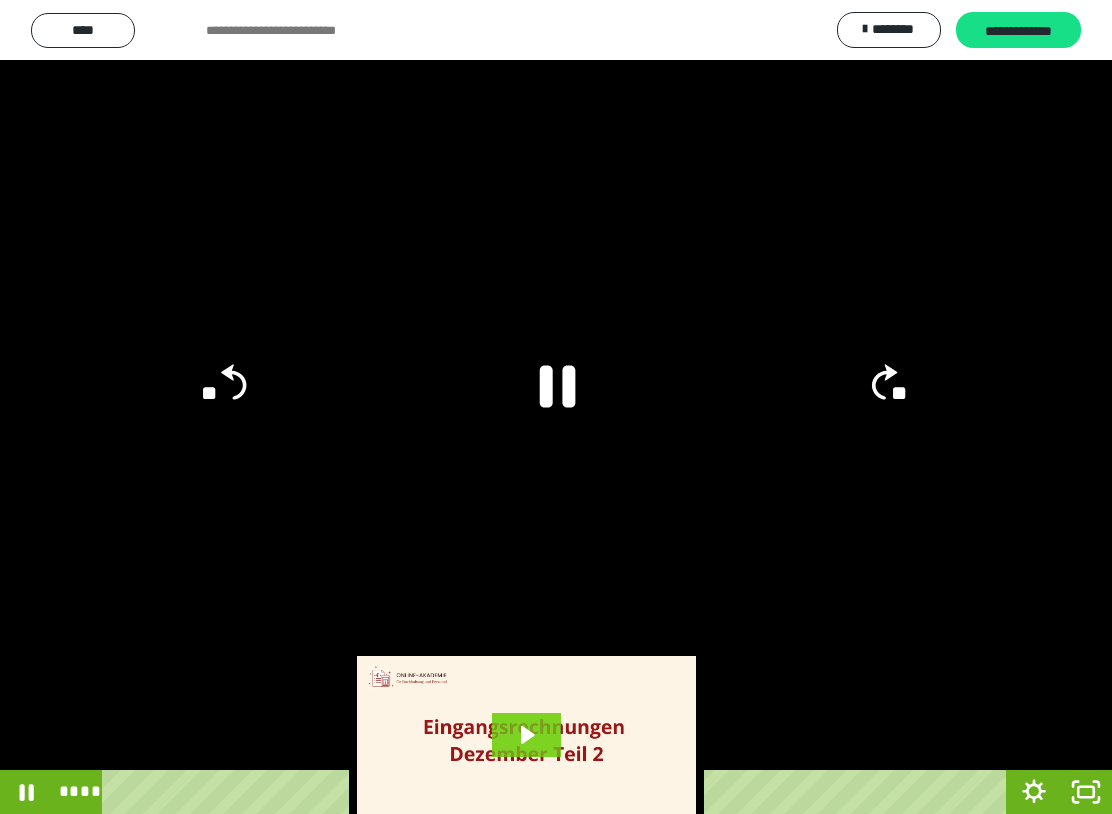 click 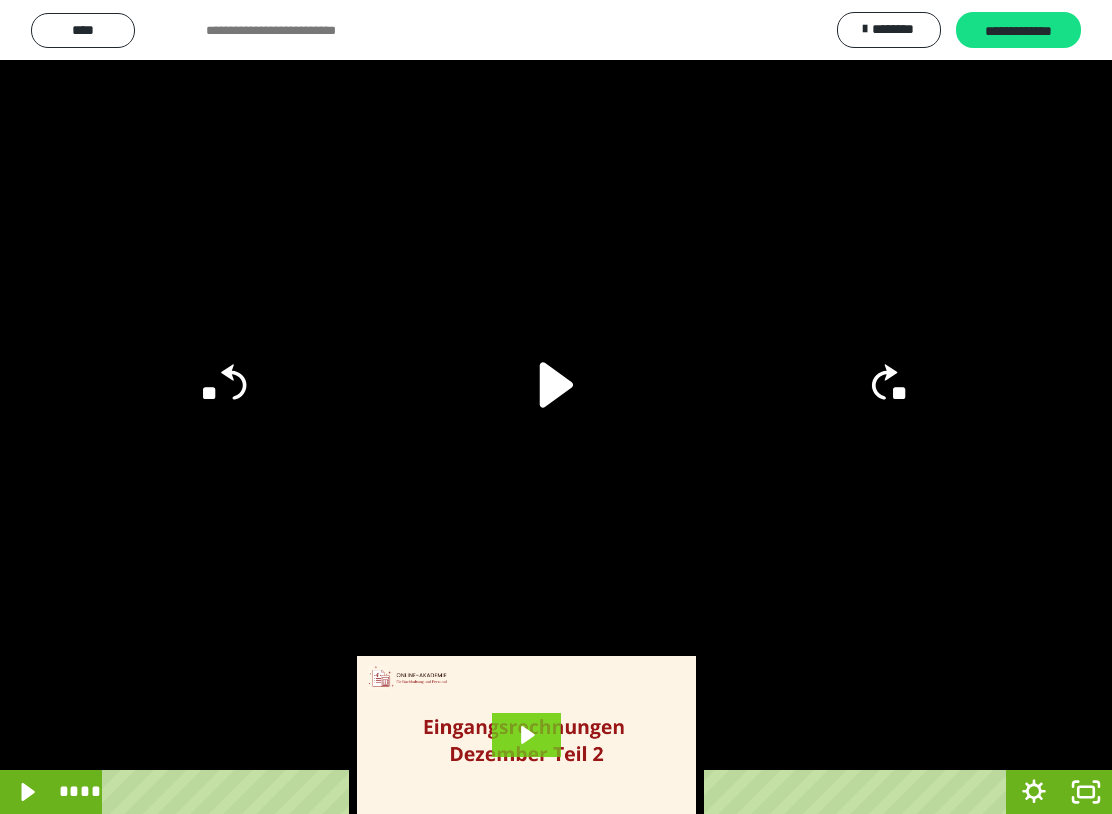 click on "**" 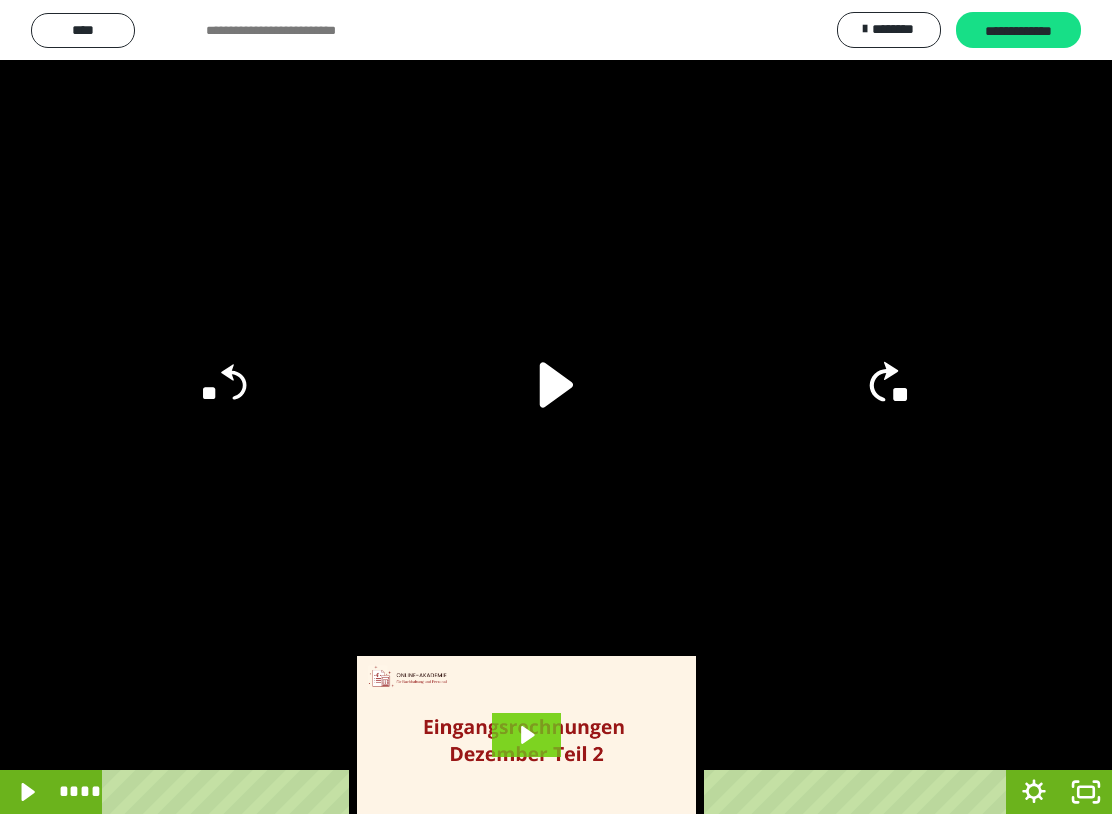 click on "**" 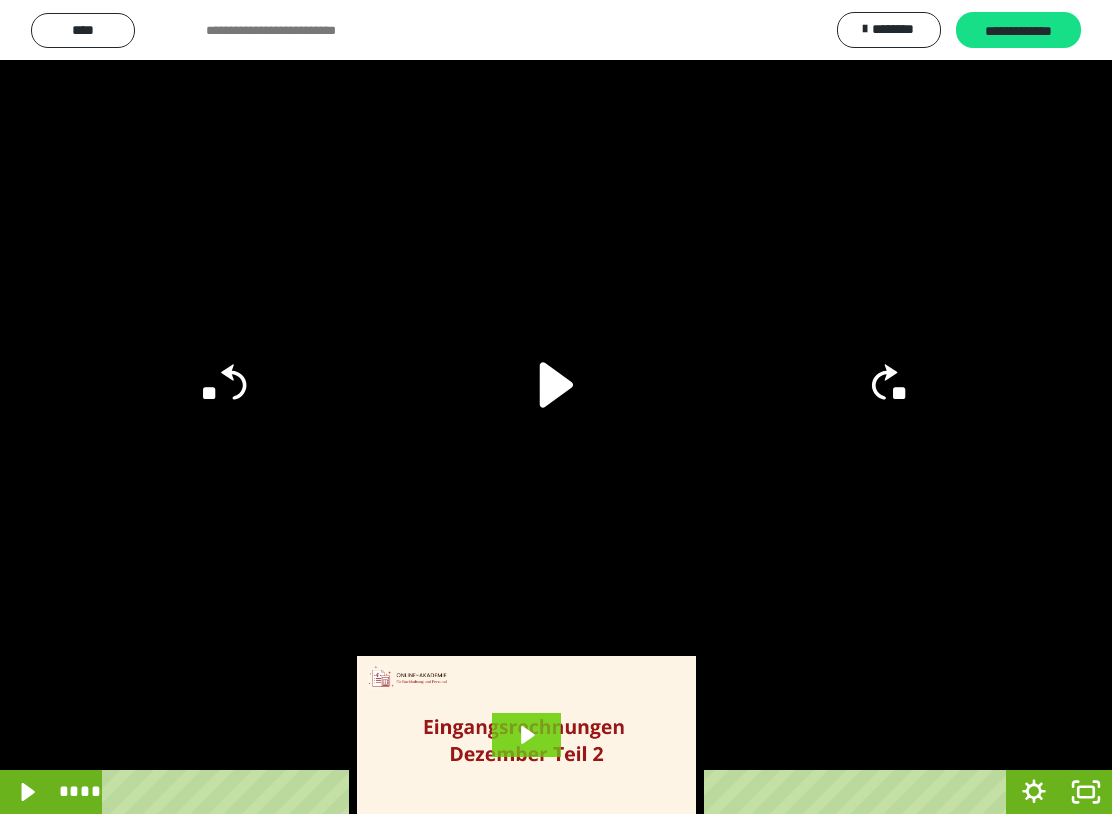 click on "**" 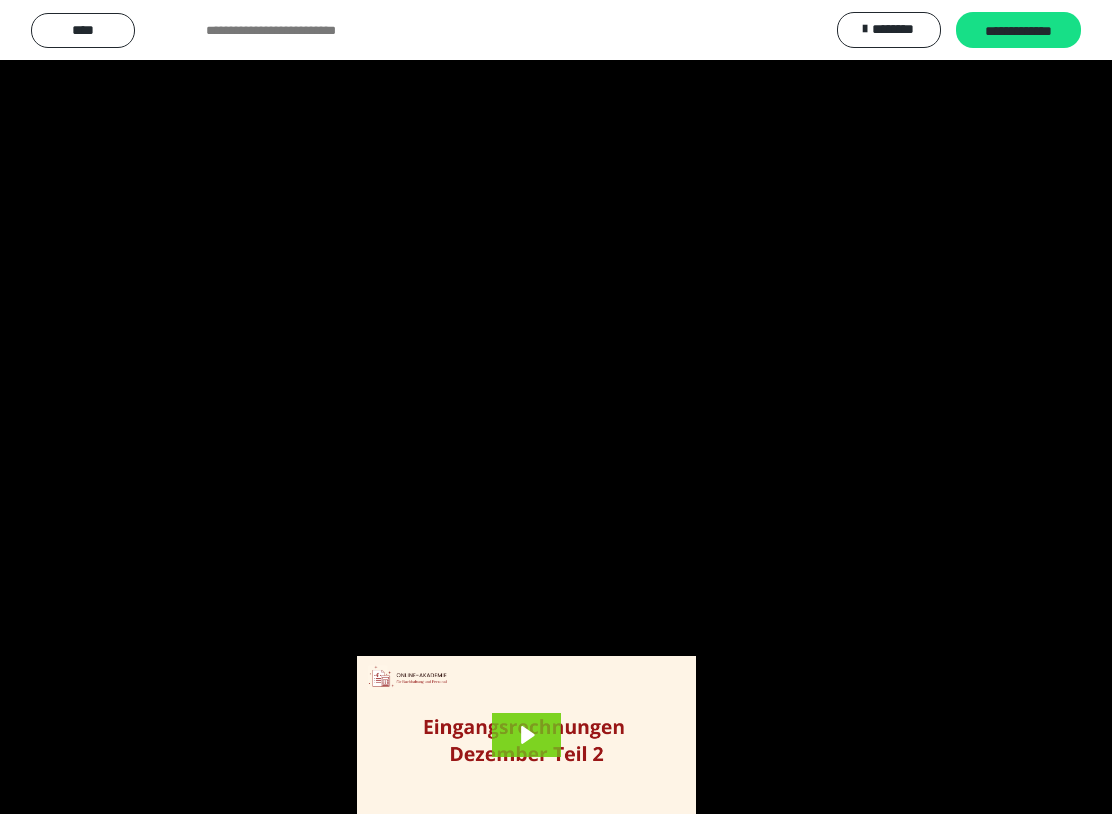 click at bounding box center [556, 407] 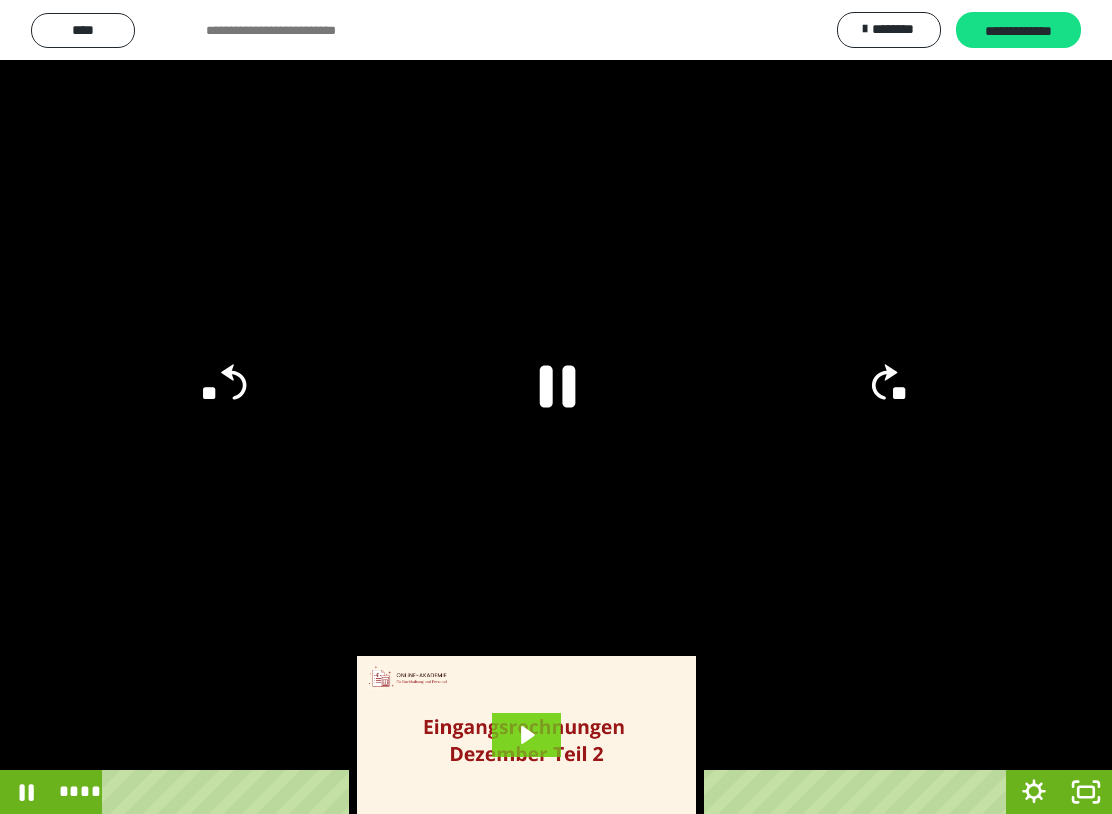 click on "**" 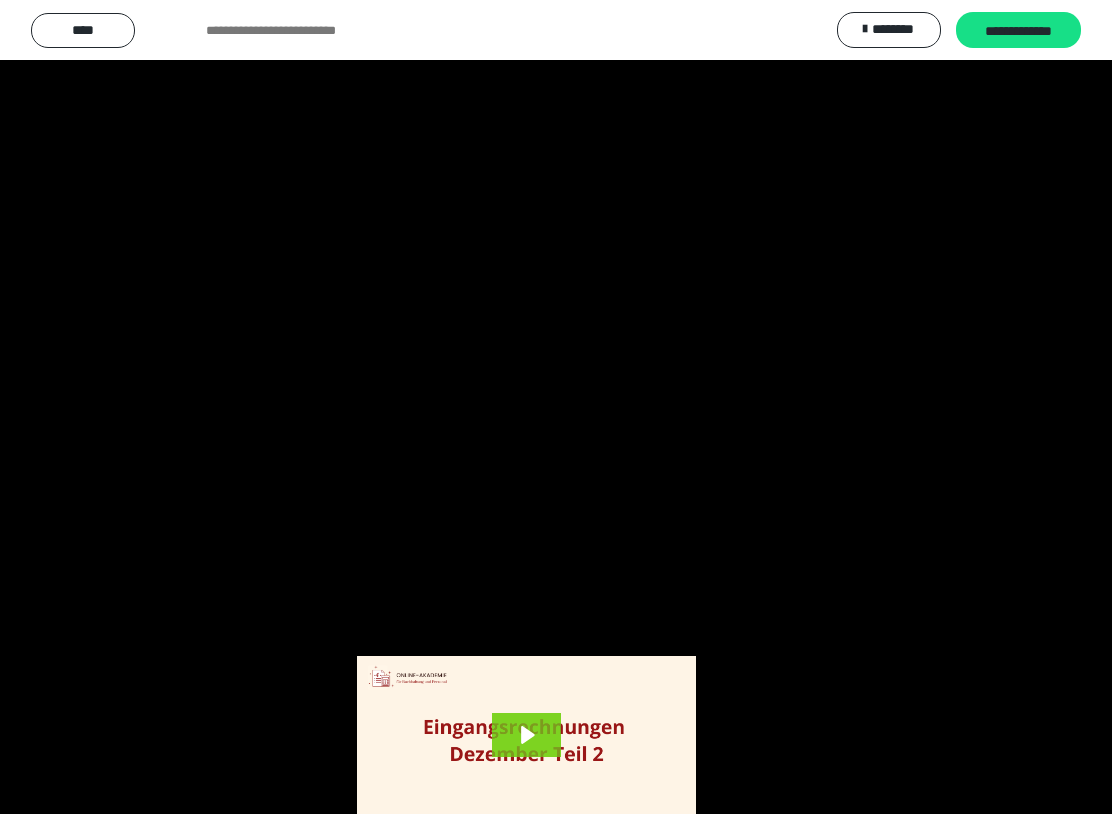 click at bounding box center (556, 407) 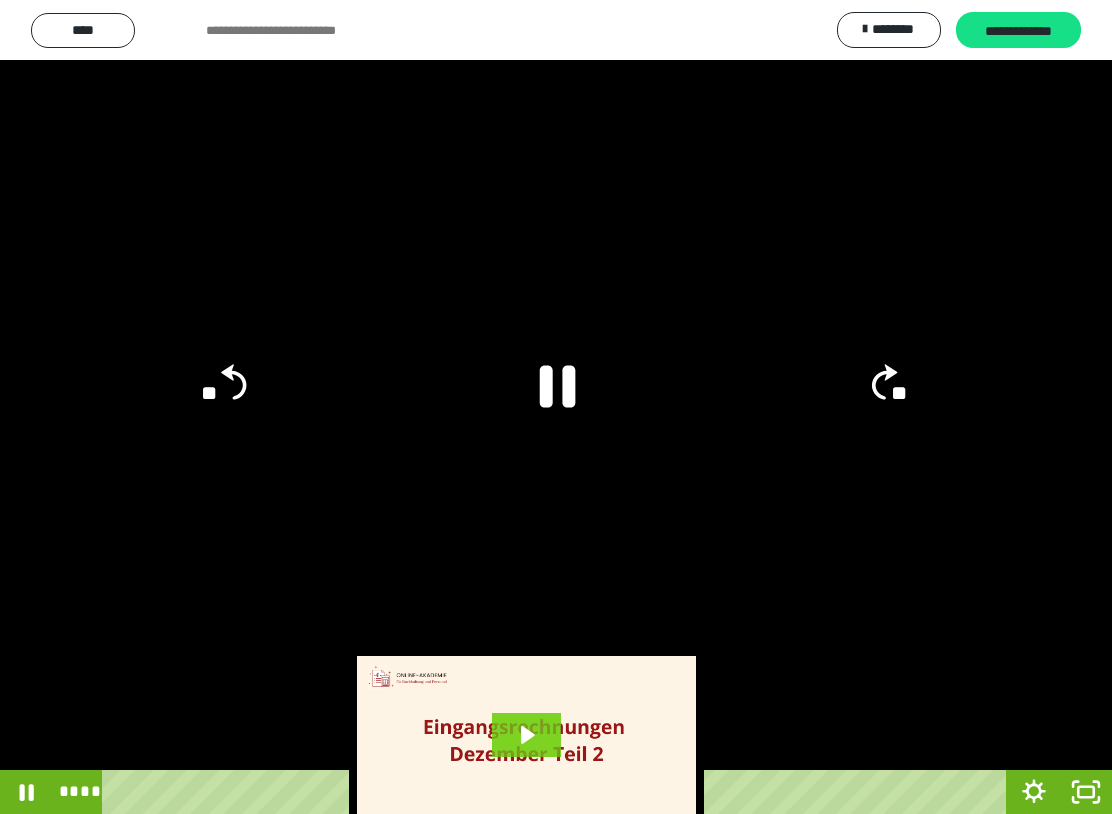 click on "**" 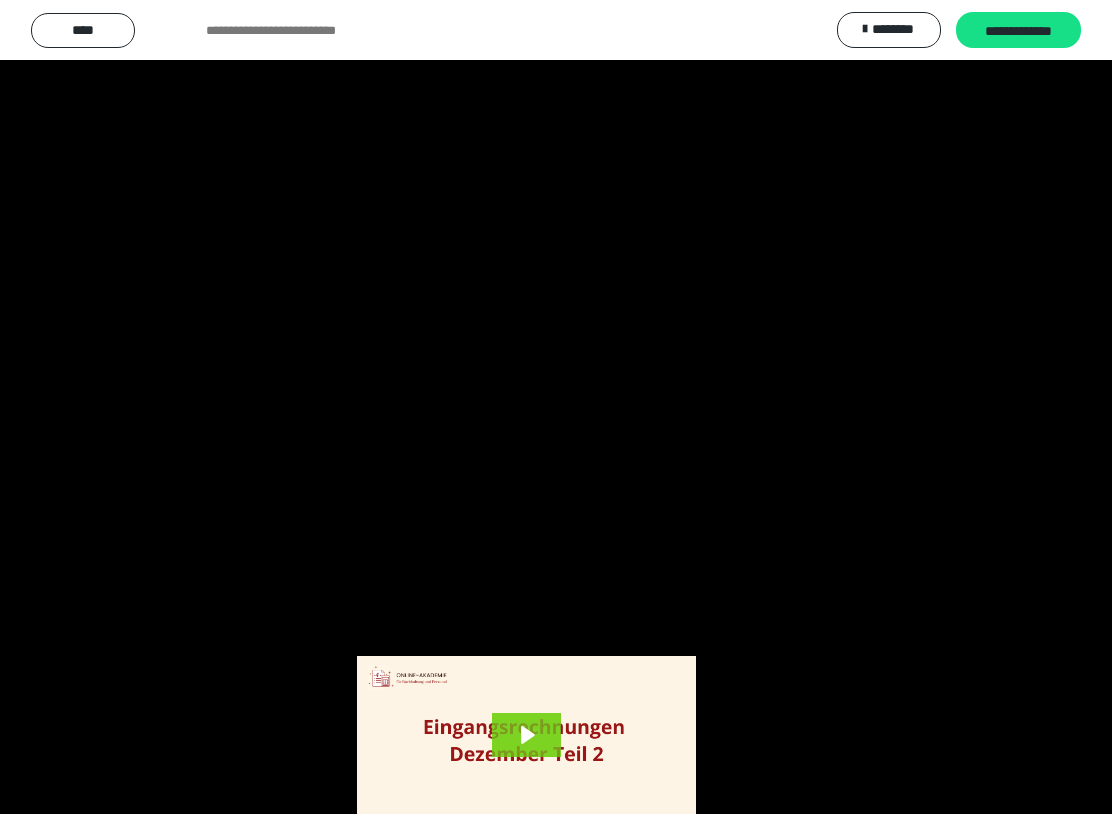 click at bounding box center (556, 407) 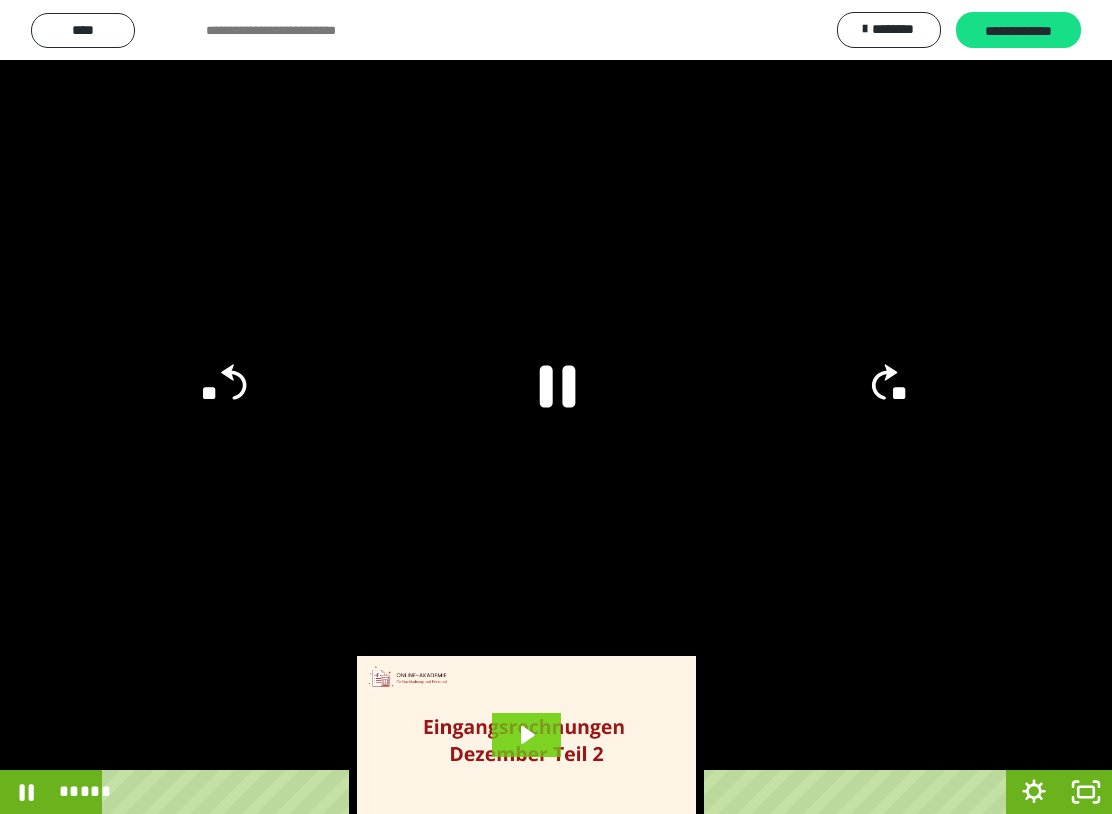 click on "**" 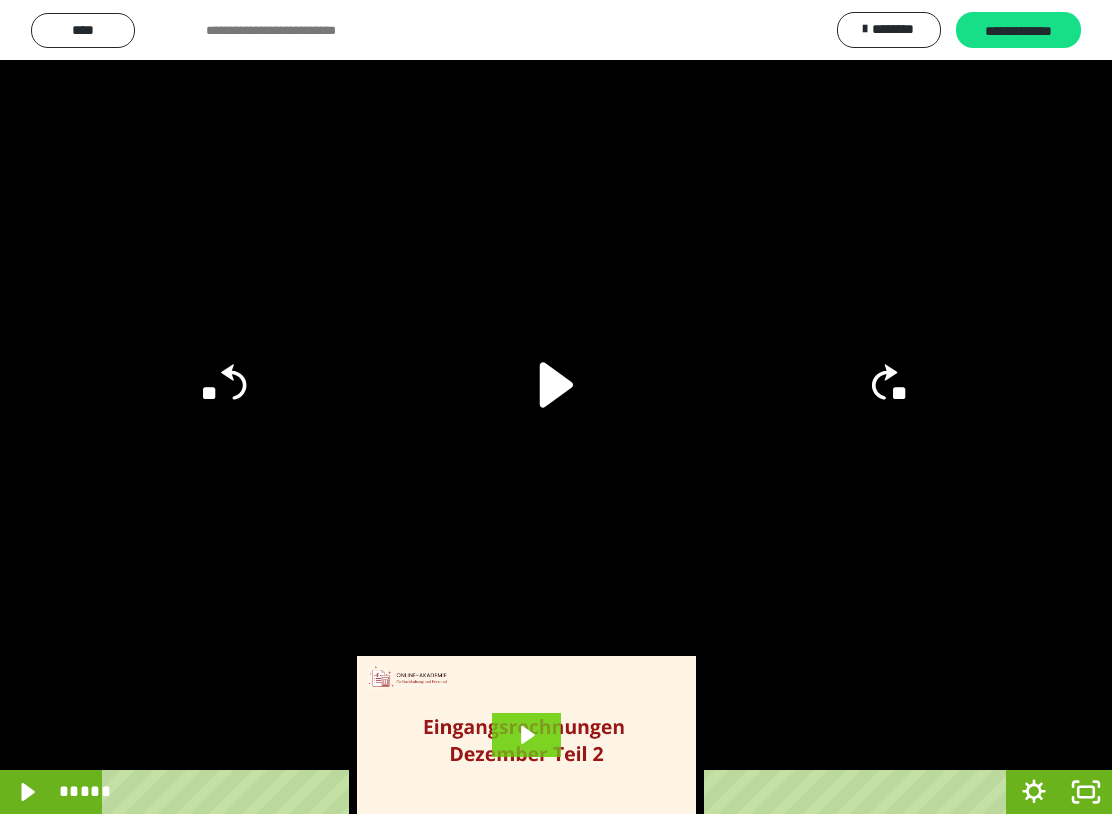 click on "**" 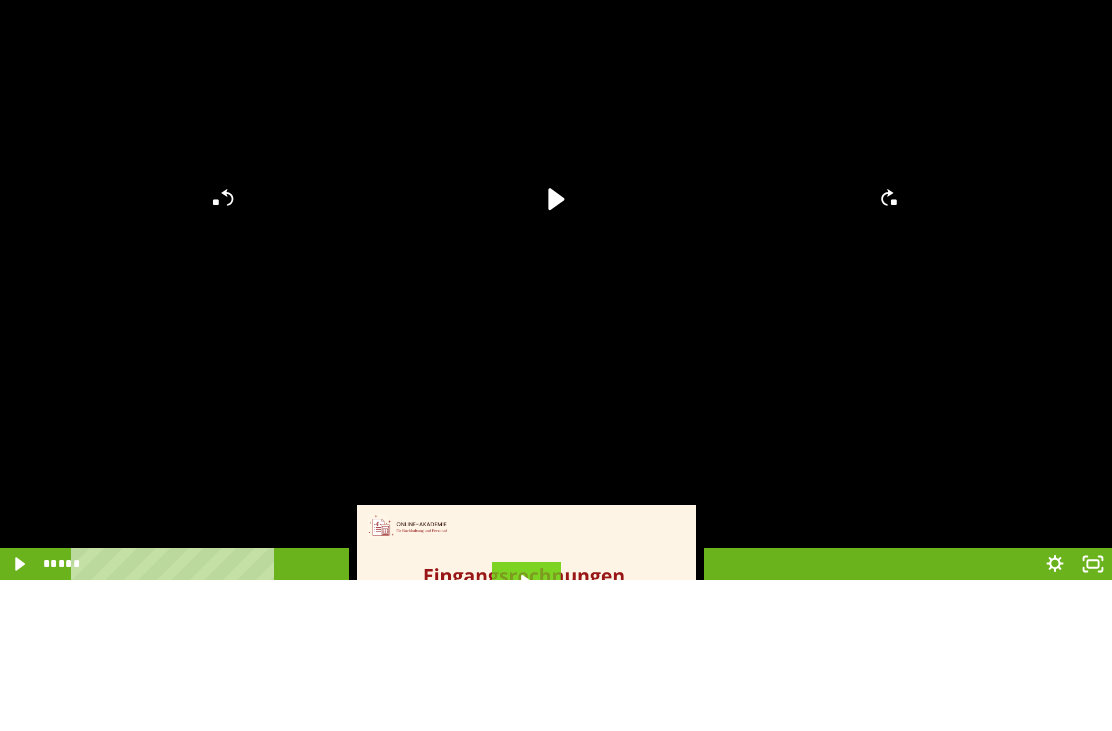 scroll, scrollTop: 290, scrollLeft: 0, axis: vertical 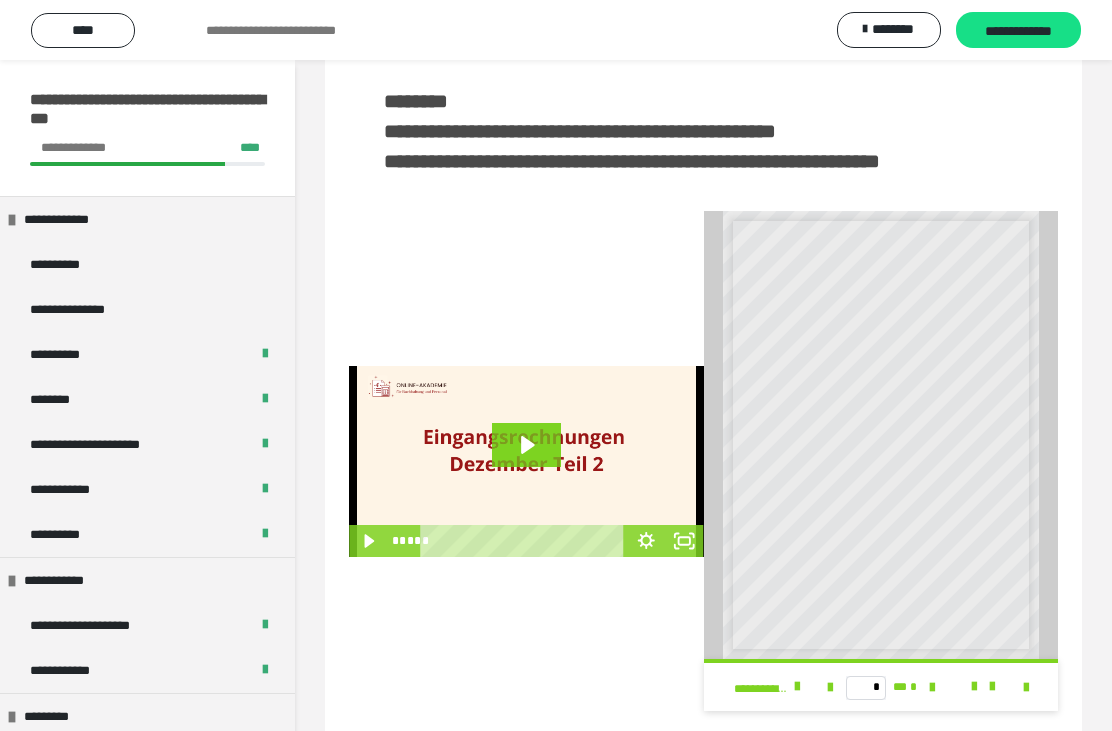 click 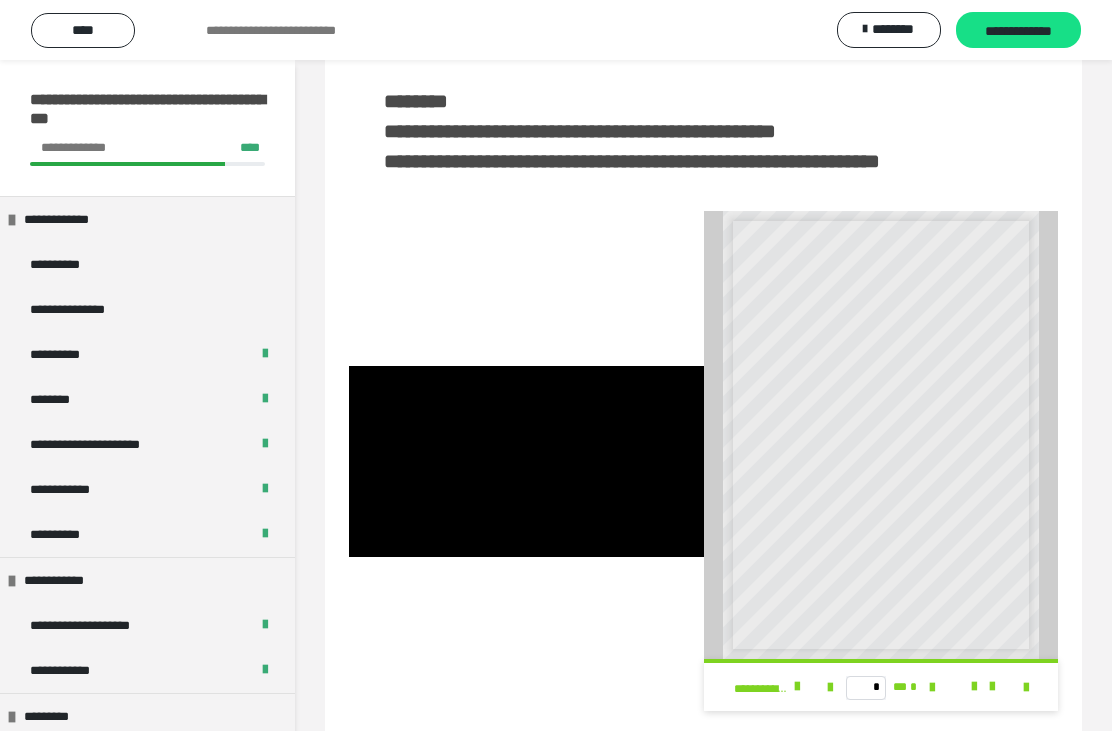 click at bounding box center [526, 461] 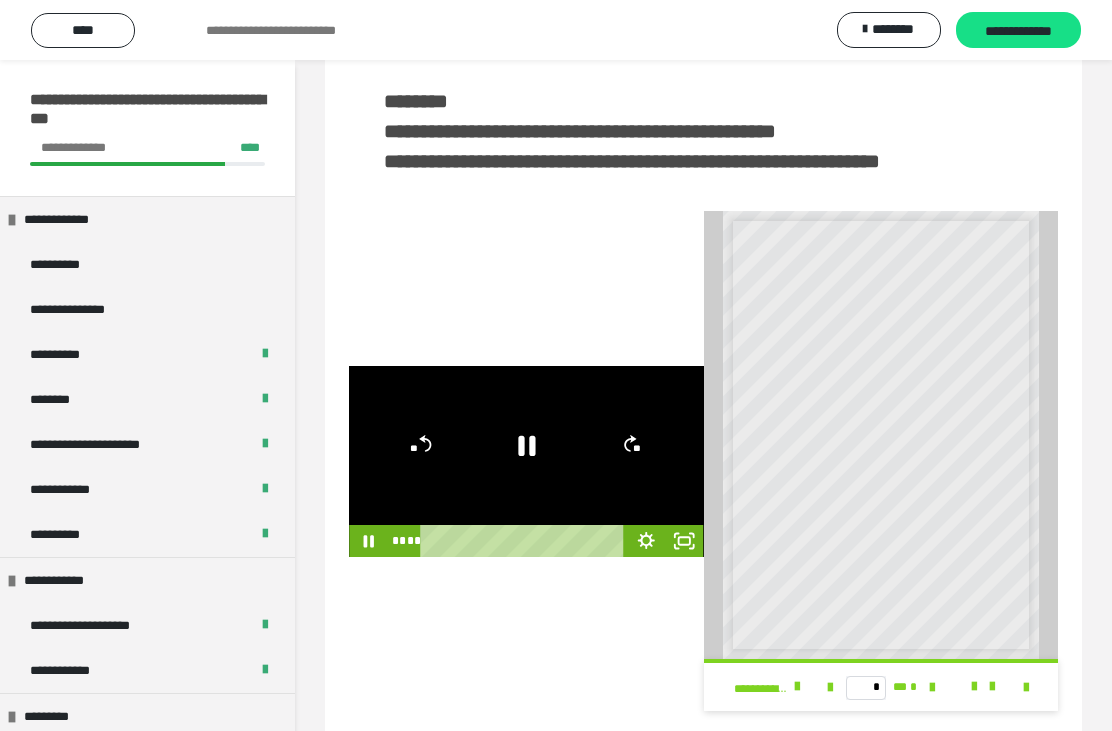 click at bounding box center [881, 435] 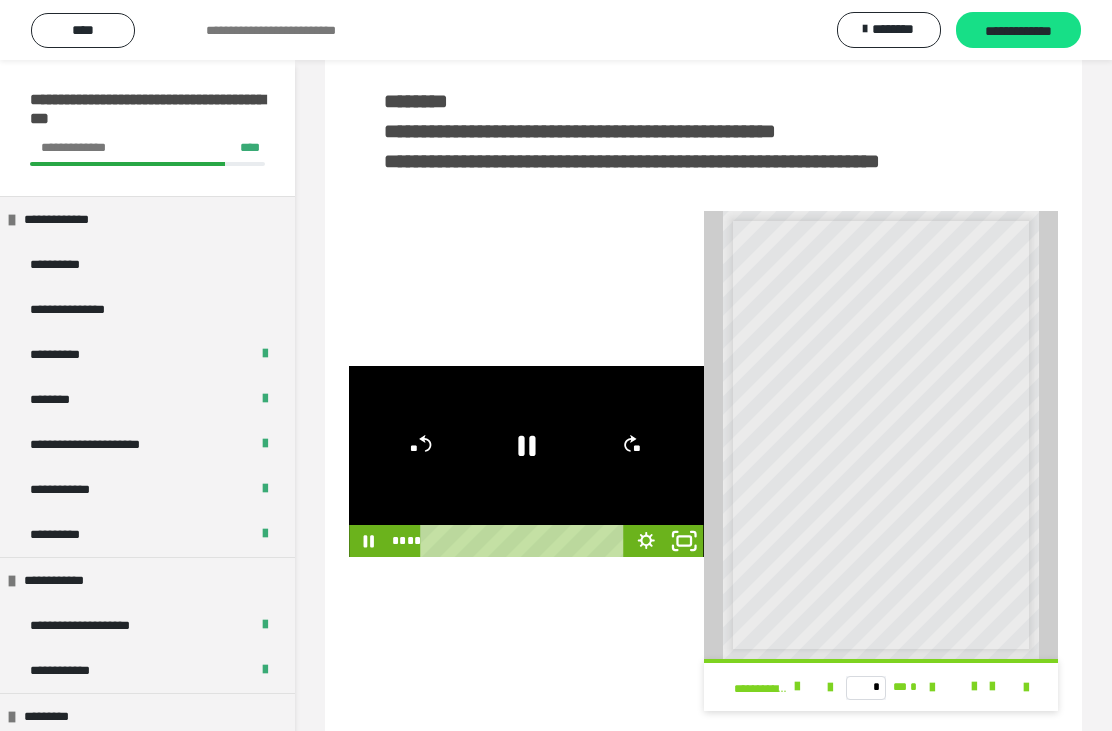 click 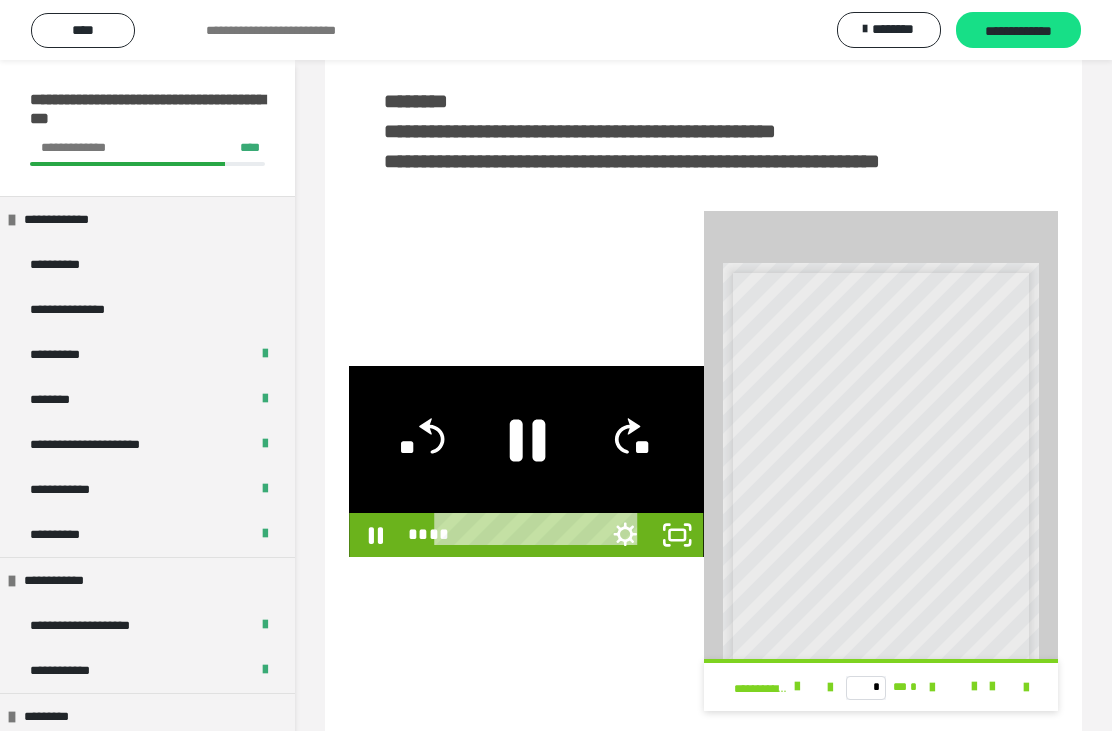 scroll, scrollTop: 0, scrollLeft: 0, axis: both 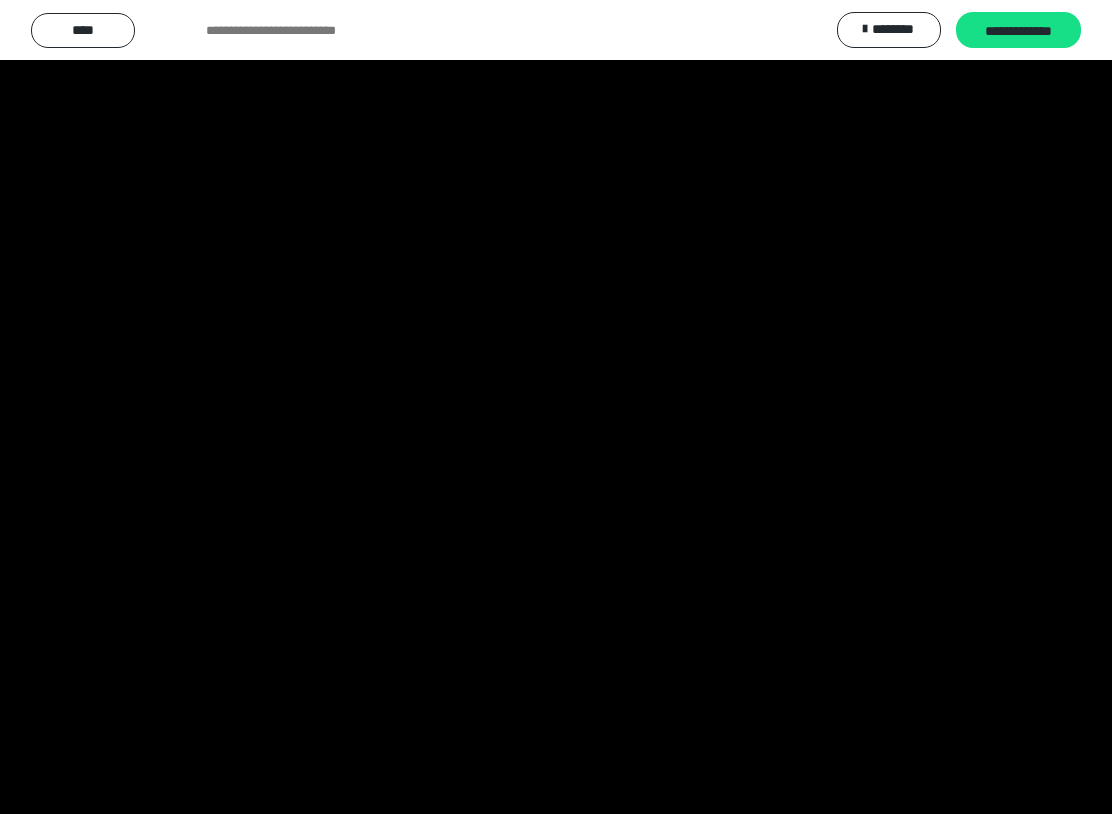 click at bounding box center (556, 407) 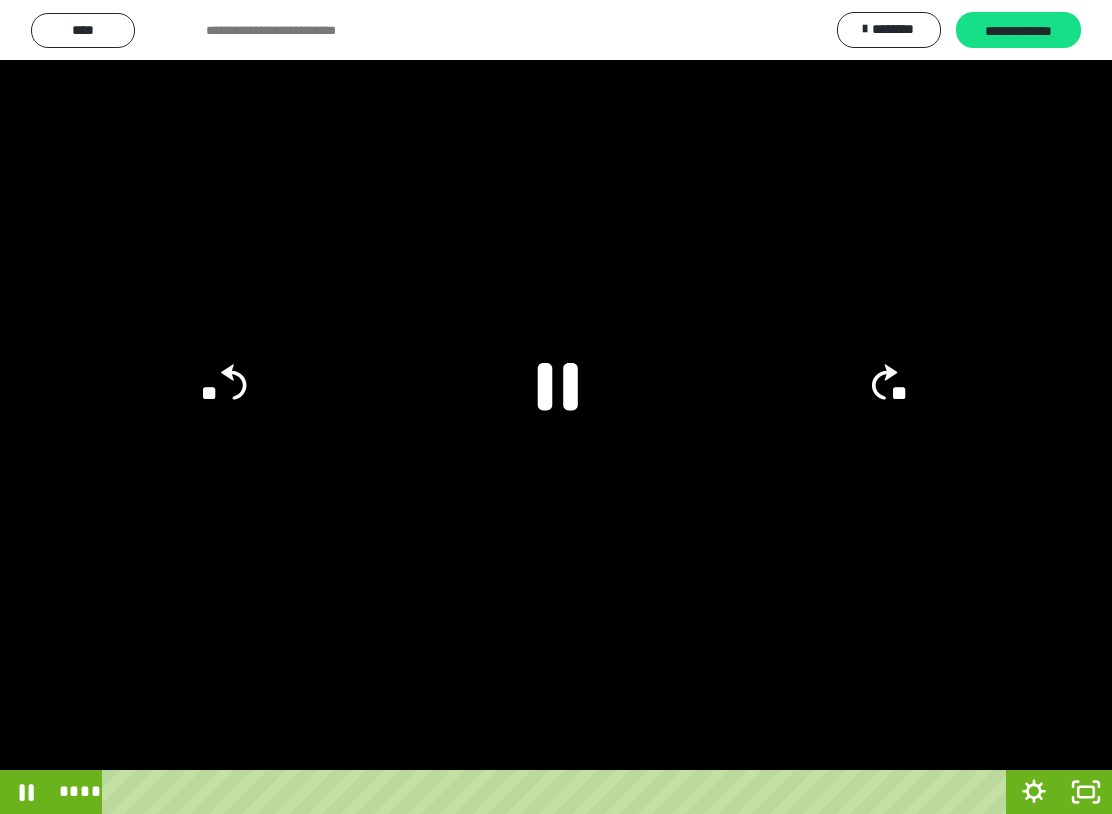 click 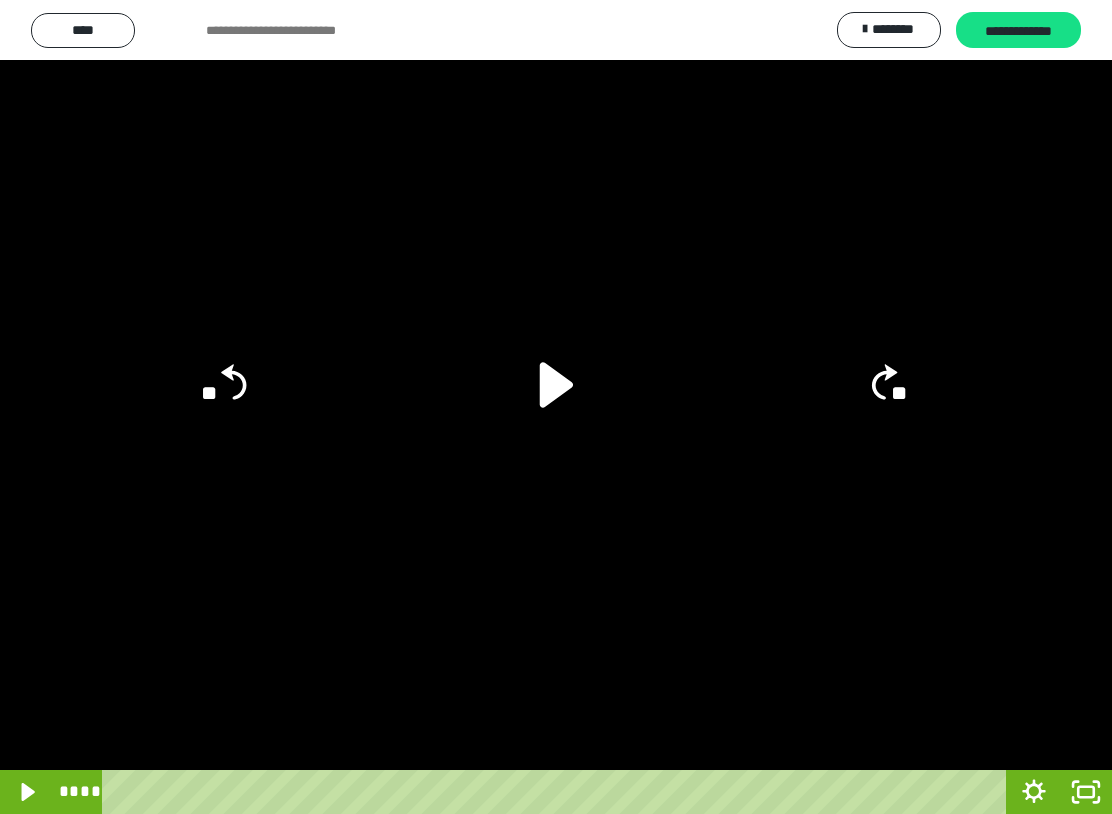 click 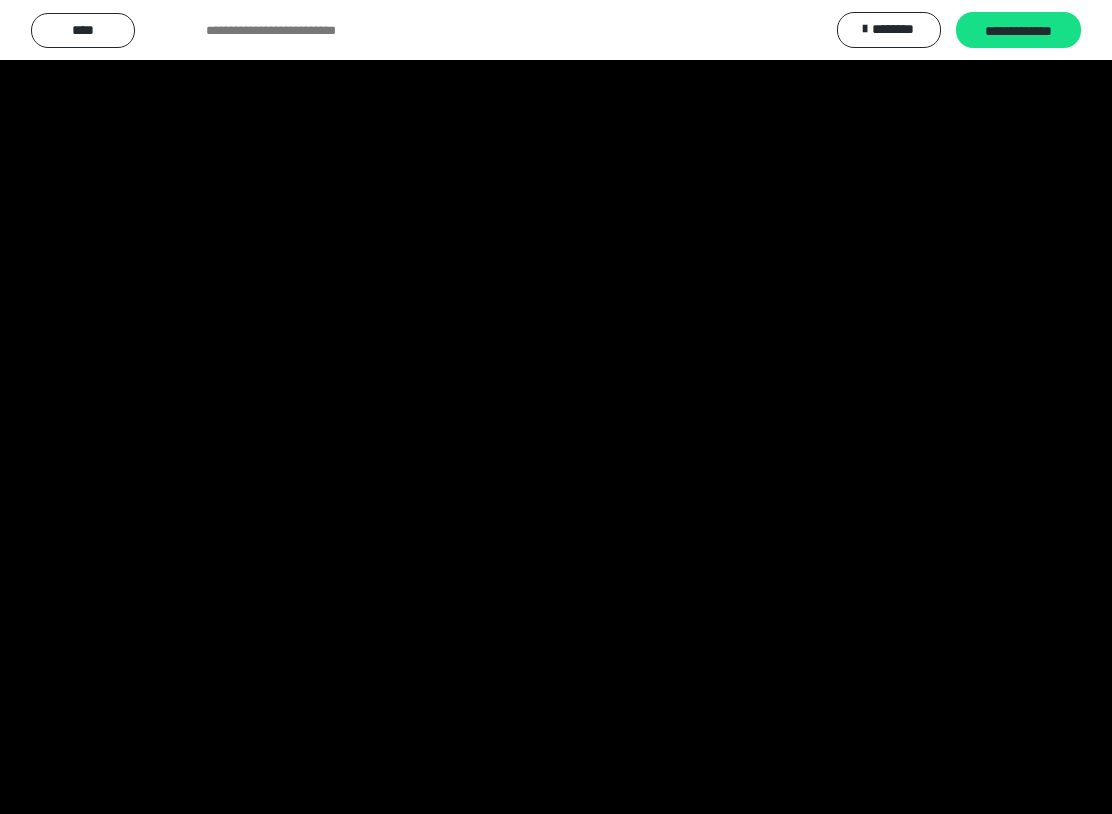 click at bounding box center [556, 407] 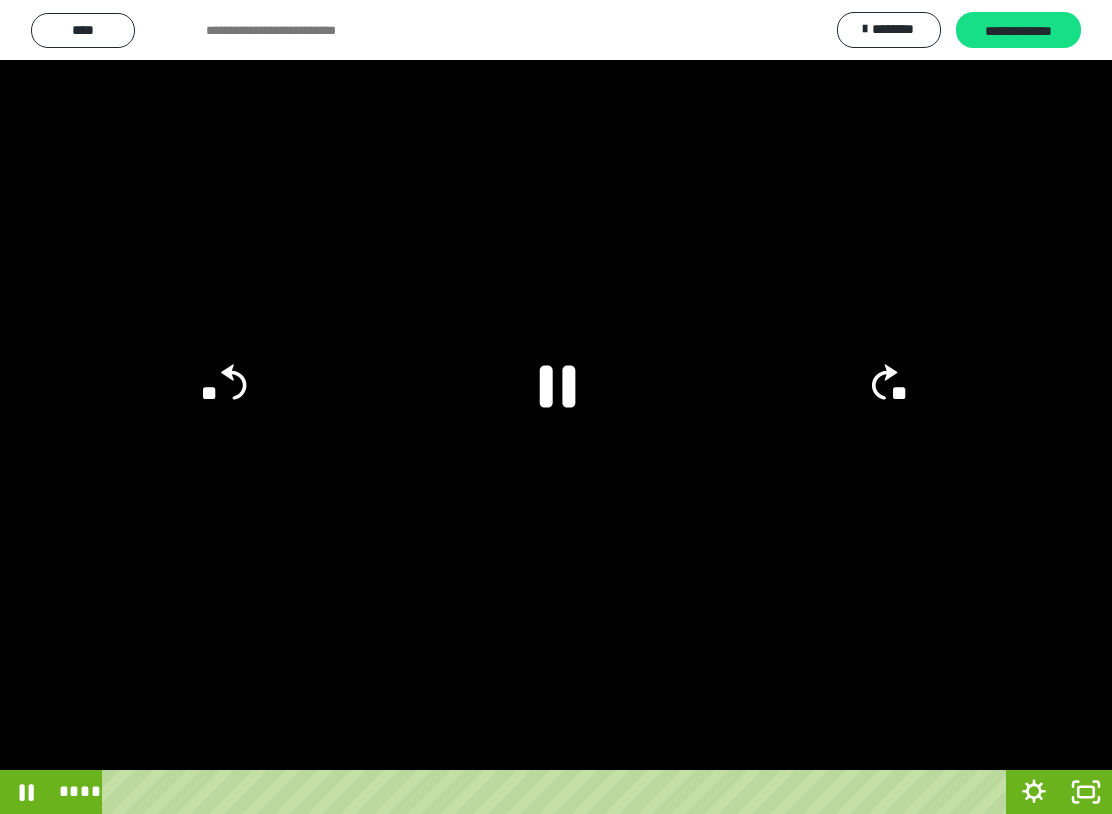 click on "**" 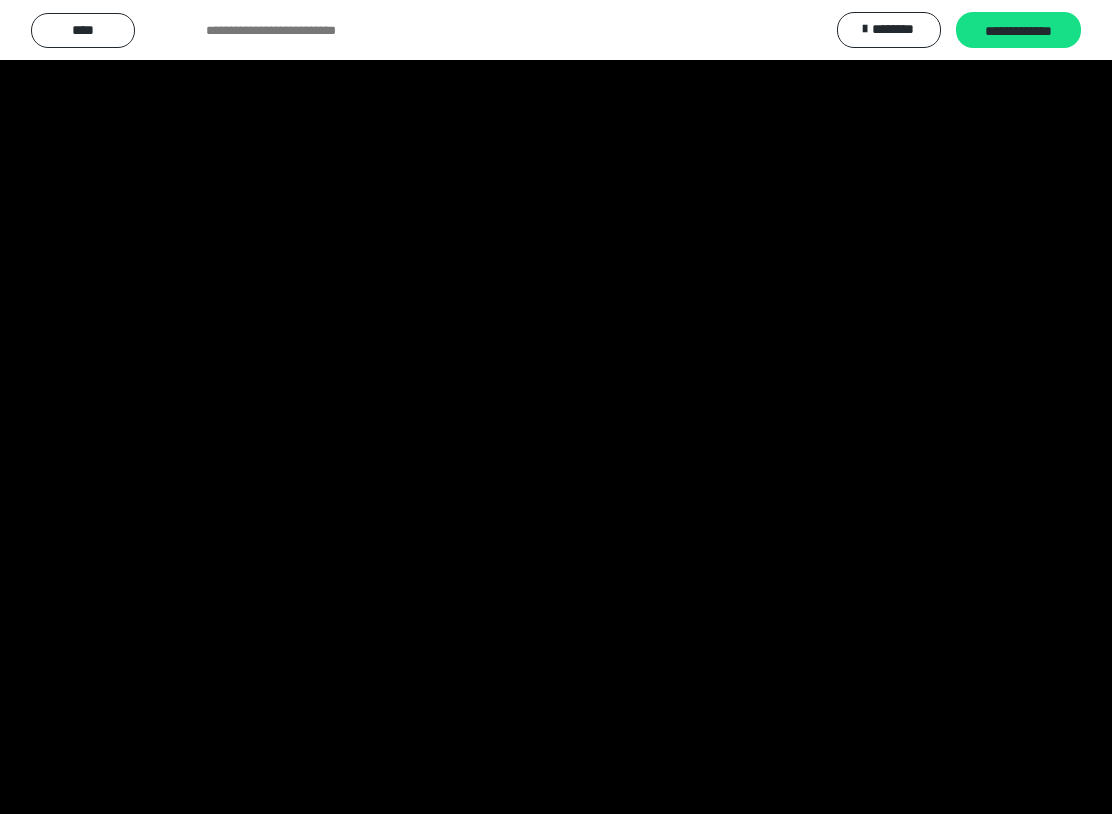 click at bounding box center (556, 407) 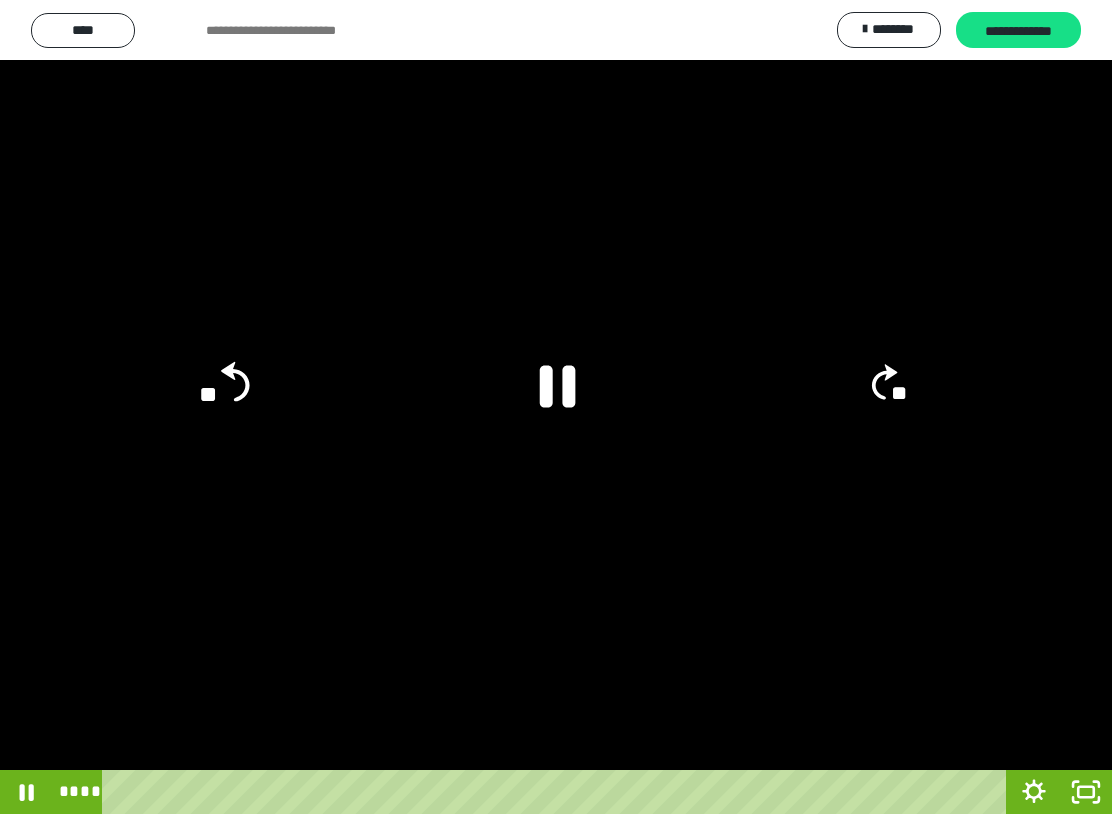click on "**" 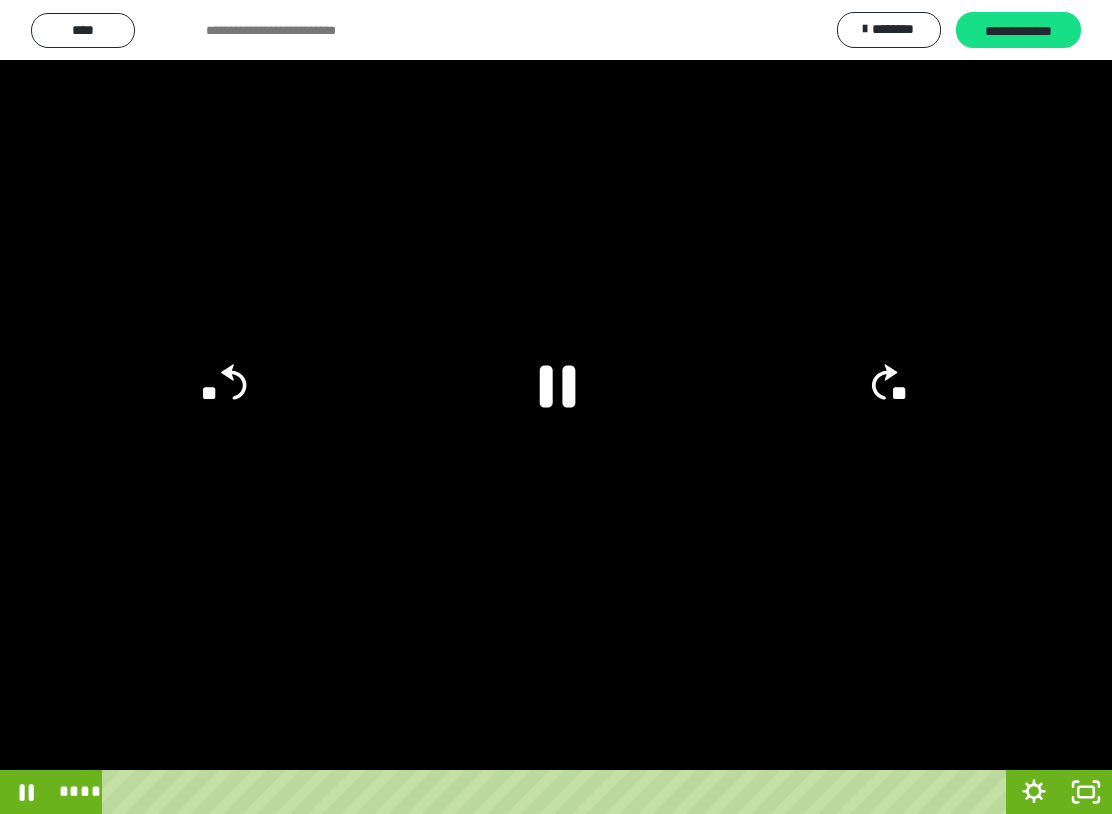 click 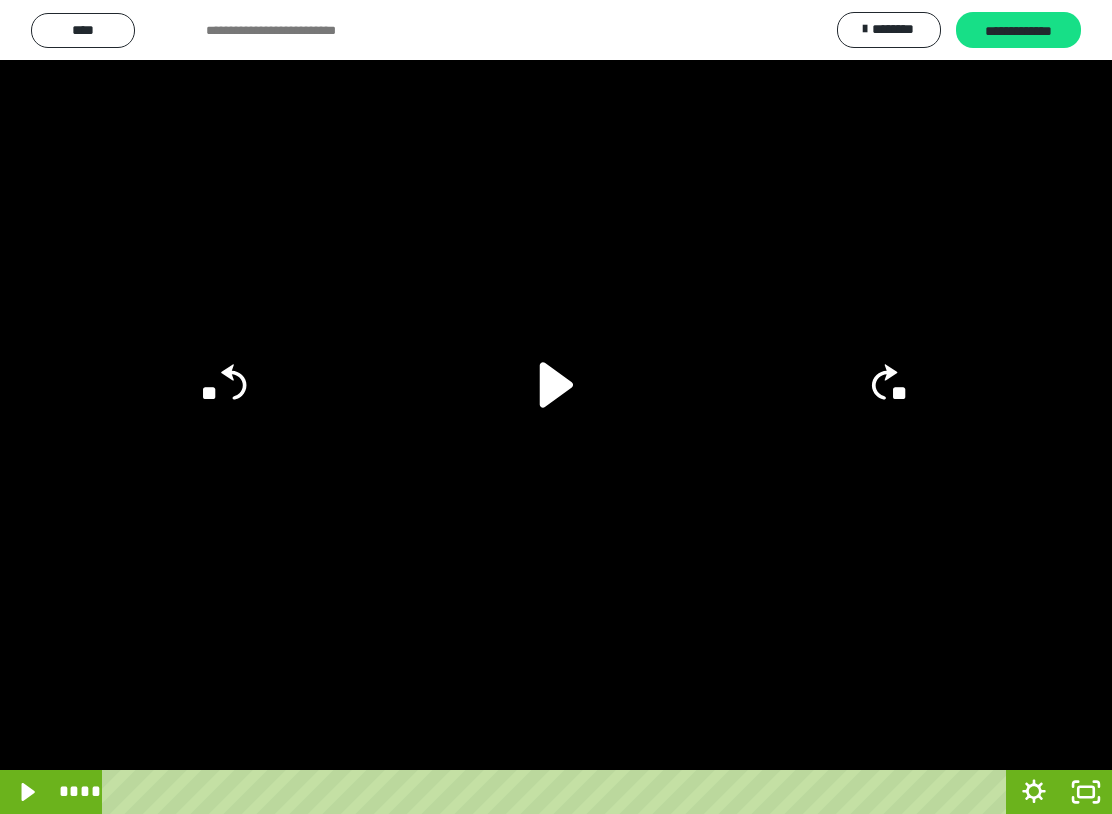 click 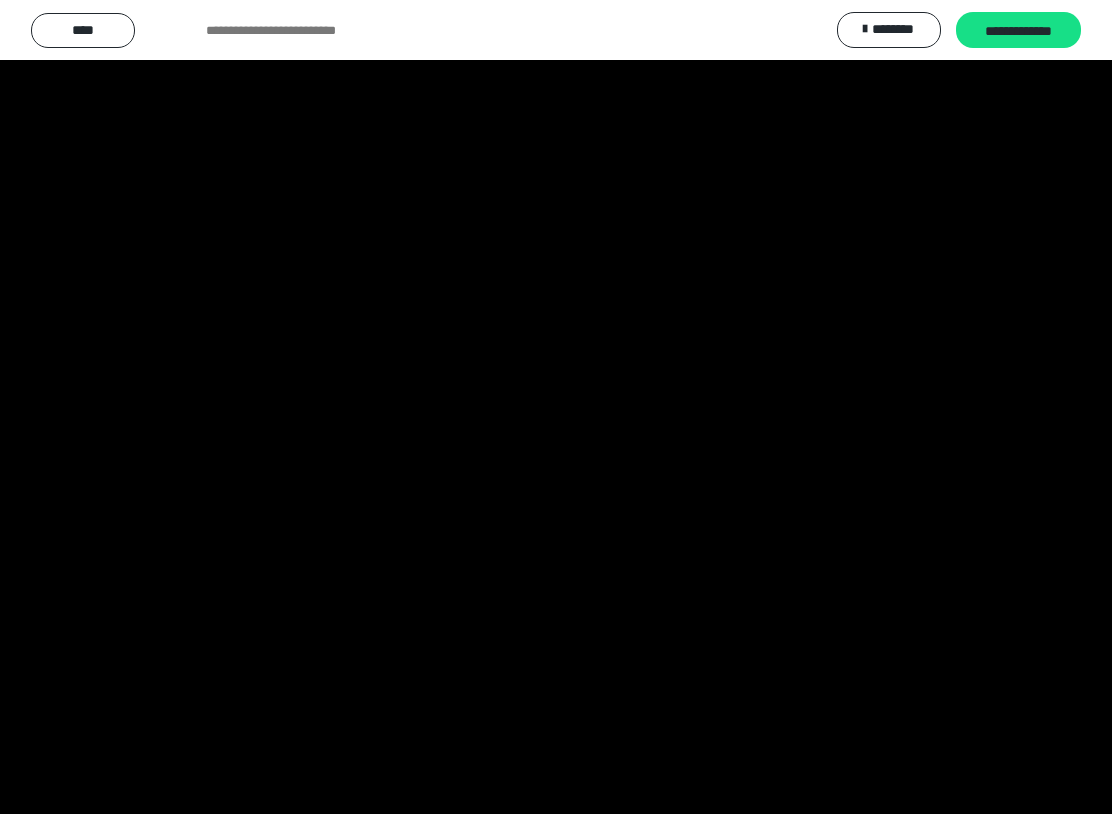 click at bounding box center (556, 407) 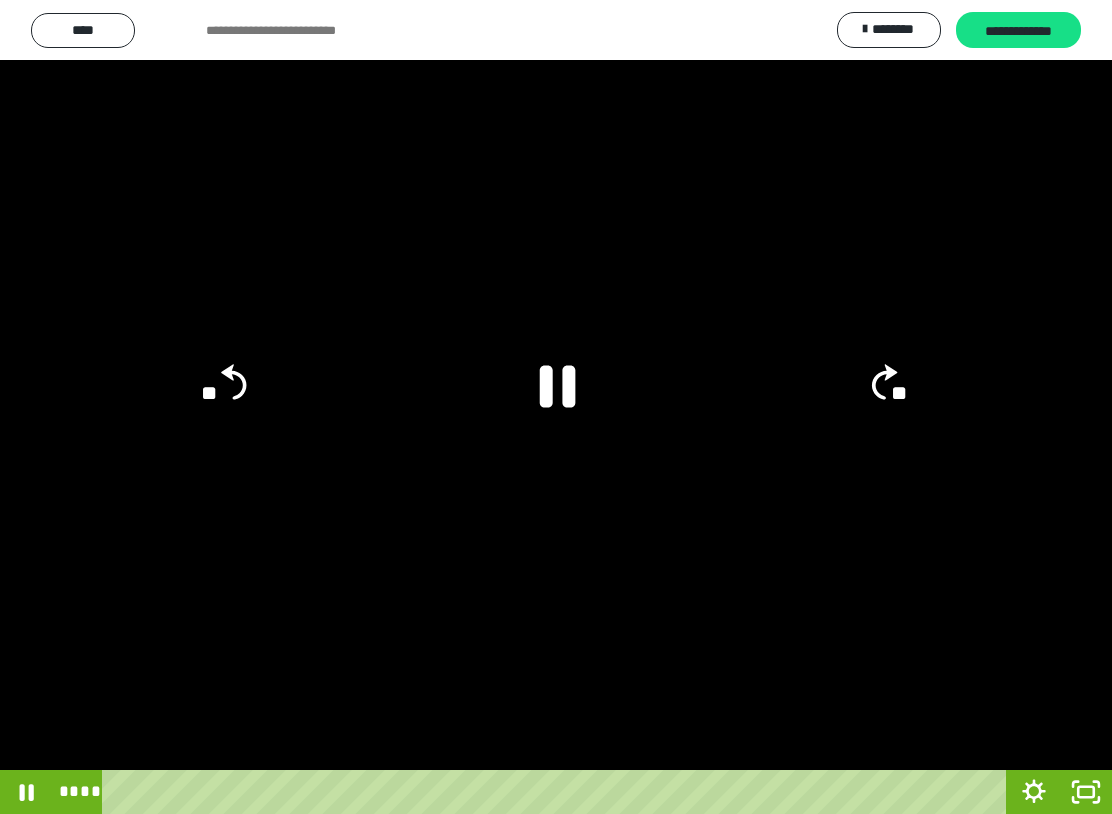 click on "**" 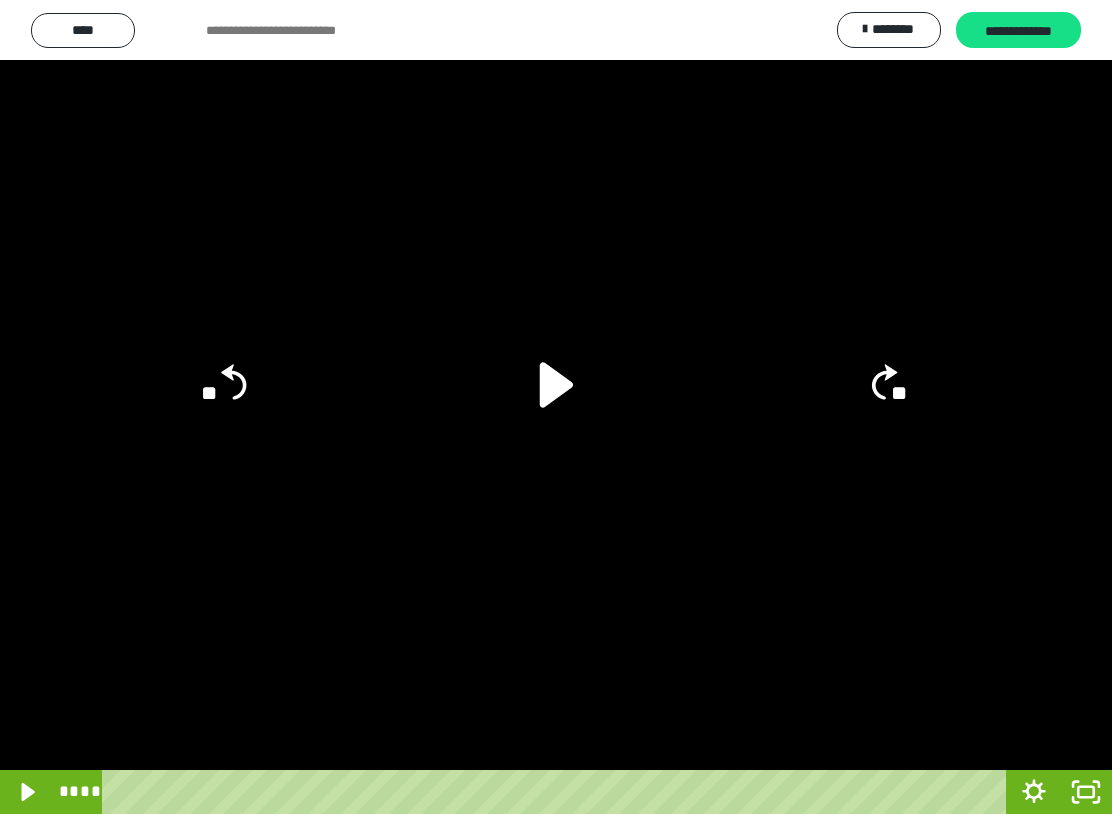 click 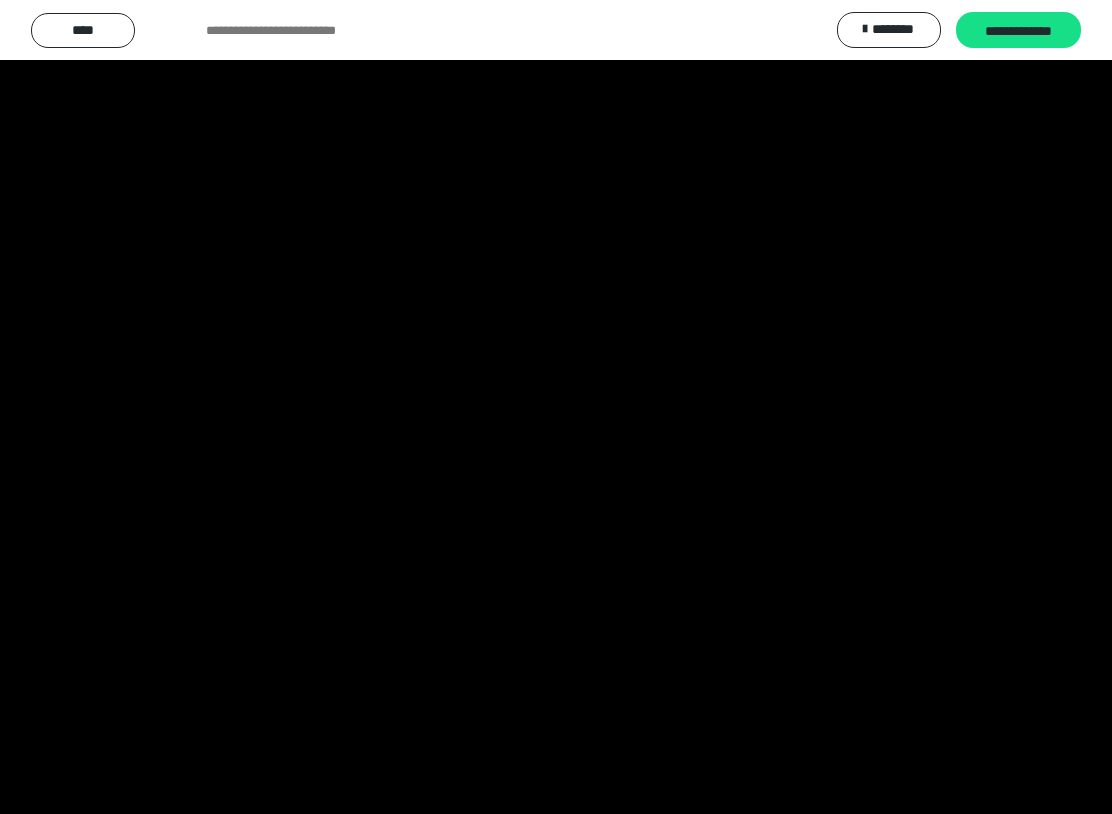 click at bounding box center (556, 407) 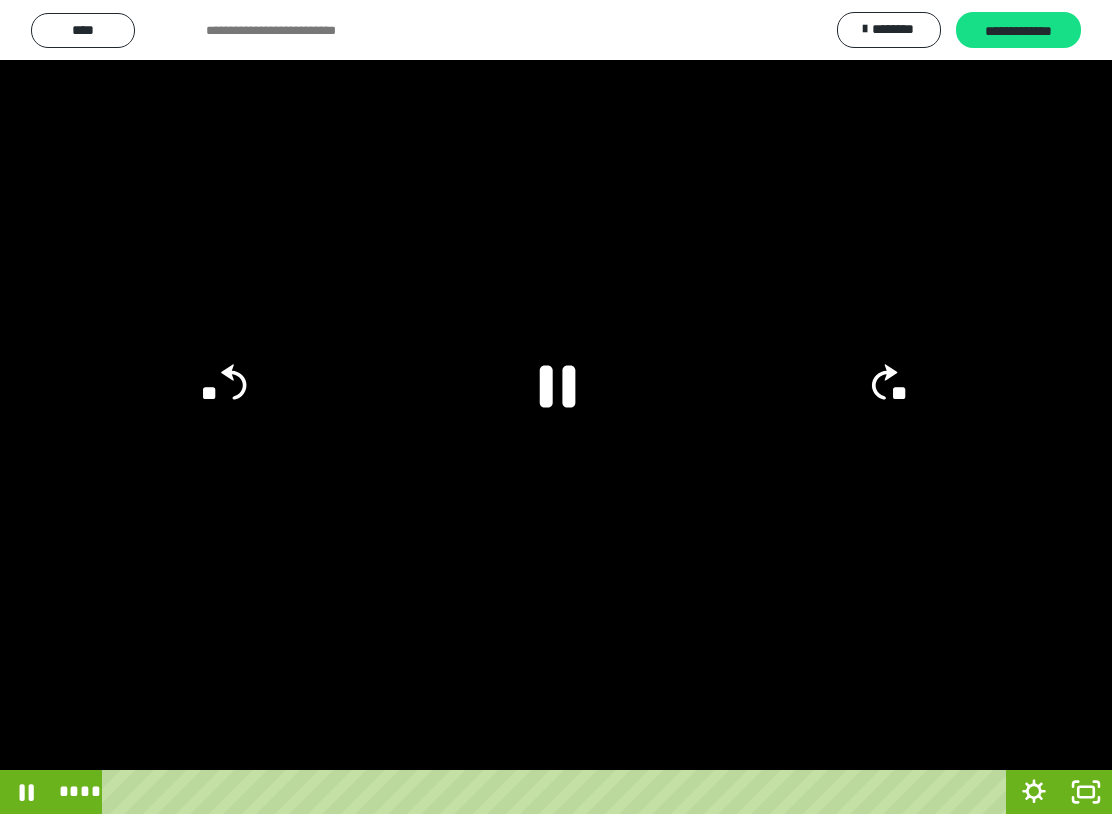 click on "**" 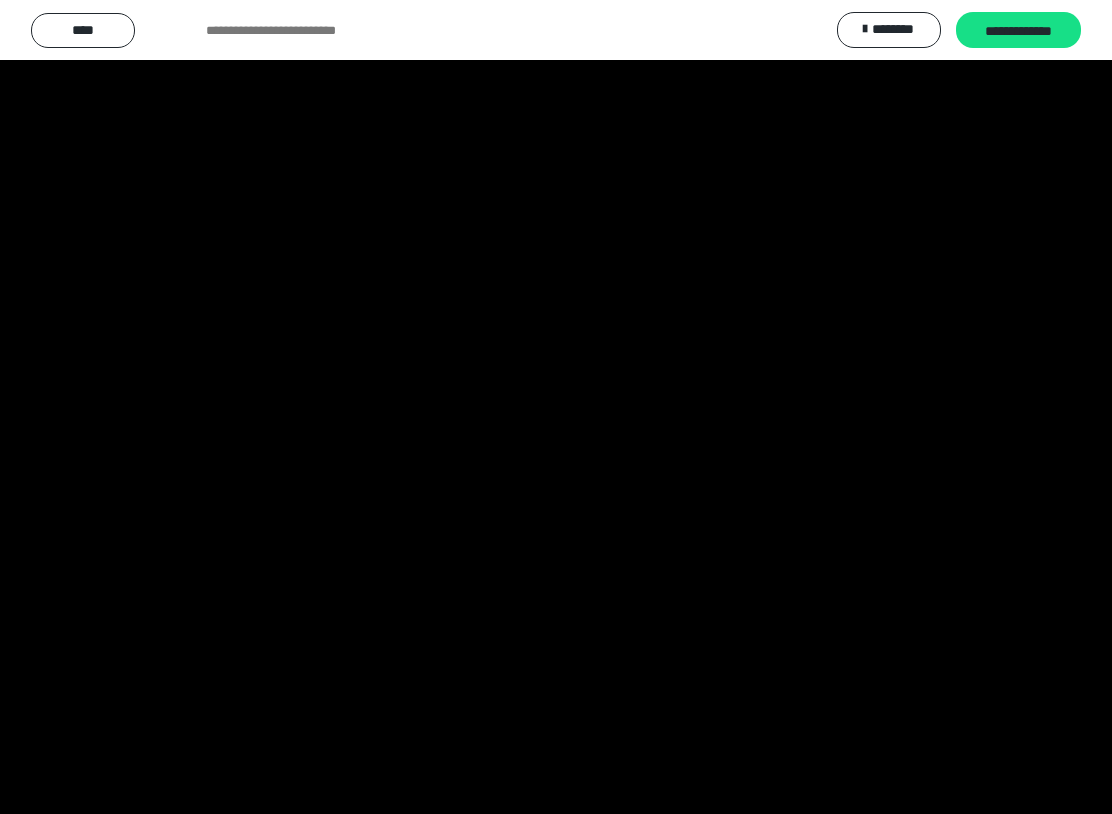 click at bounding box center [556, 407] 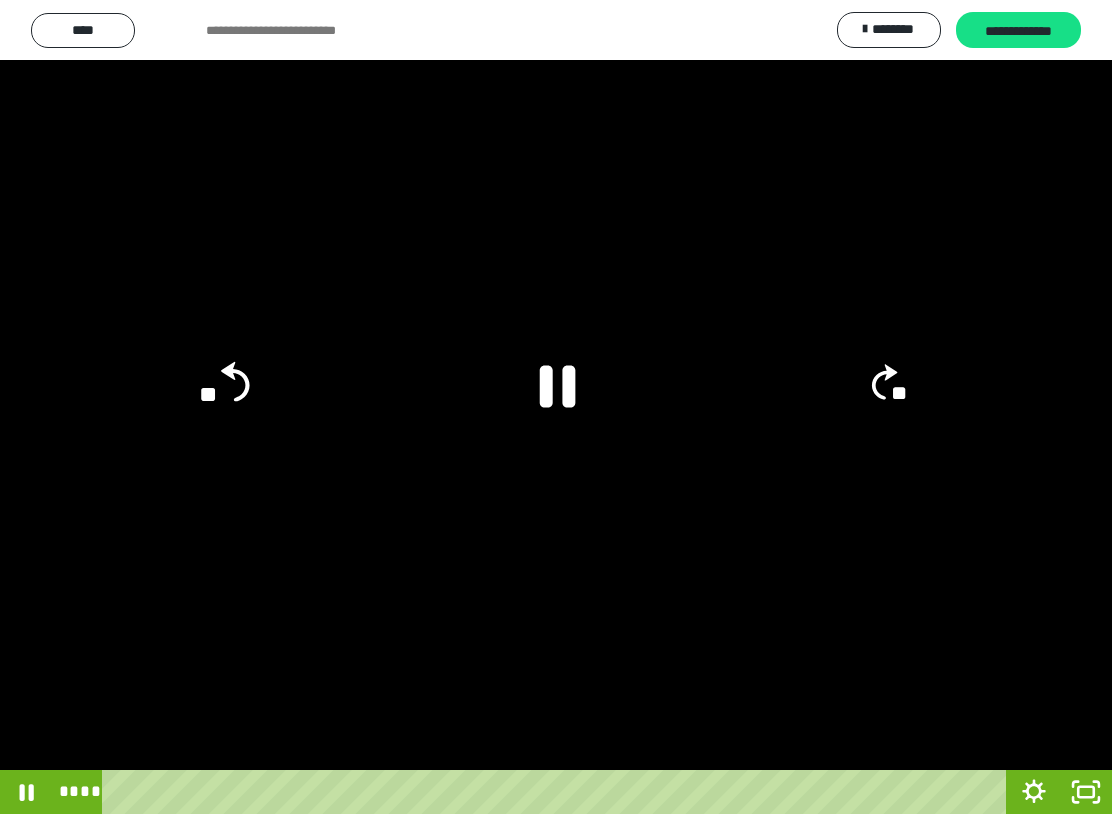 click on "**" 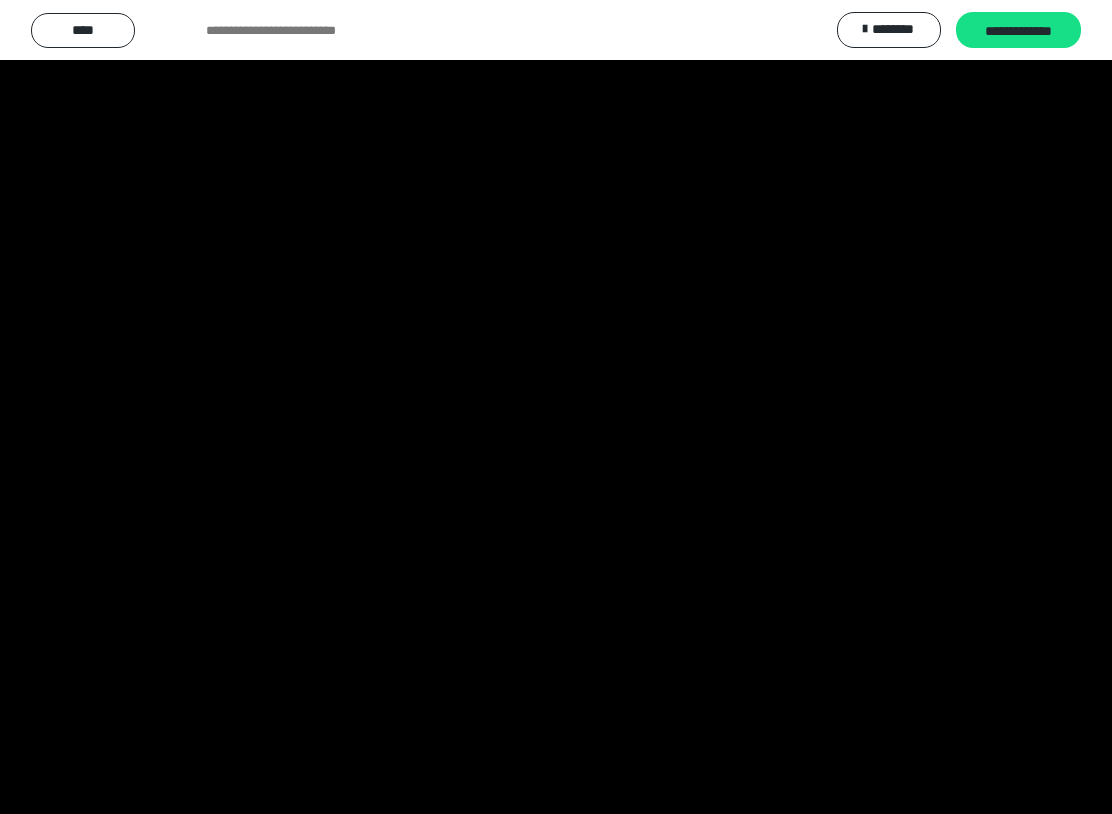 click at bounding box center [556, 407] 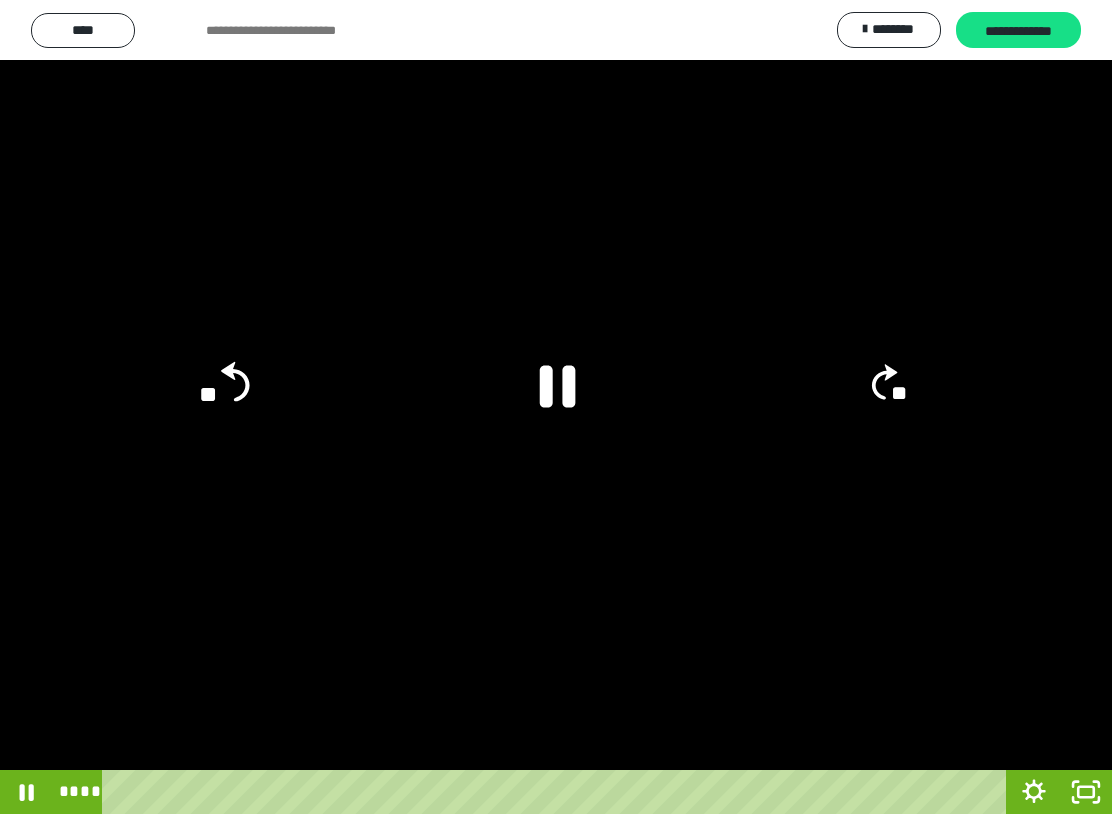 click on "**" 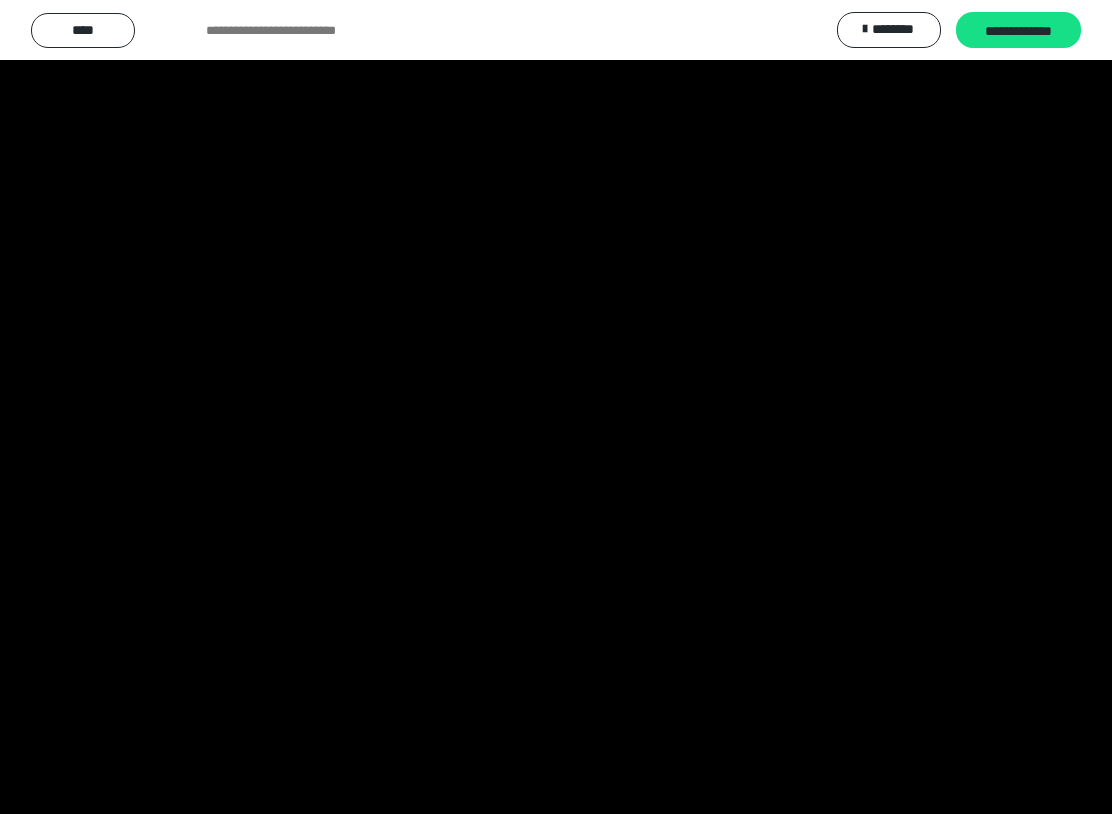 click at bounding box center (556, 407) 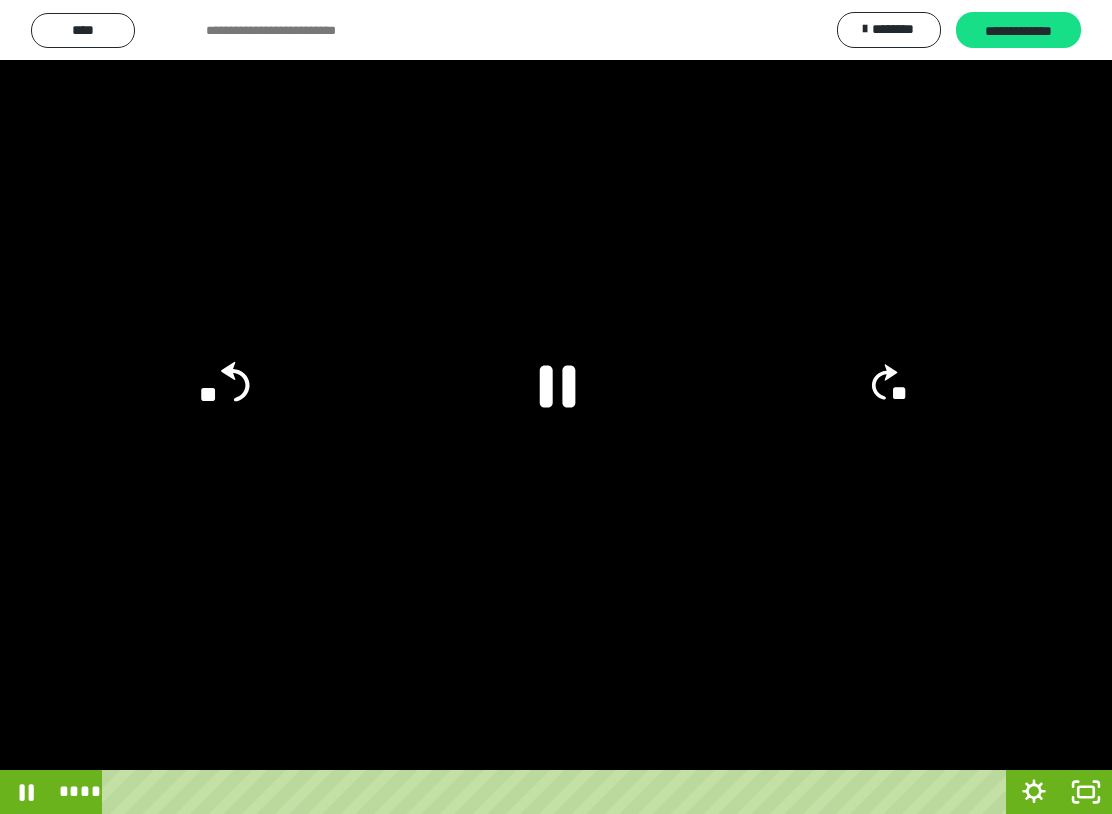 click on "**" 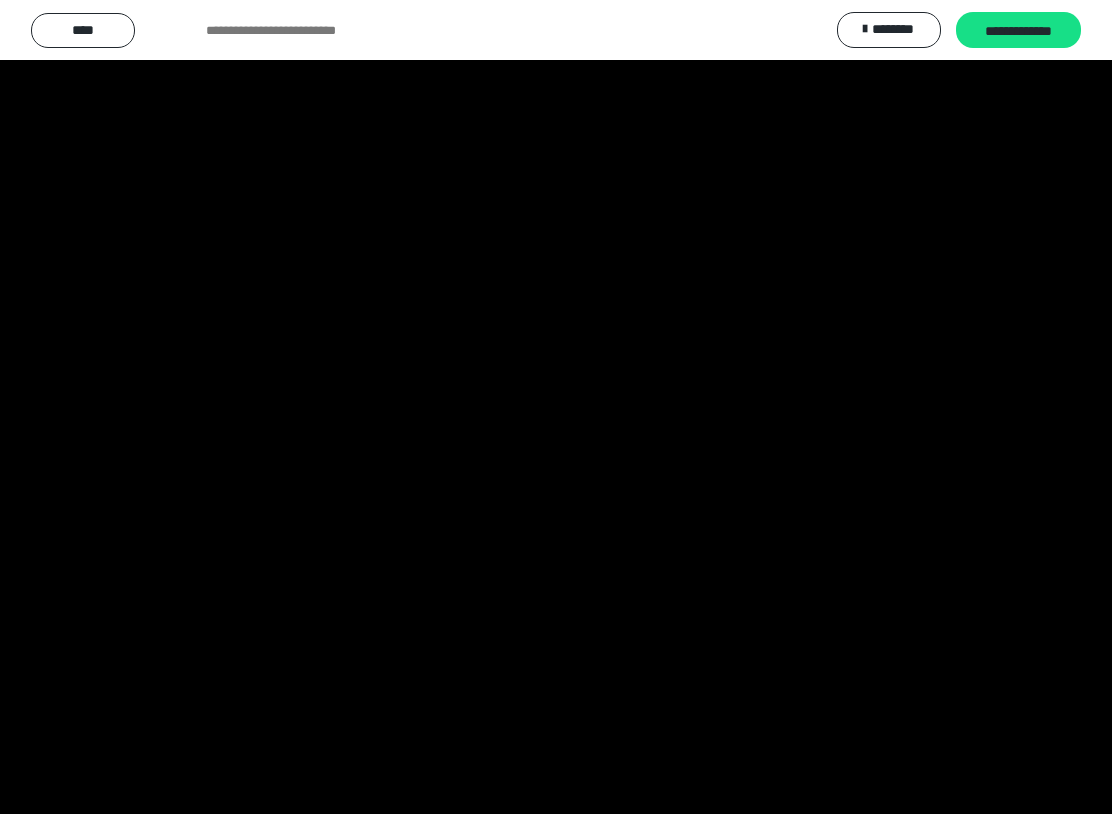 click at bounding box center [556, 407] 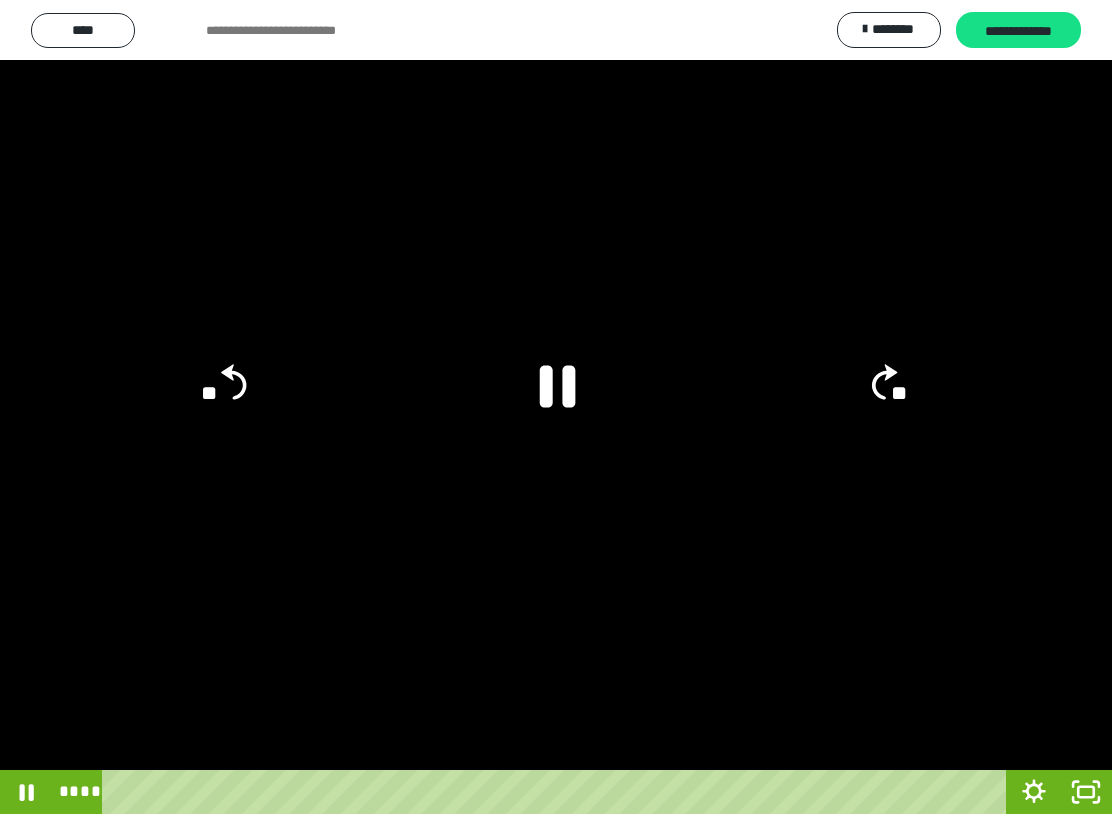 click on "**" 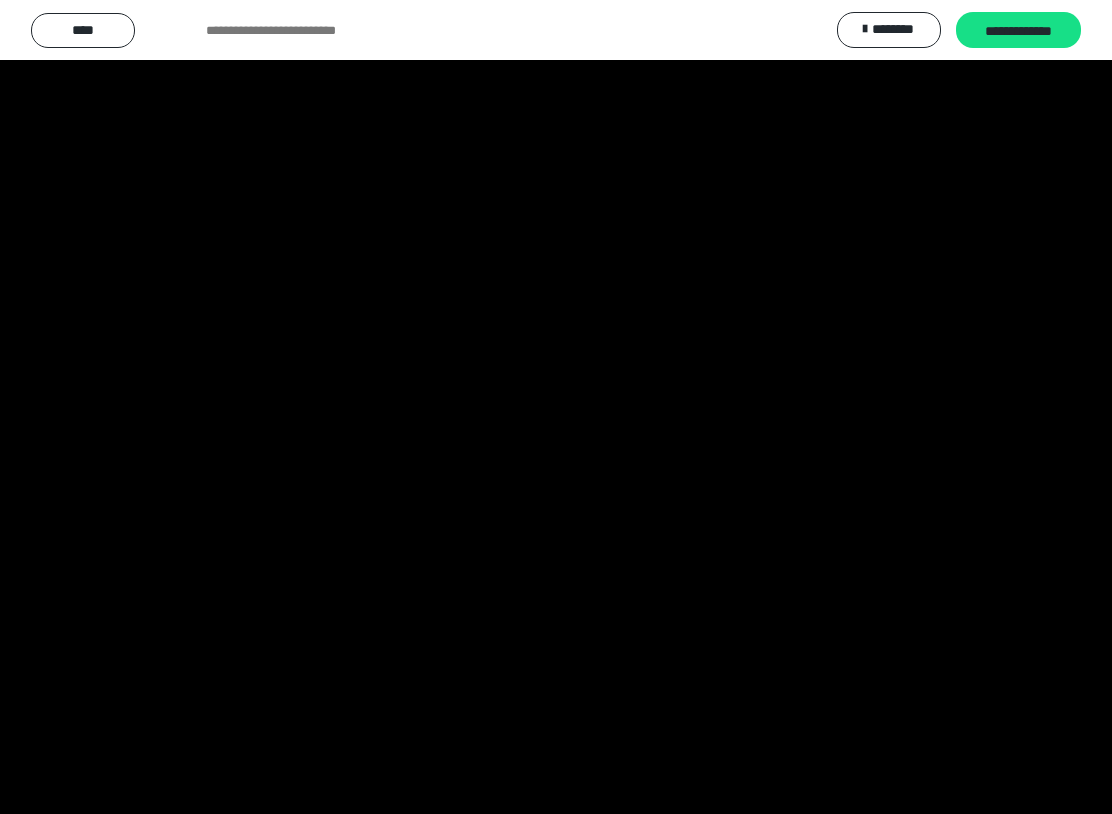 click at bounding box center [556, 407] 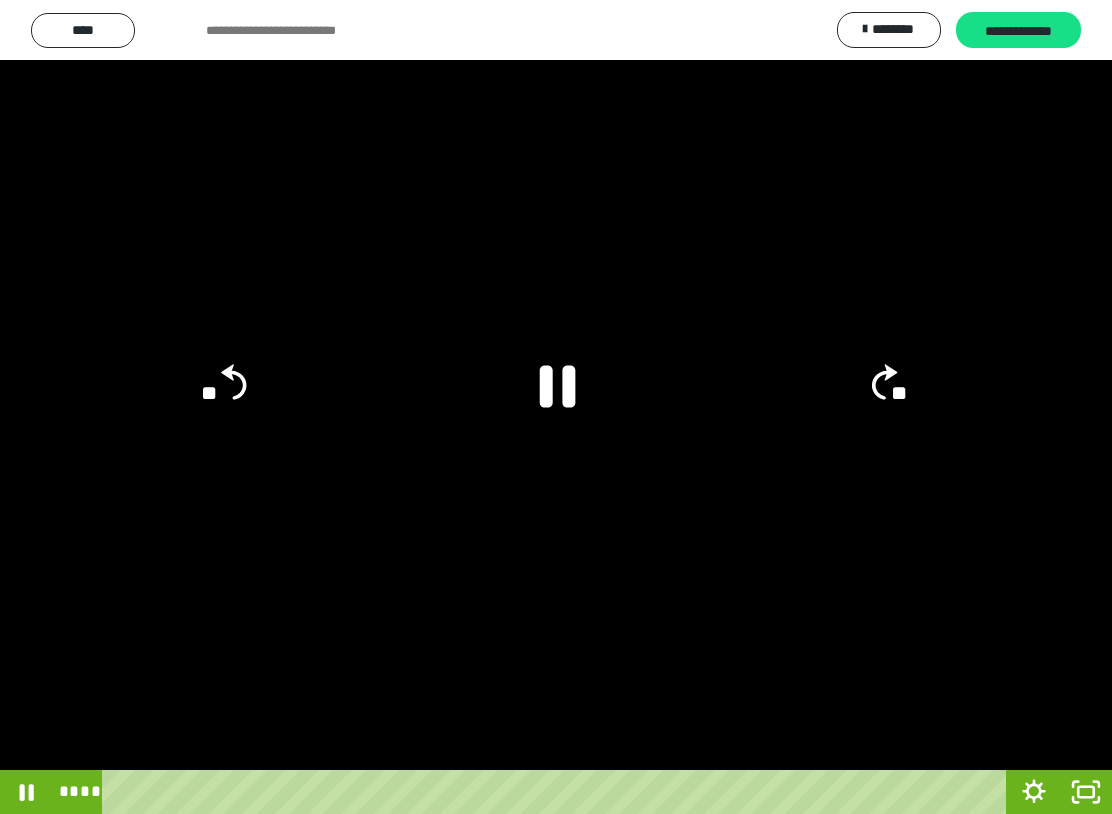 click 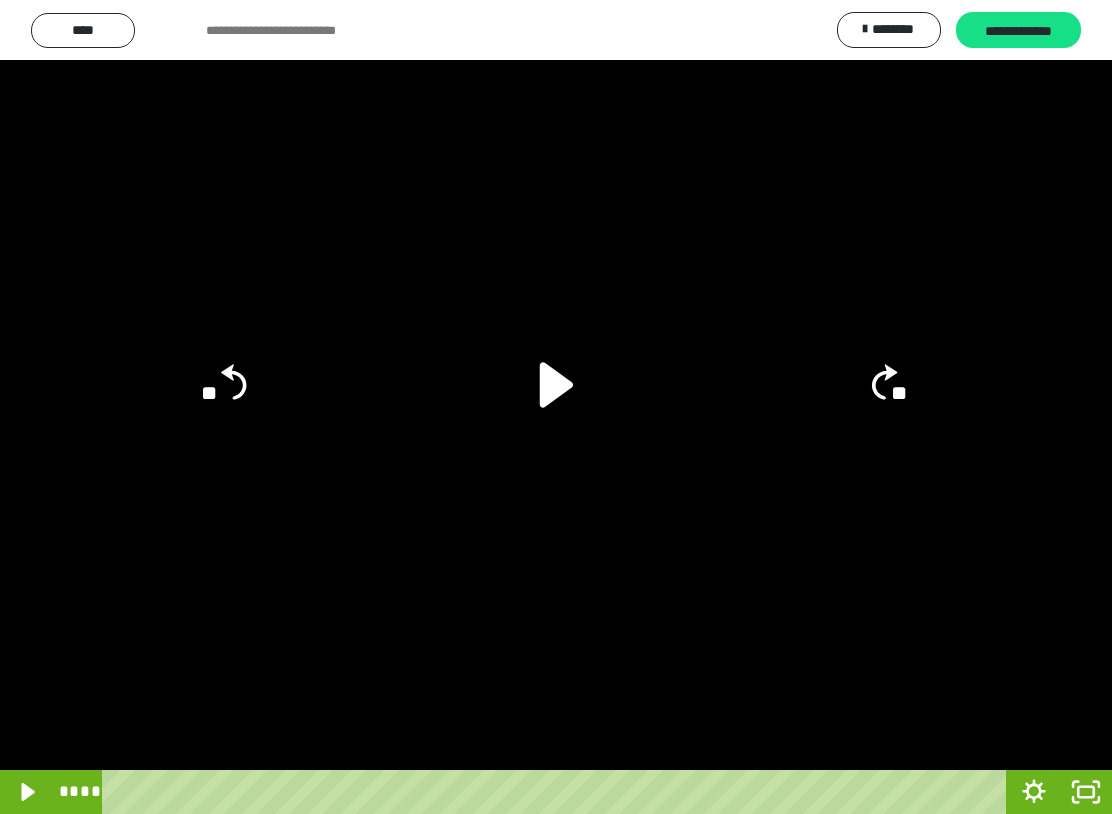 click 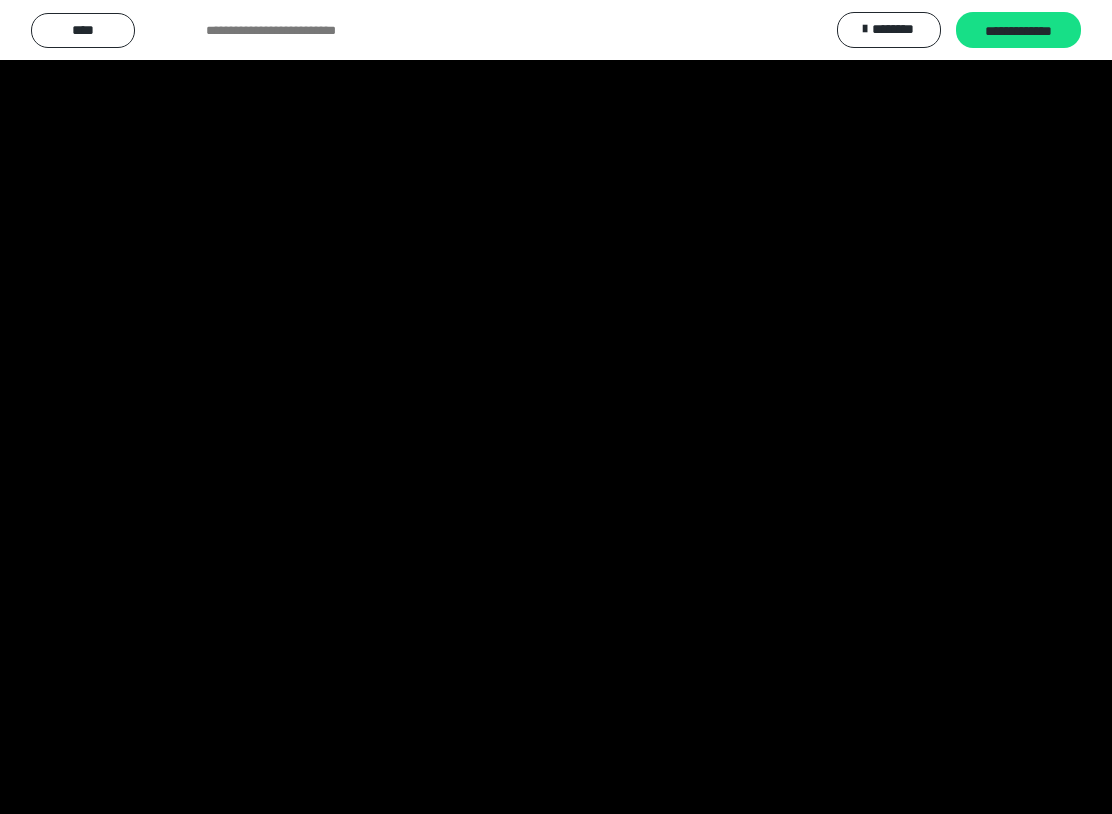 click at bounding box center (556, 407) 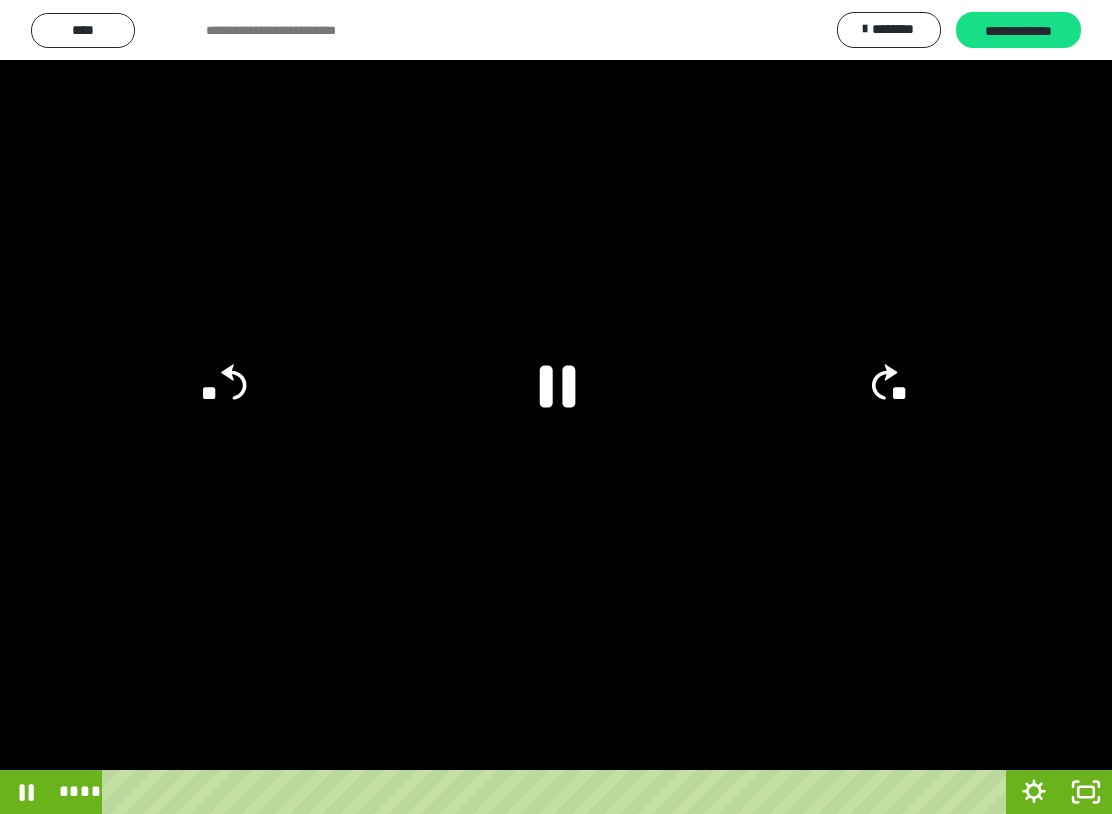 click 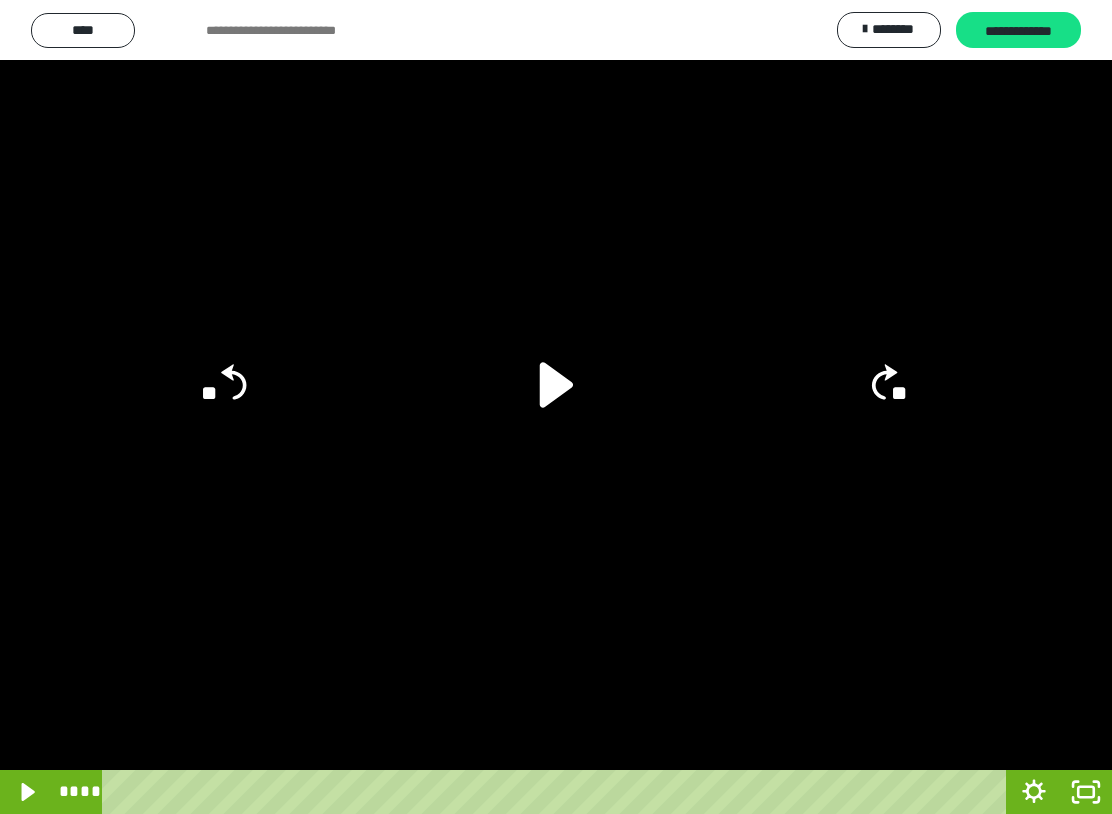 click 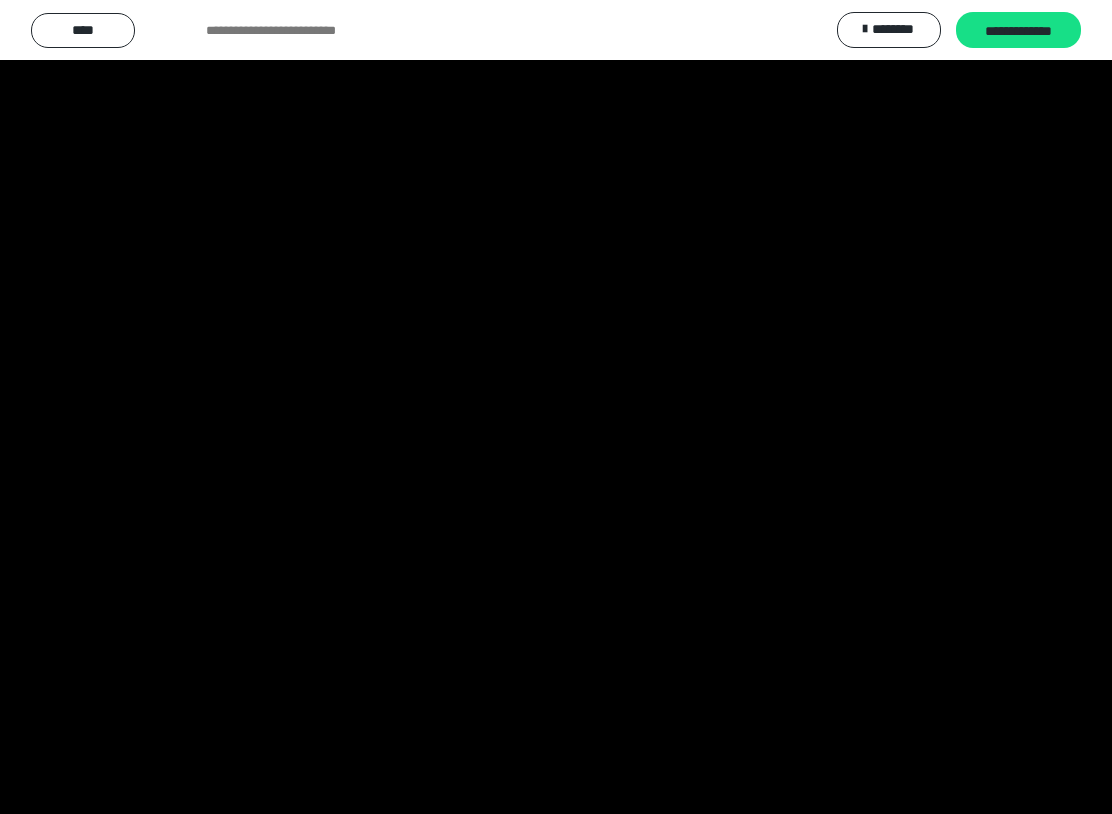 click at bounding box center [556, 407] 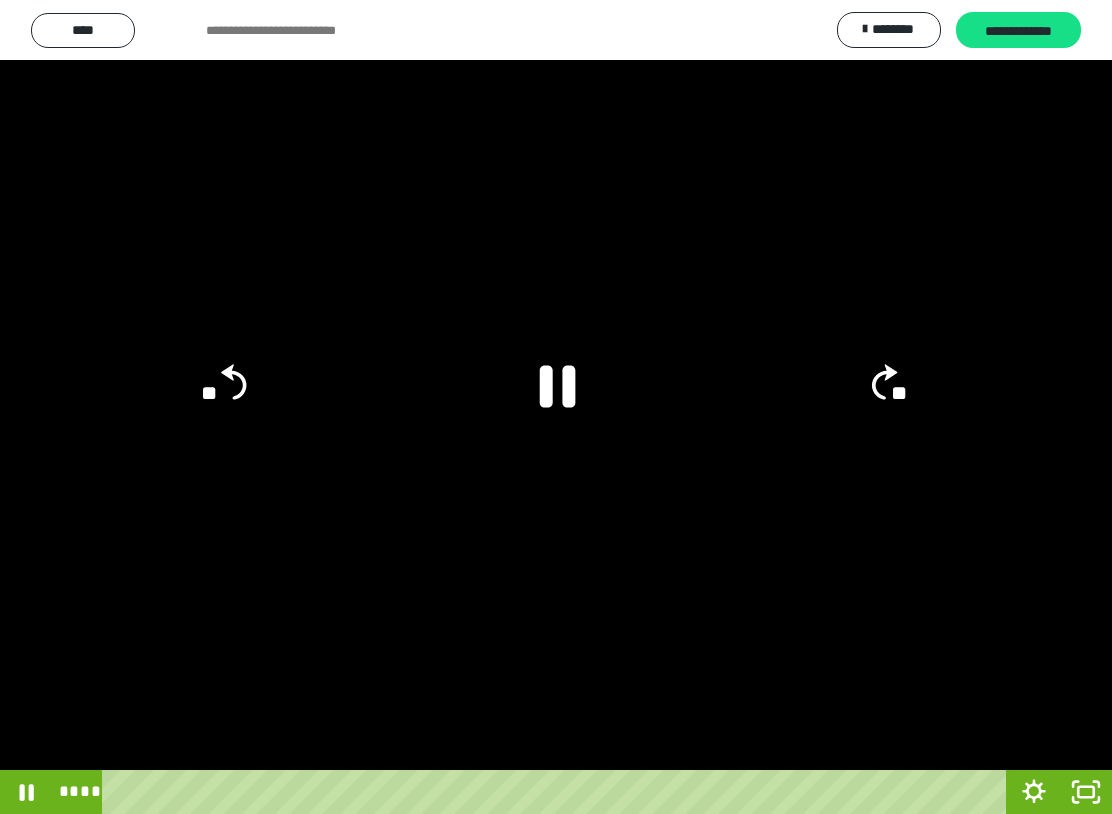 click 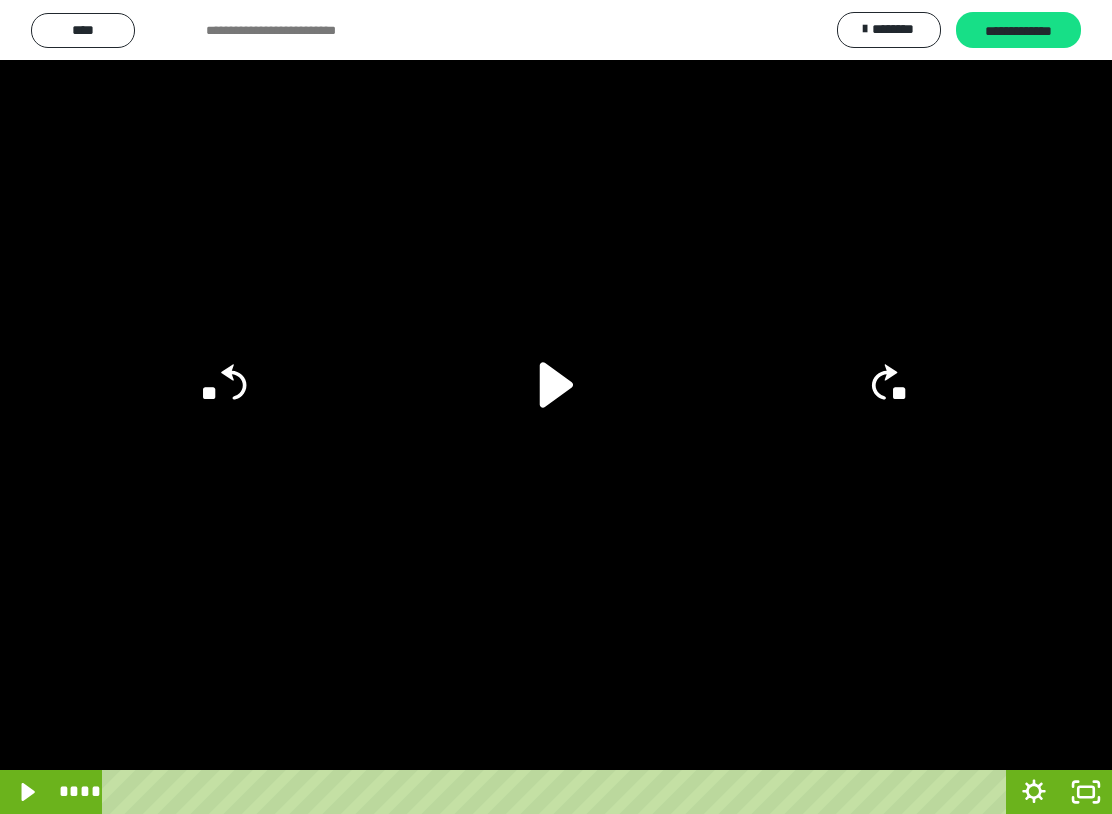 click 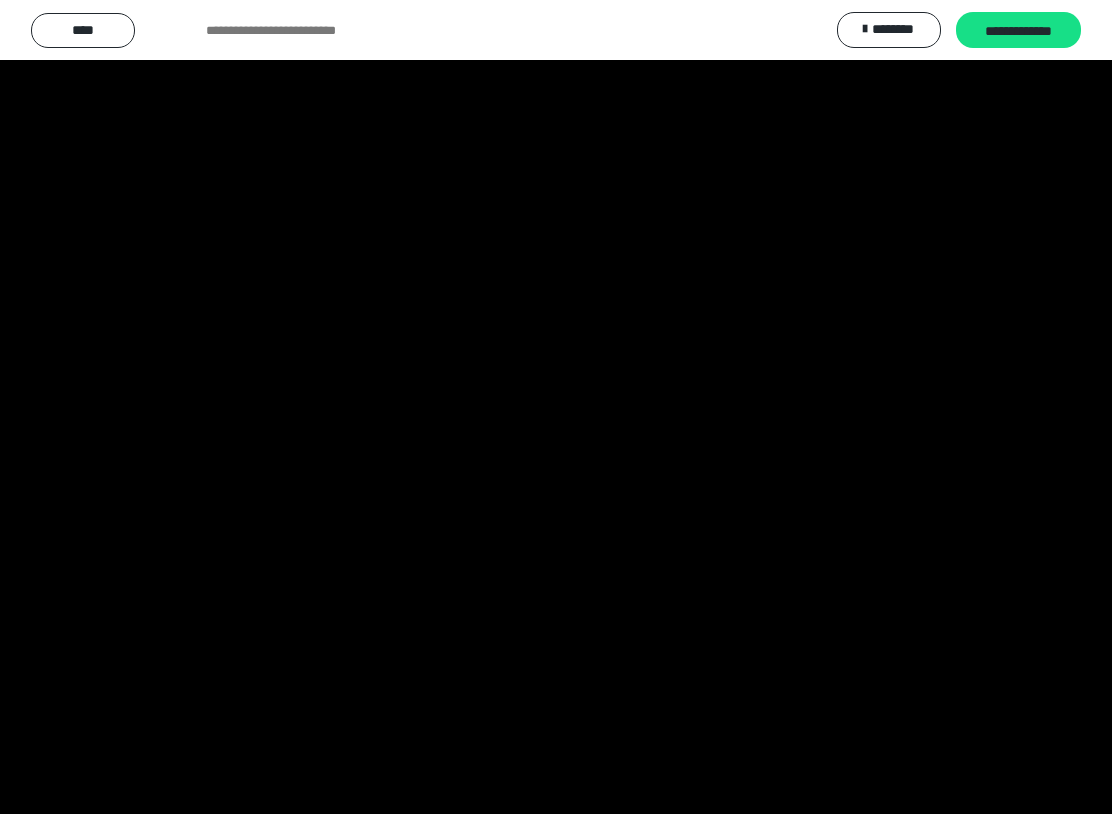 click at bounding box center [556, 407] 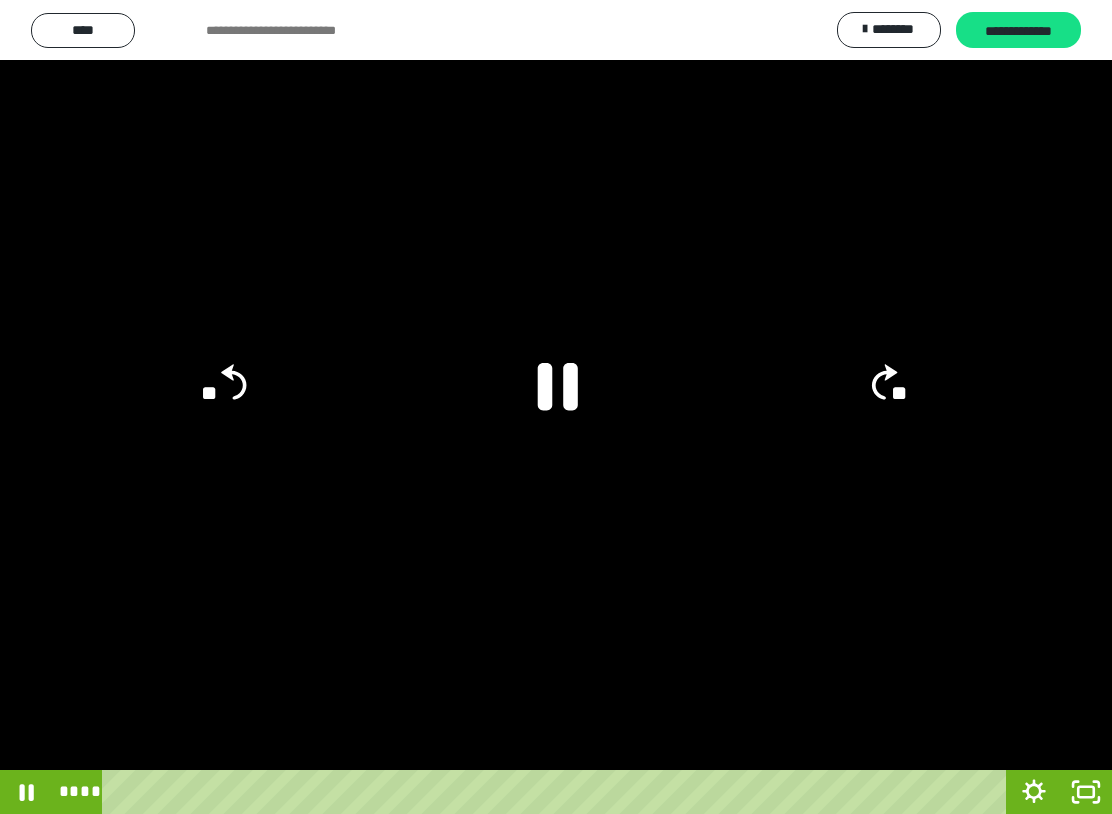 click 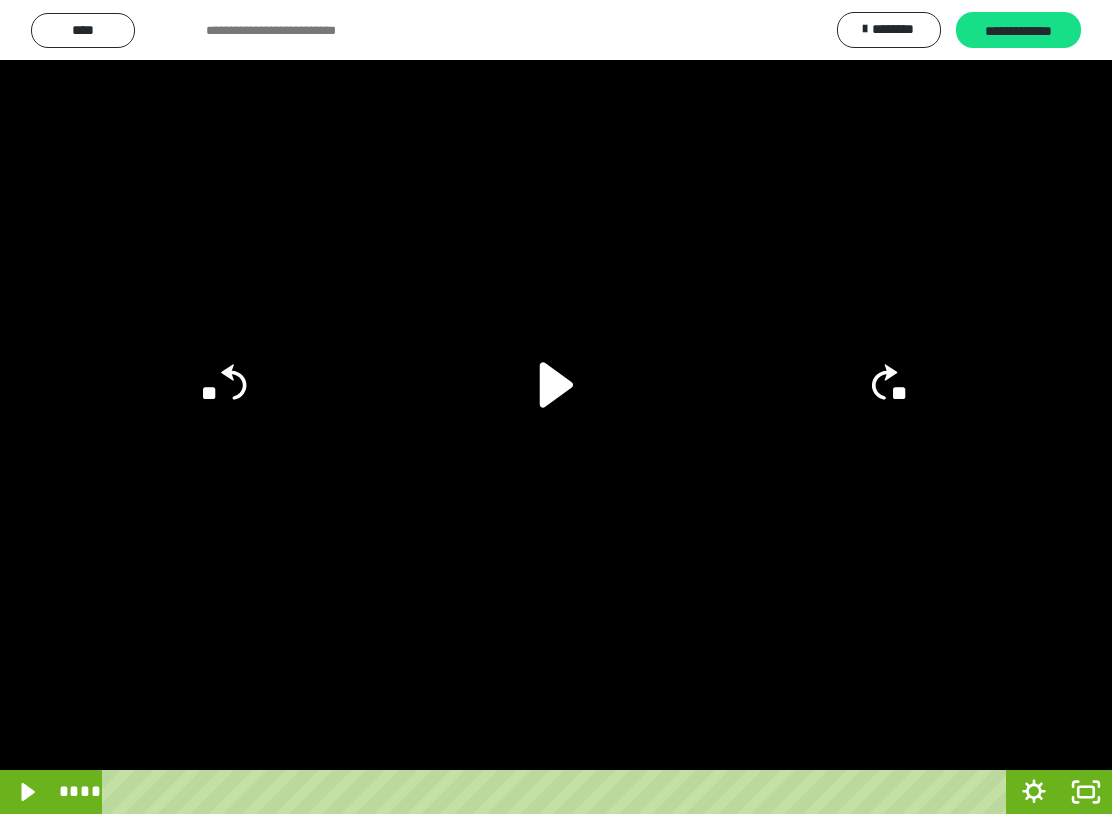 click 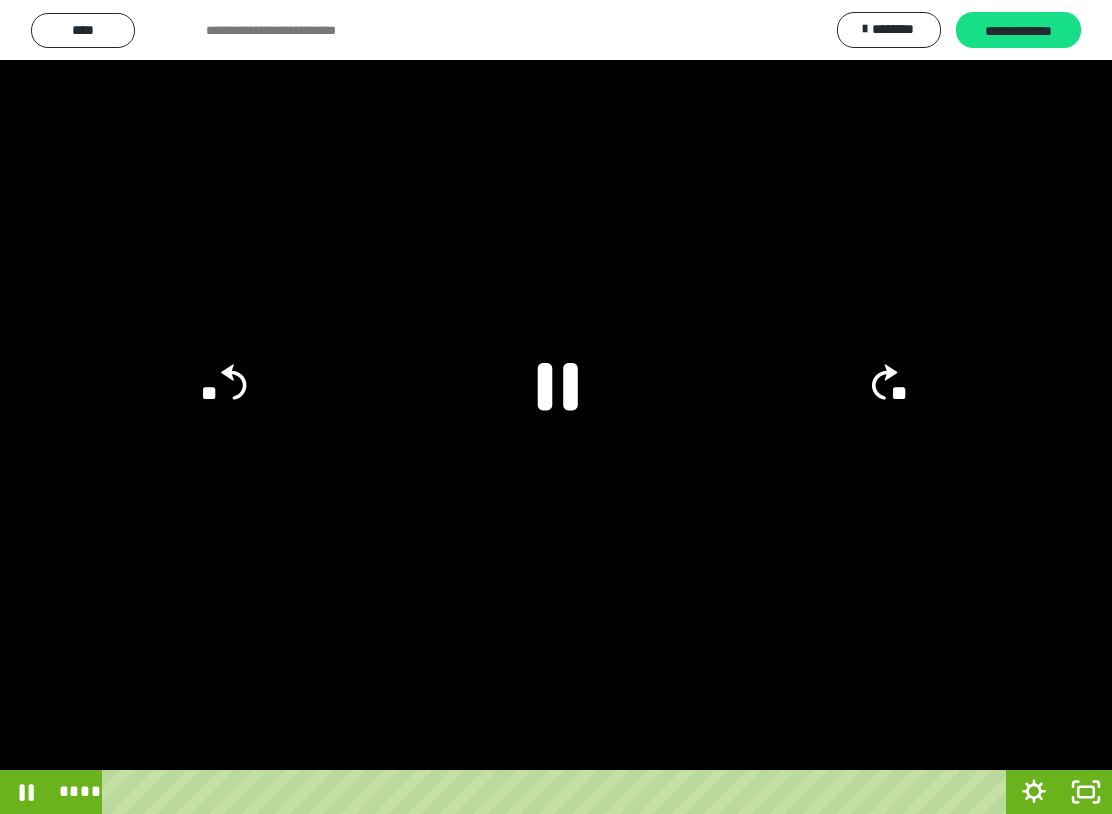 click 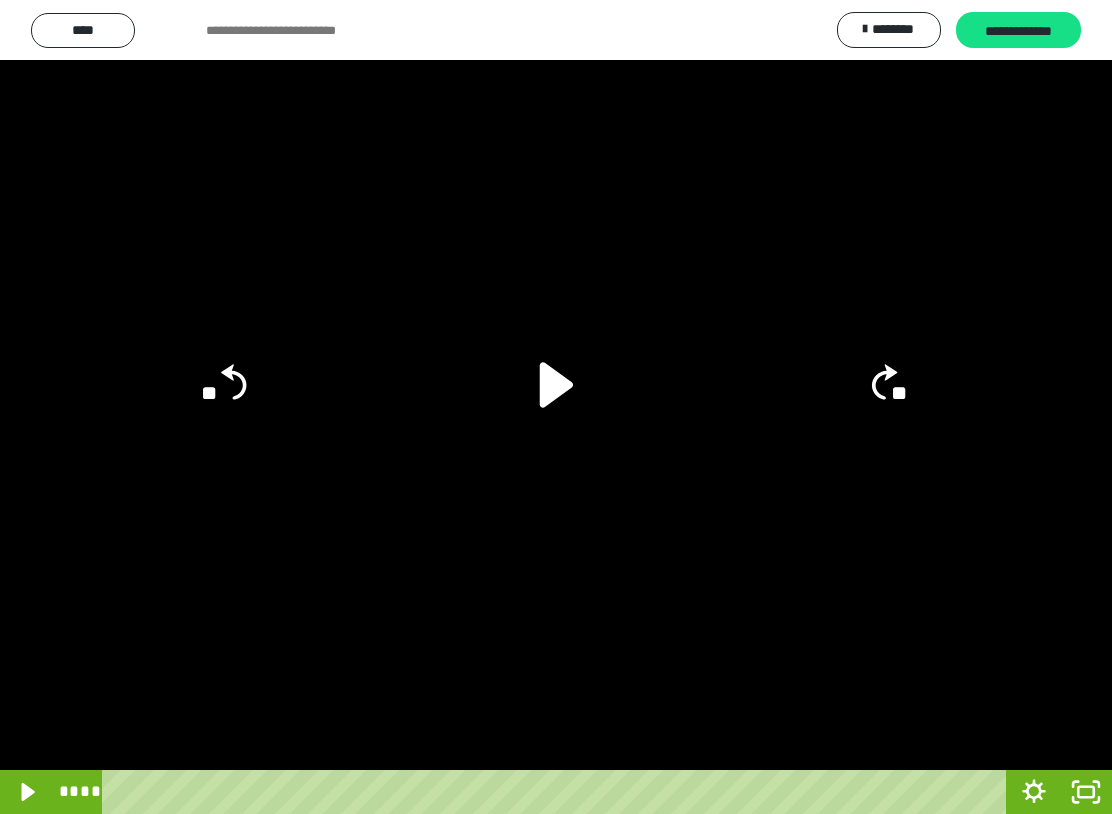 click 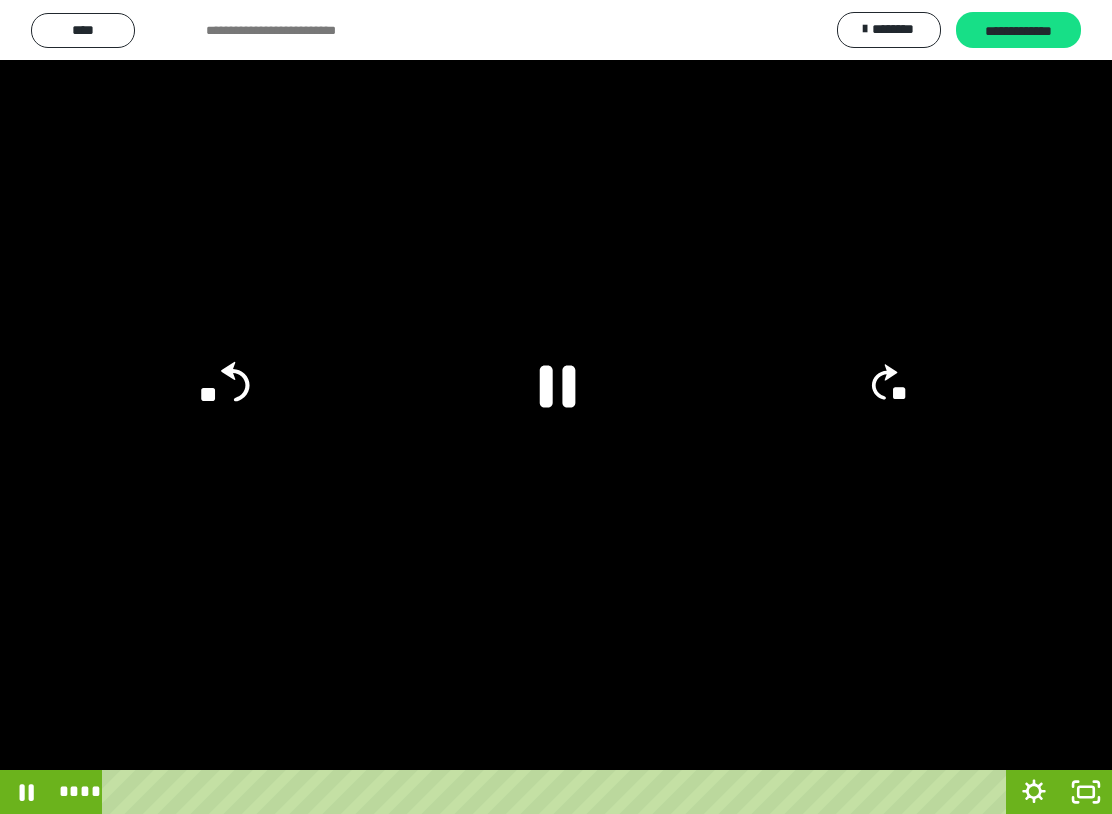 click on "**" 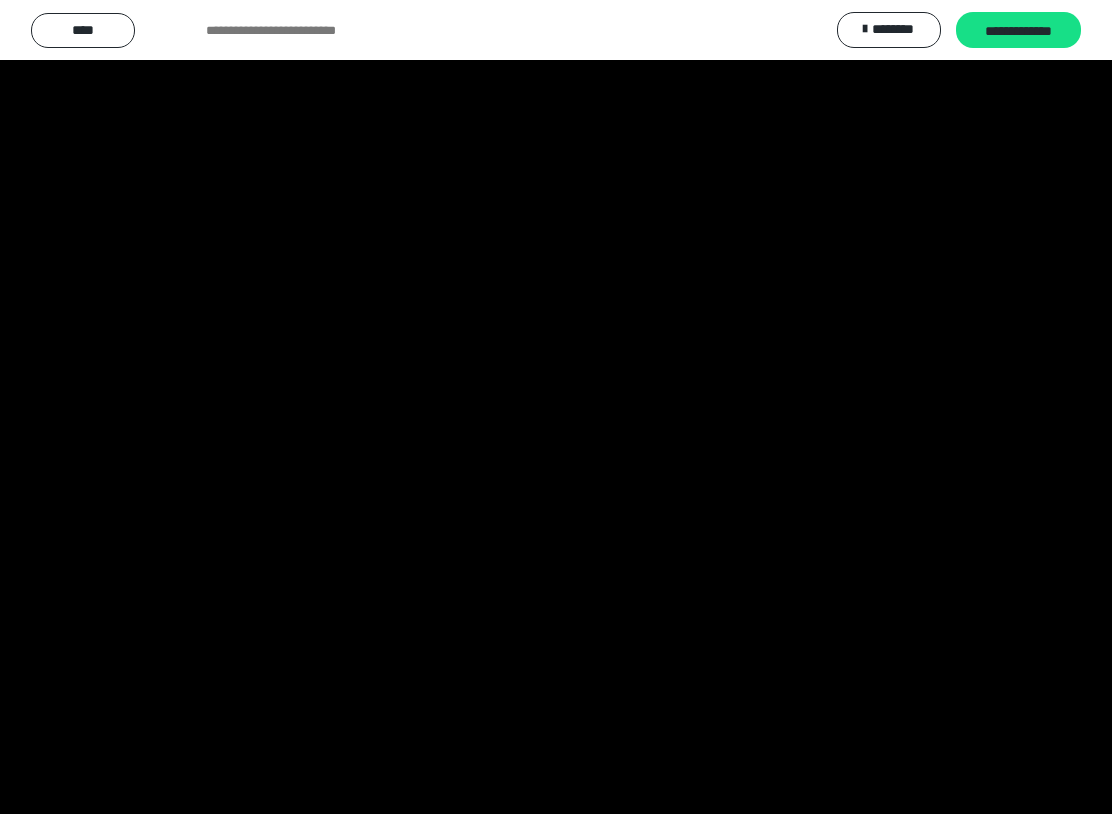 click at bounding box center [556, 407] 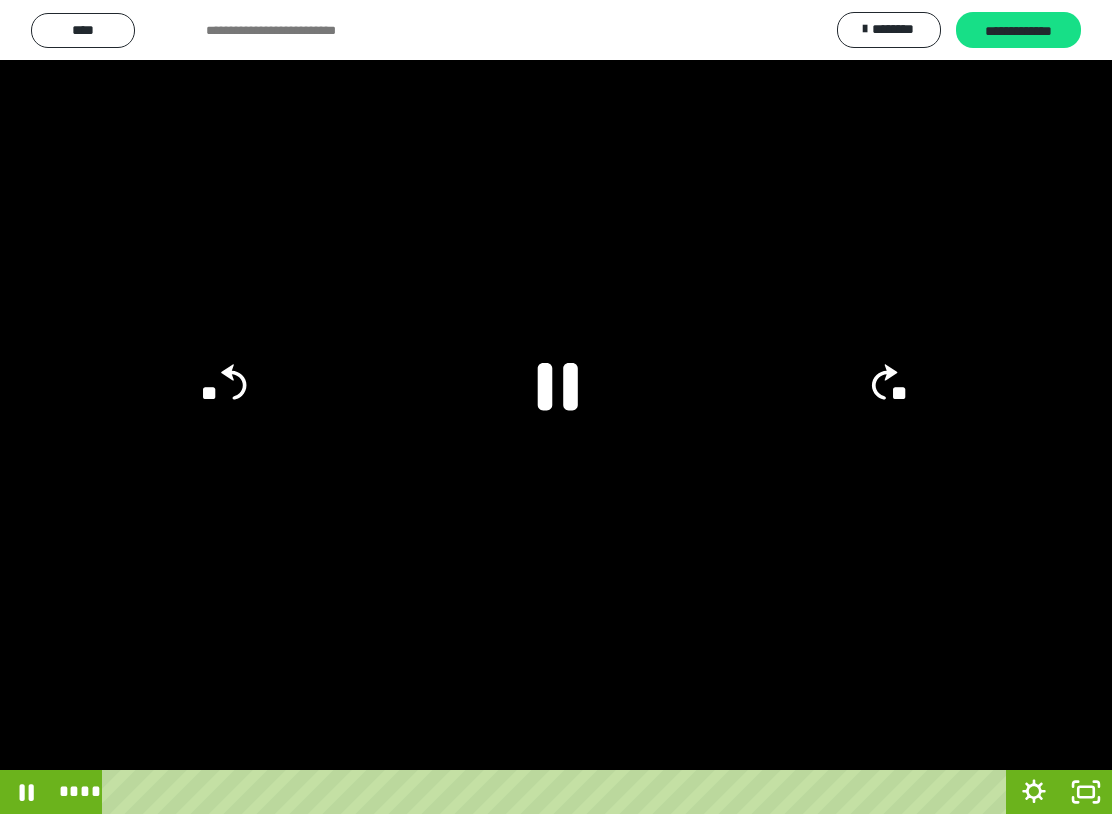 click 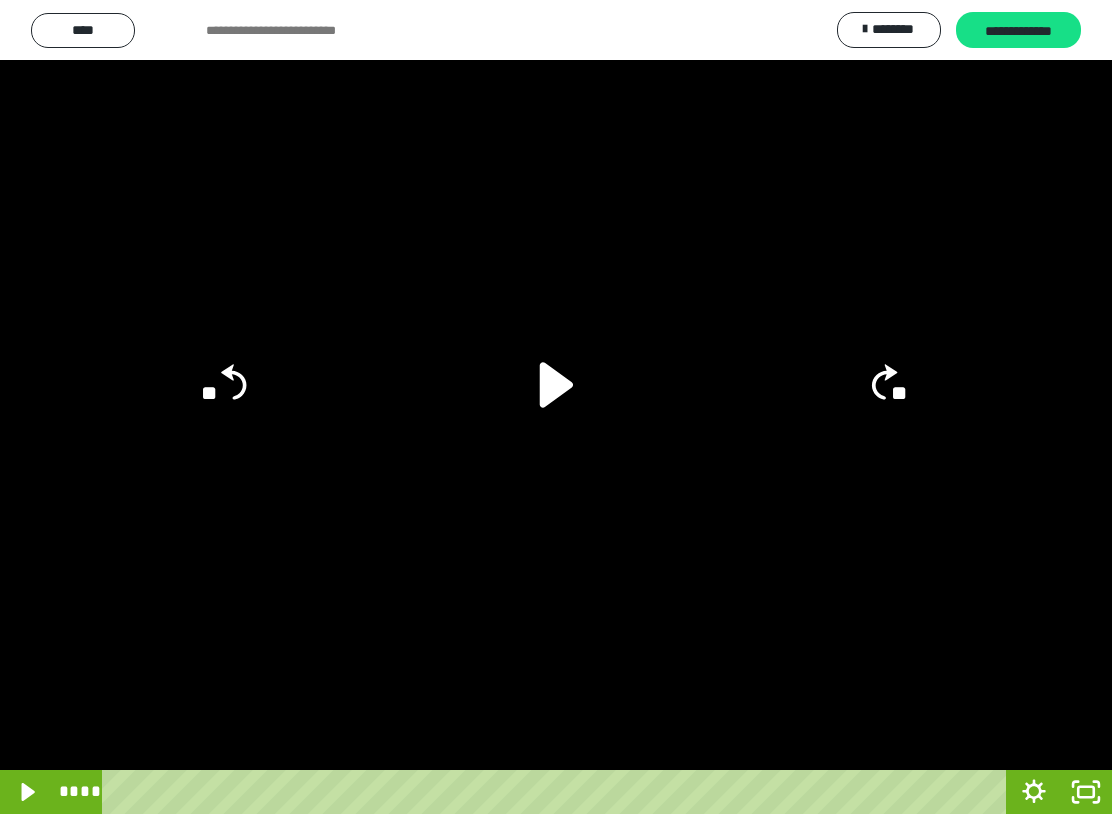 click 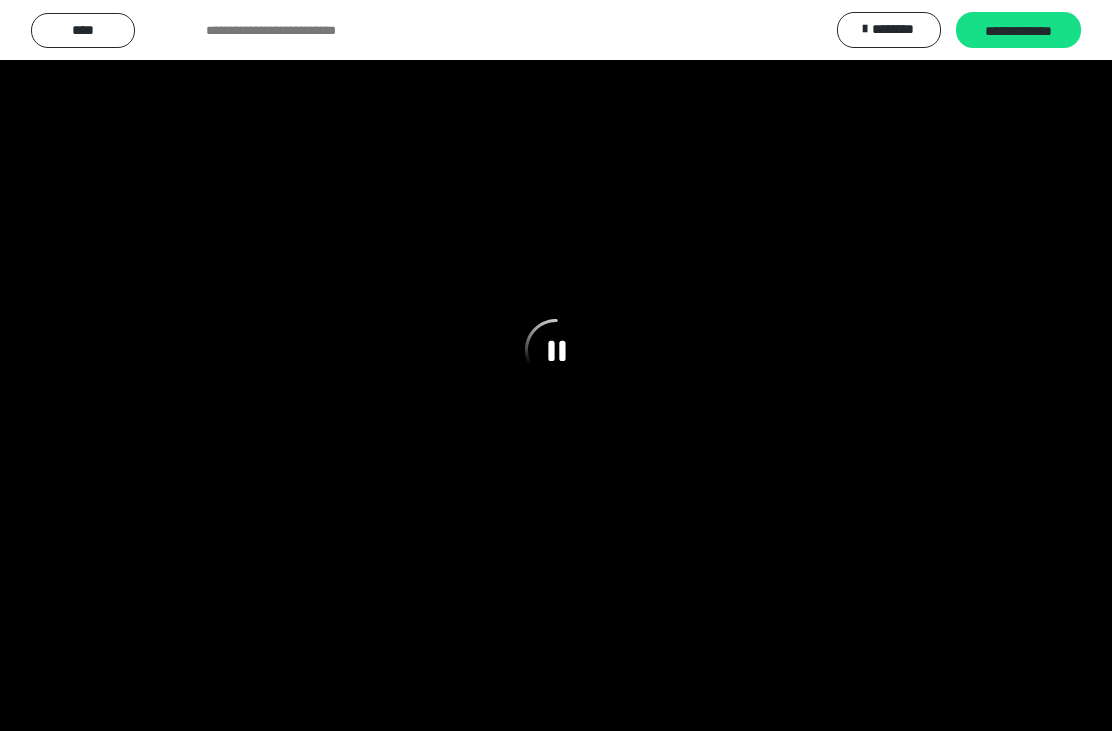 scroll, scrollTop: 290, scrollLeft: 0, axis: vertical 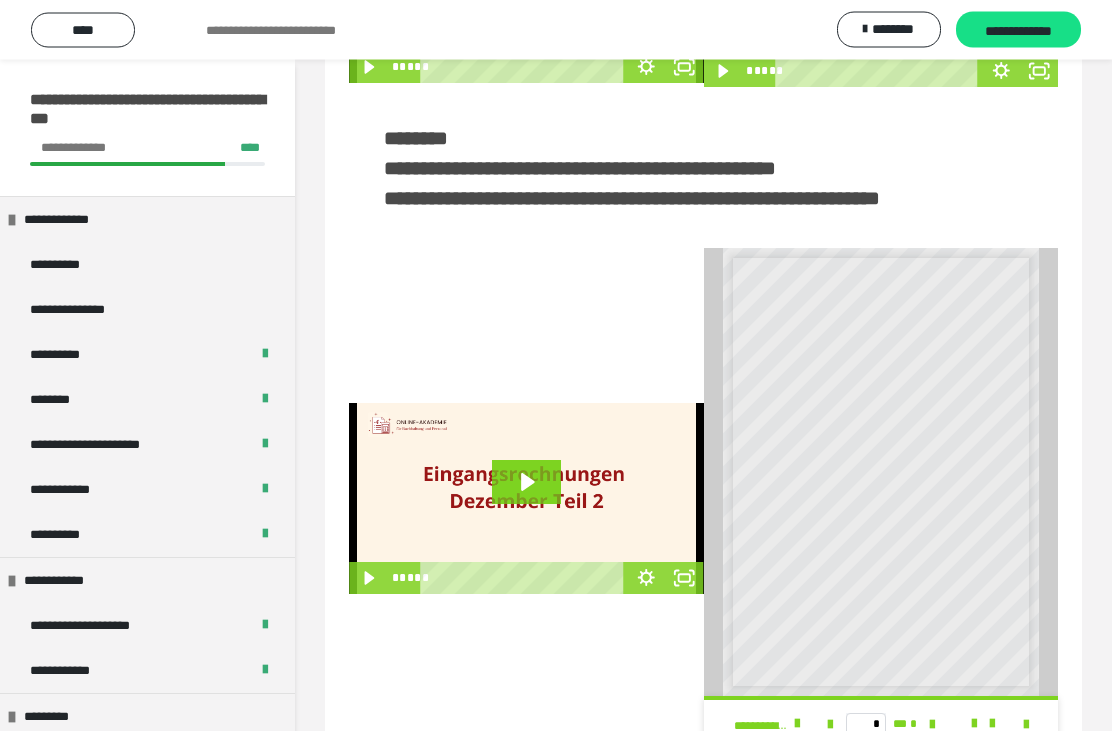 click 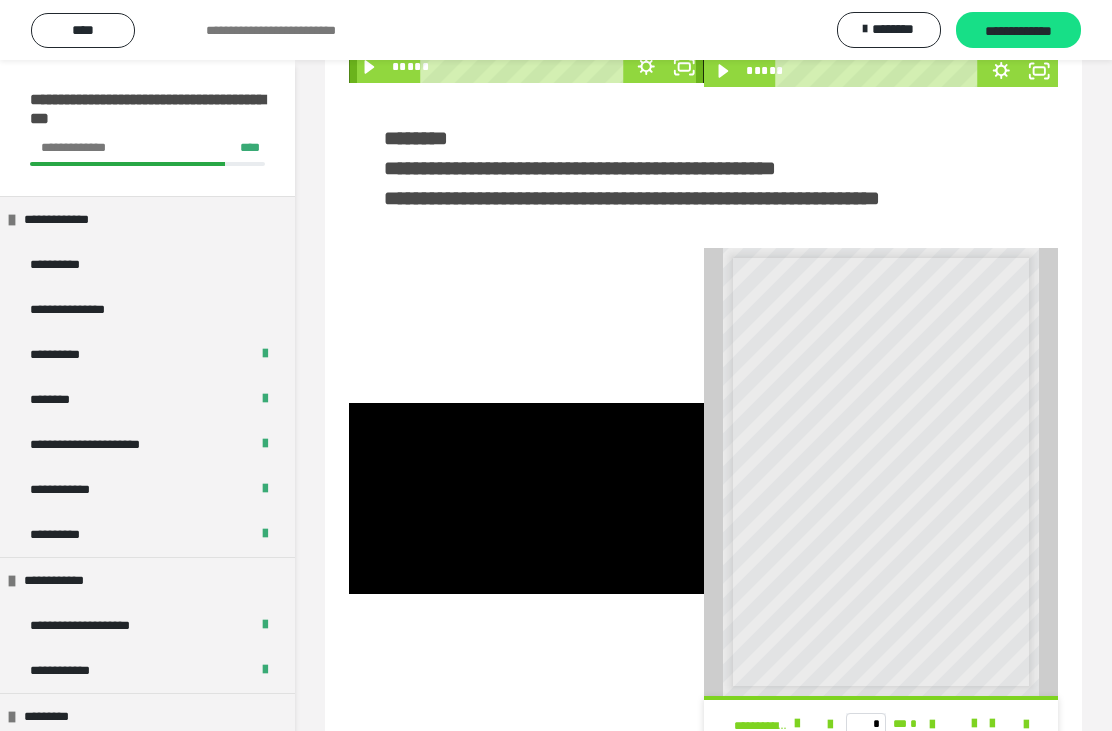 click at bounding box center (526, 498) 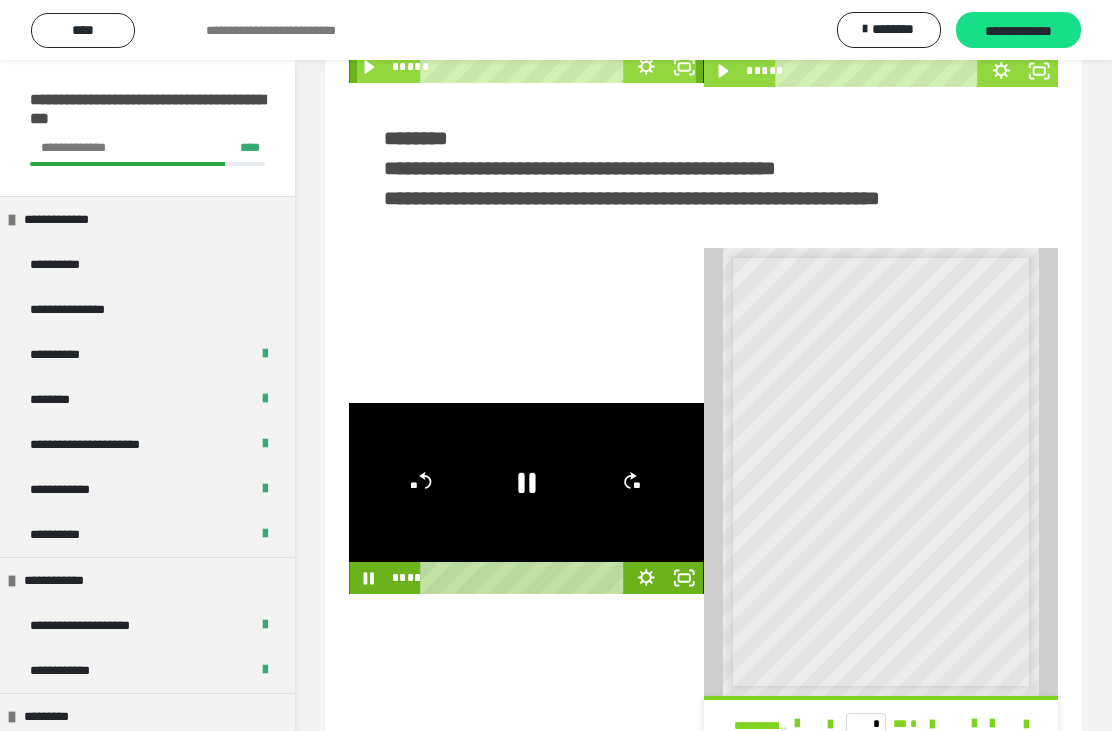click 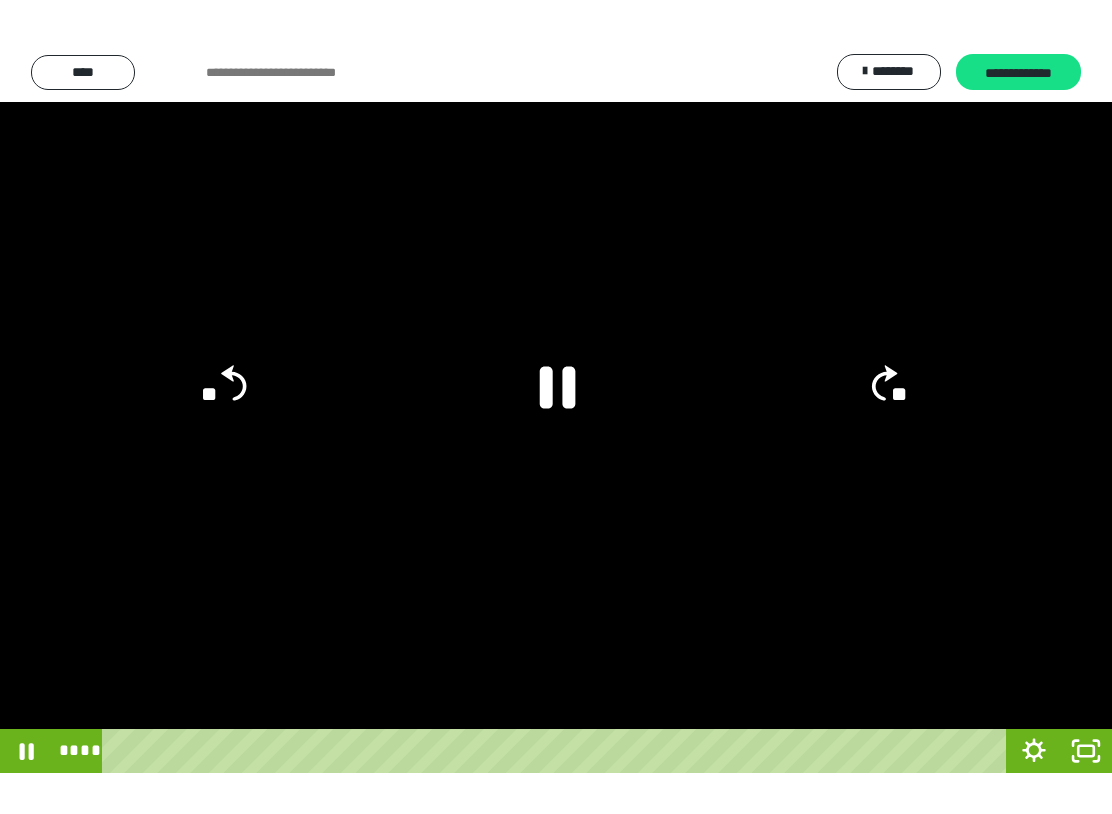 scroll, scrollTop: 0, scrollLeft: 0, axis: both 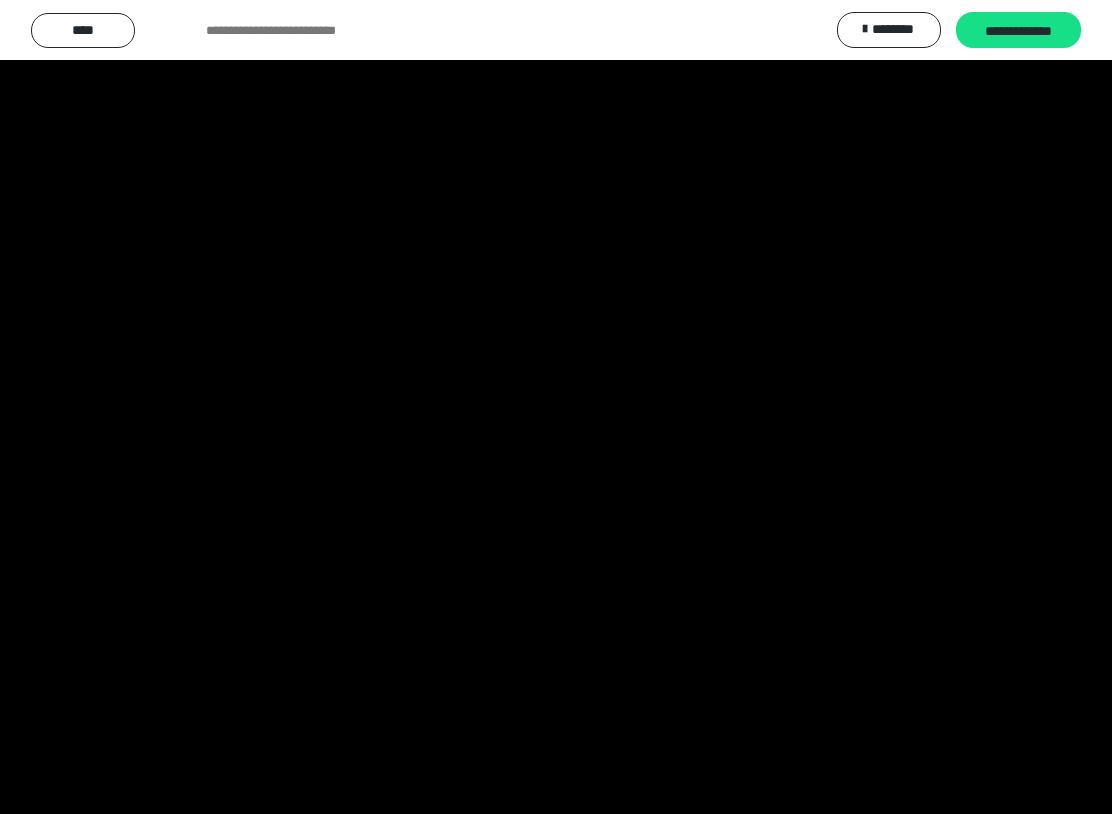 click at bounding box center (556, 407) 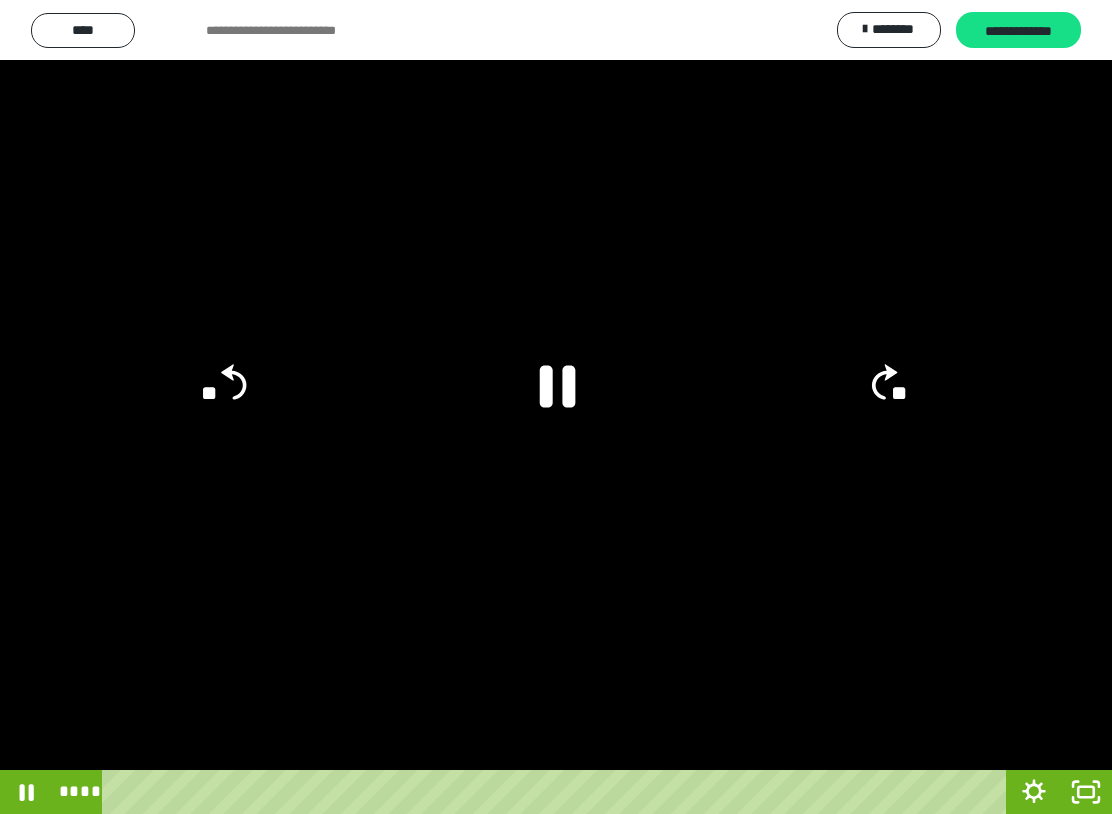 click on "**" 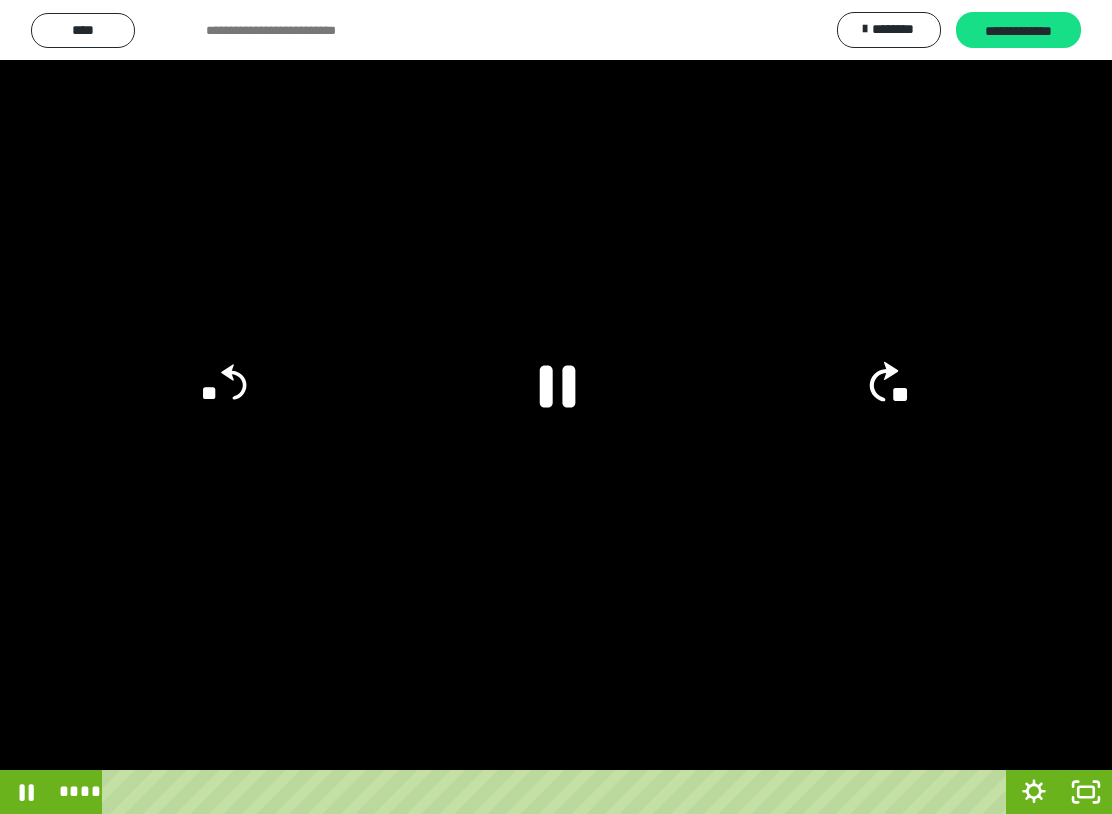 click on "**" 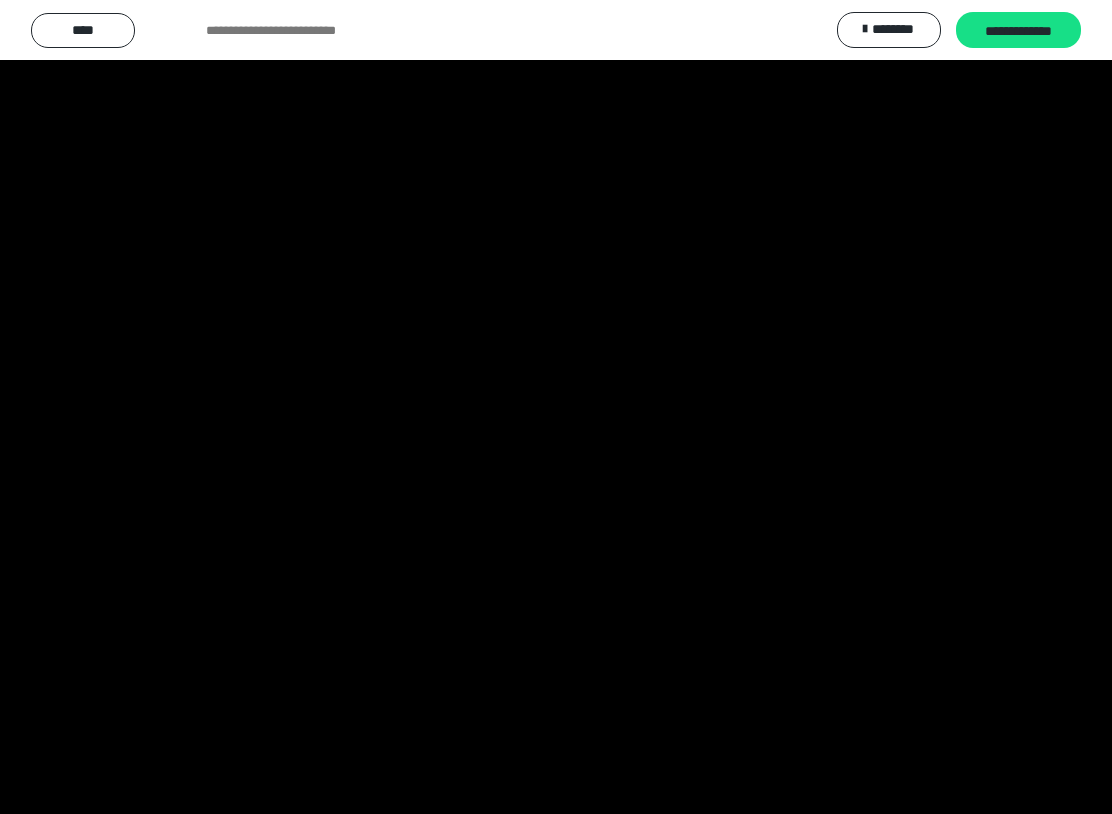 click at bounding box center (556, 407) 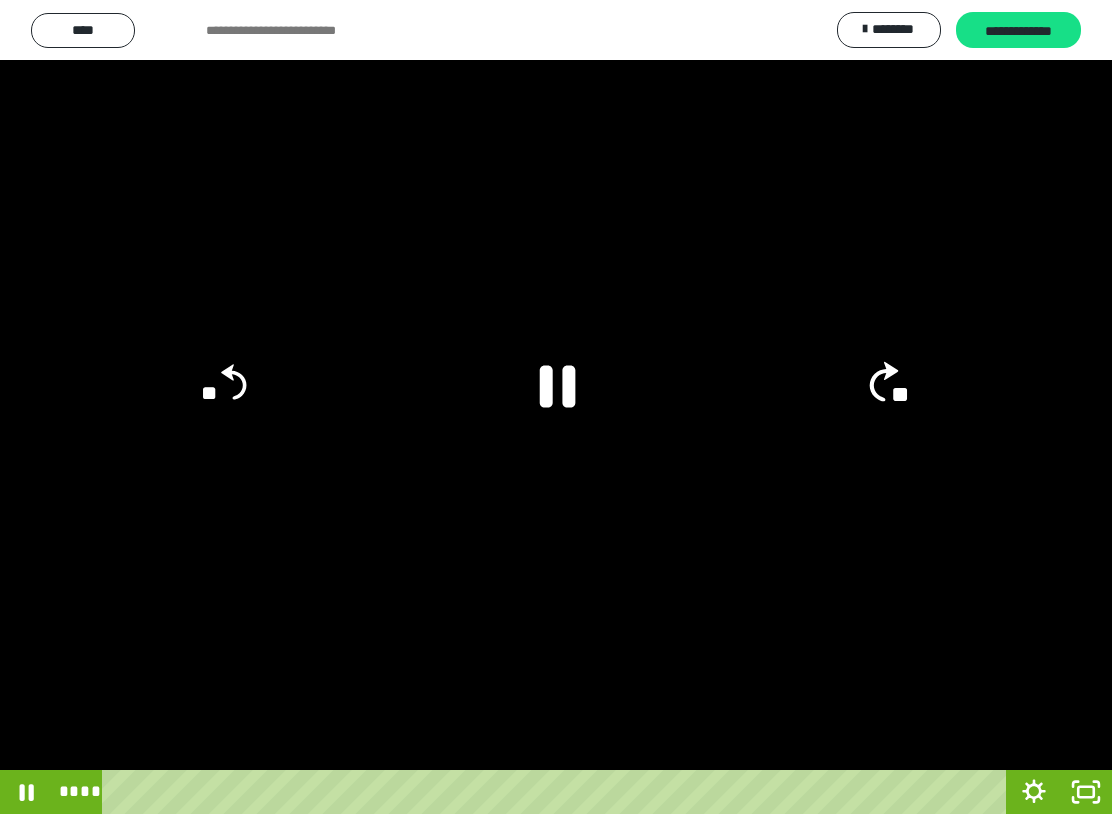 click on "**" 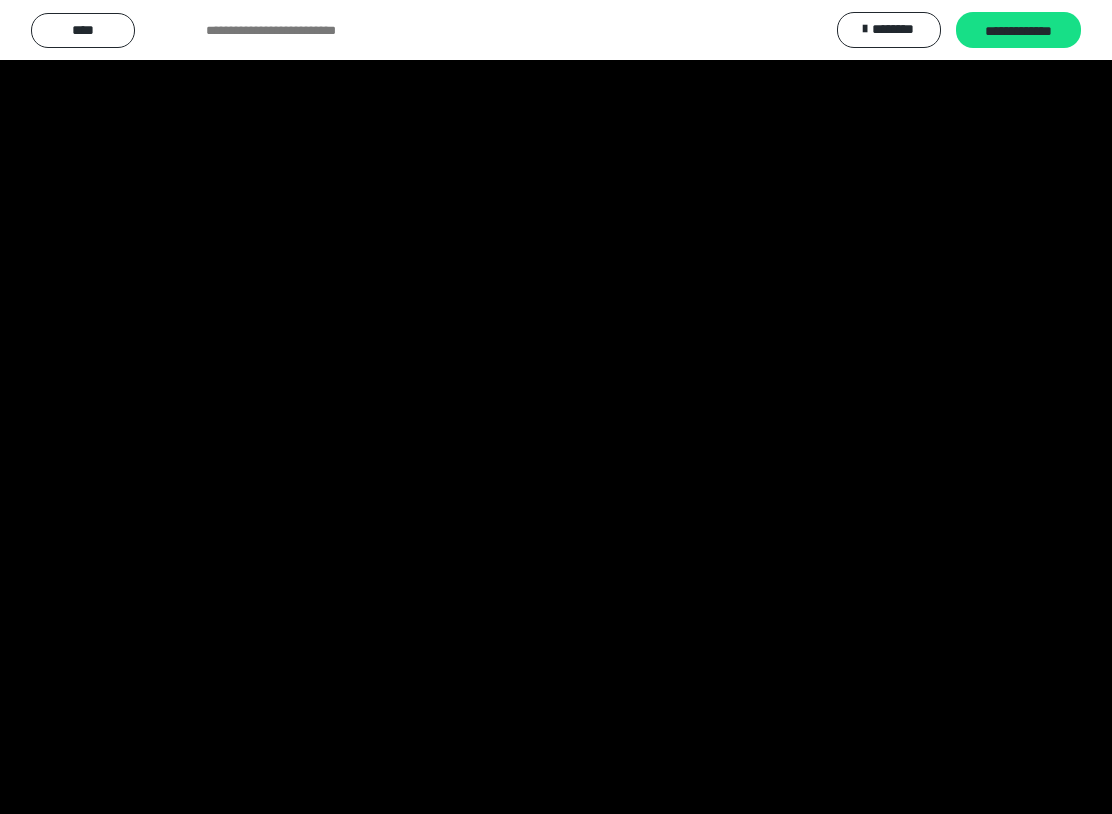 click at bounding box center (556, 407) 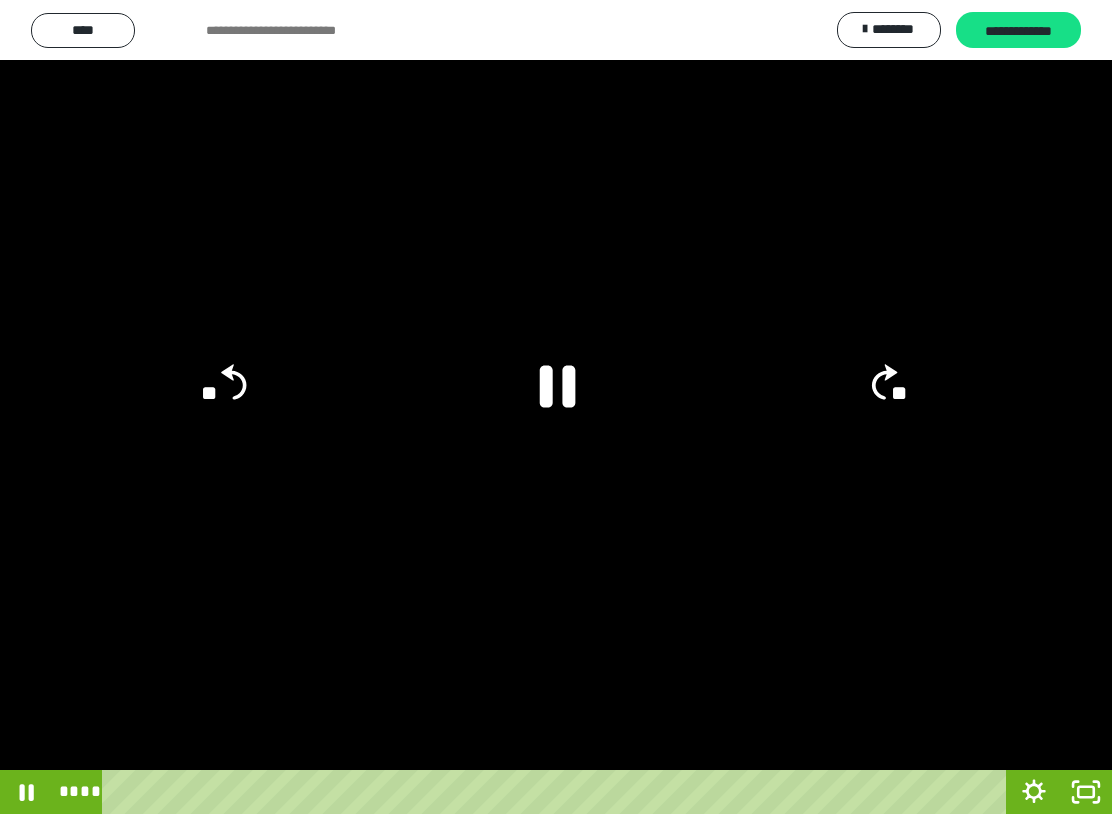 click 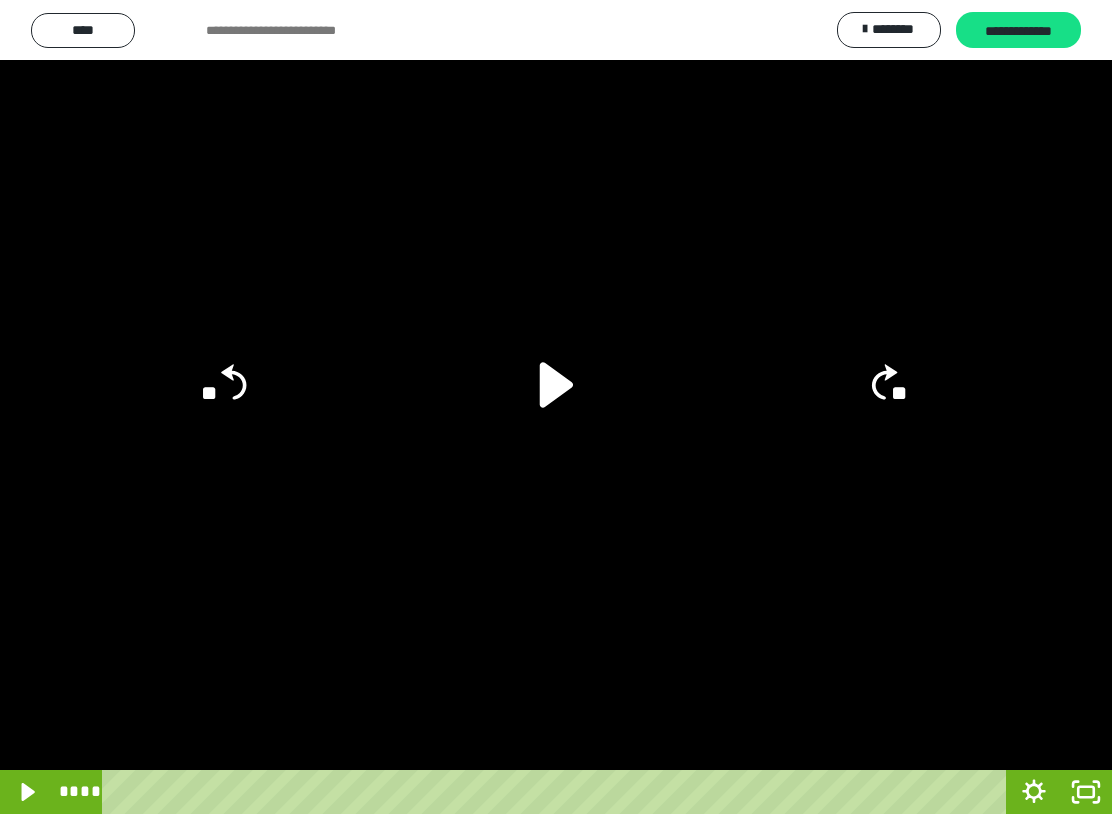 click 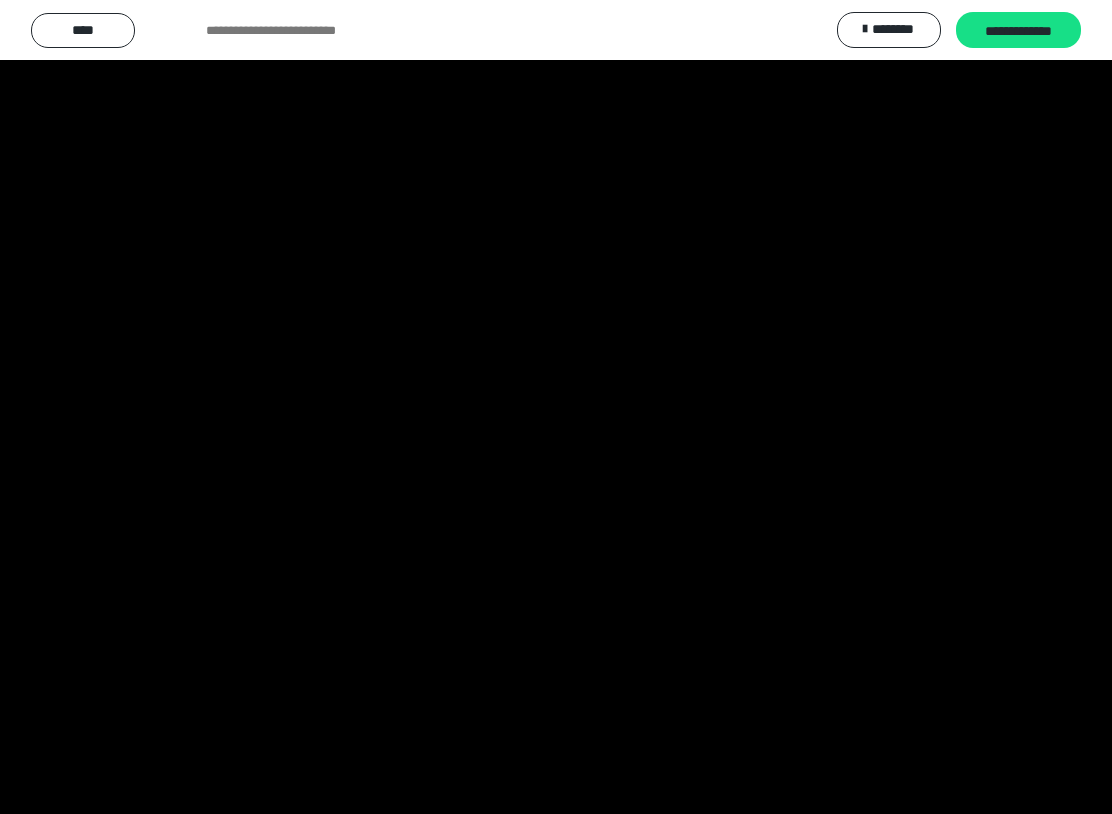 click at bounding box center [556, 407] 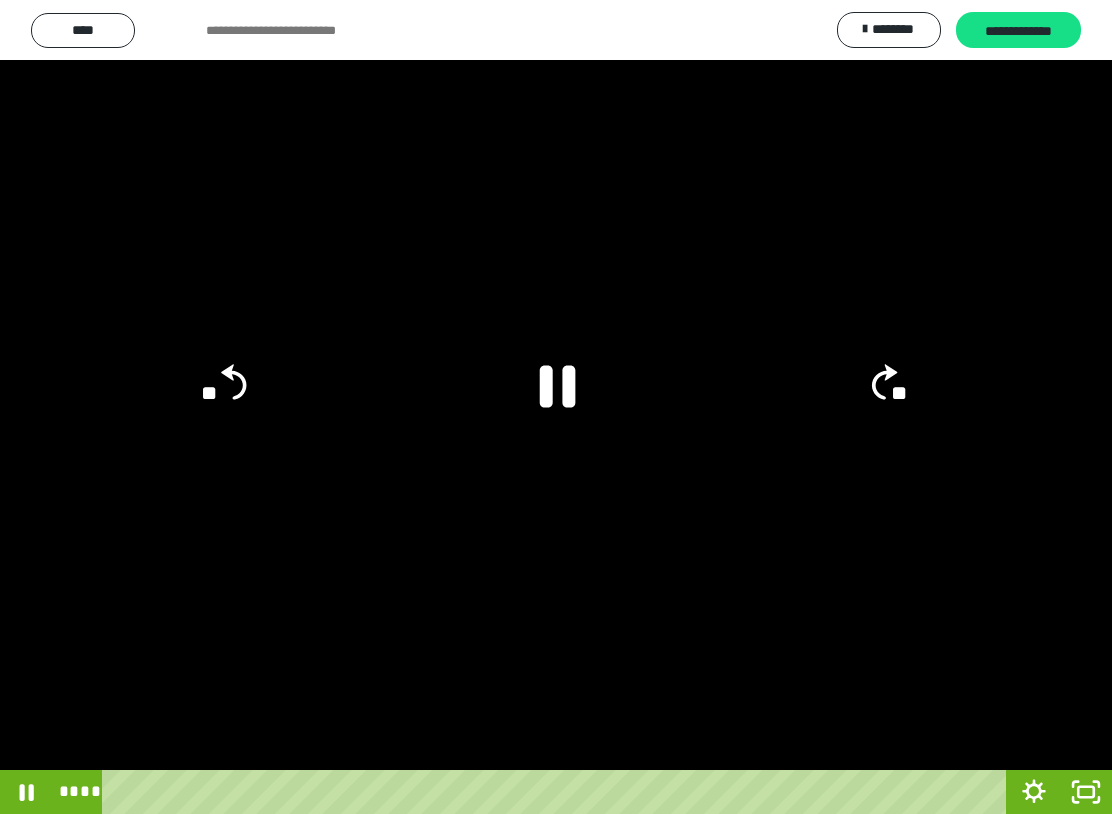 click 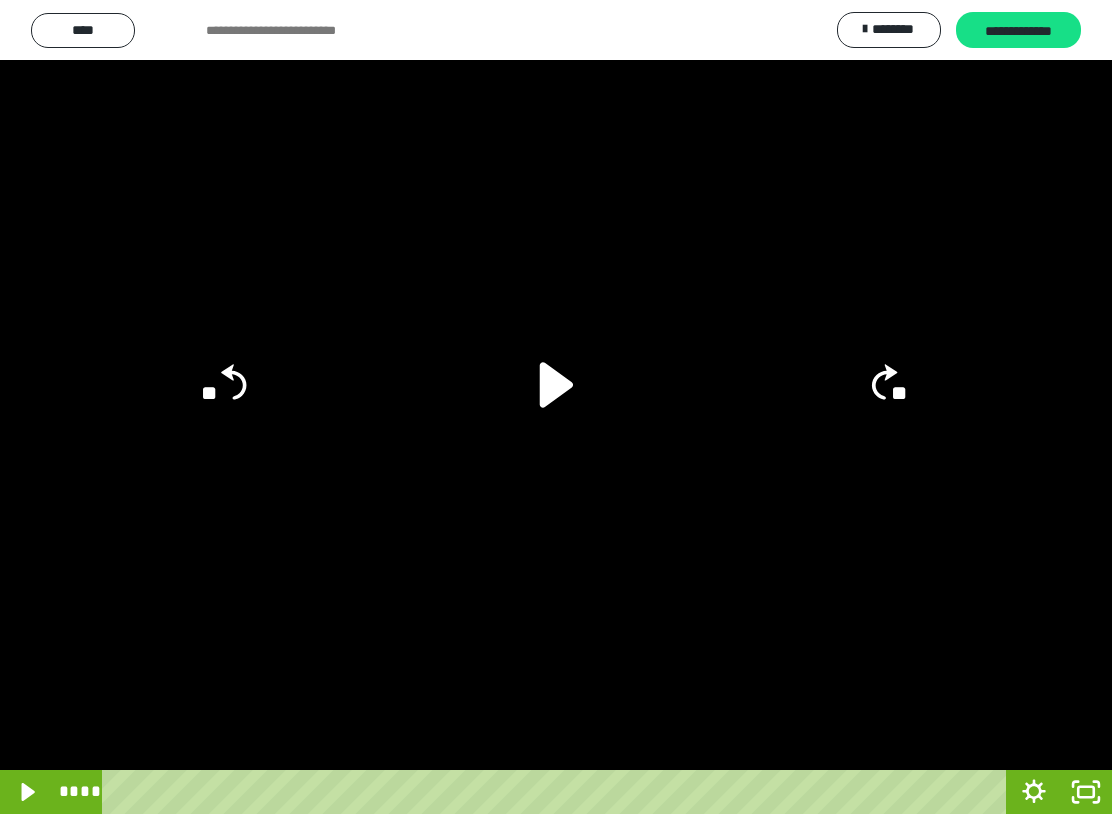 click 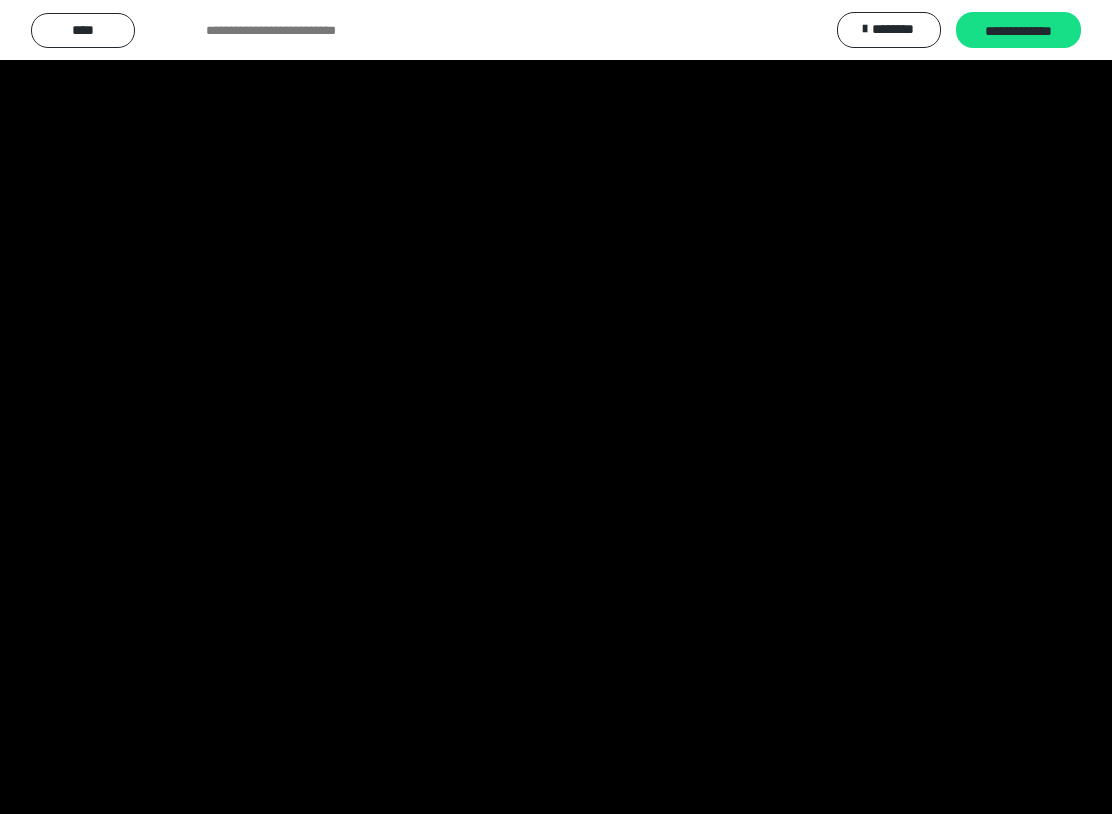 click at bounding box center (556, 407) 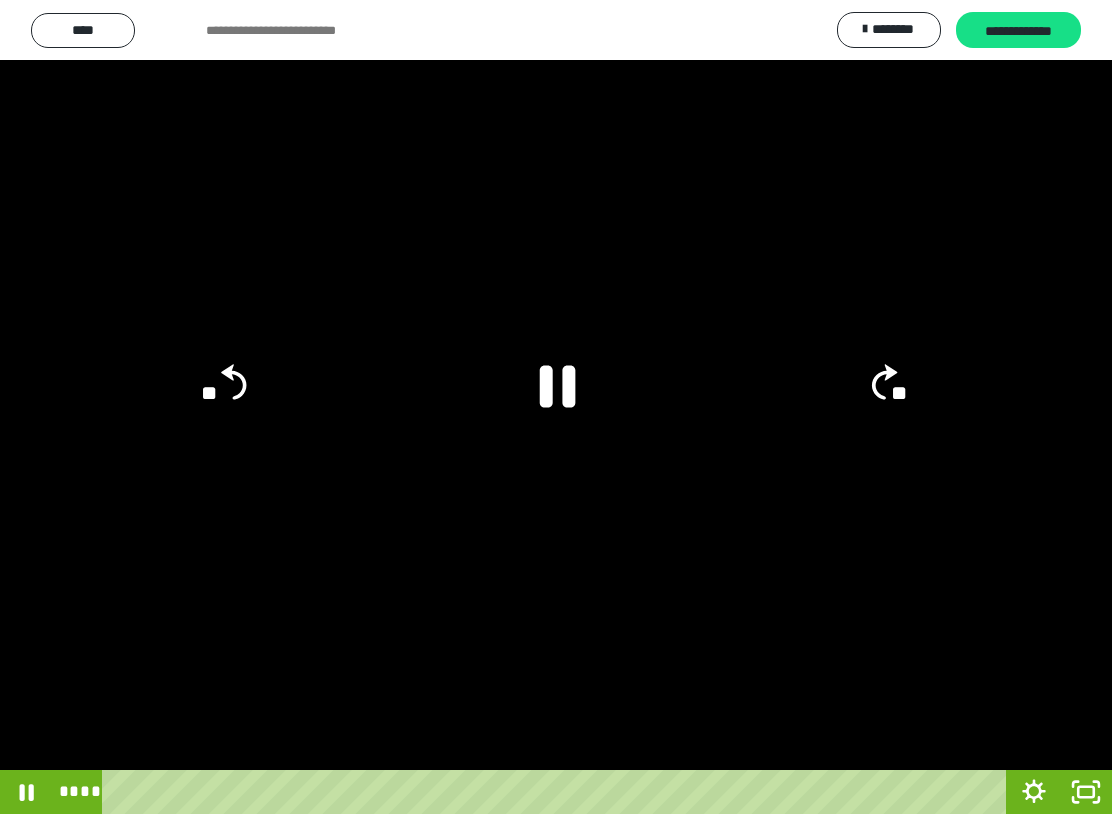 click on "**" 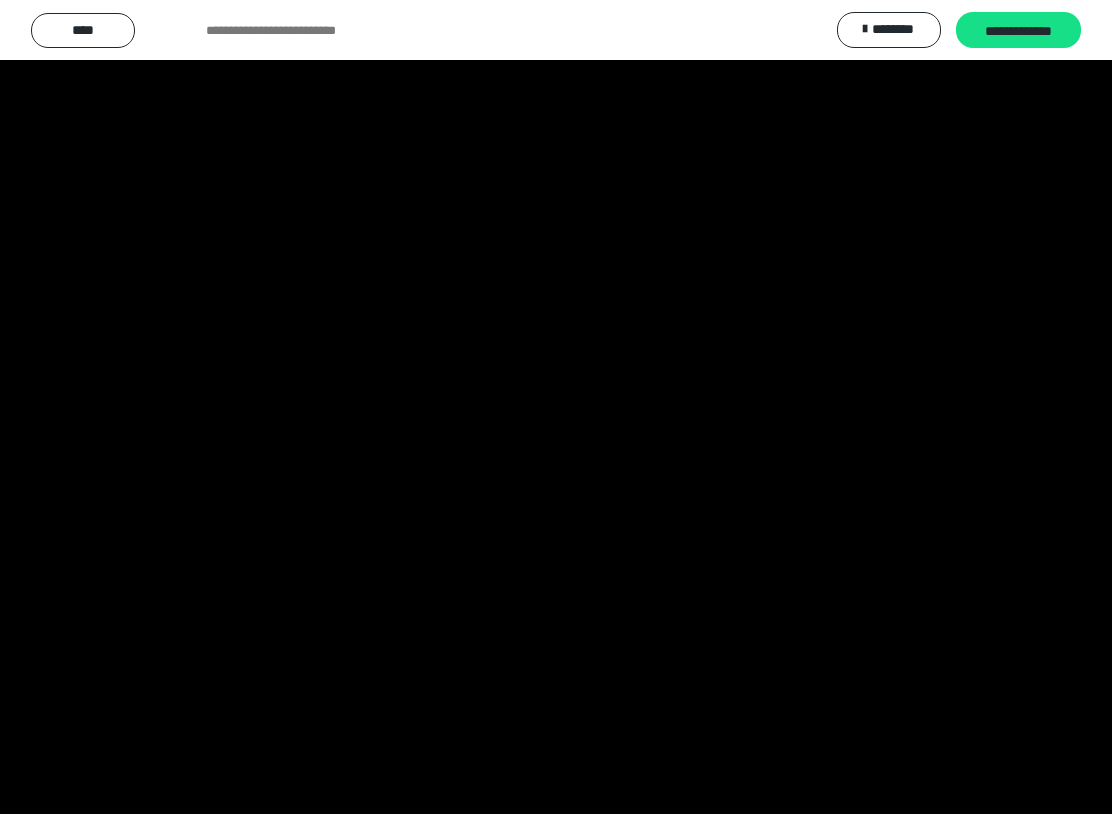 click at bounding box center [556, 407] 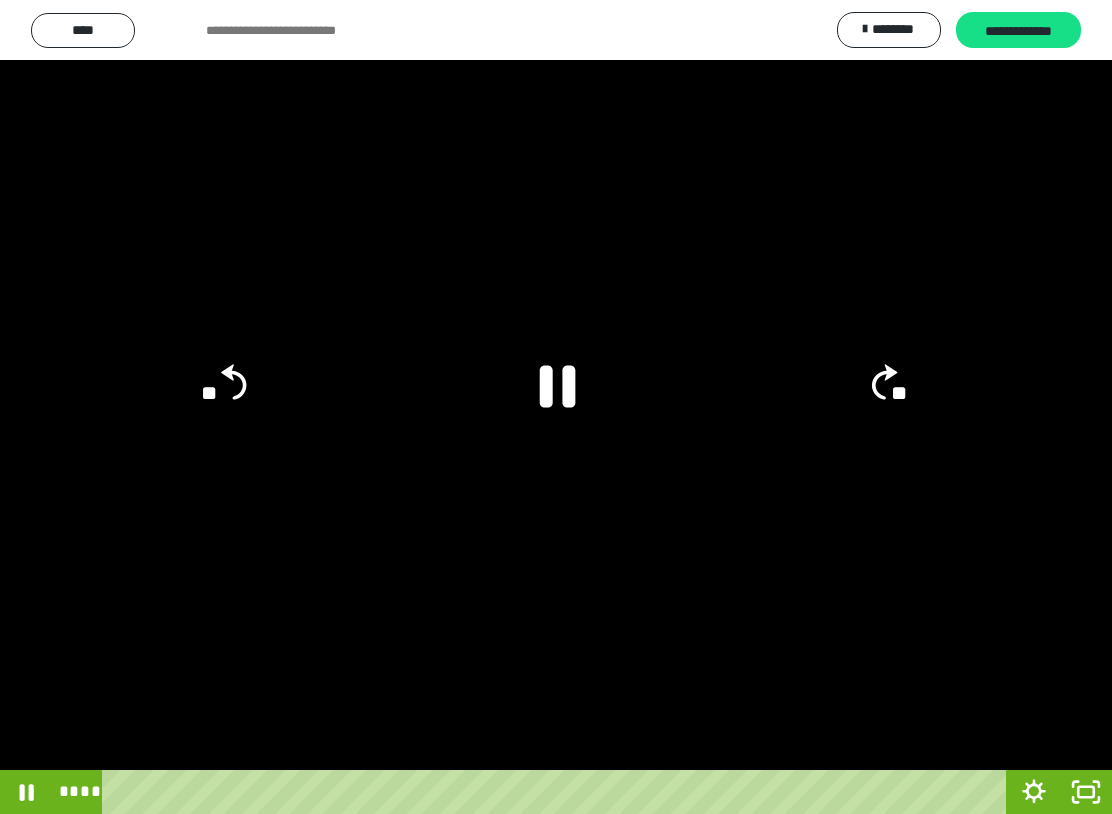 click on "**" 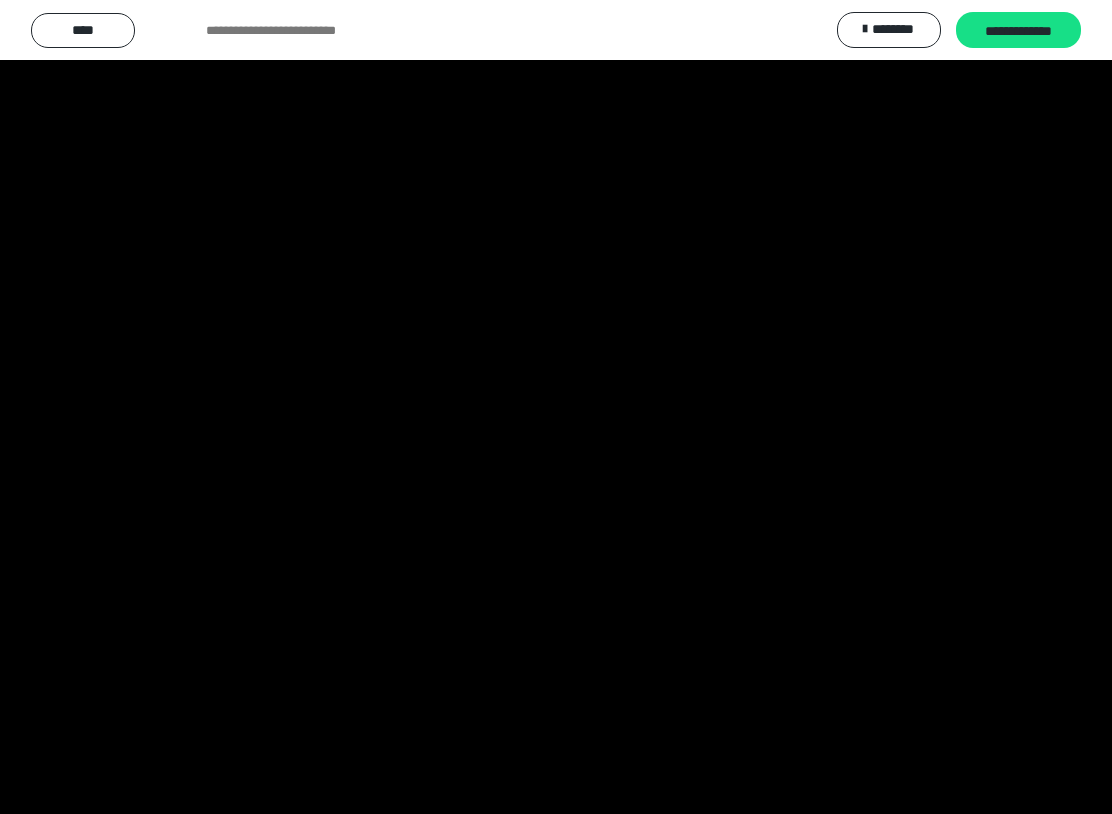 click at bounding box center [556, 407] 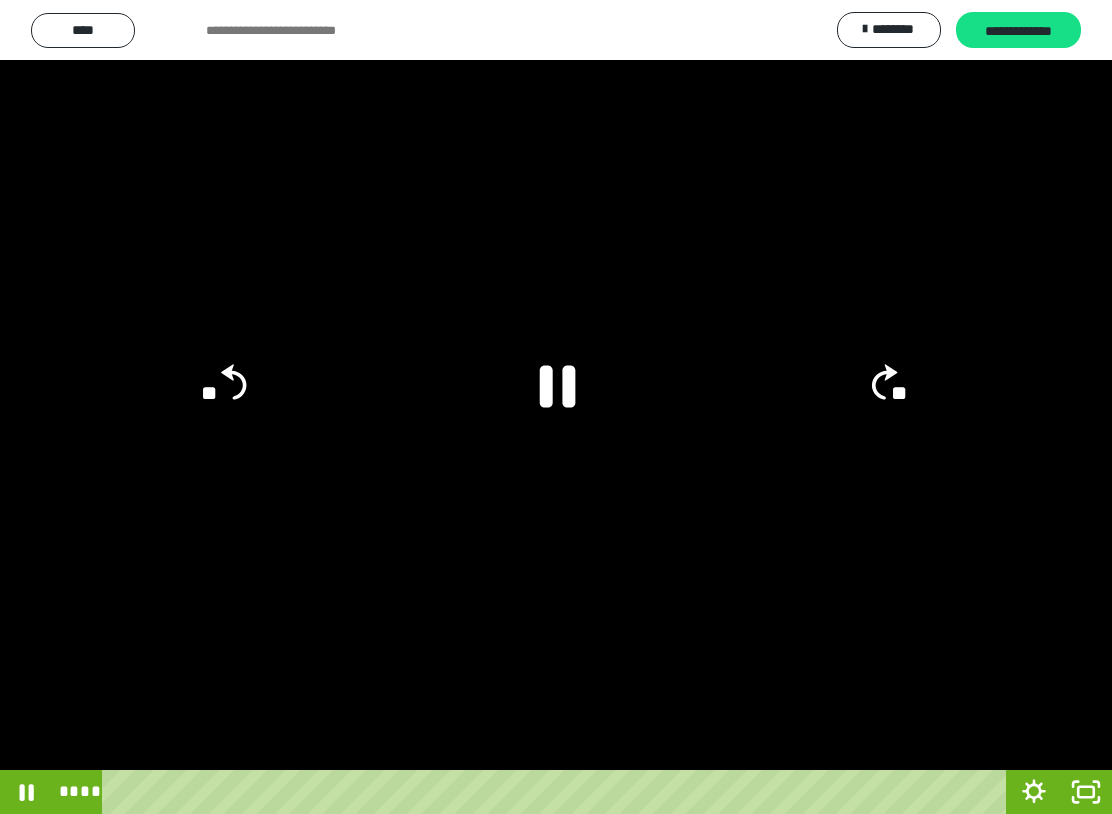 click 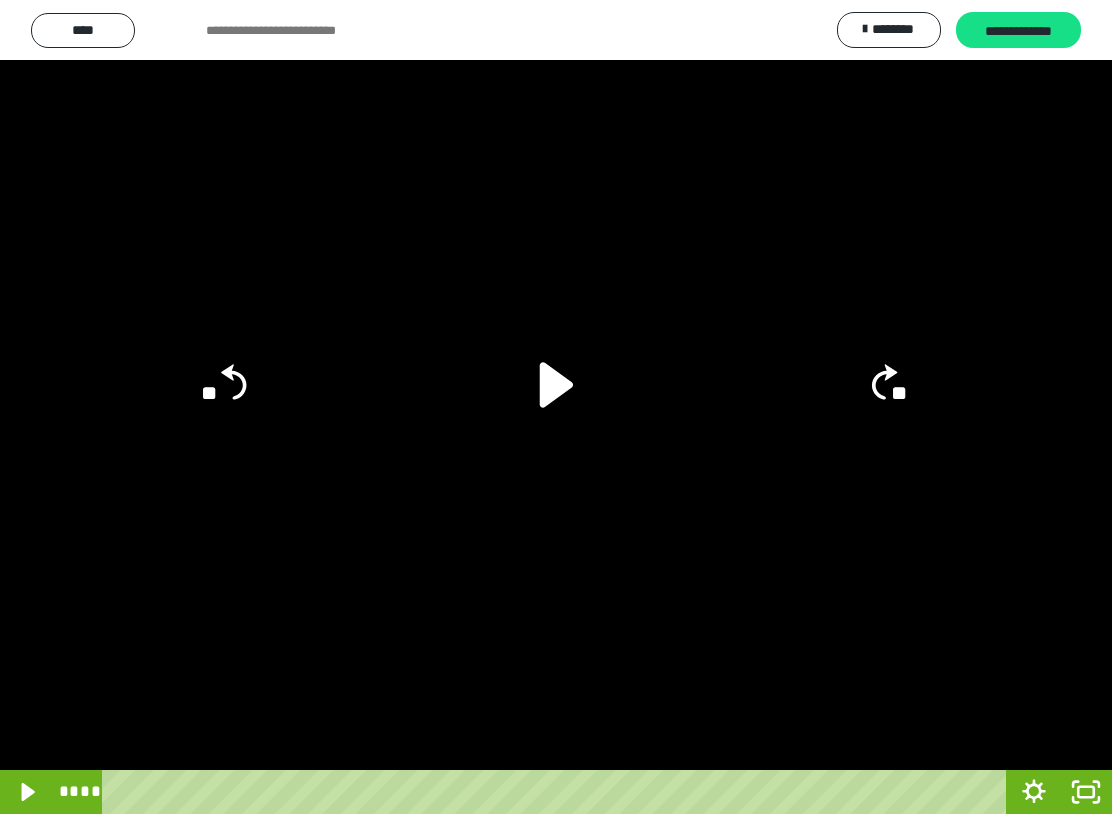 click 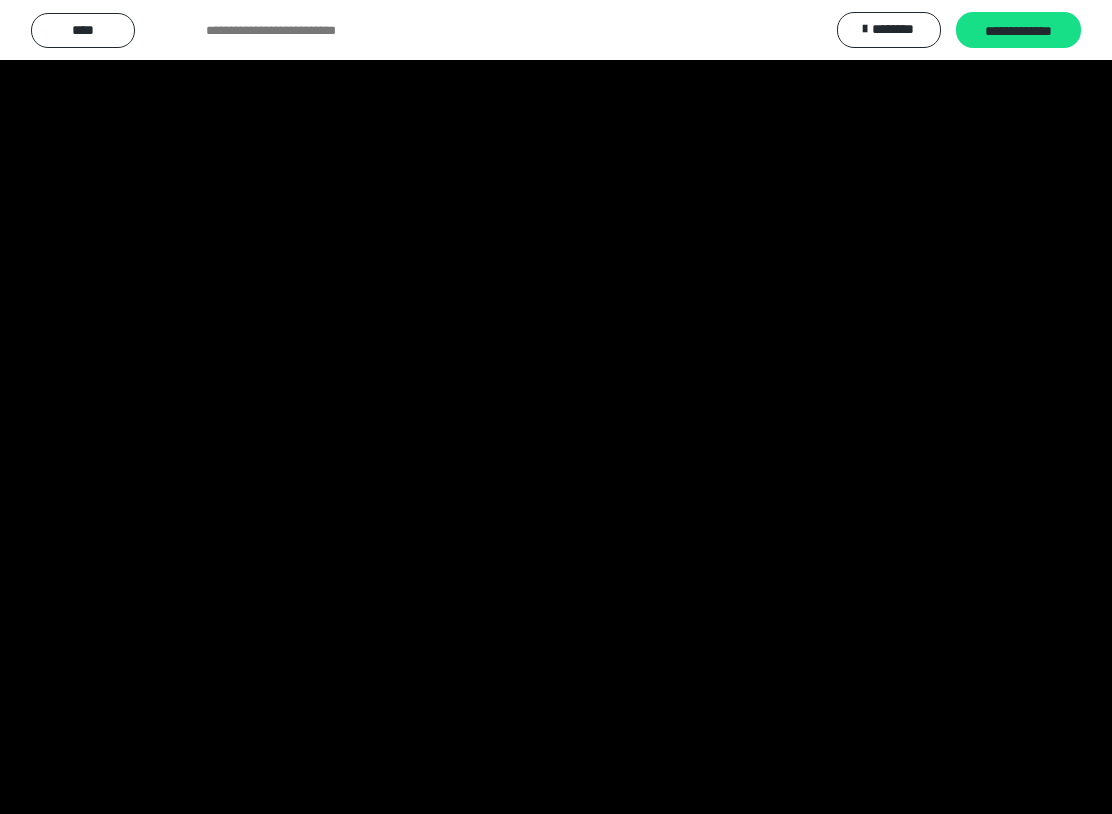 click at bounding box center [556, 407] 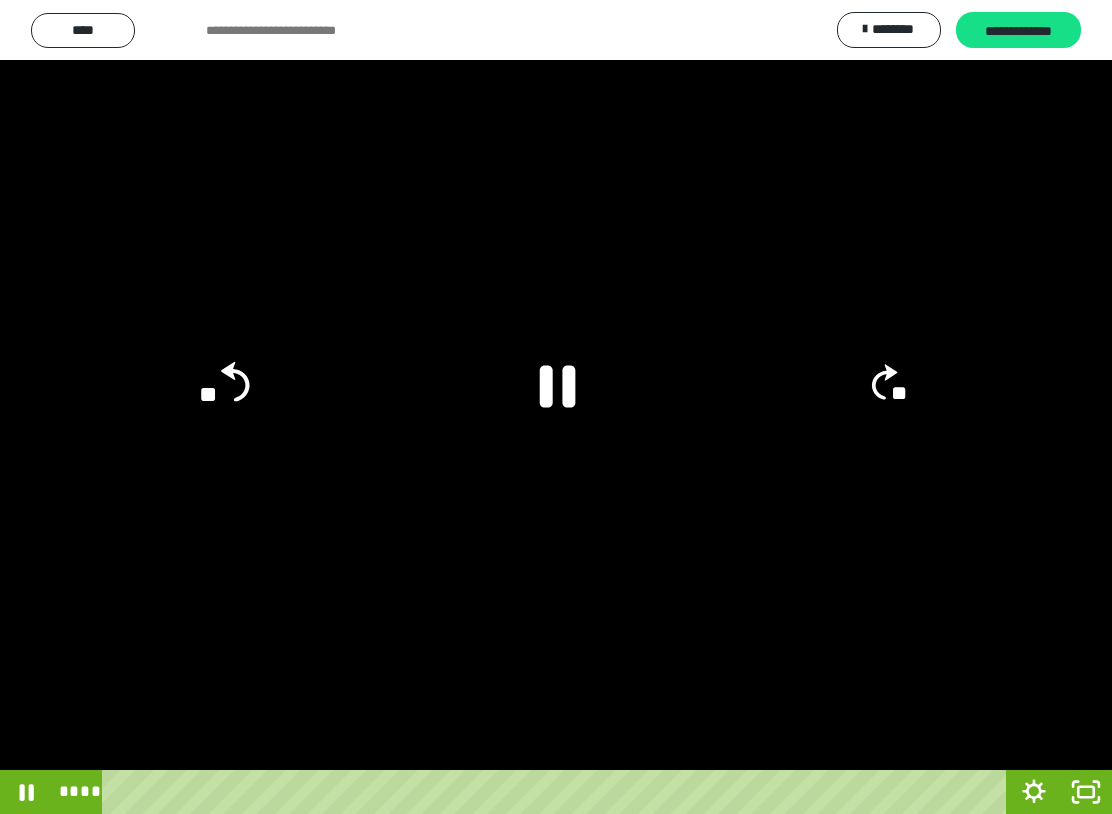 click on "**" 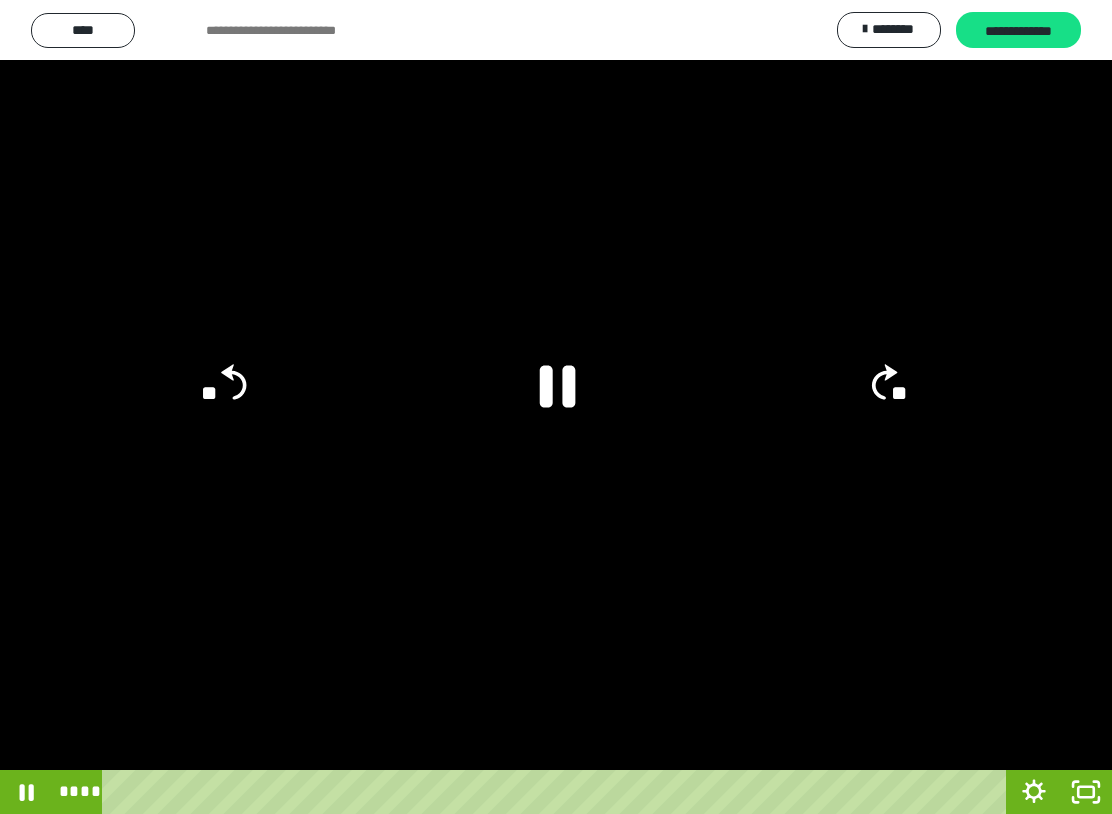 click 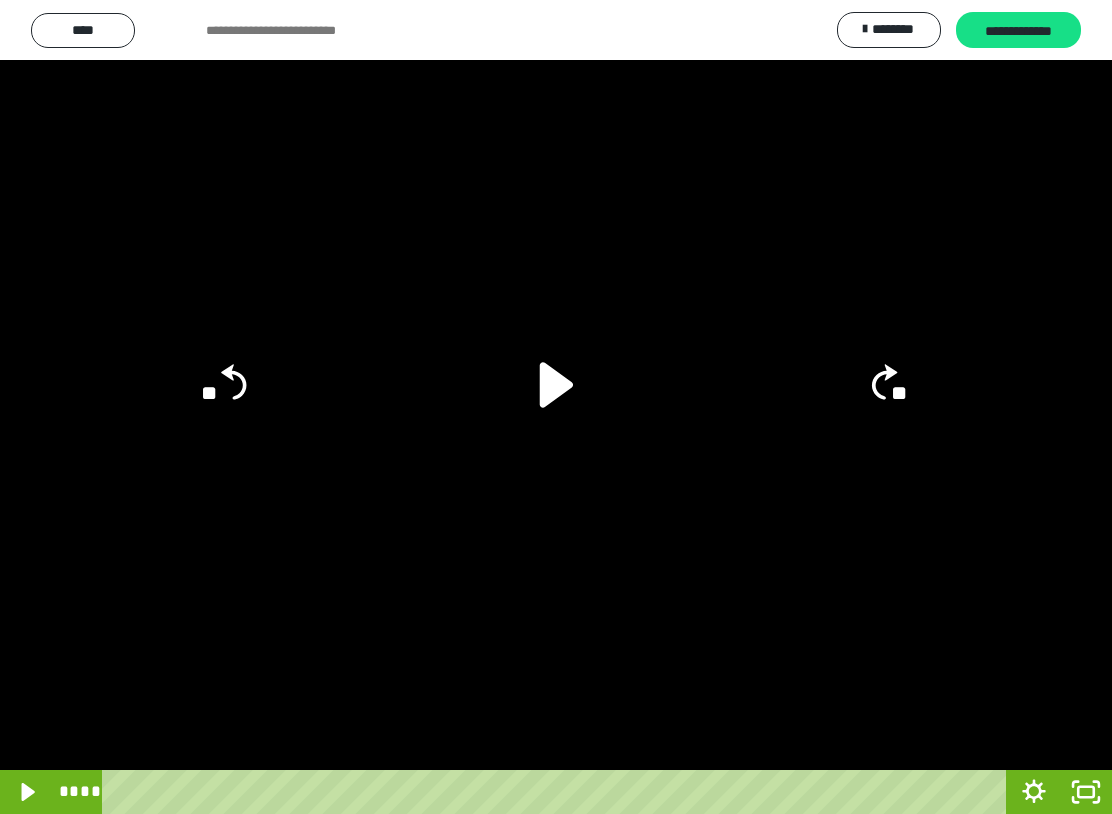 click 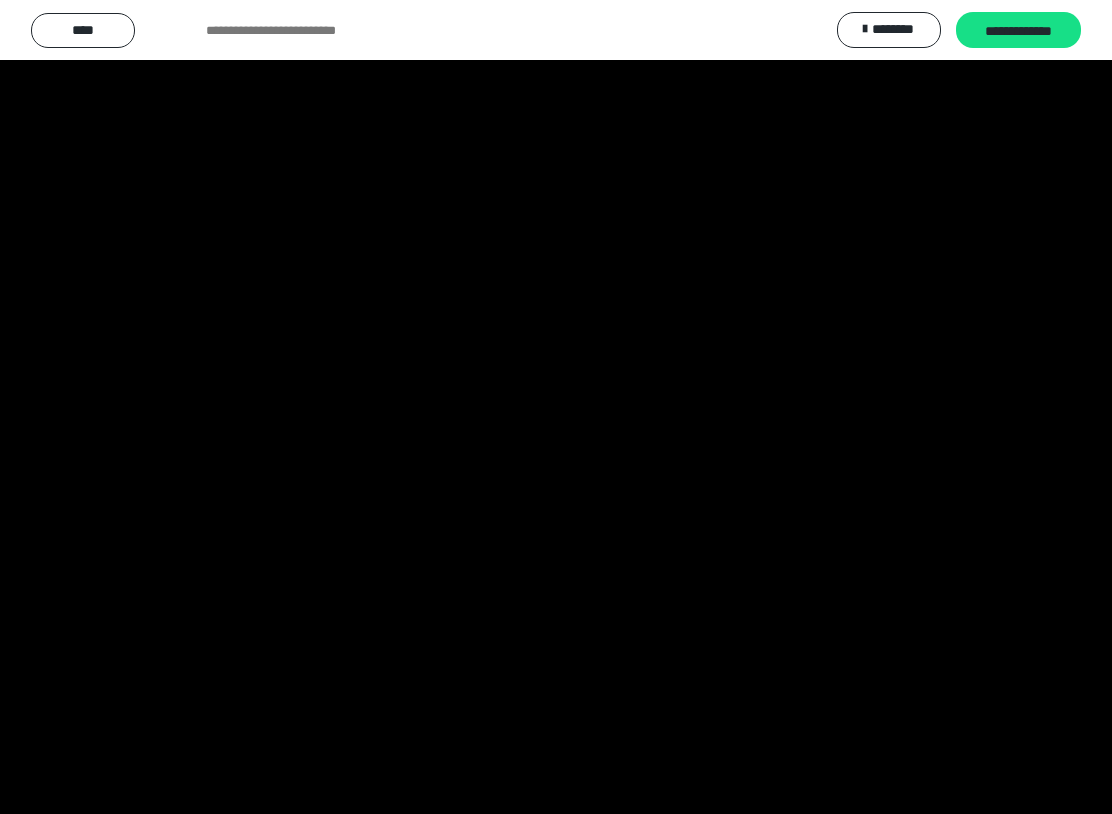 click at bounding box center (556, 407) 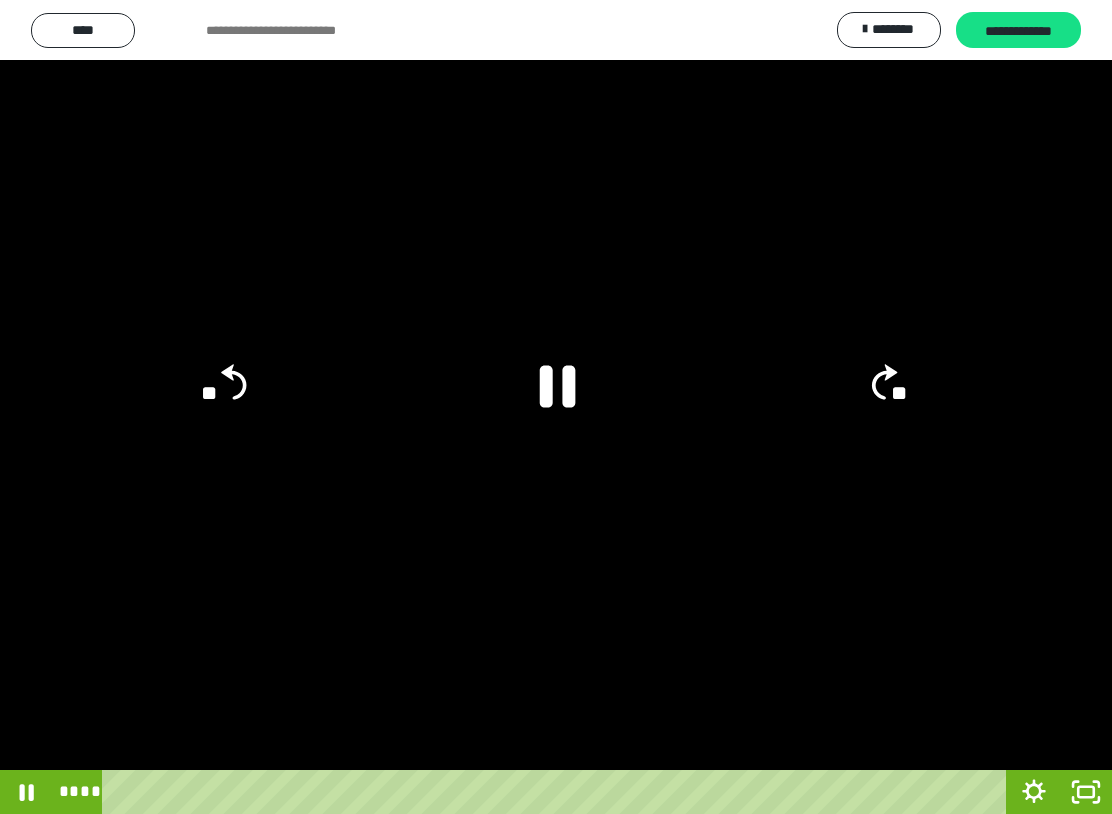 click 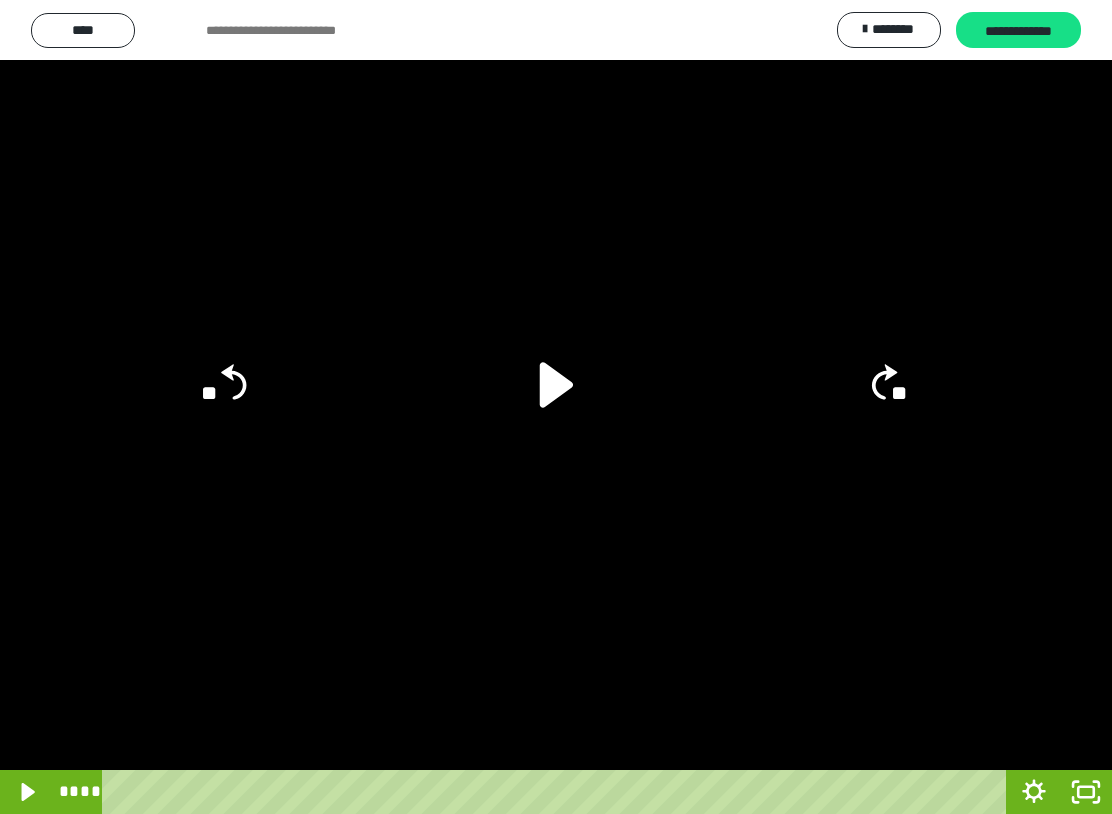 click 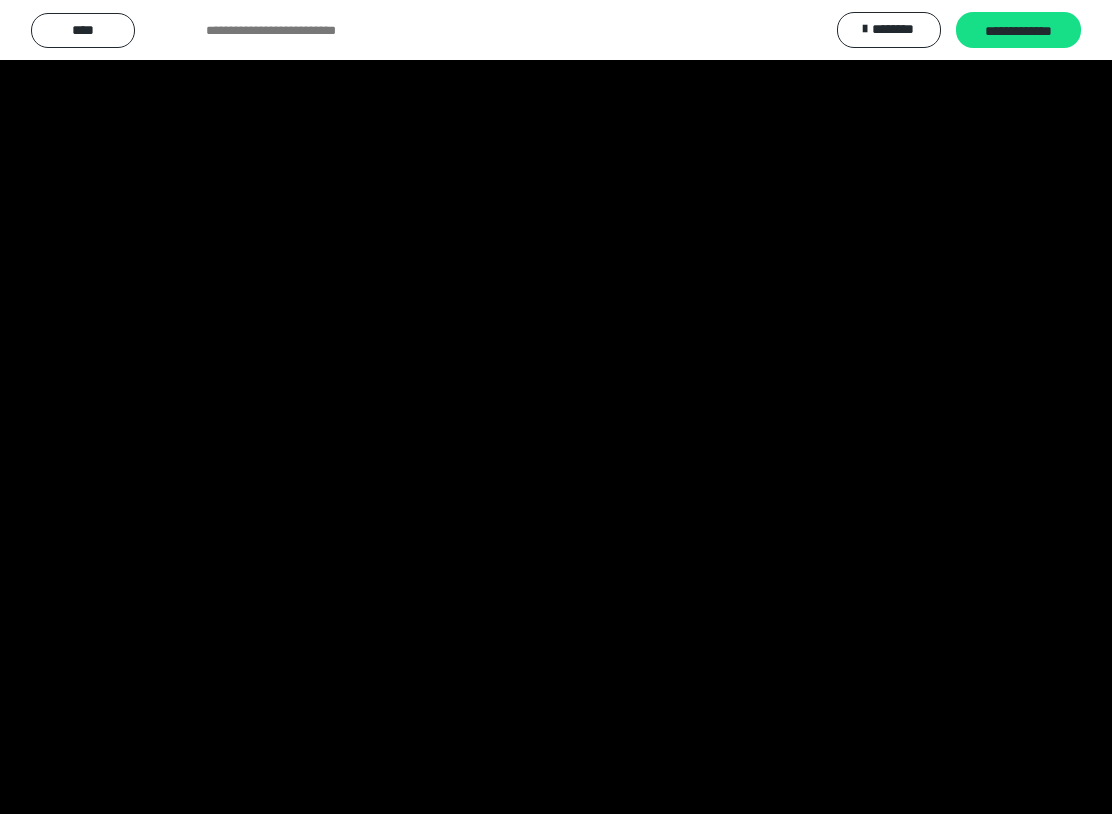 click at bounding box center [556, 407] 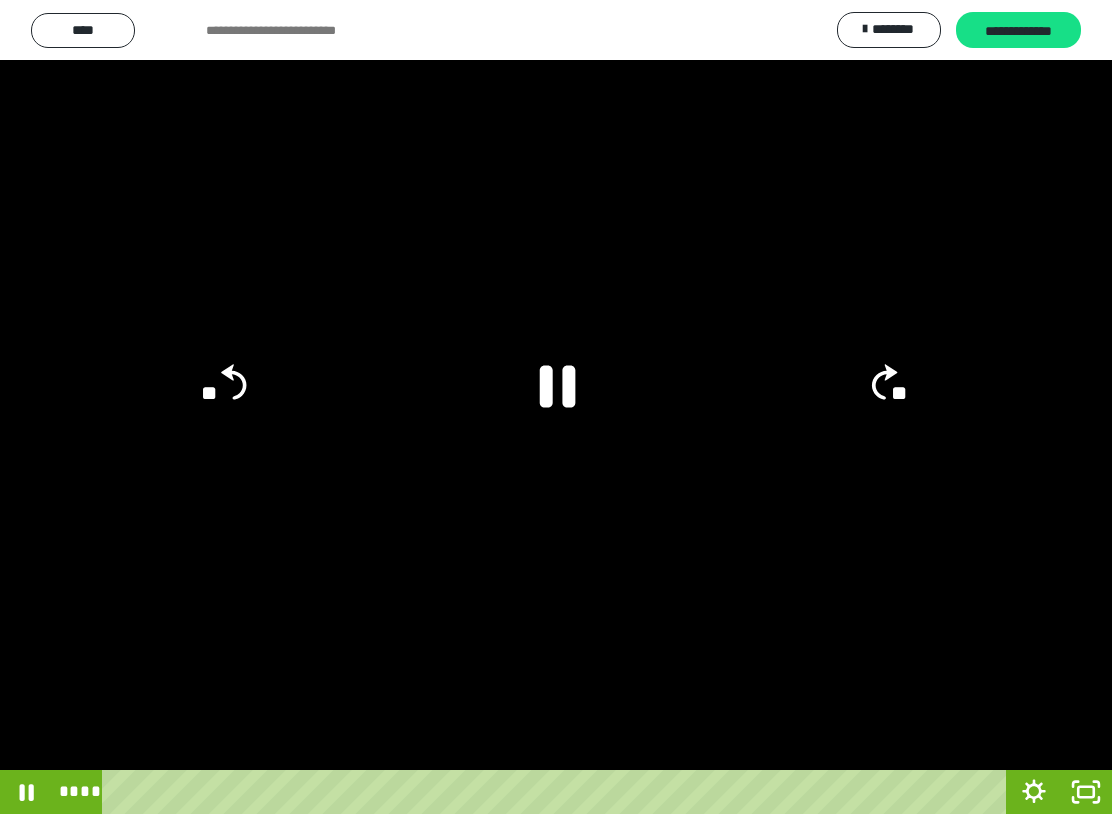 click on "**" 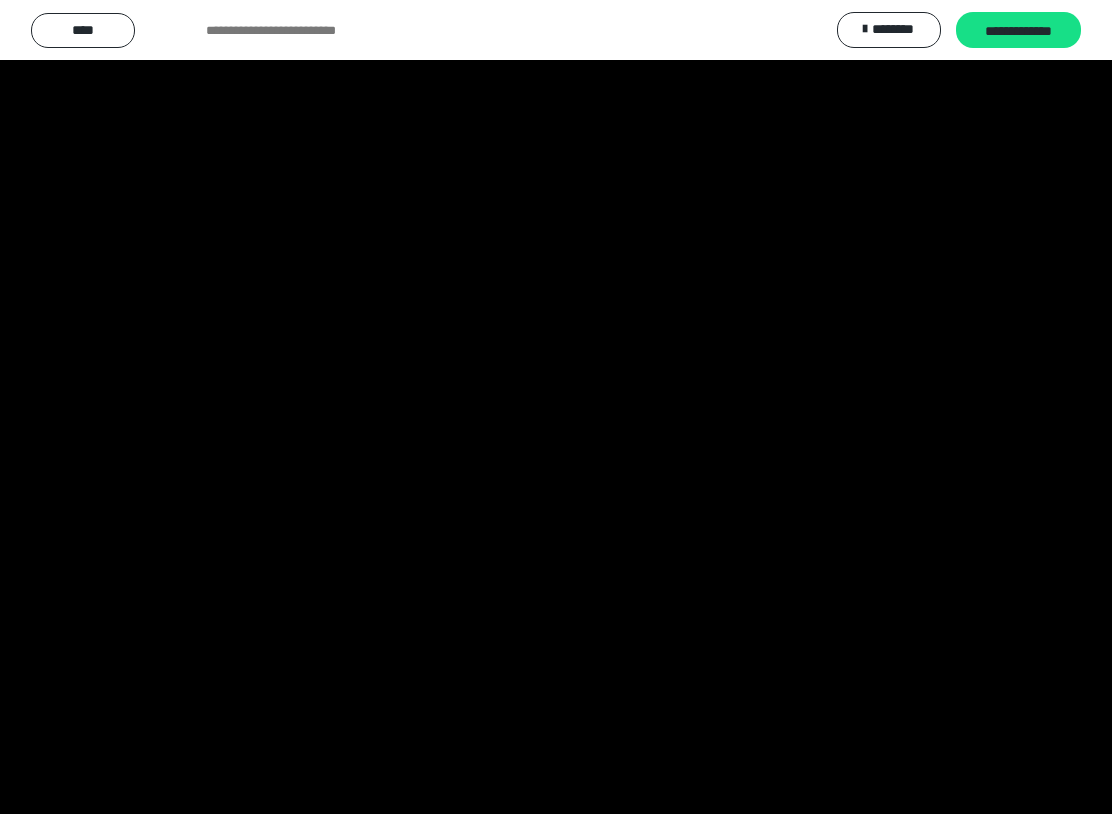 click at bounding box center [556, 407] 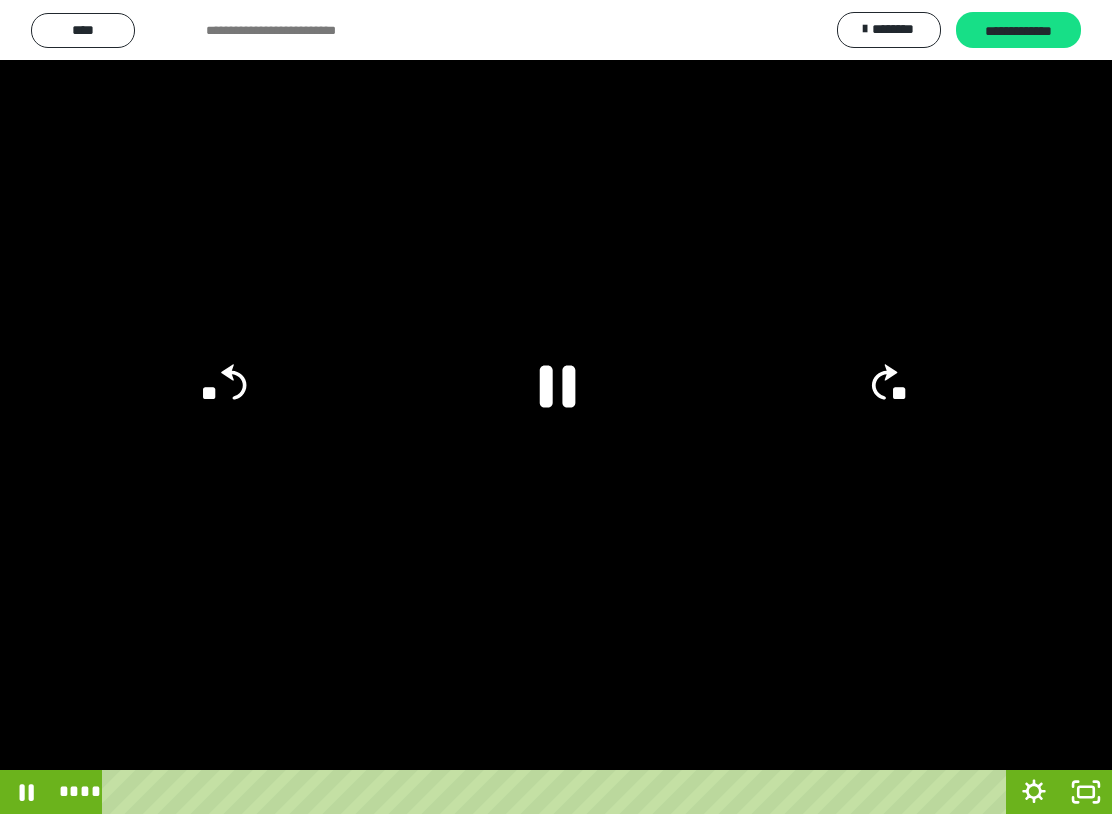 click 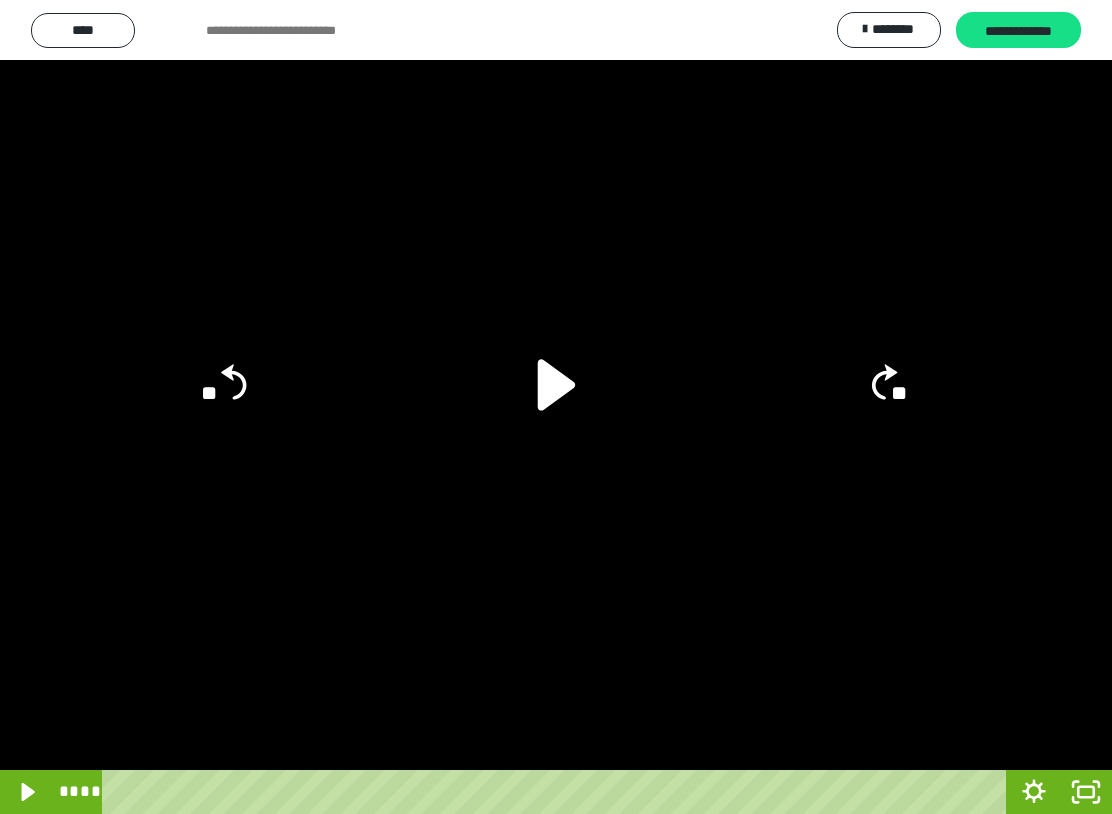 click 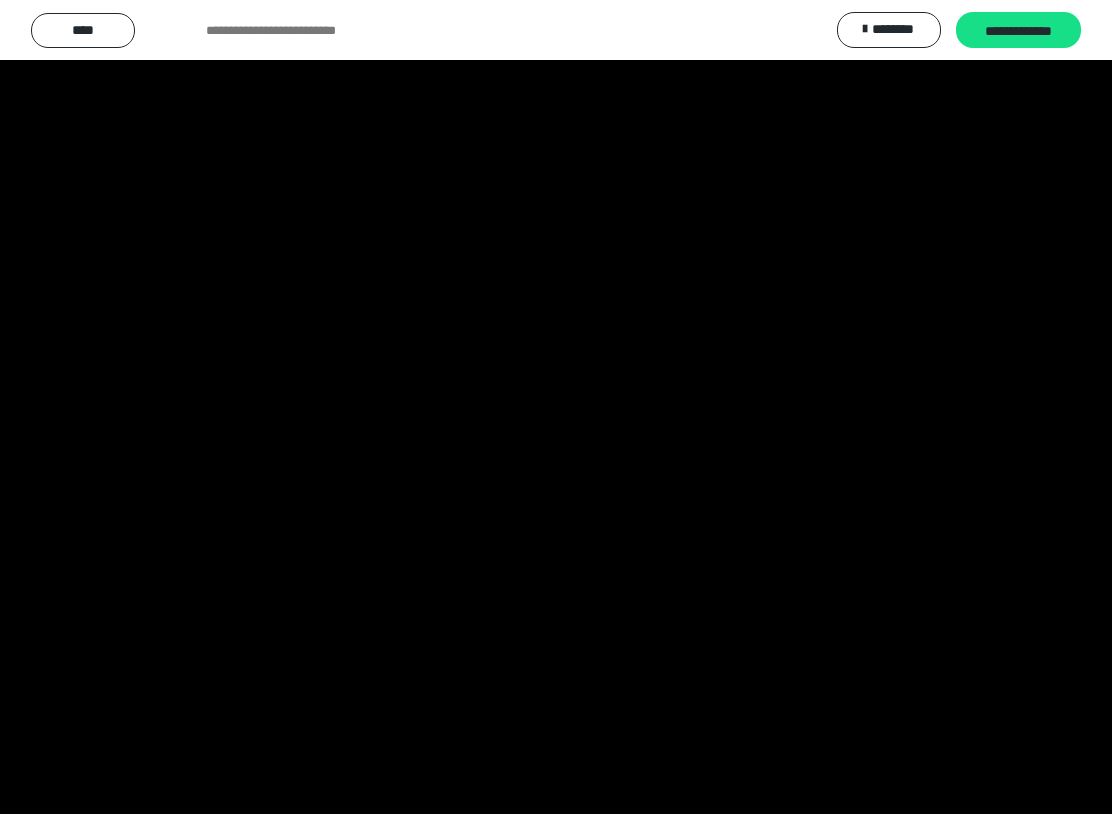 click at bounding box center [556, 407] 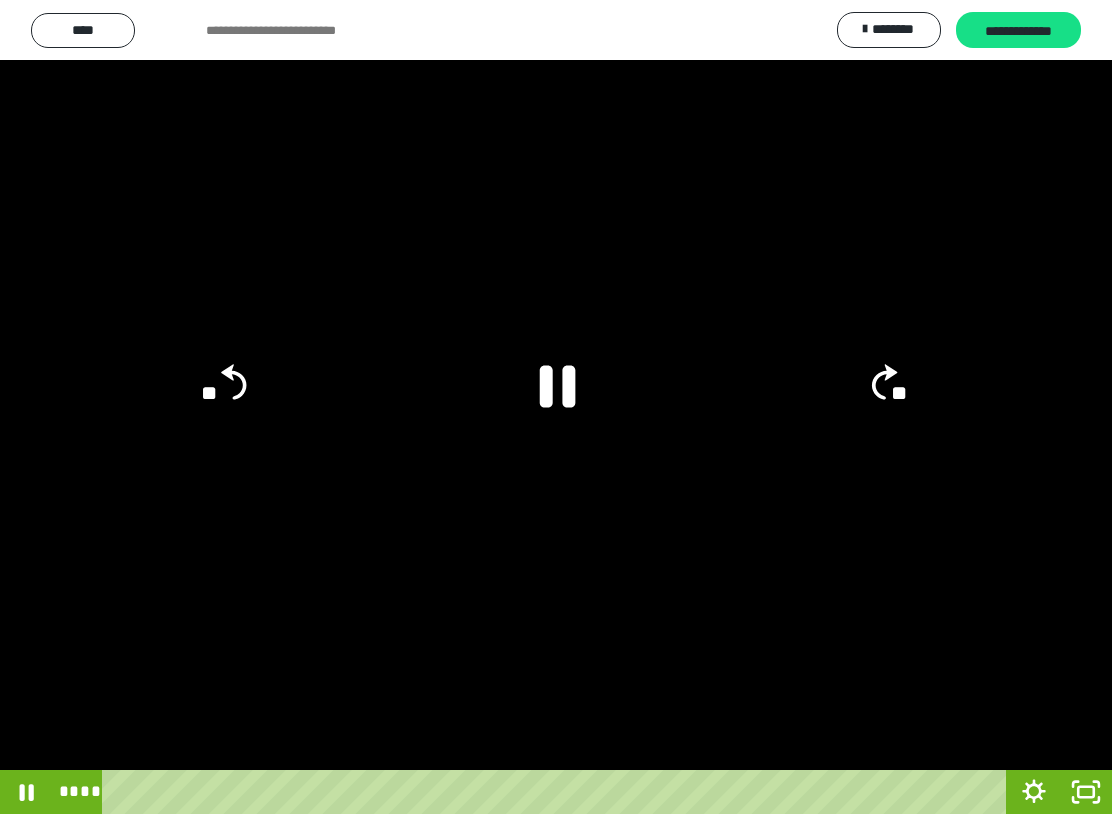 click 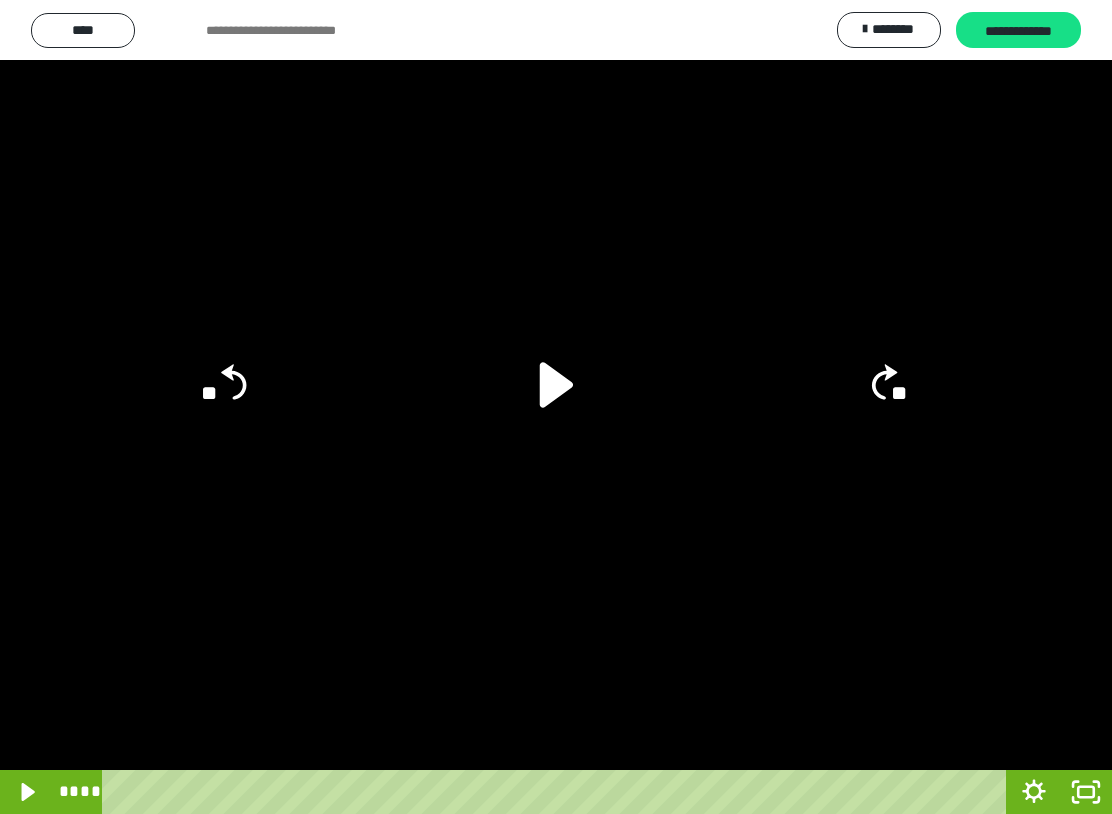click on "**" 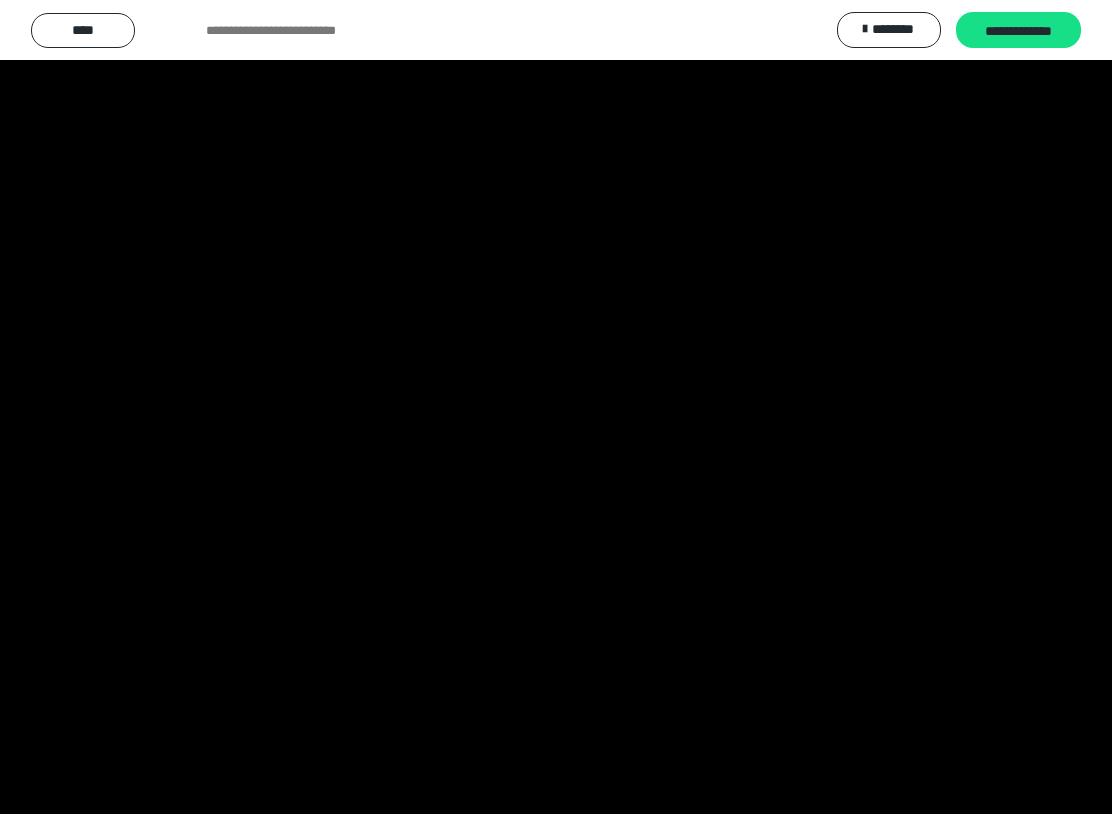click at bounding box center (556, 407) 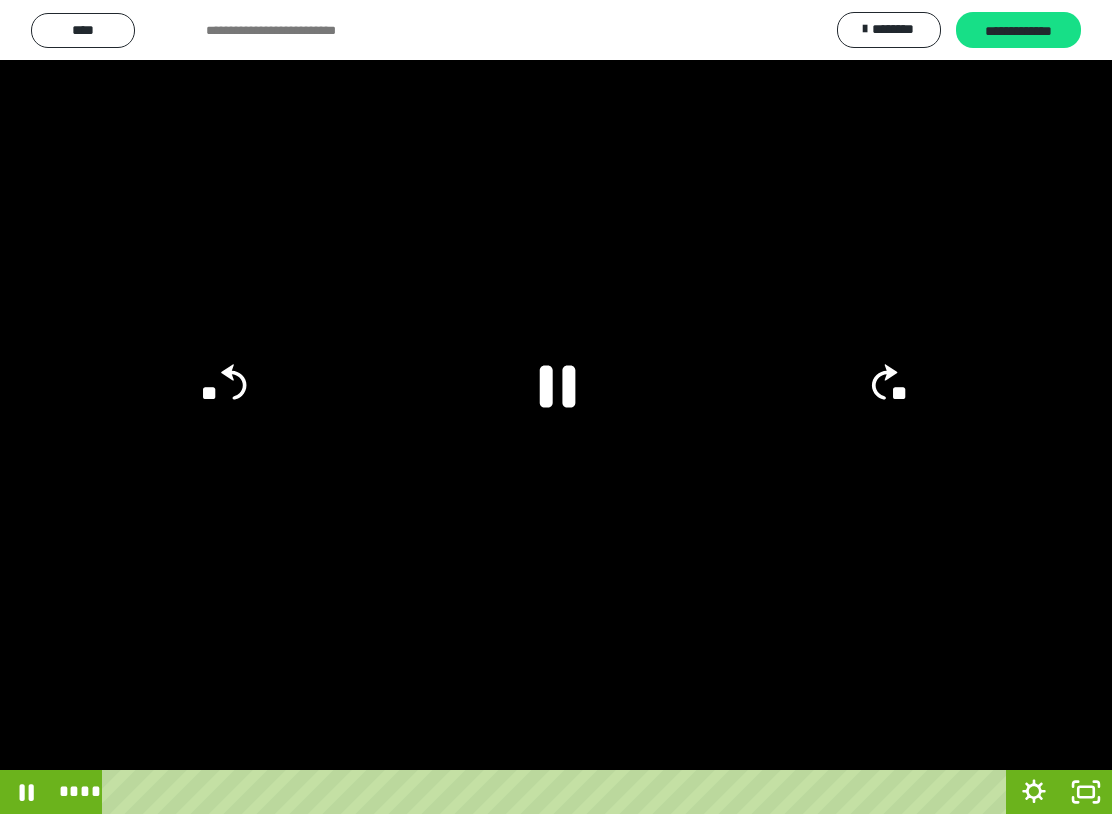click 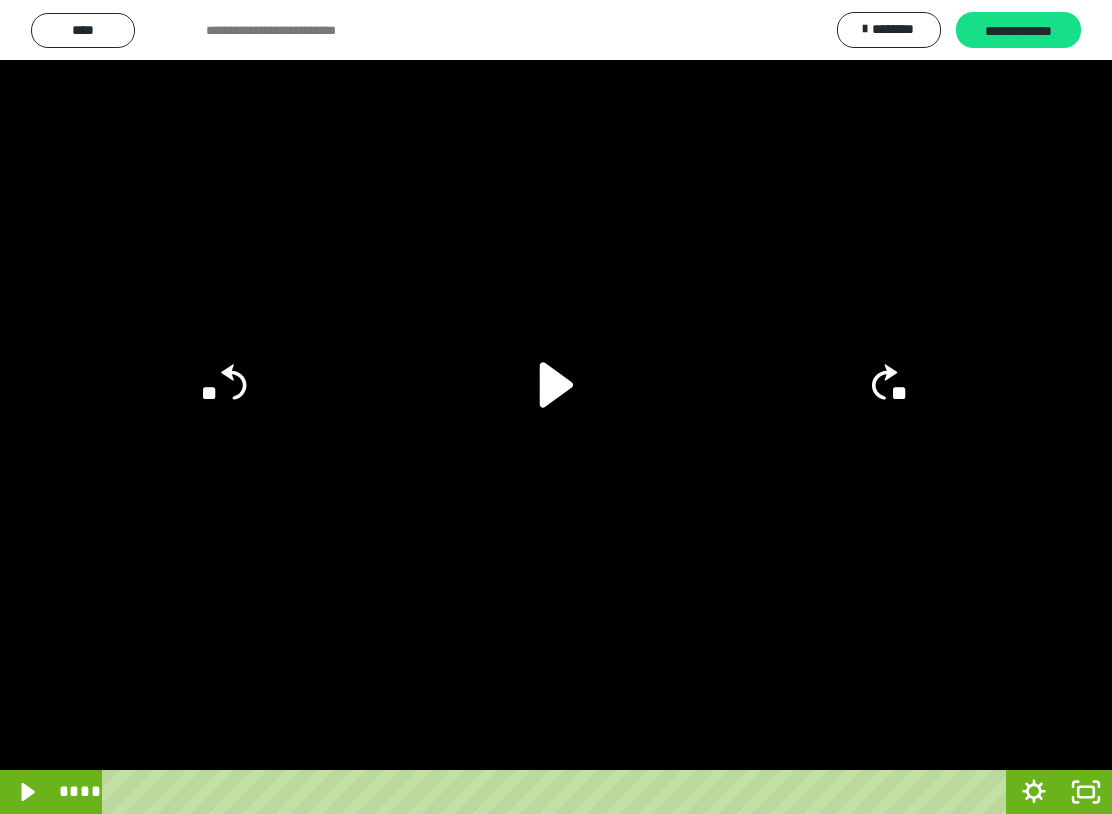 click at bounding box center [556, 407] 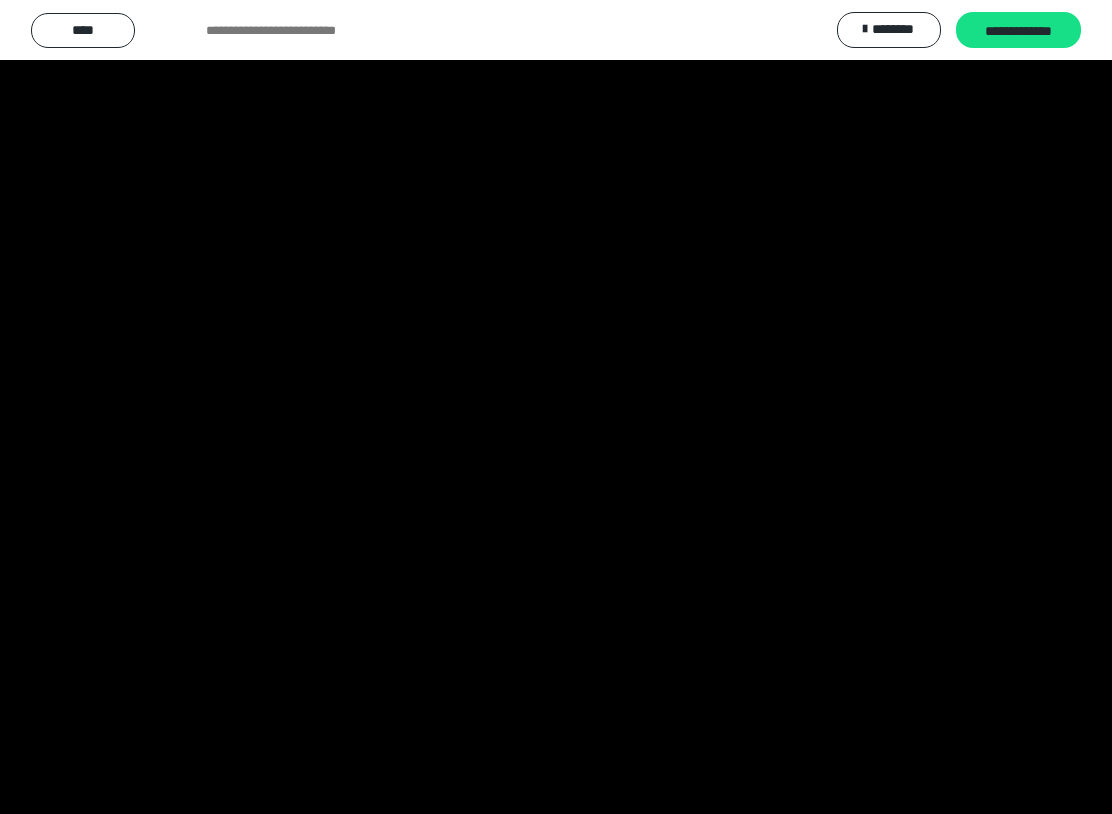 click at bounding box center [556, 407] 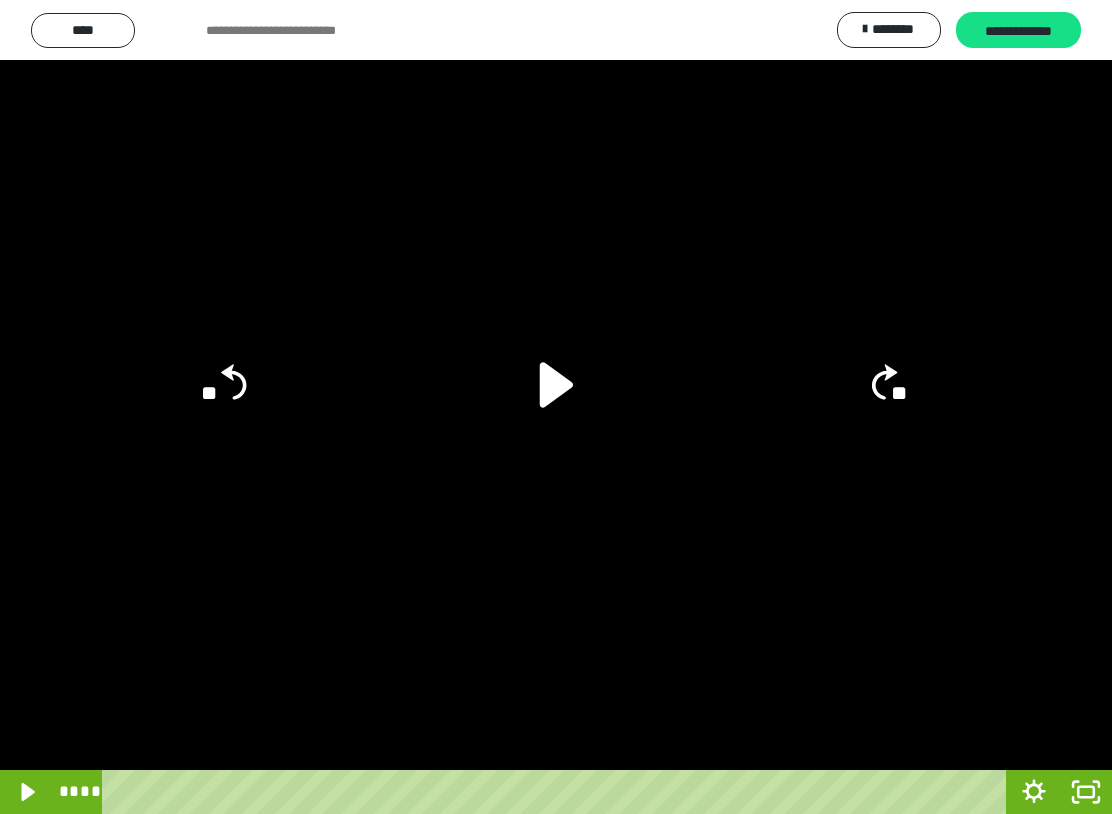 click 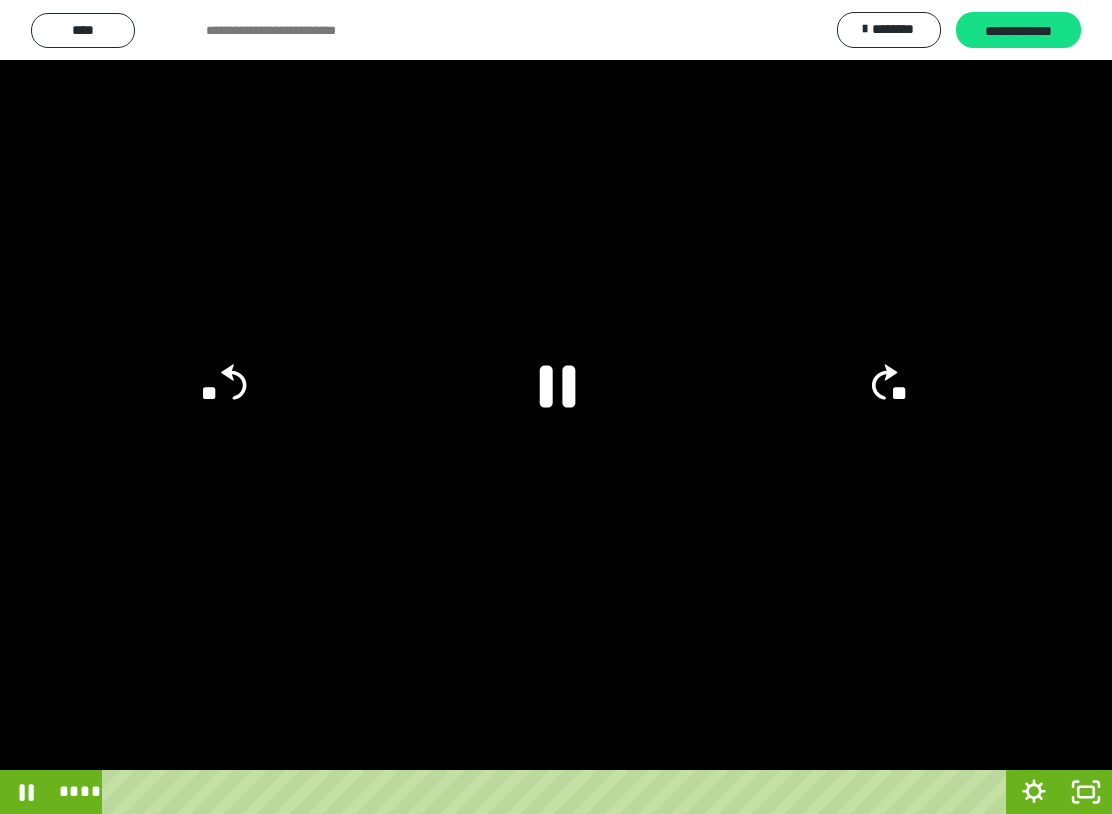 click at bounding box center [556, 407] 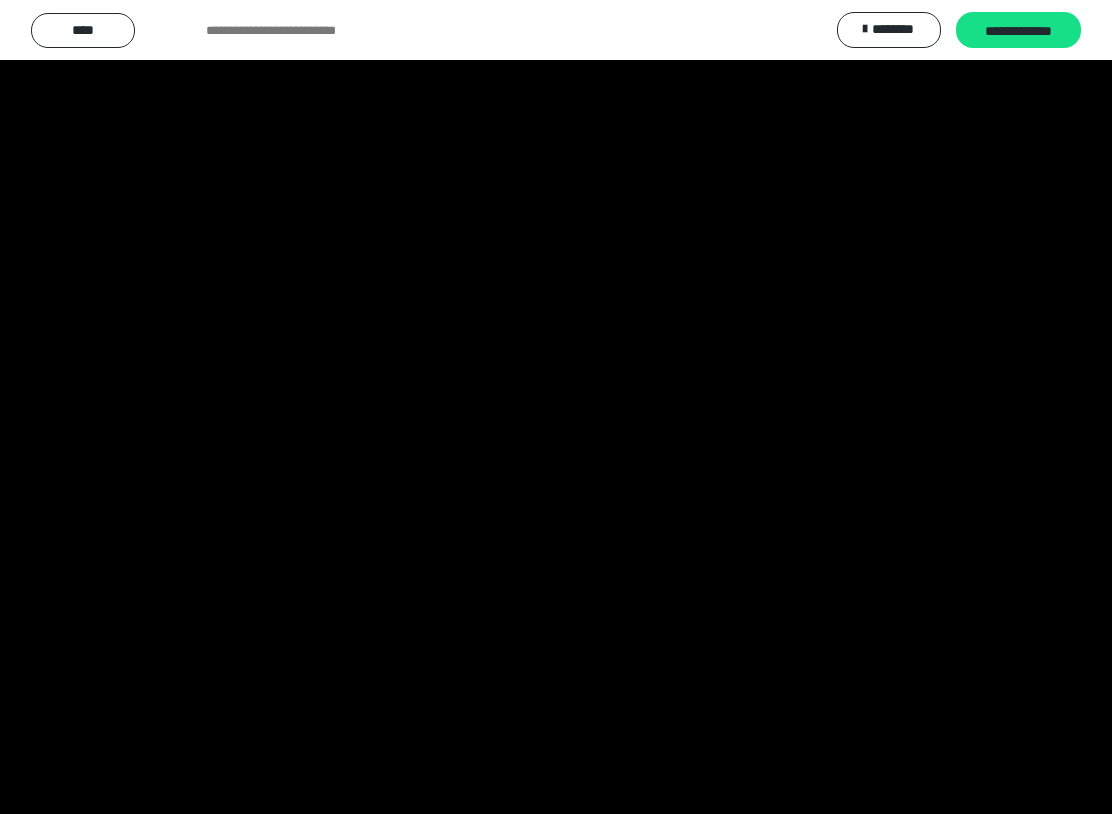 click at bounding box center (556, 407) 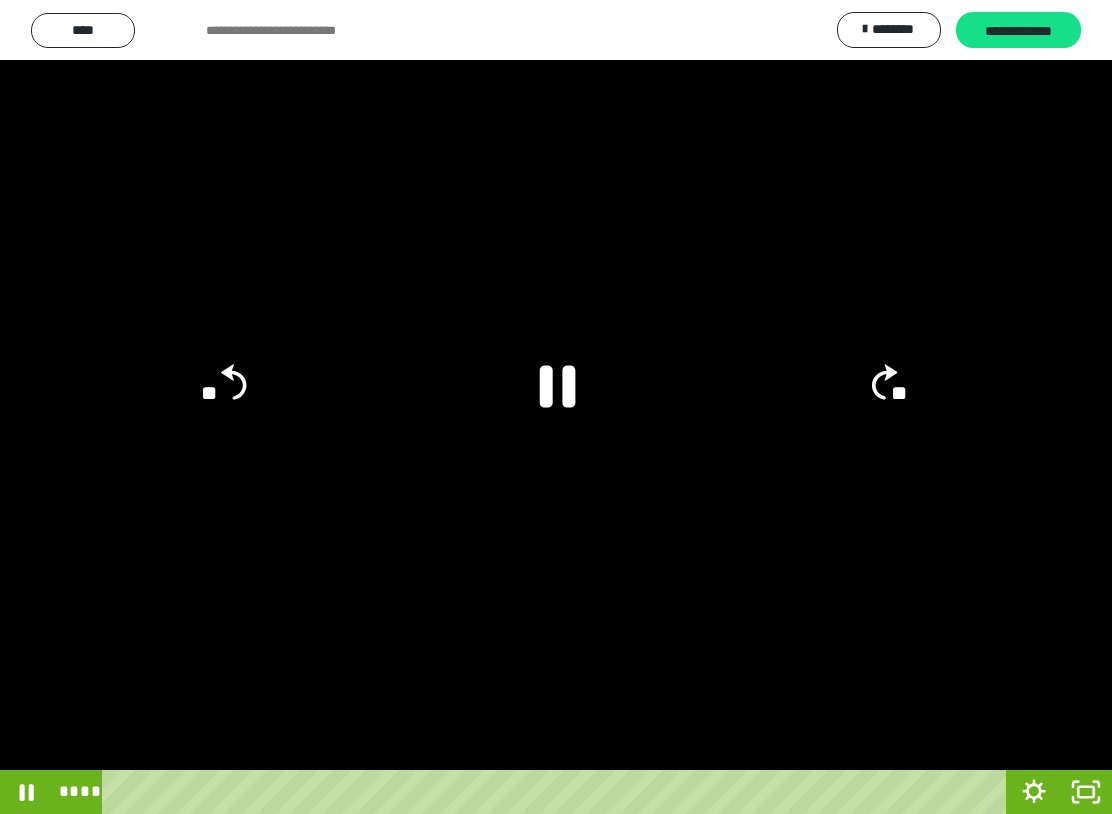 click on "**" 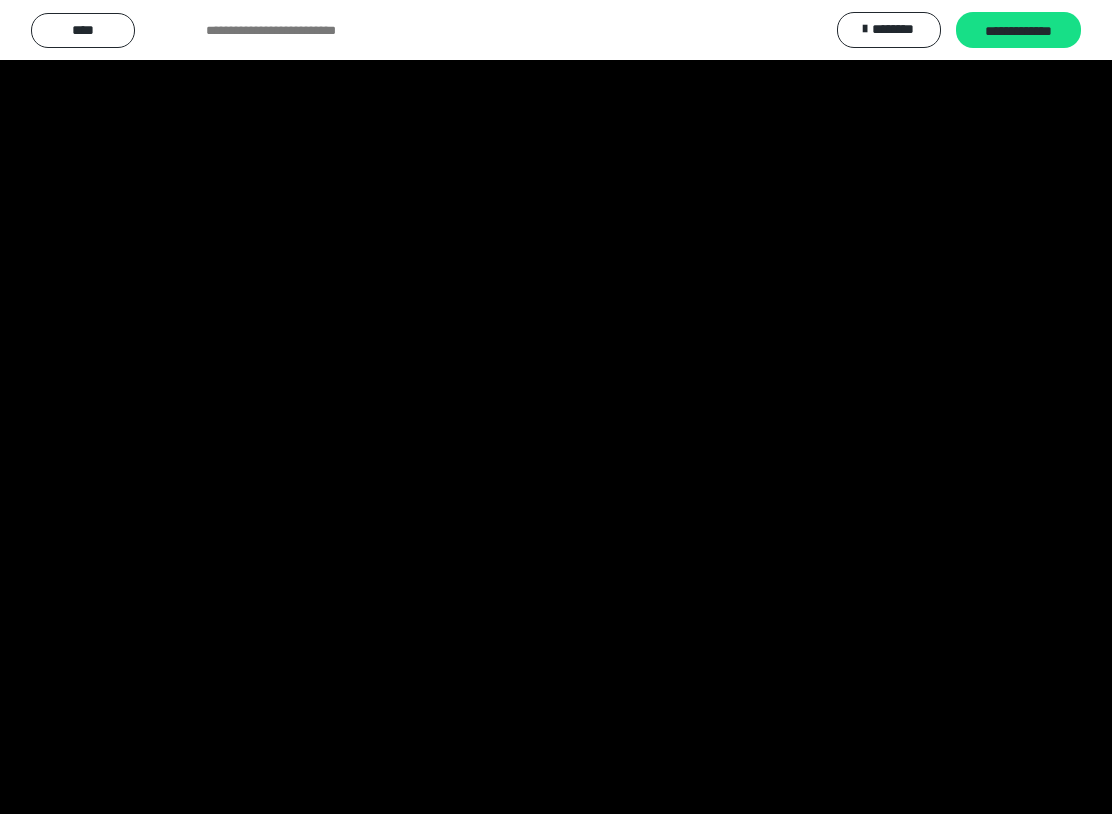 click at bounding box center (556, 407) 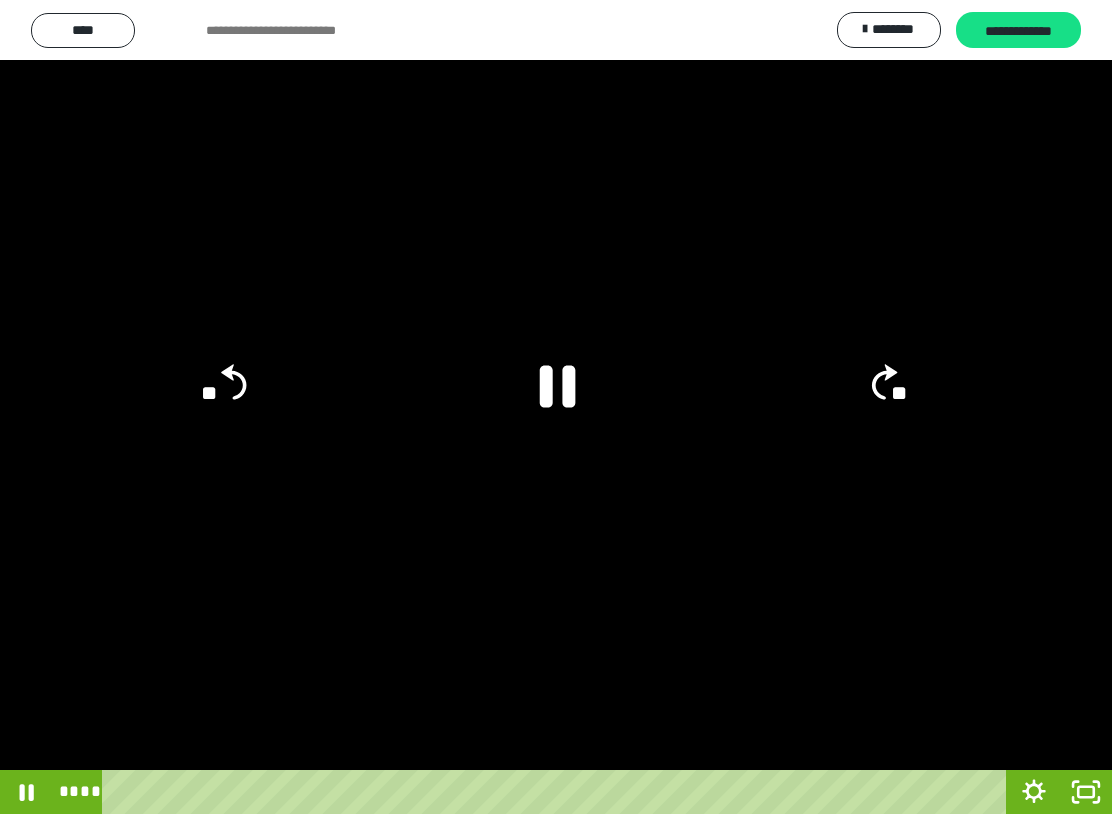 click on "**" 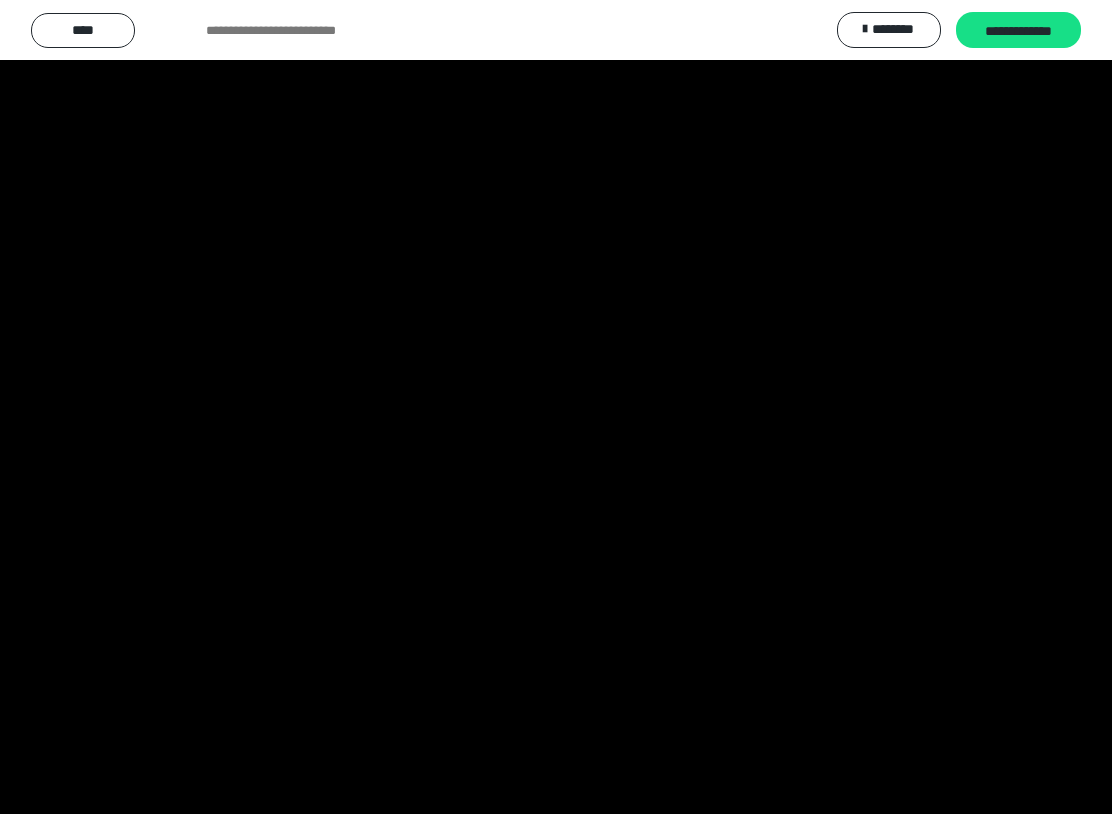 click at bounding box center [556, 407] 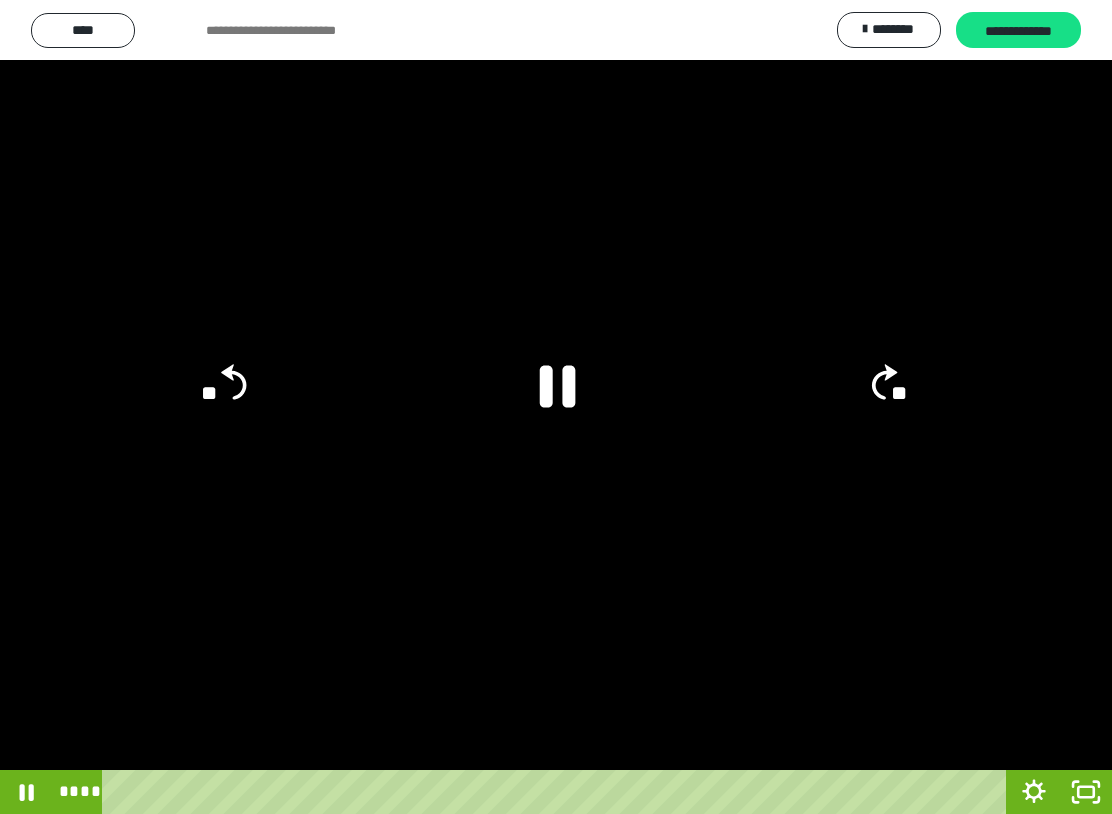click 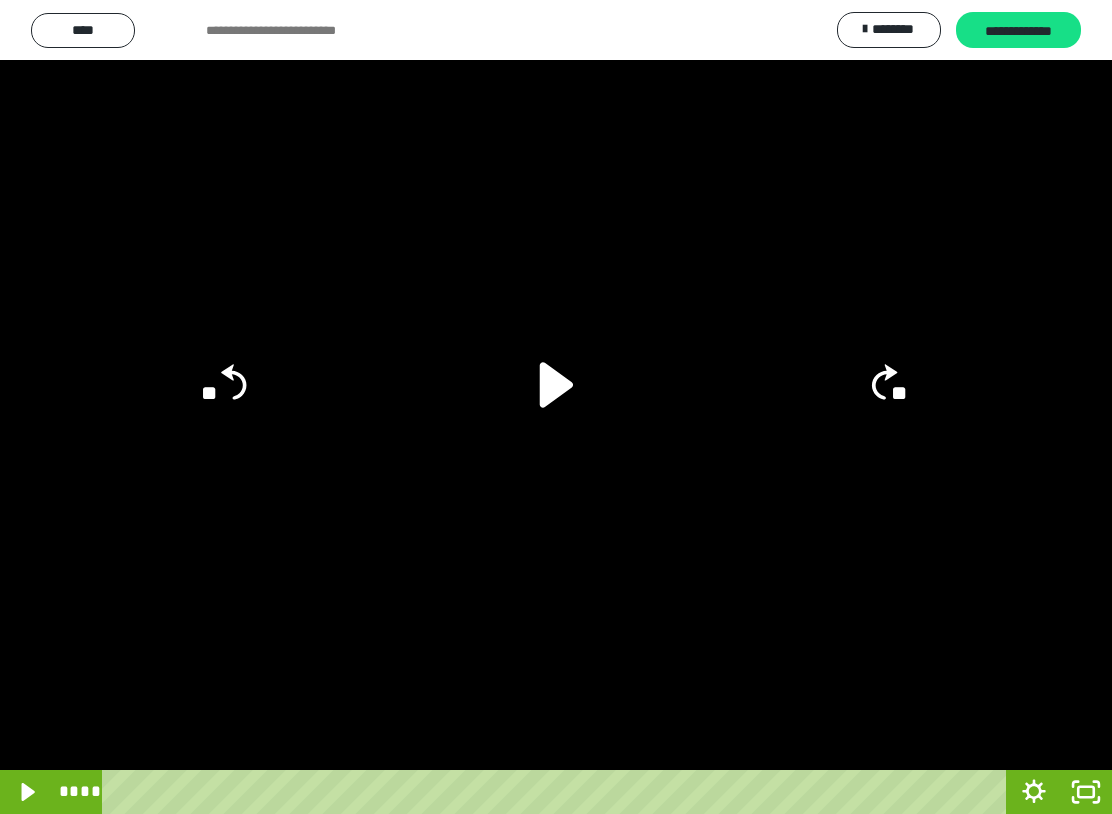 click 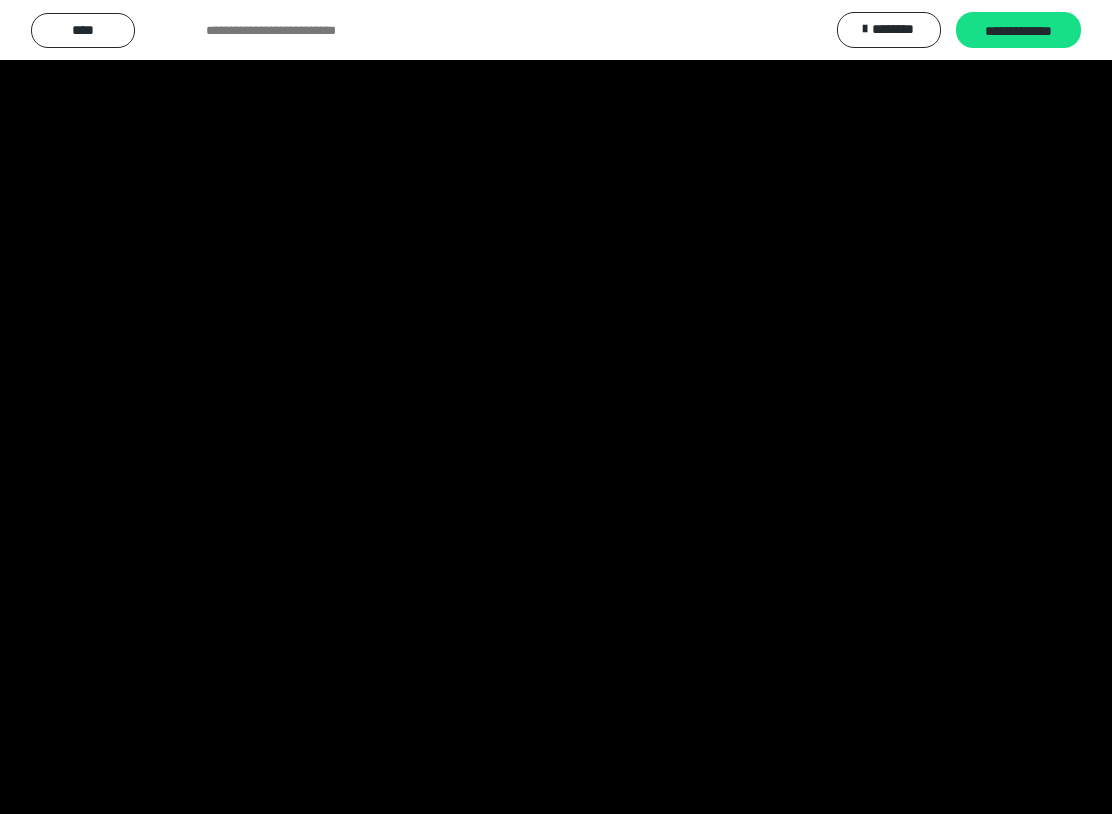 click at bounding box center (556, 407) 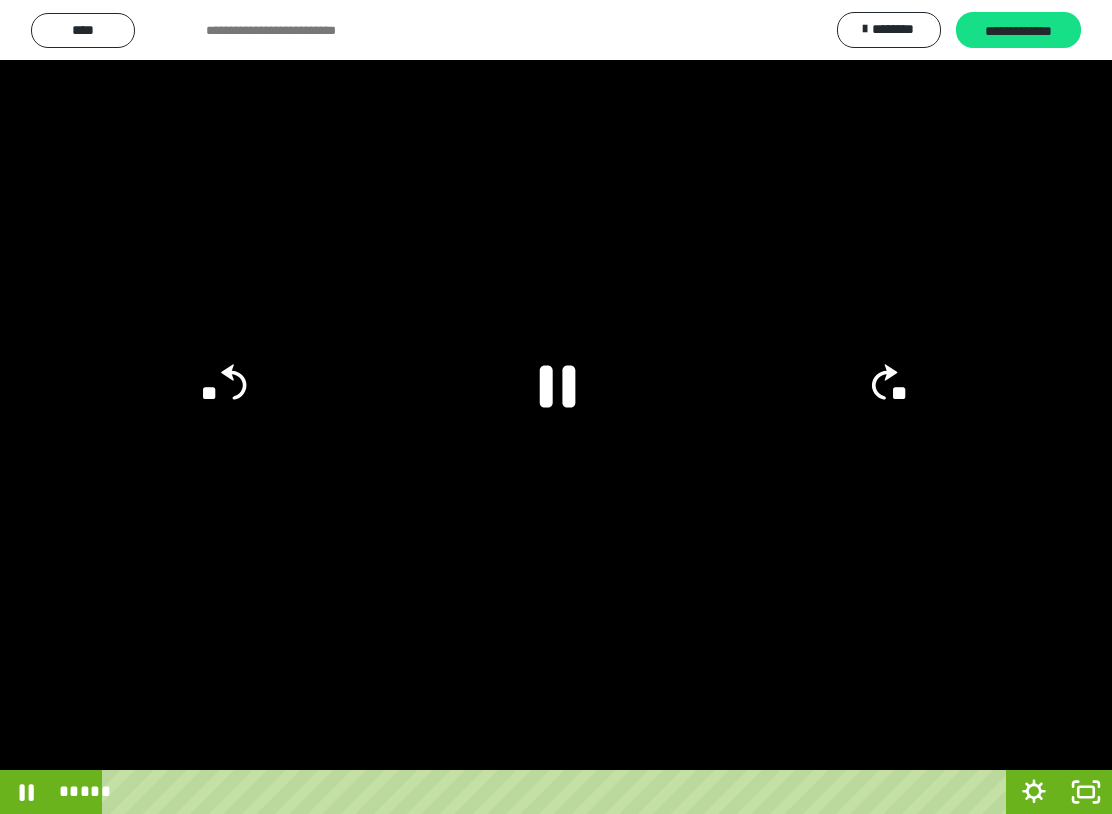 click on "**" 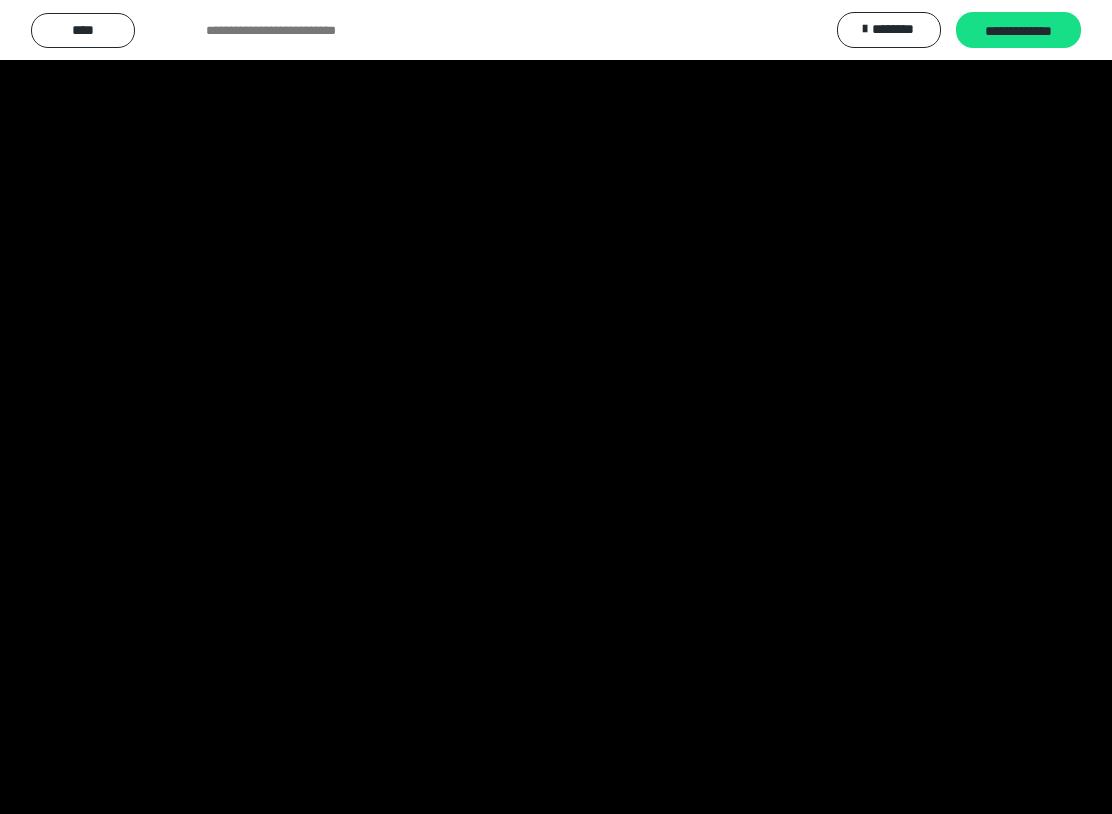 click at bounding box center [556, 407] 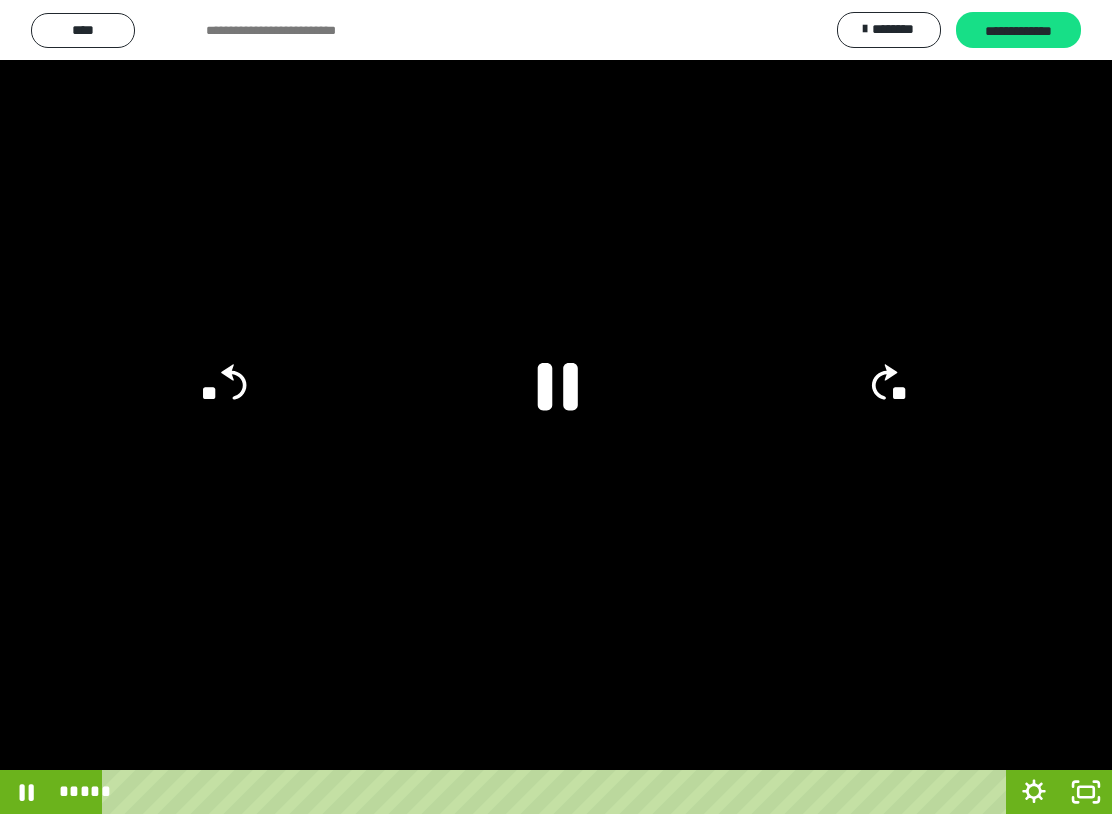 click 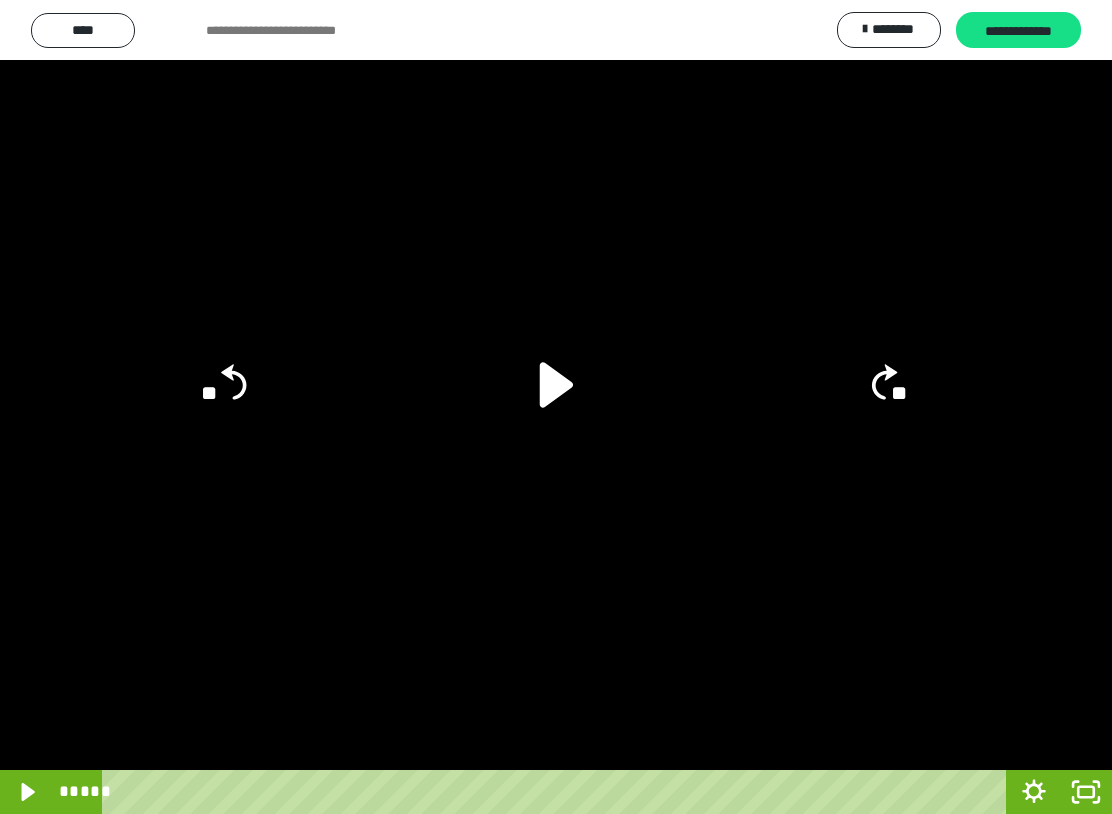click 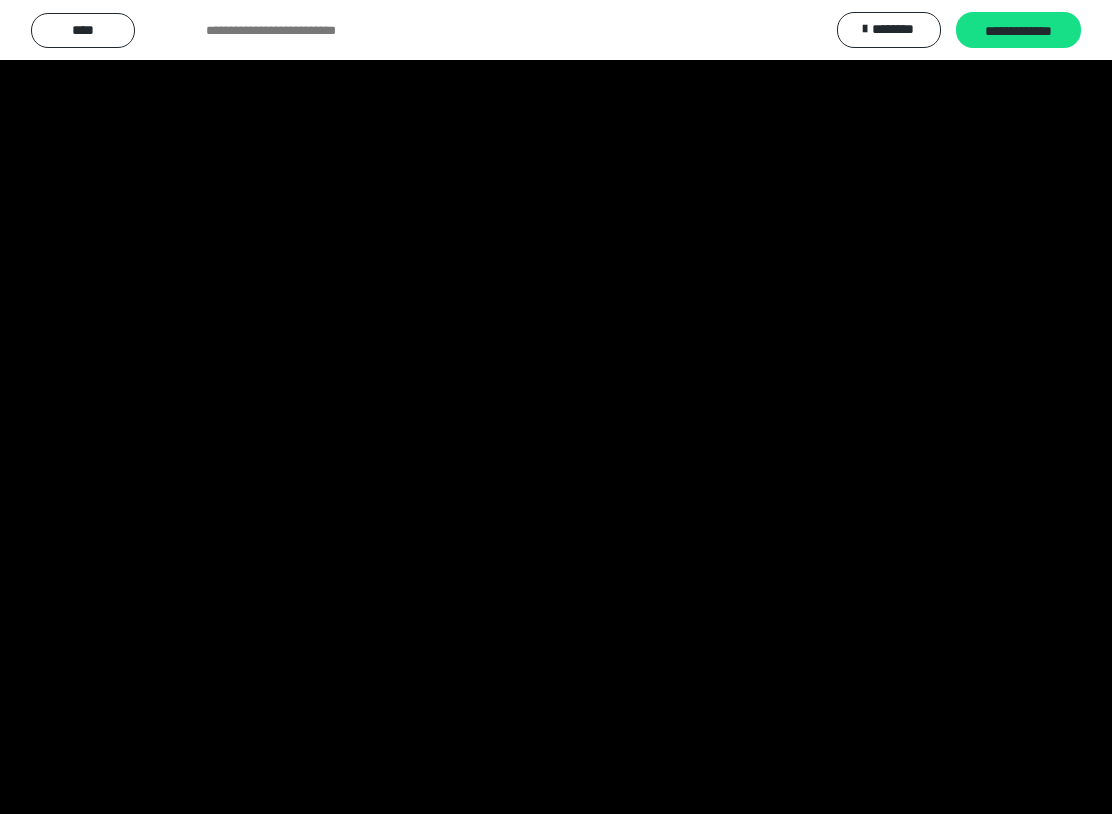 click at bounding box center [556, 407] 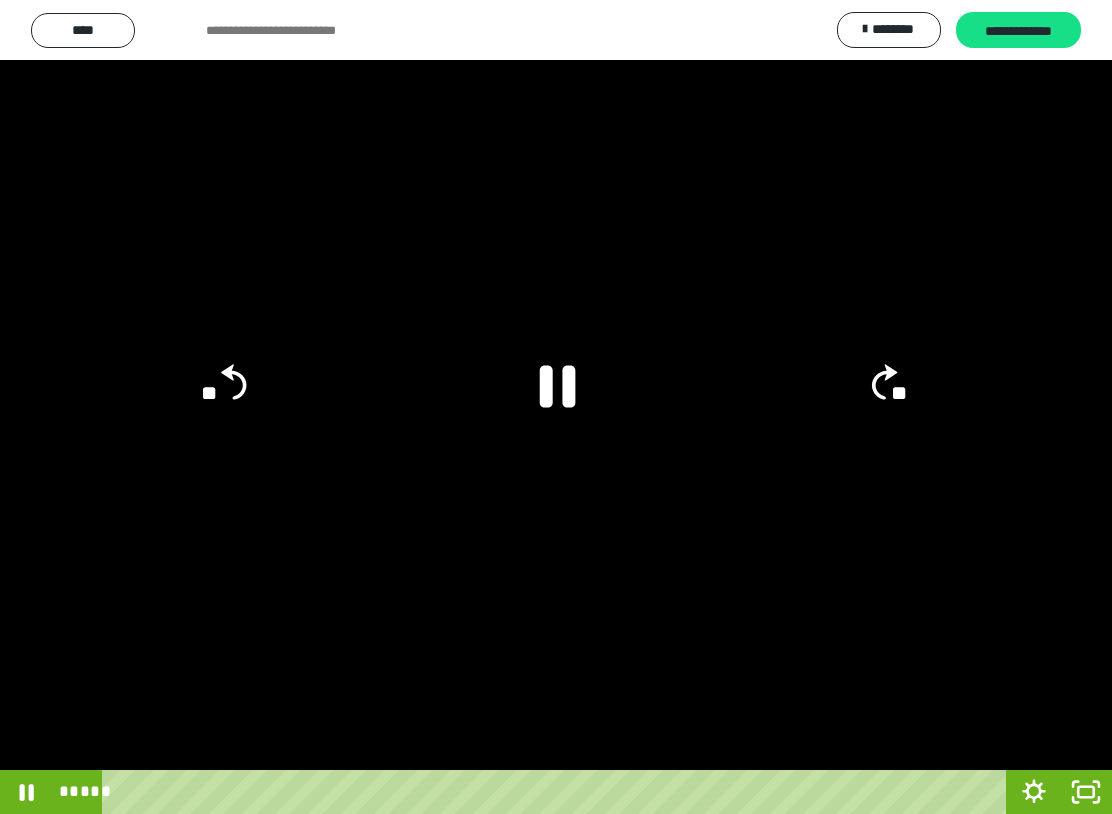 click 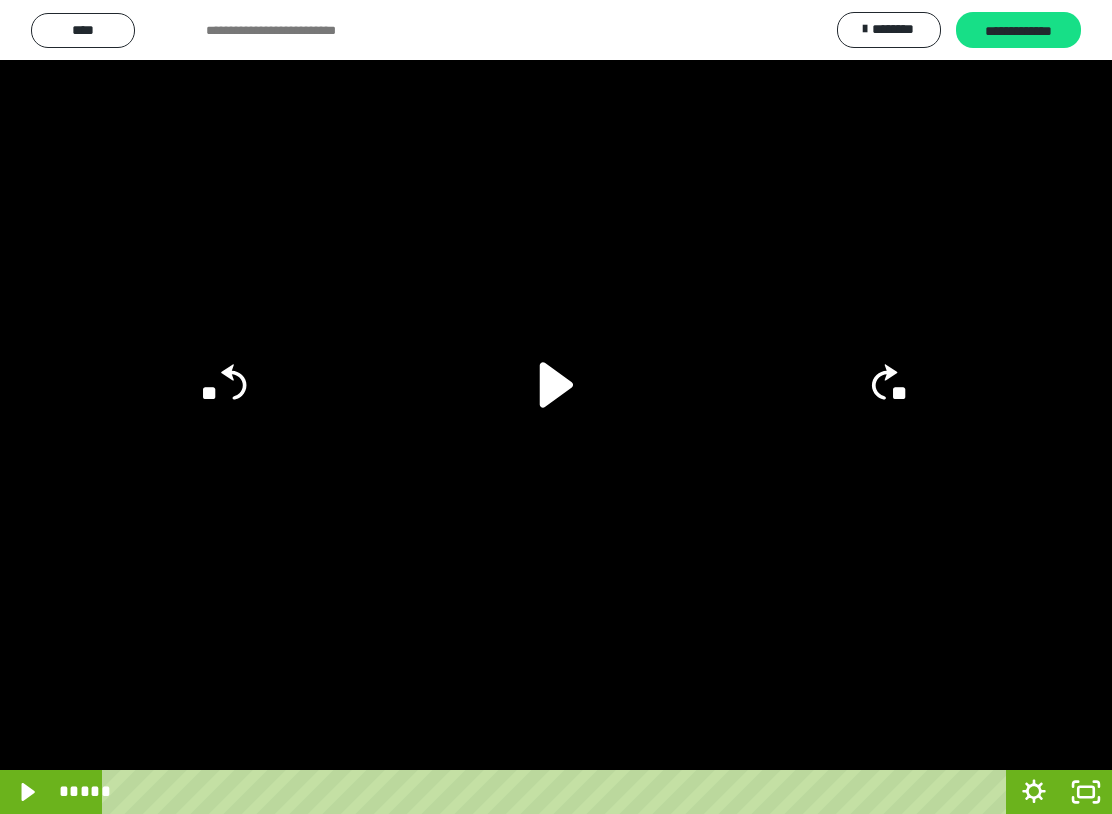 click 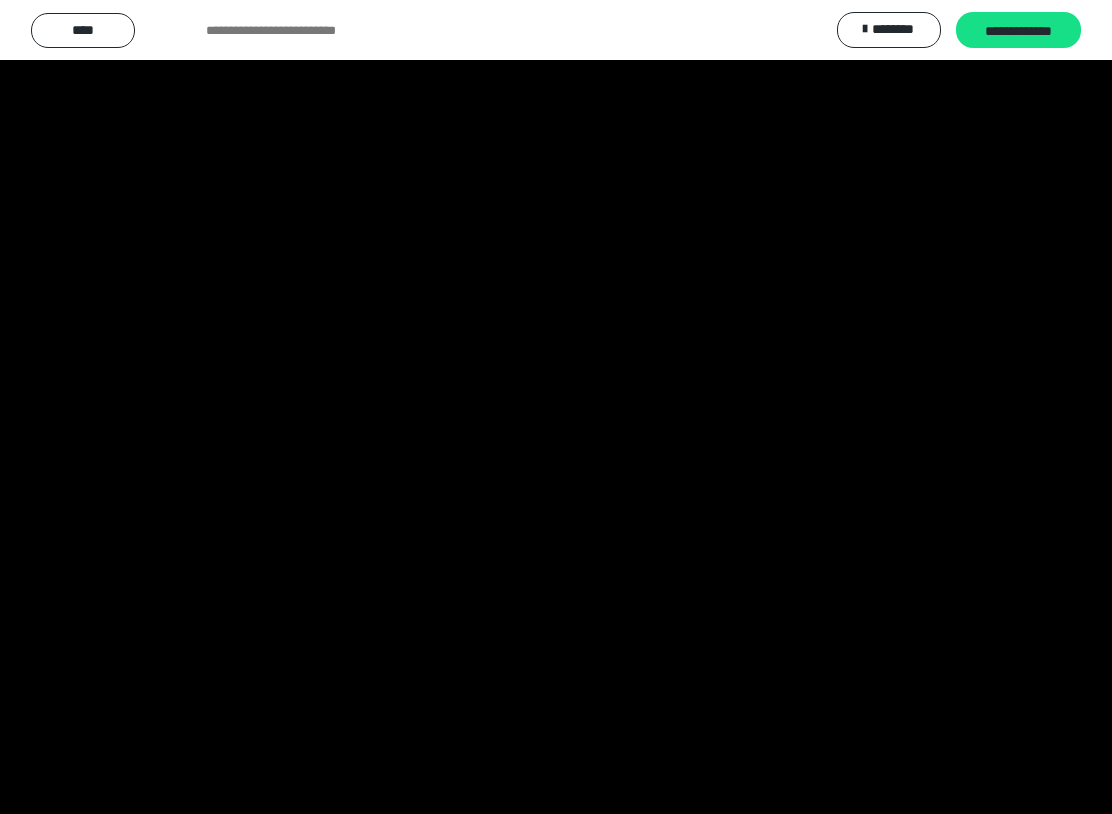 click at bounding box center [556, 407] 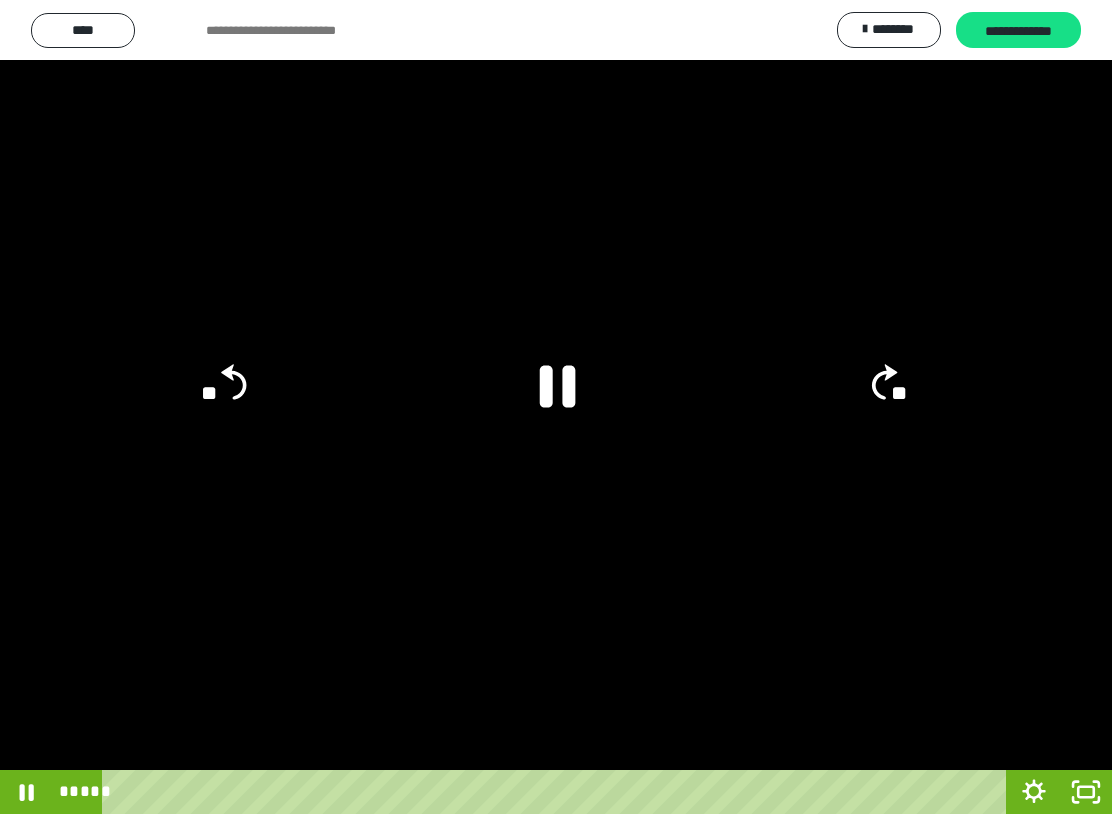 click 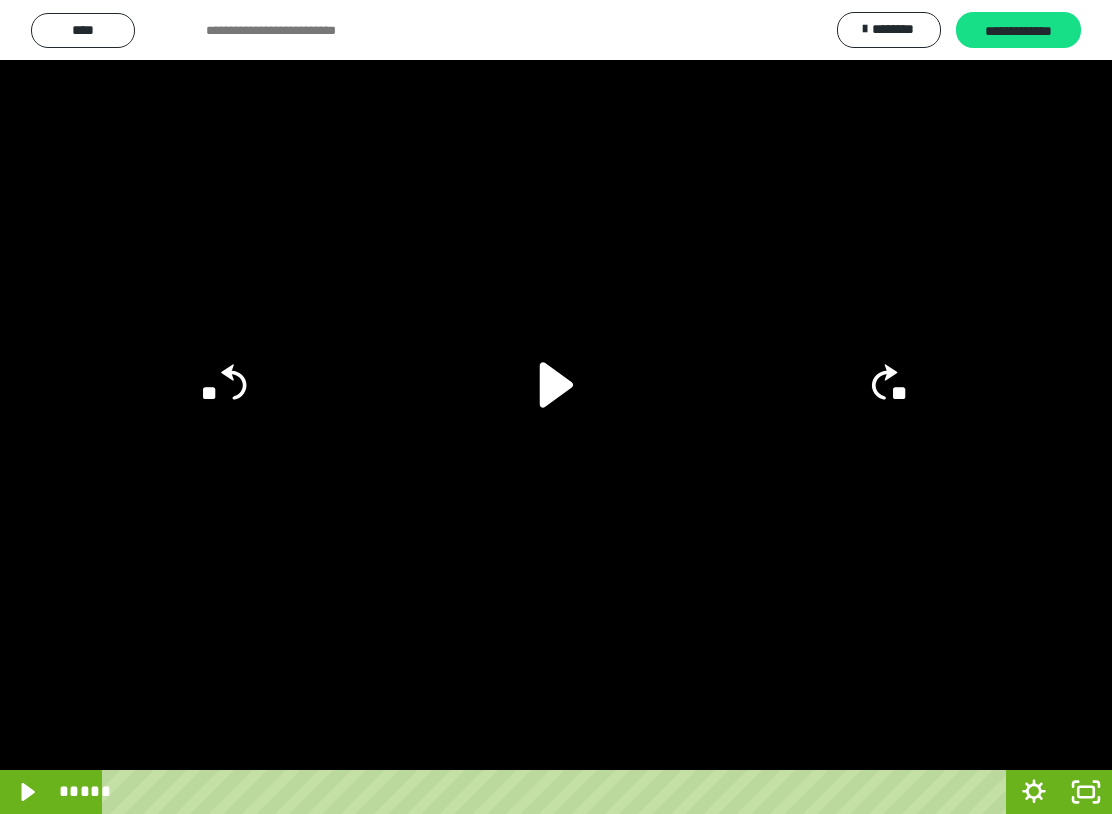 click 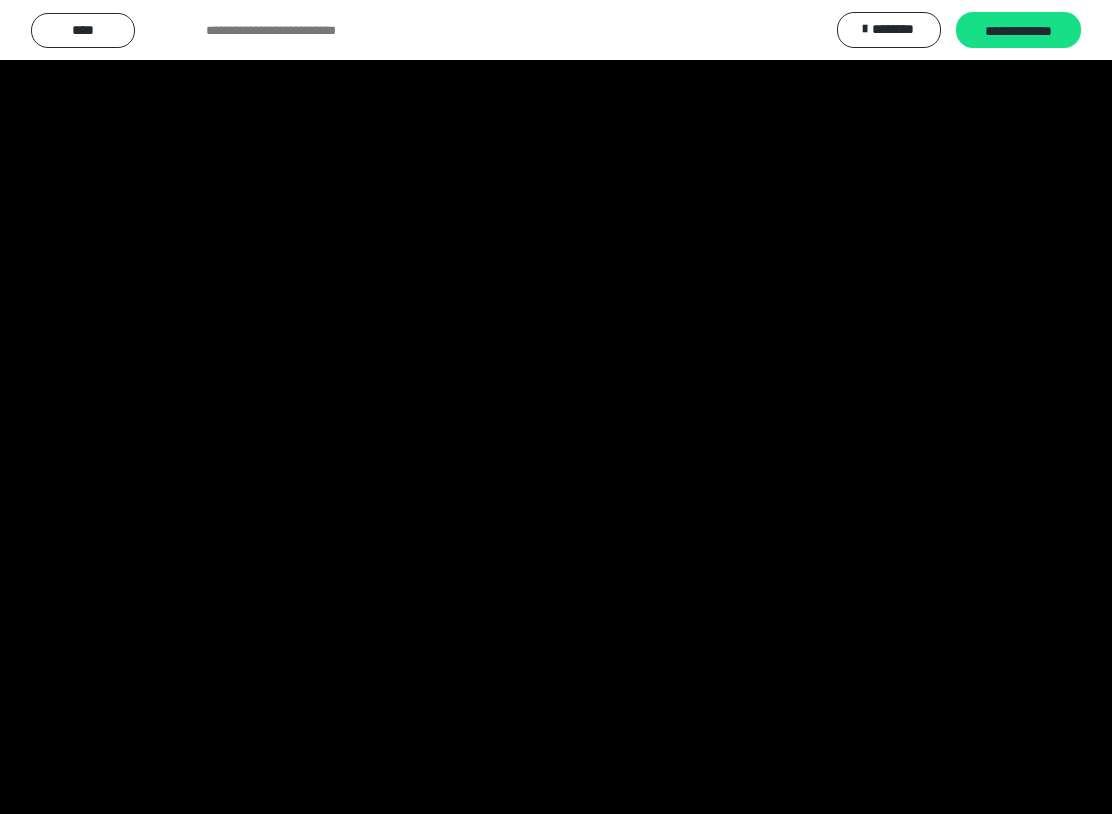 click at bounding box center (556, 407) 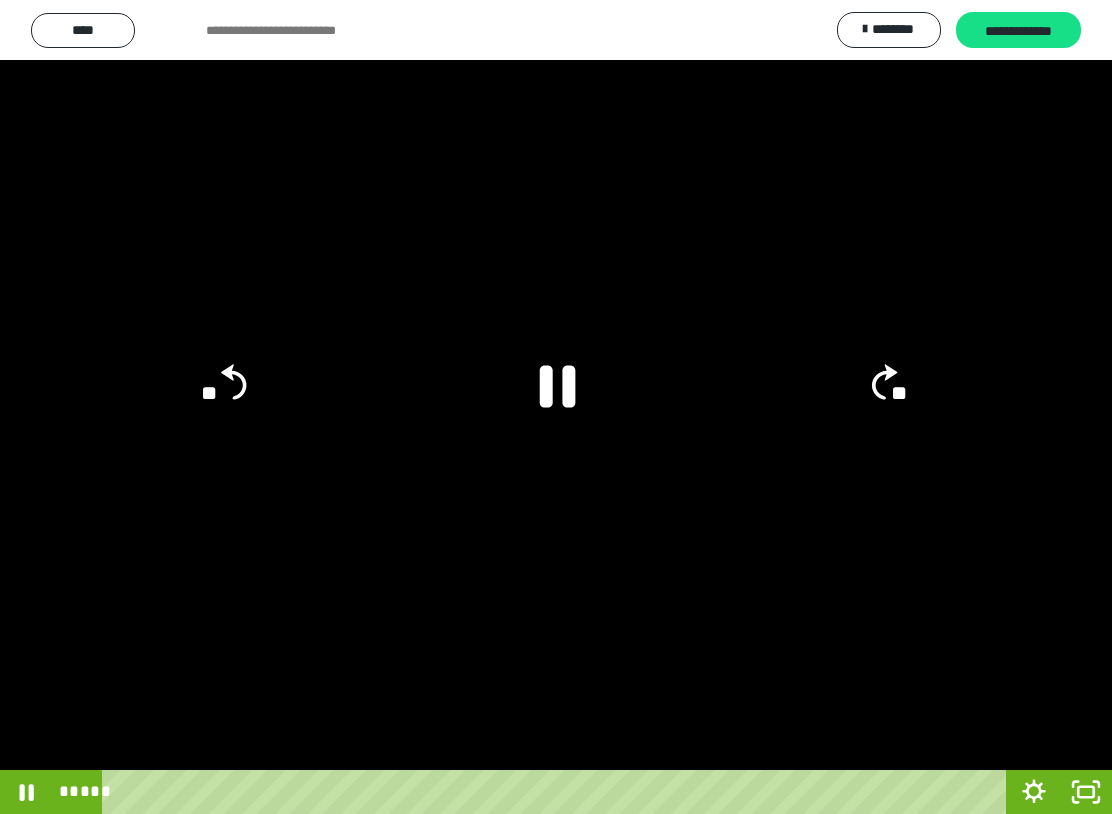 click 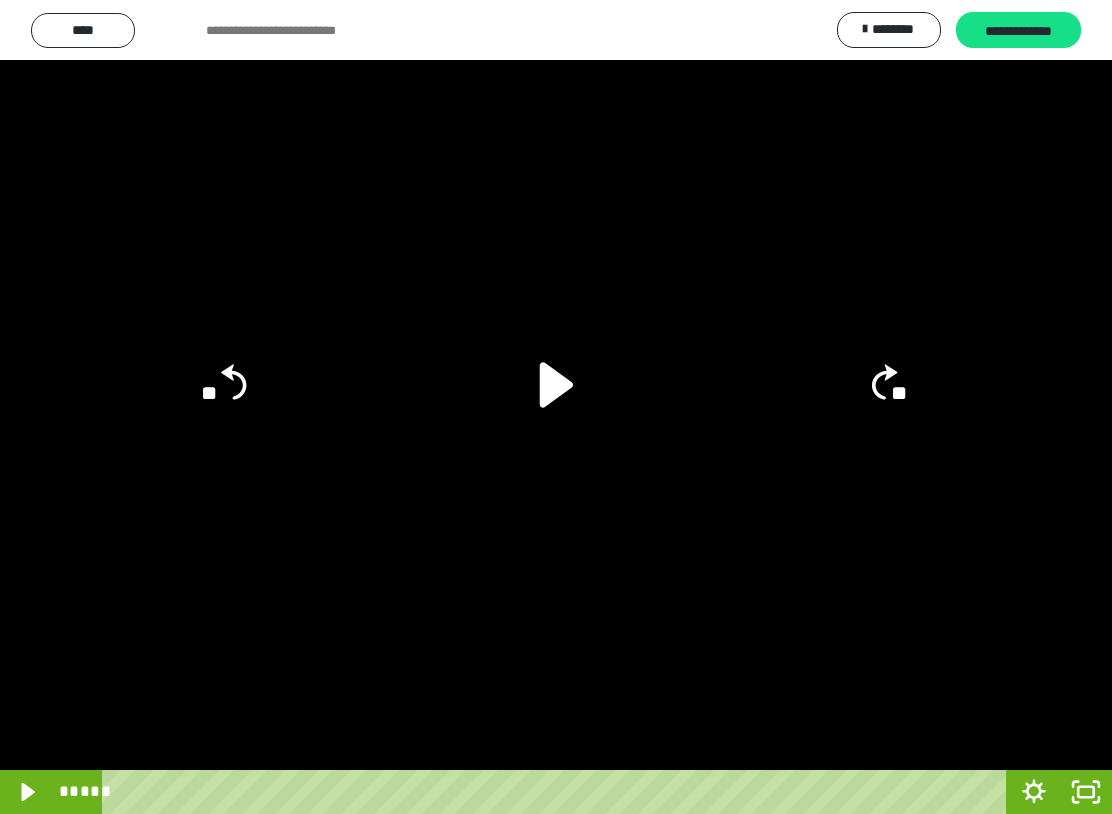 click 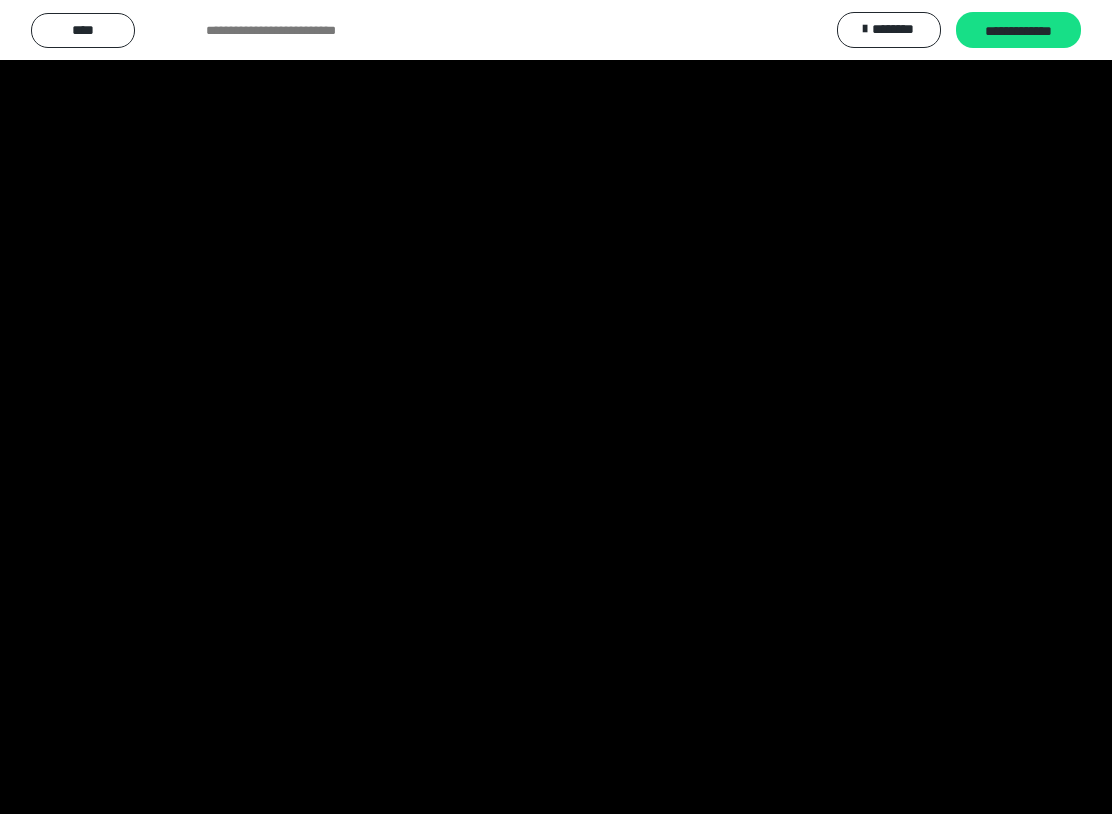 click at bounding box center [556, 407] 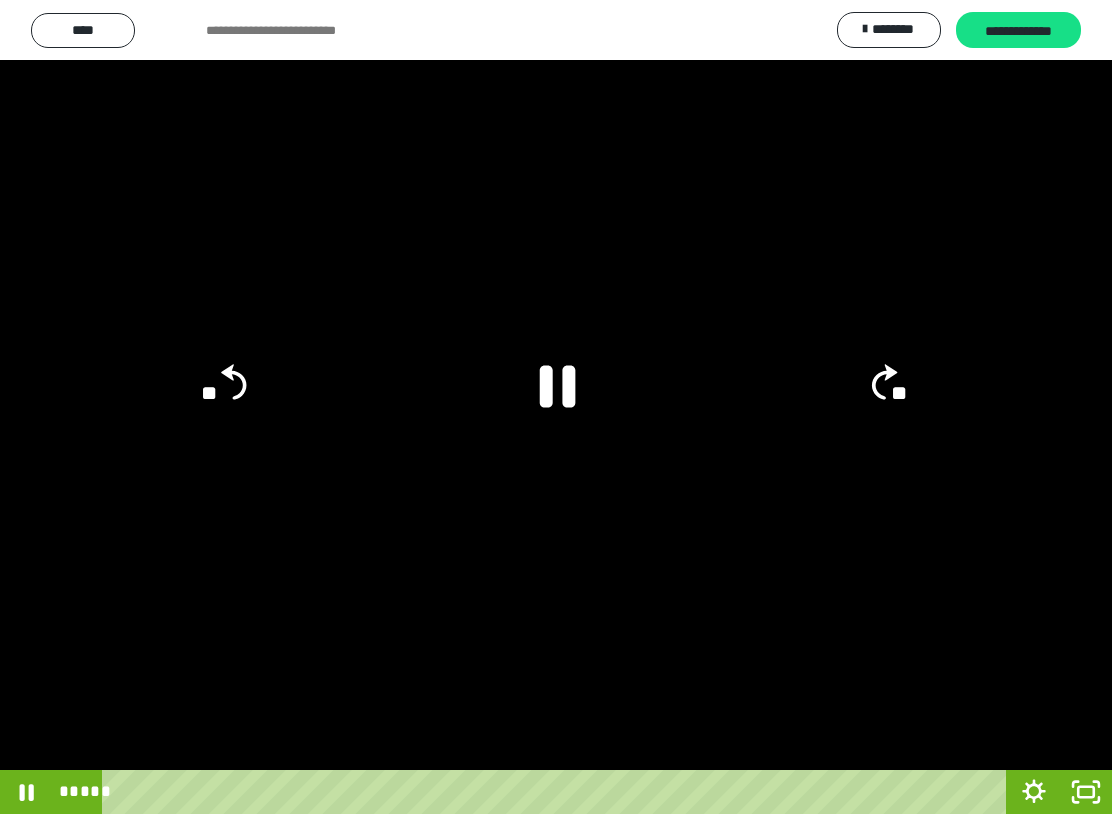 click on "**" 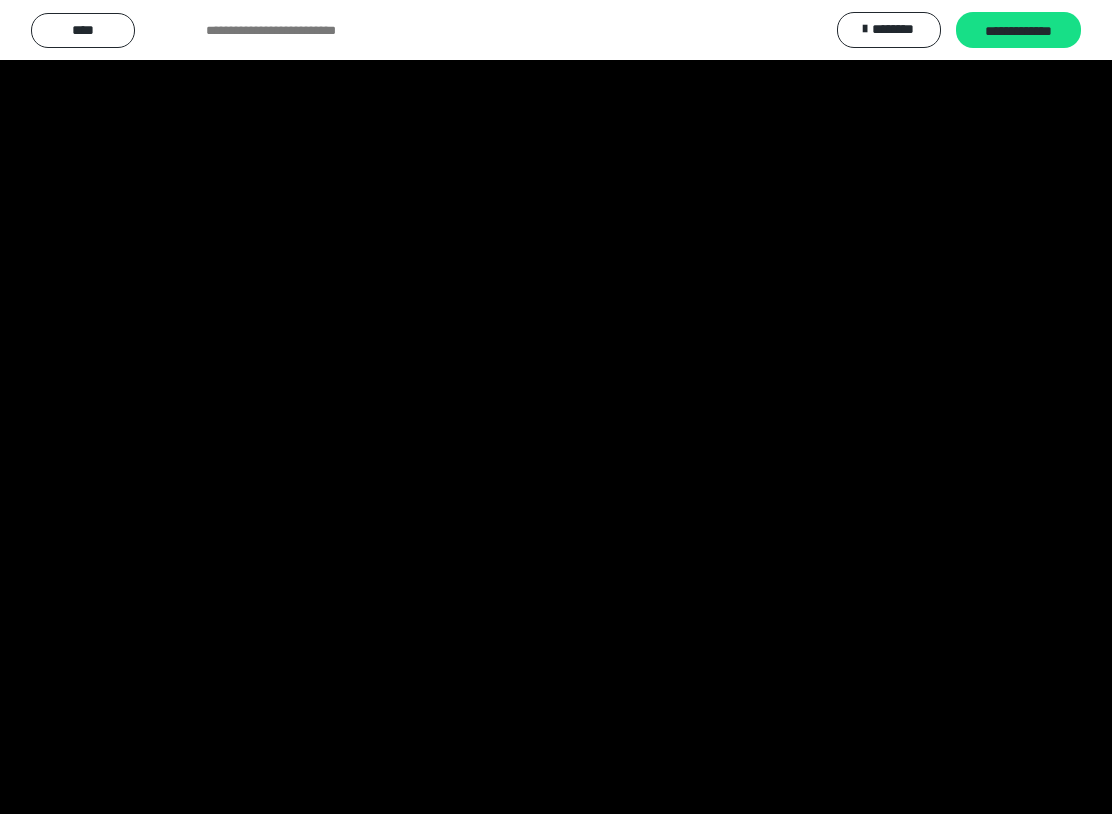 click at bounding box center [556, 407] 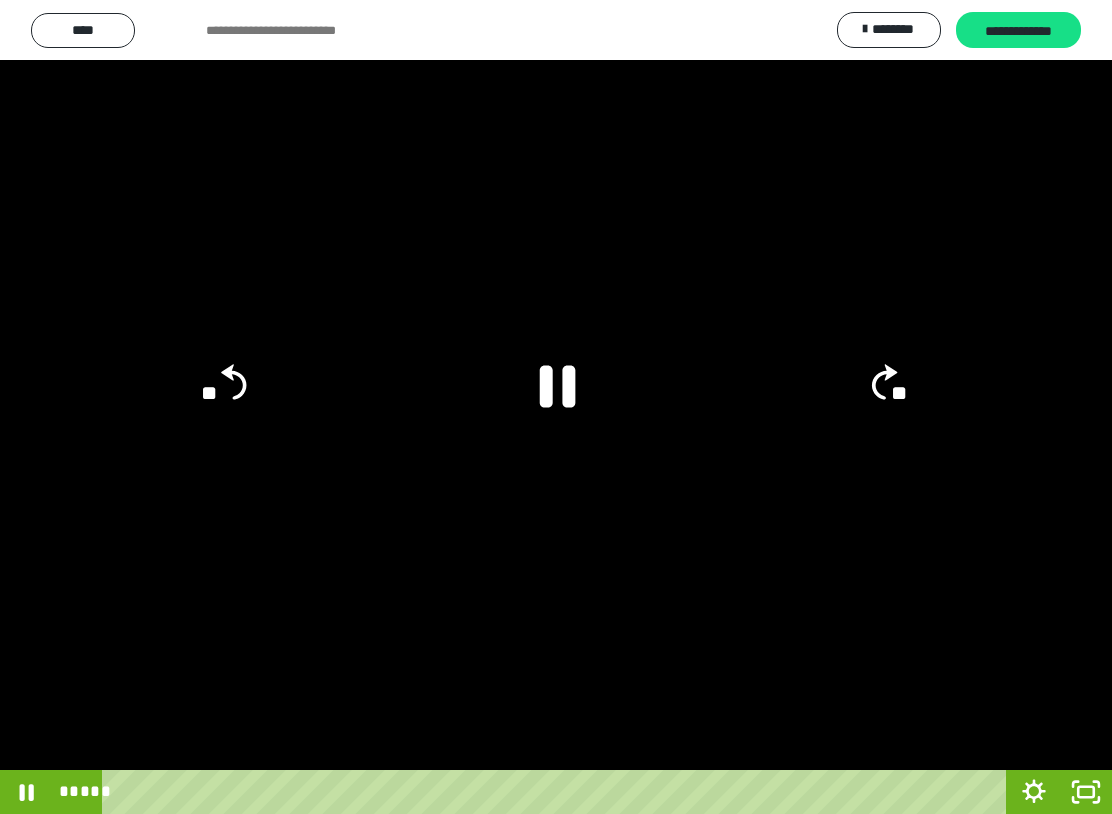 click 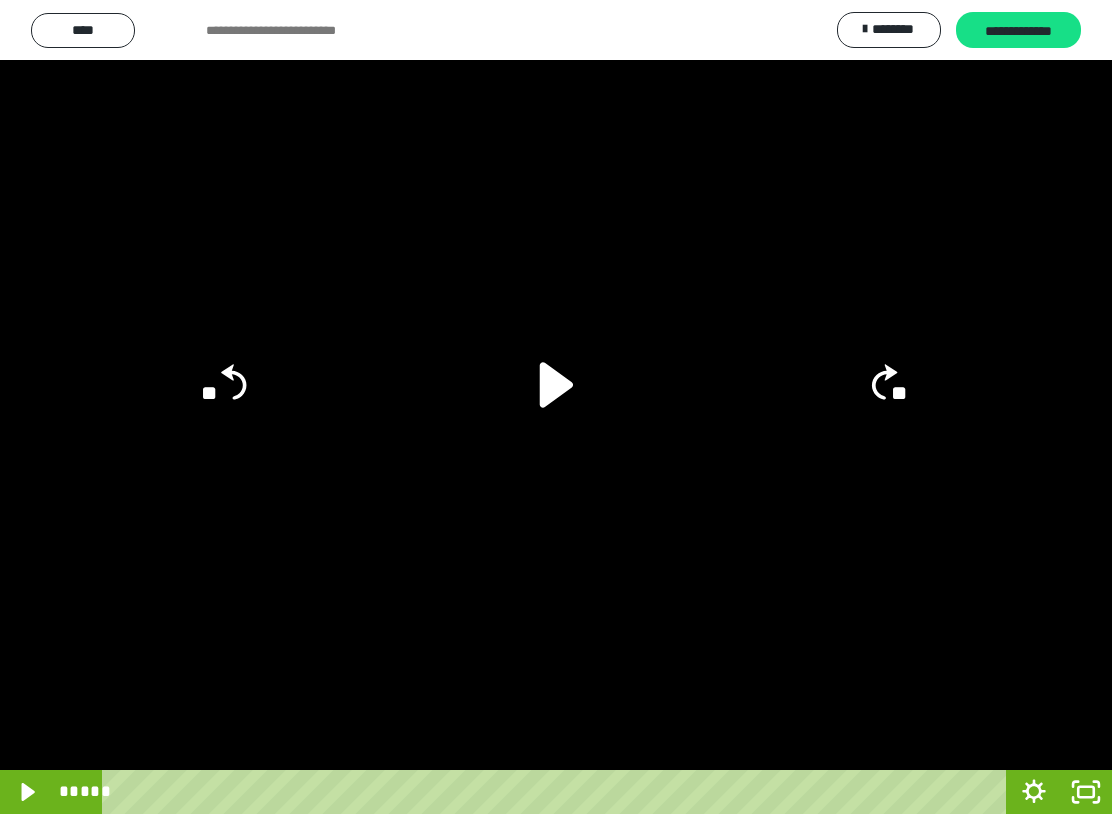 click 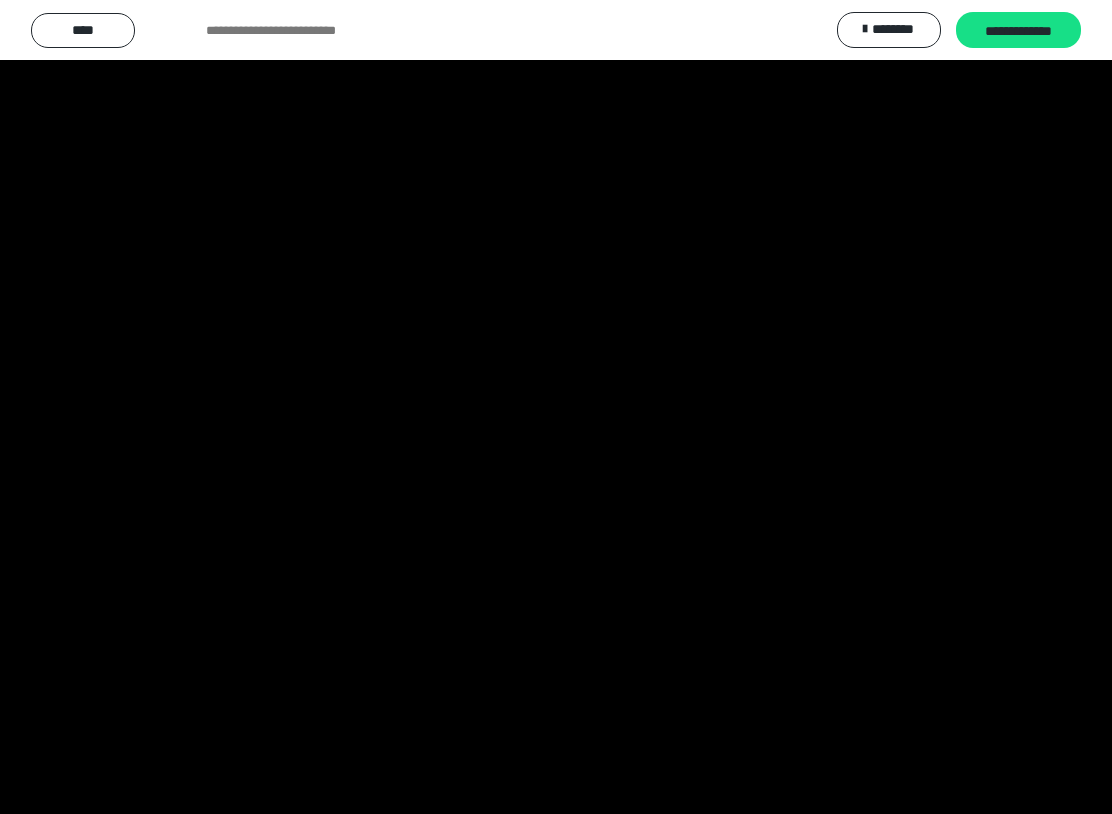 click at bounding box center (556, 407) 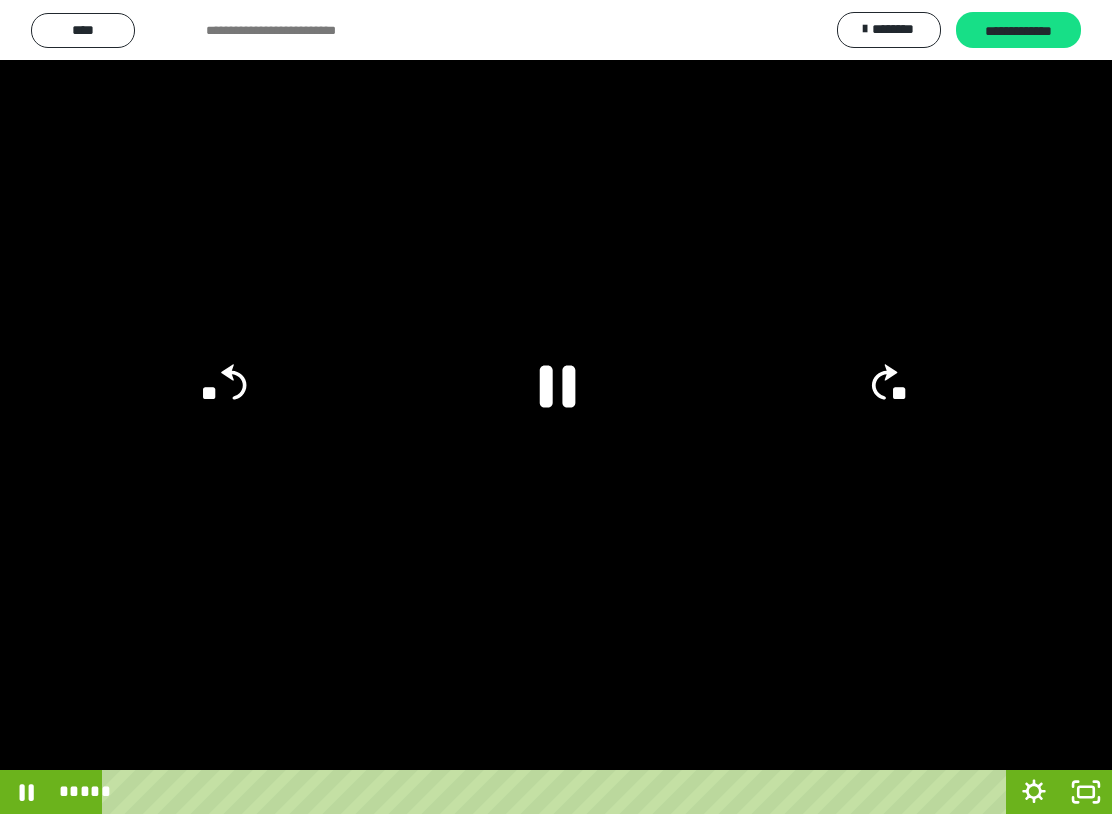 click 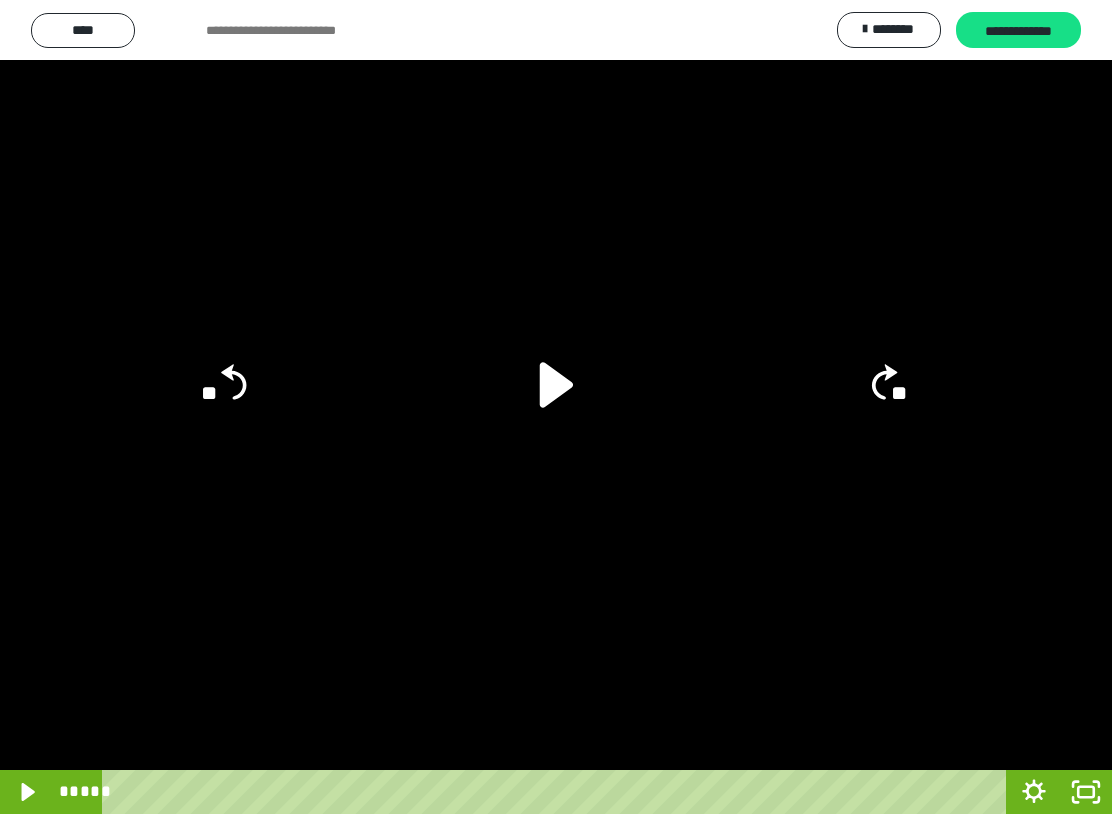 click 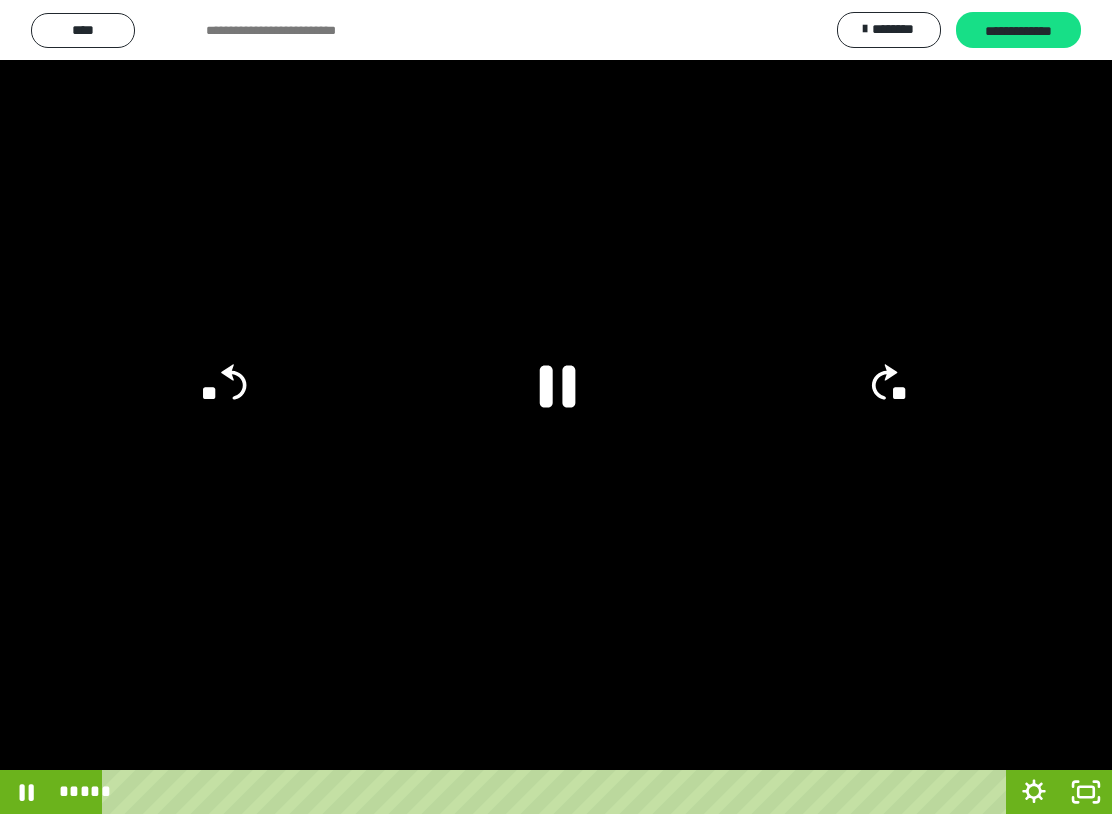 click 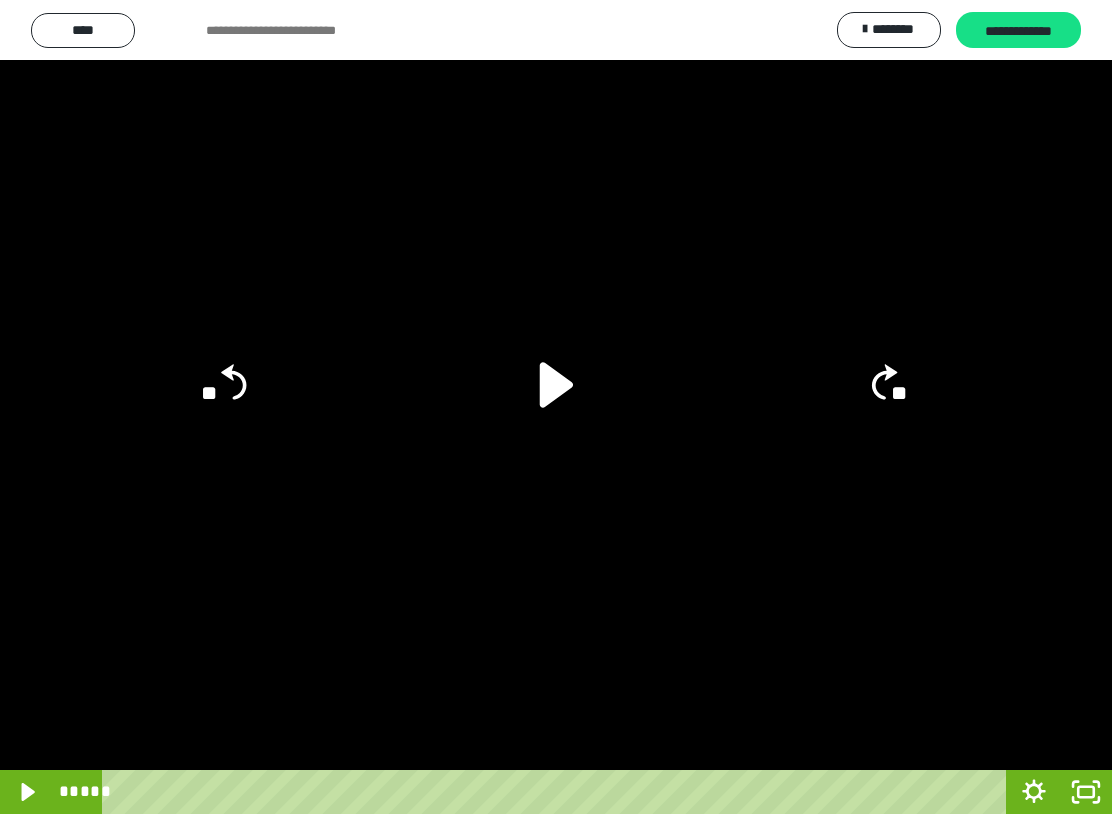 click 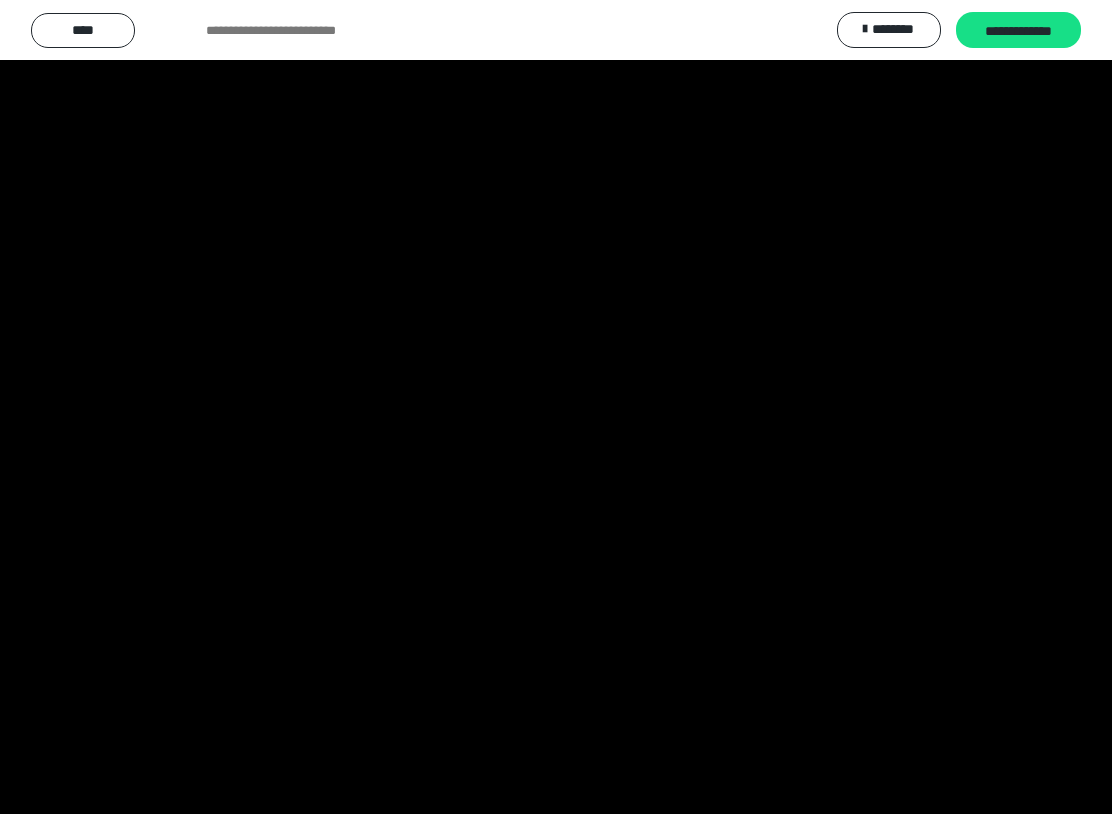 click at bounding box center [556, 407] 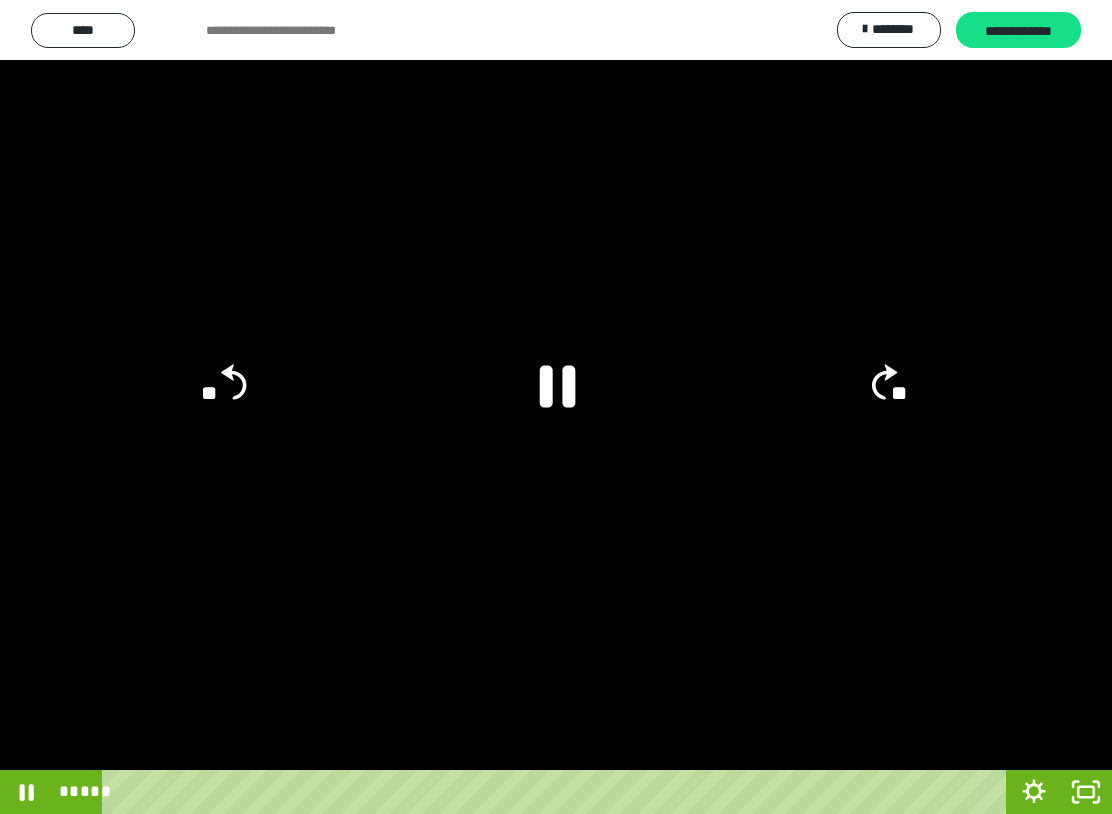 click 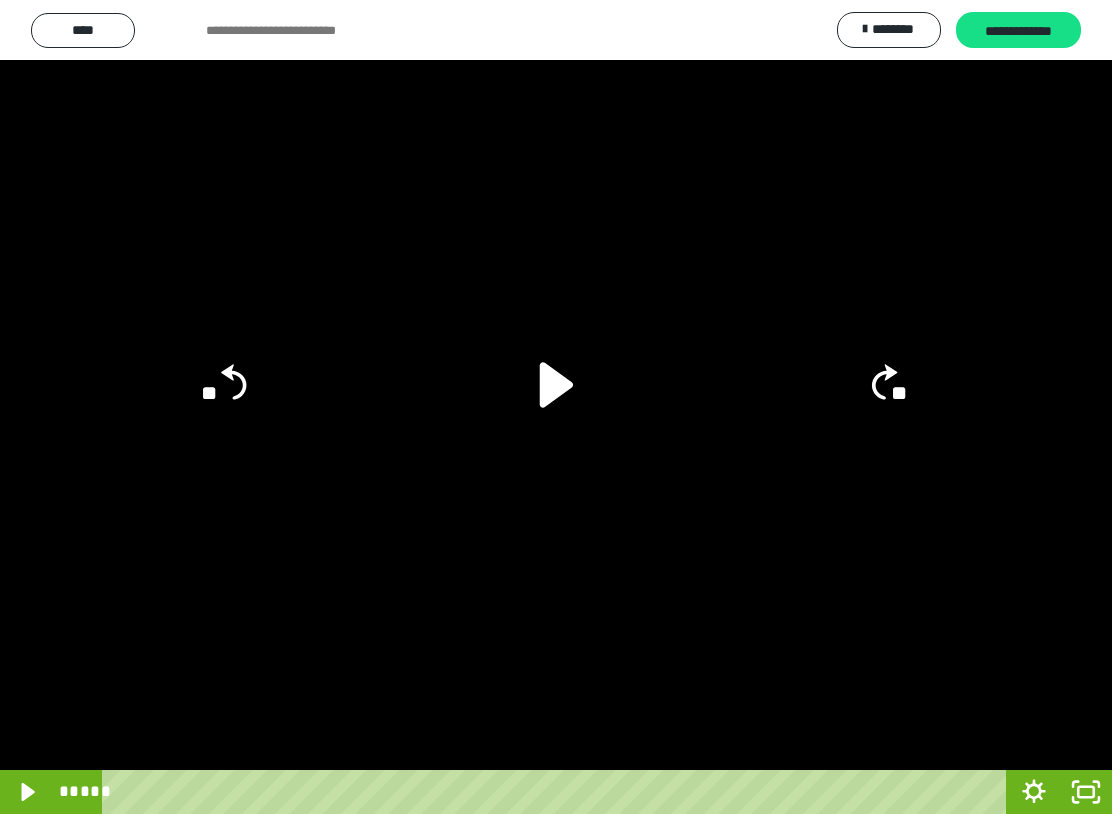 click 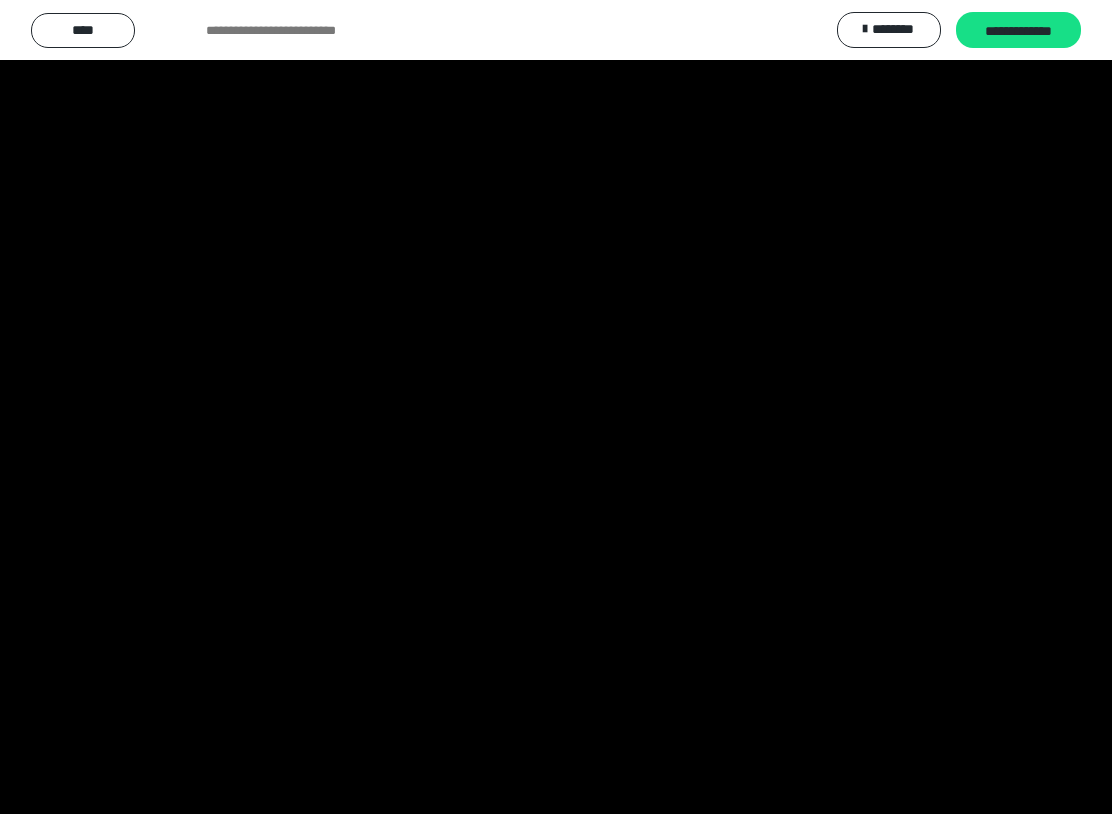 click at bounding box center (556, 407) 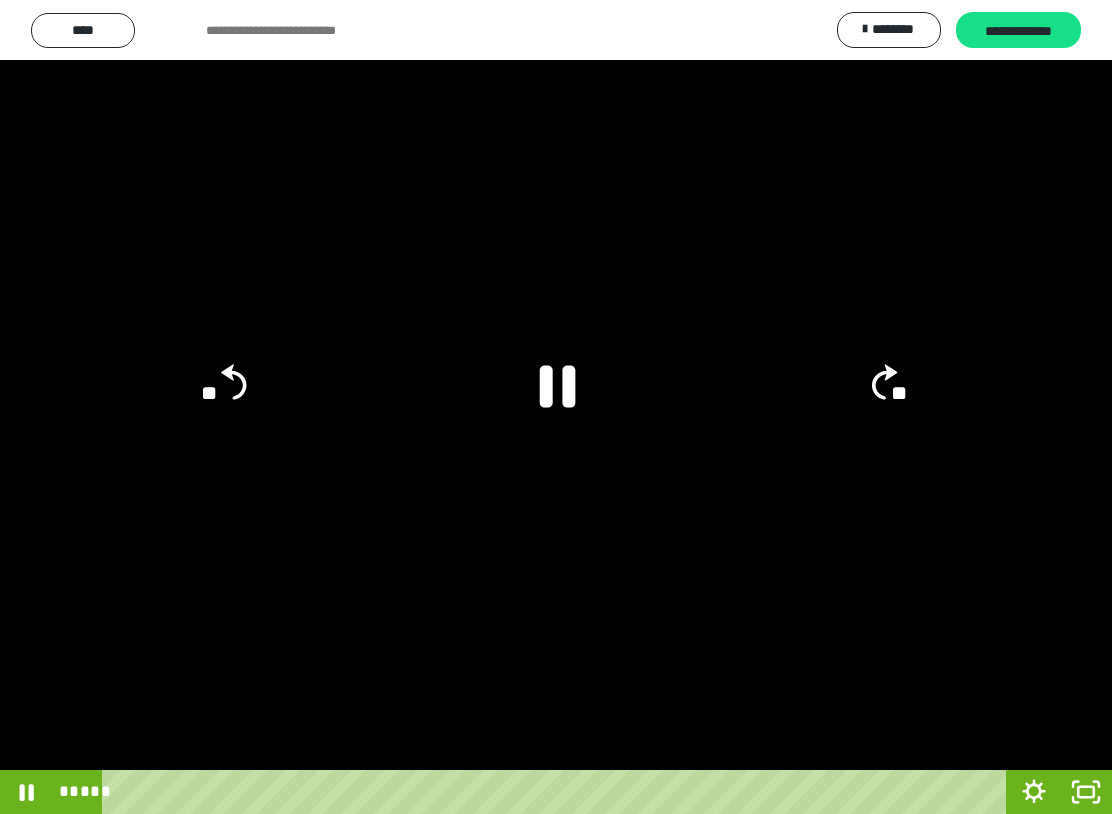 click on "**" 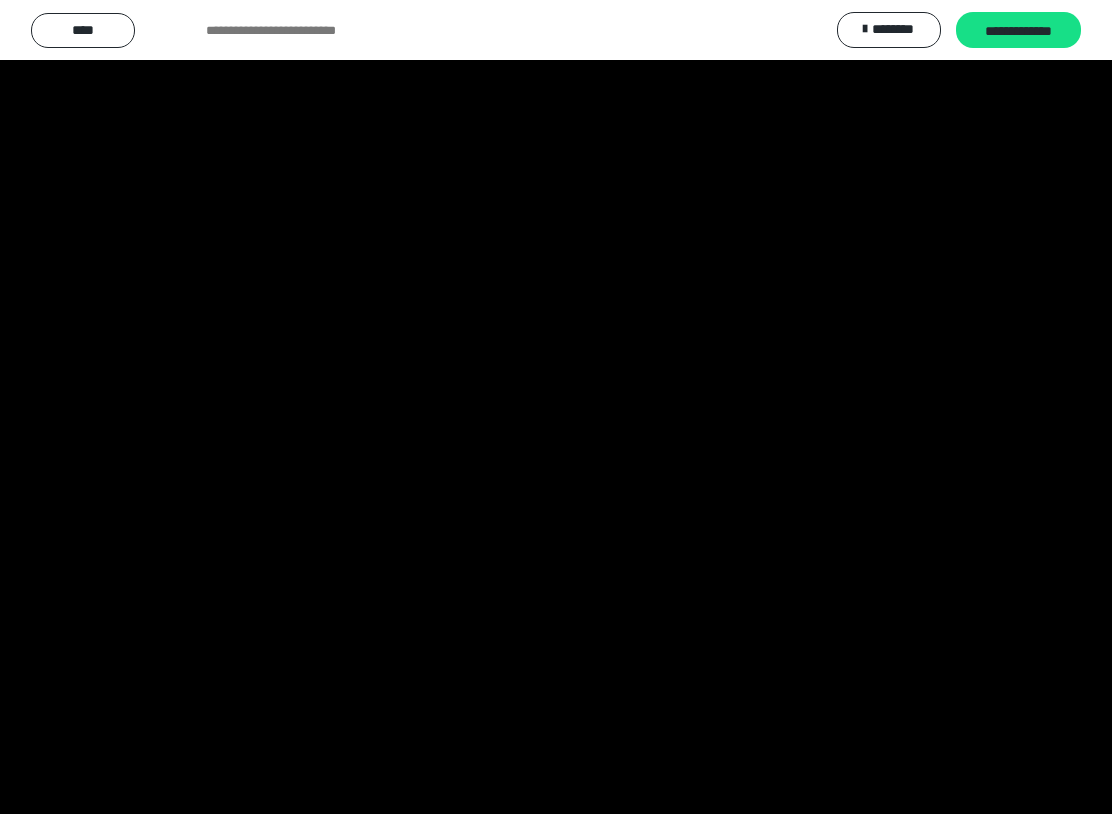 click at bounding box center [556, 407] 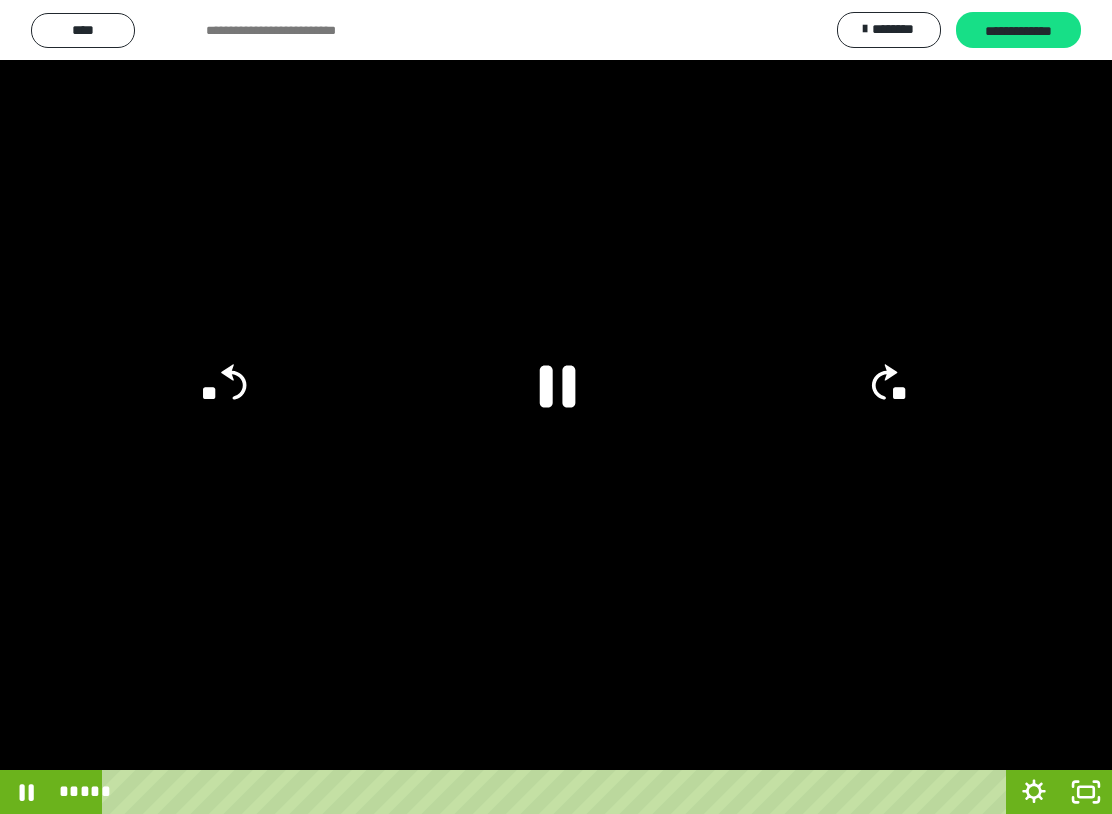 click 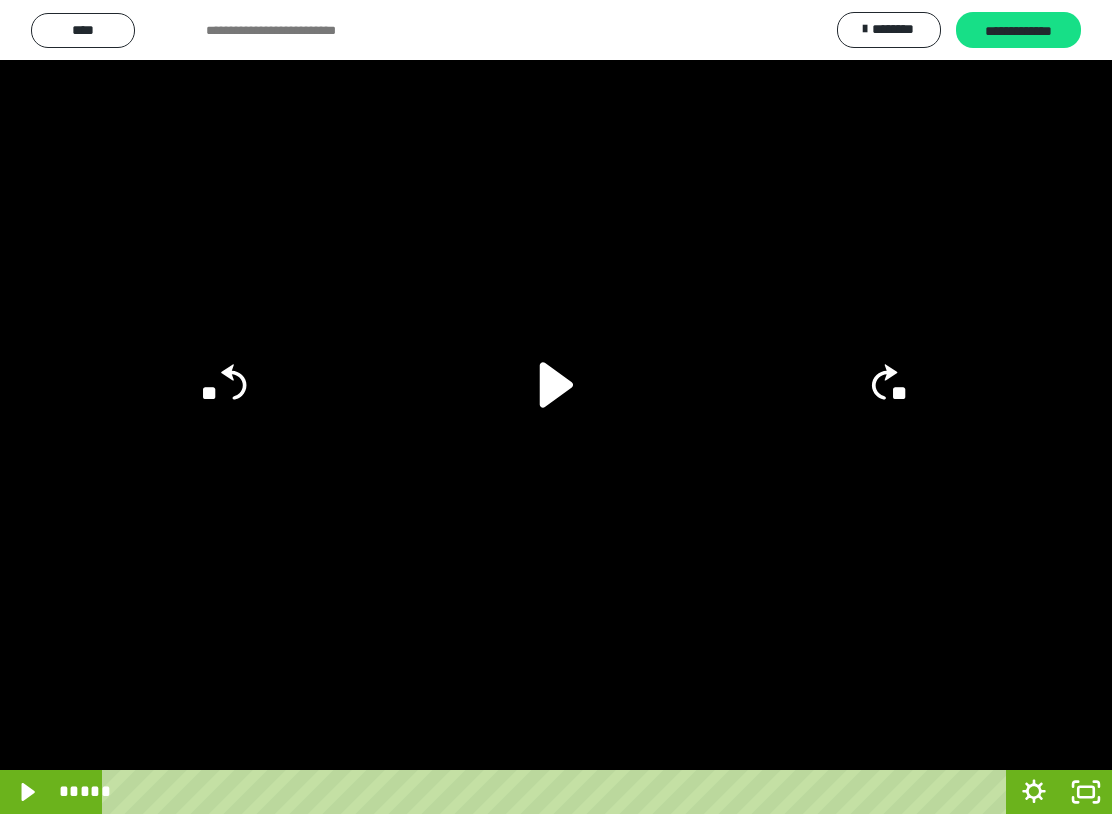 click on "**" 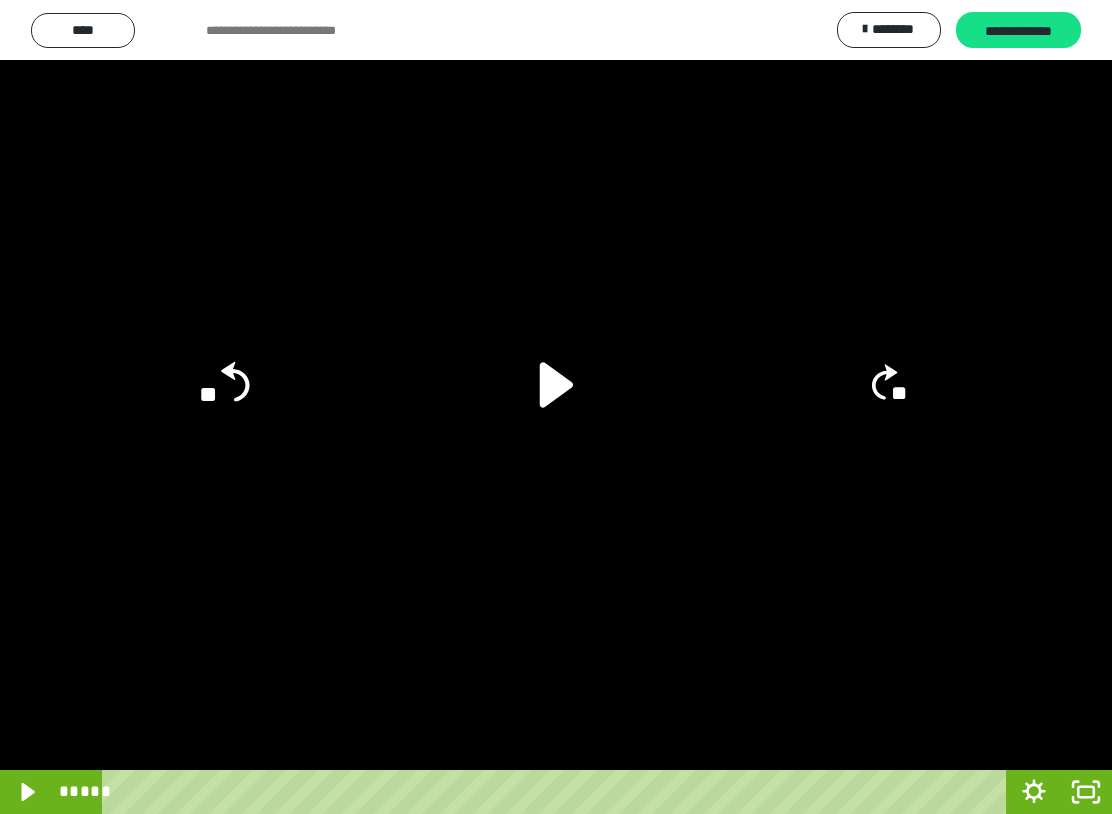 click on "**" 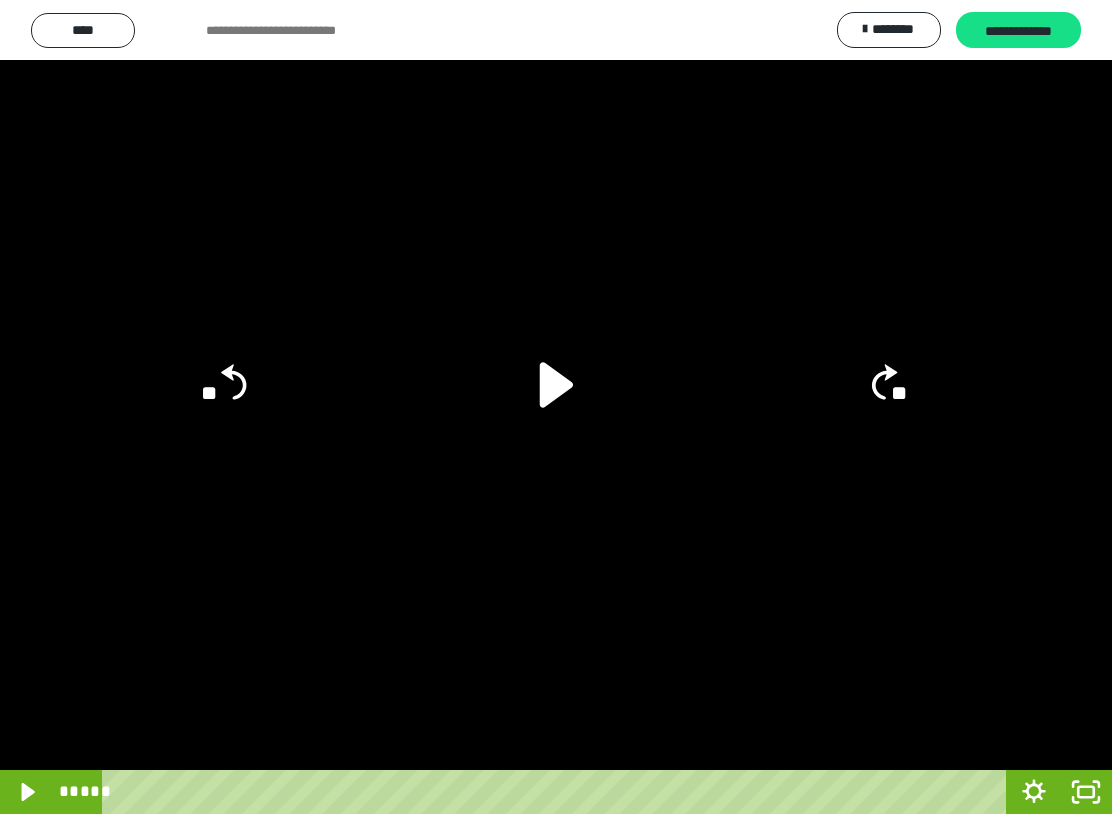click on "**" 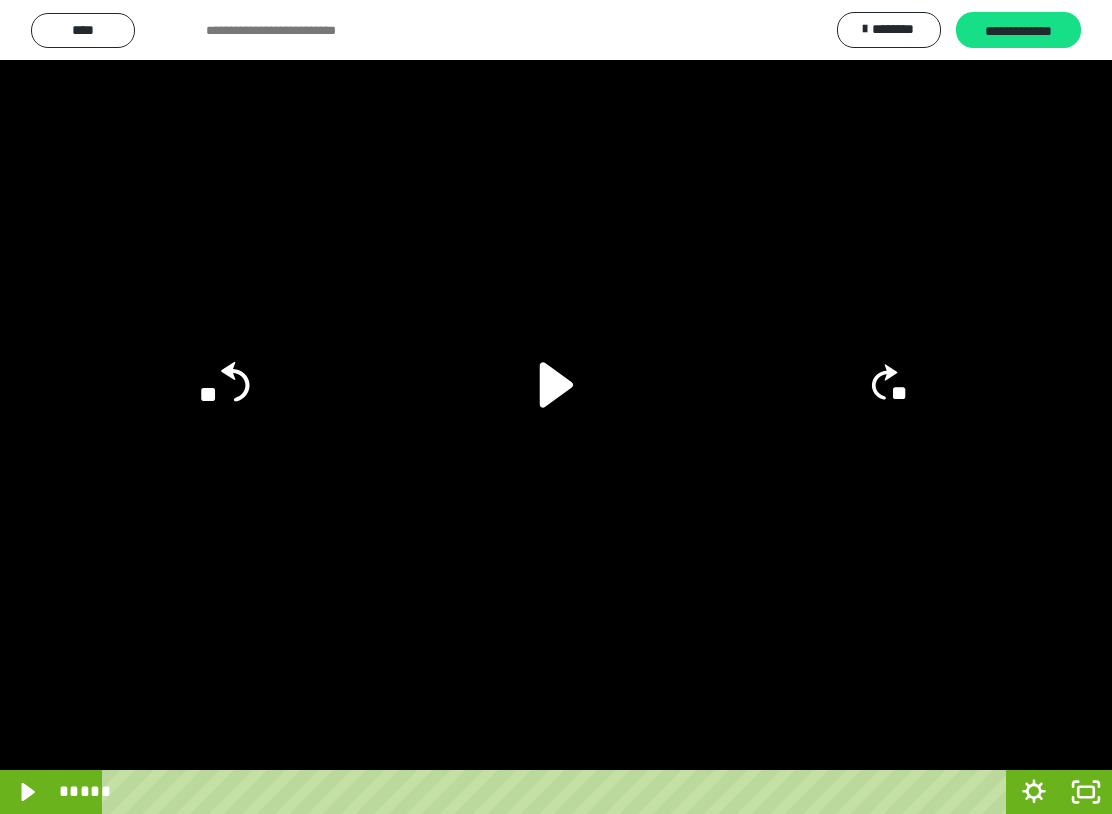 click on "**" 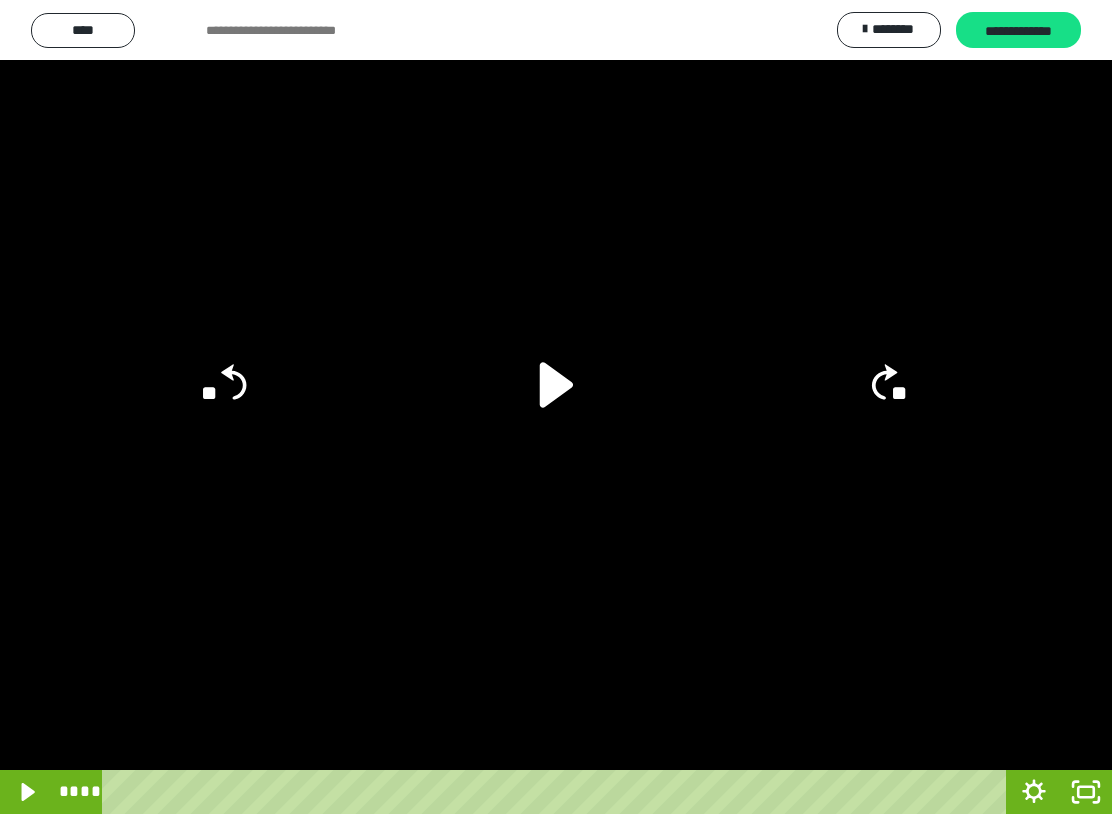 click on "**" 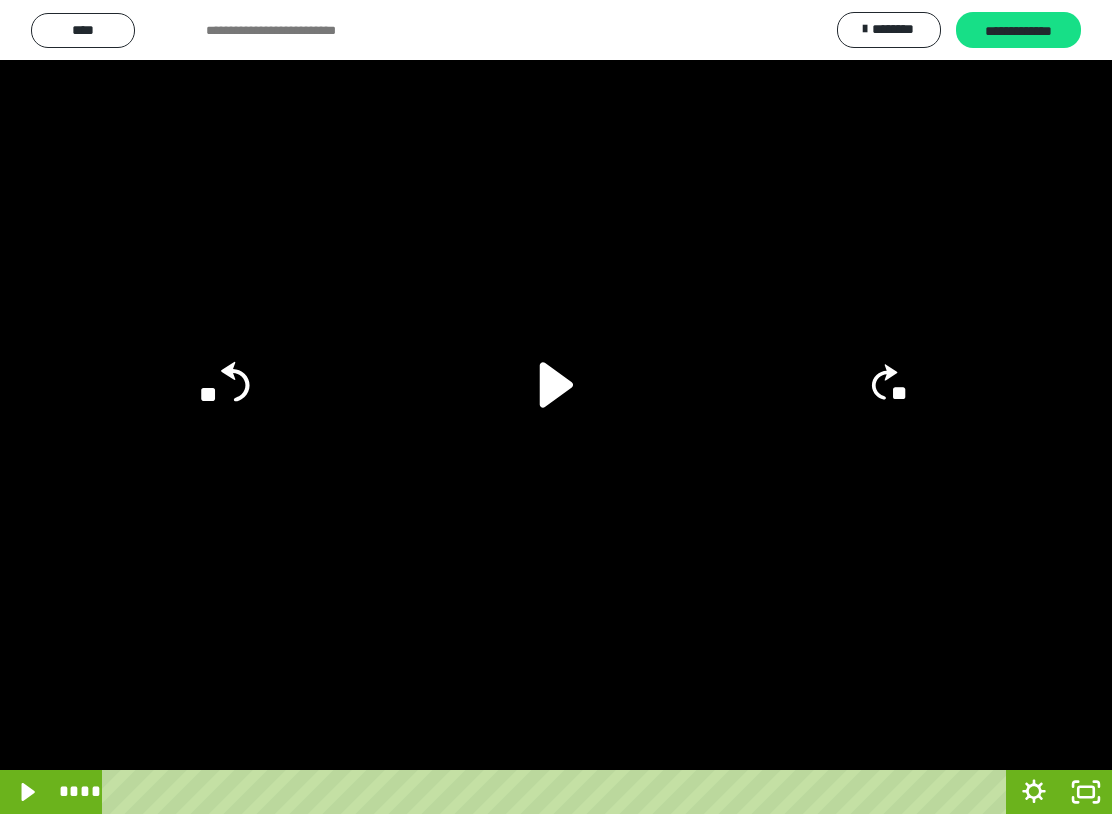 click on "**" 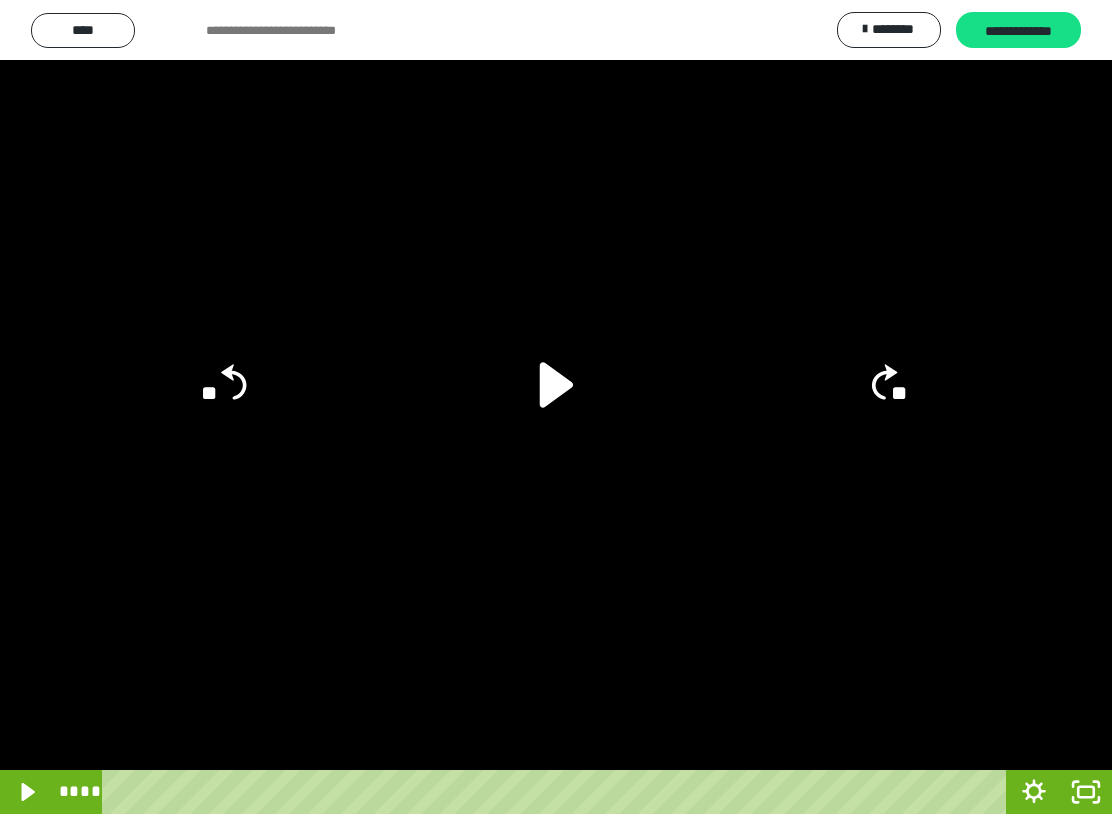 click on "**" 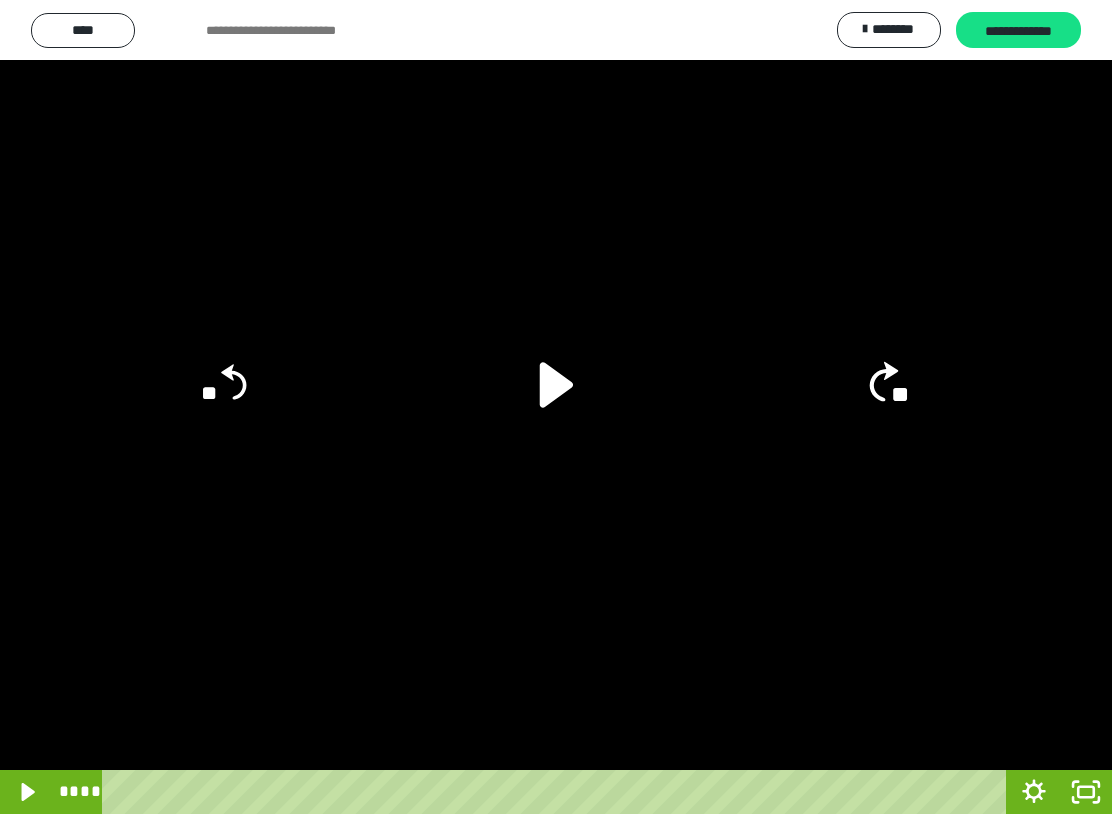 click on "**" 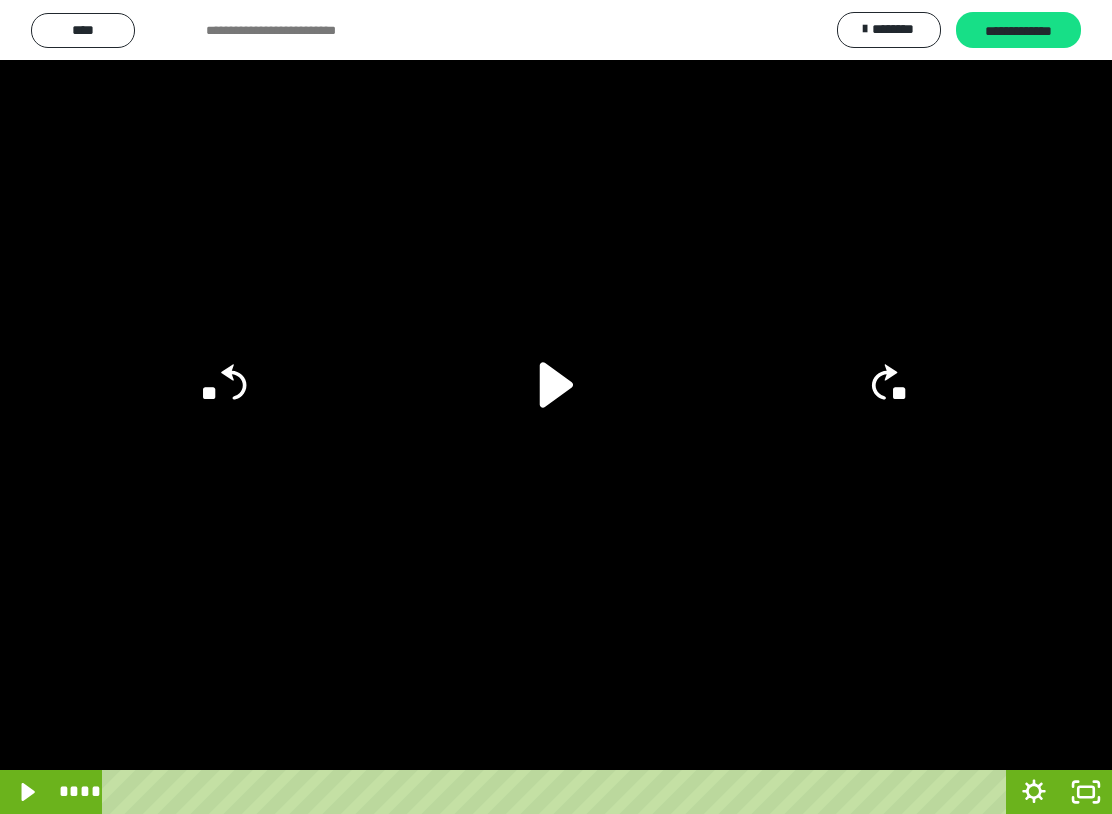 click on "**" 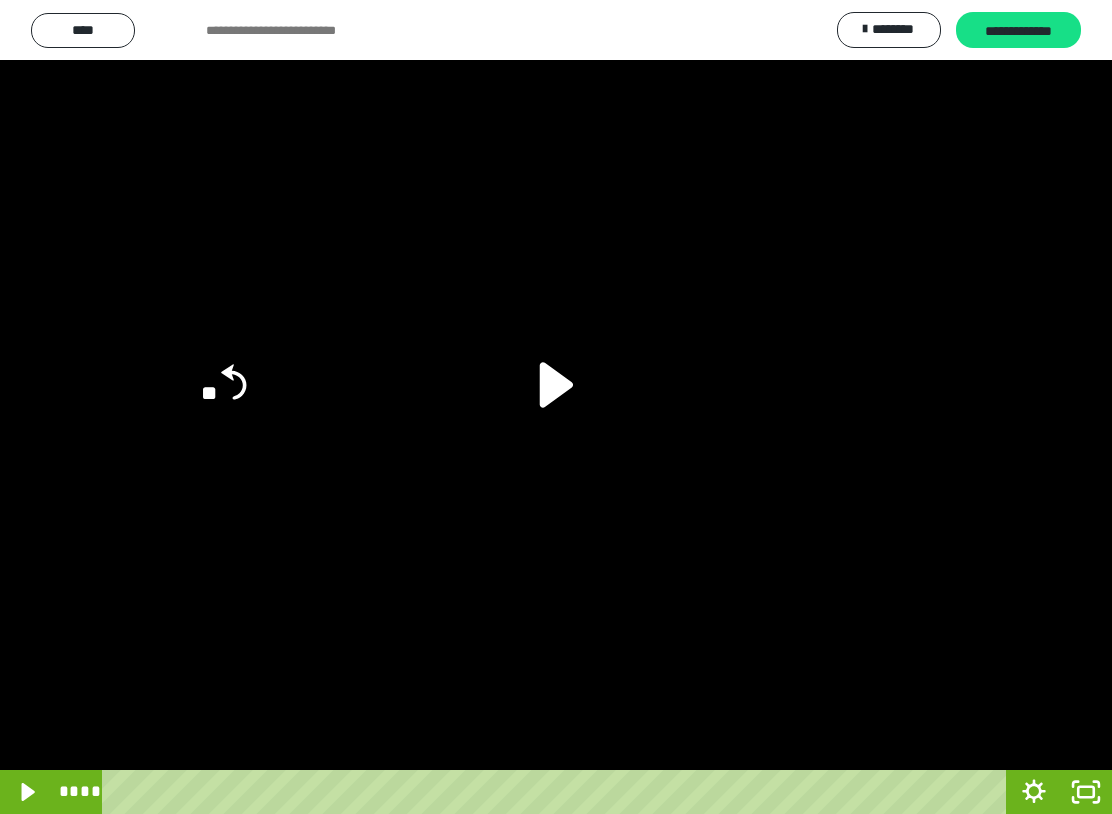 click 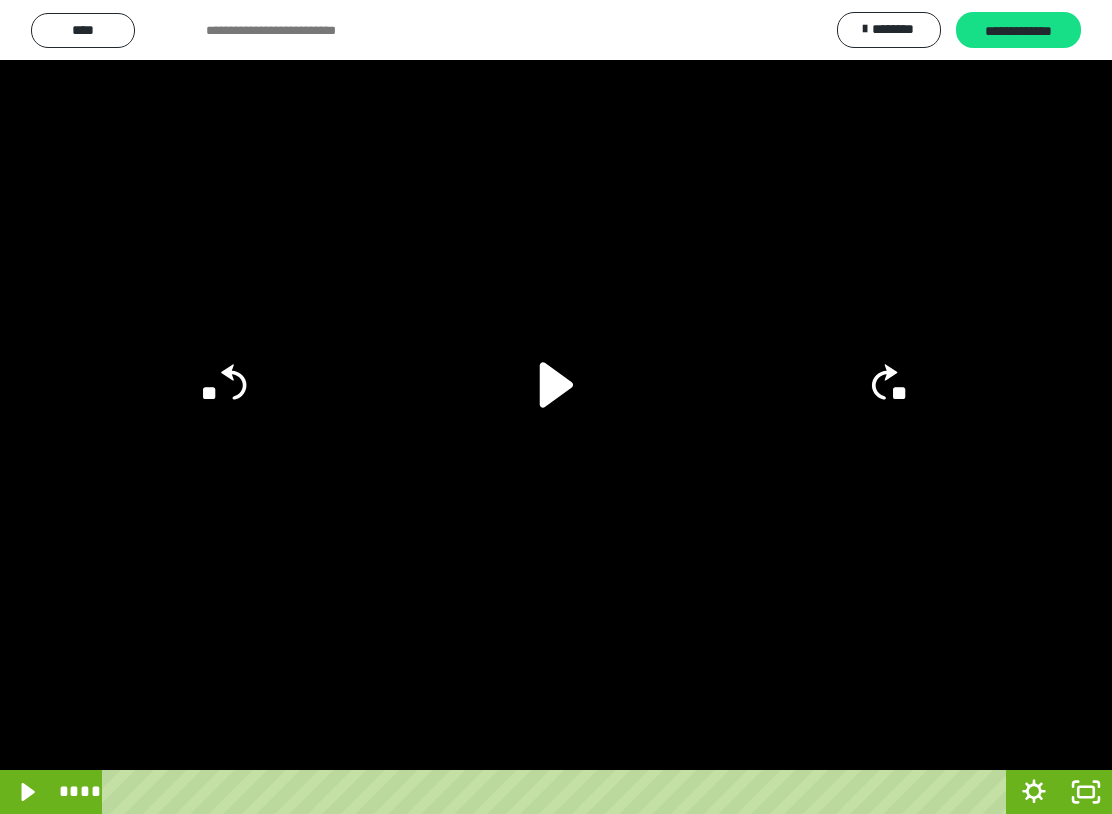 click on "**" 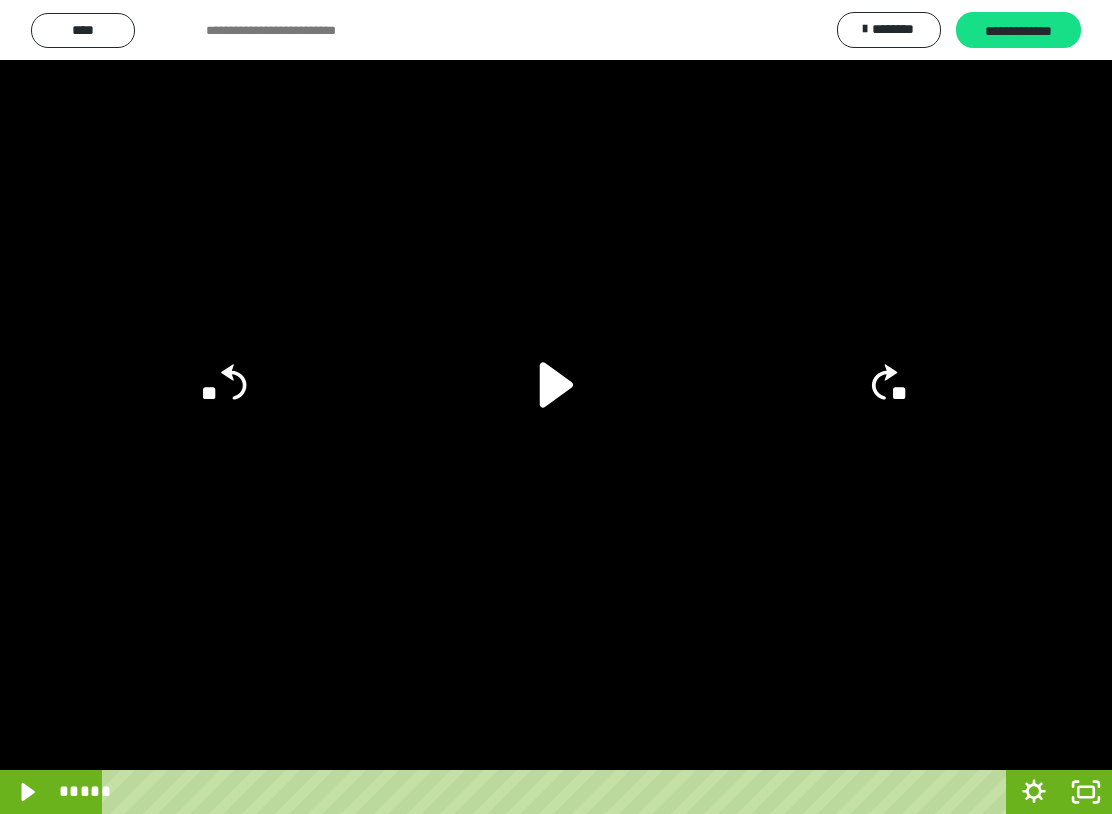 click on "**" 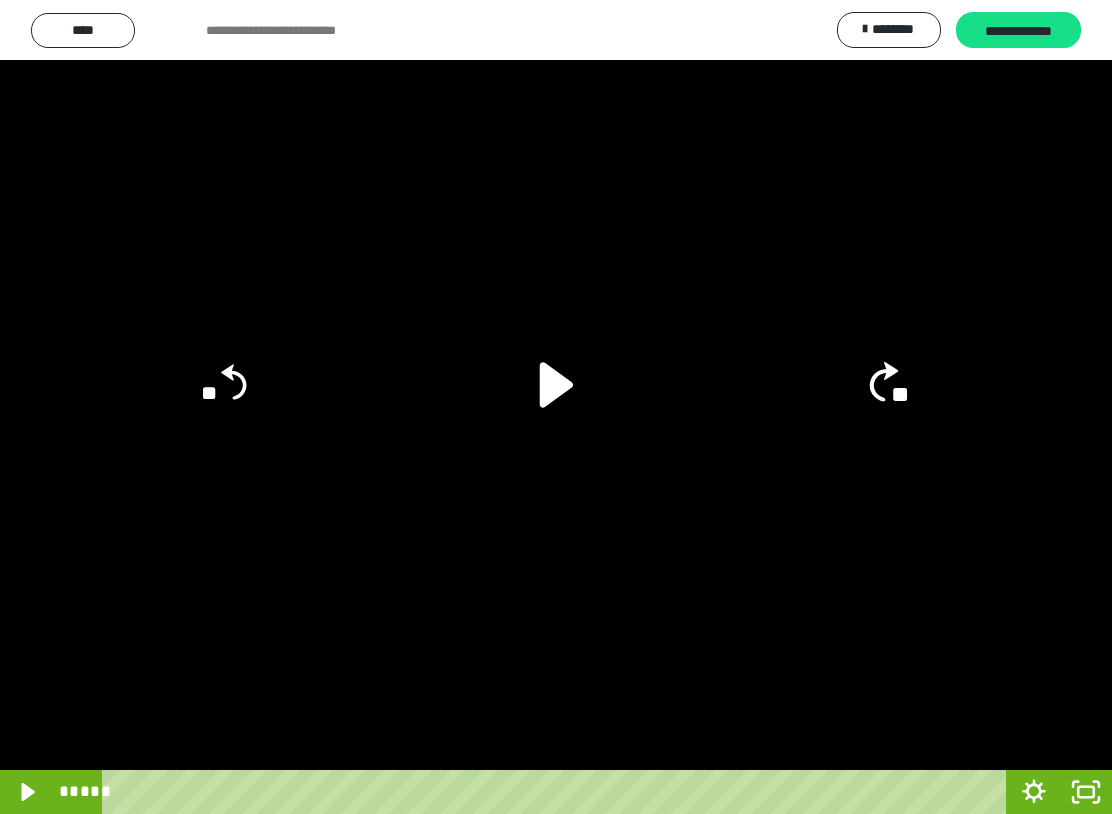 click on "**" 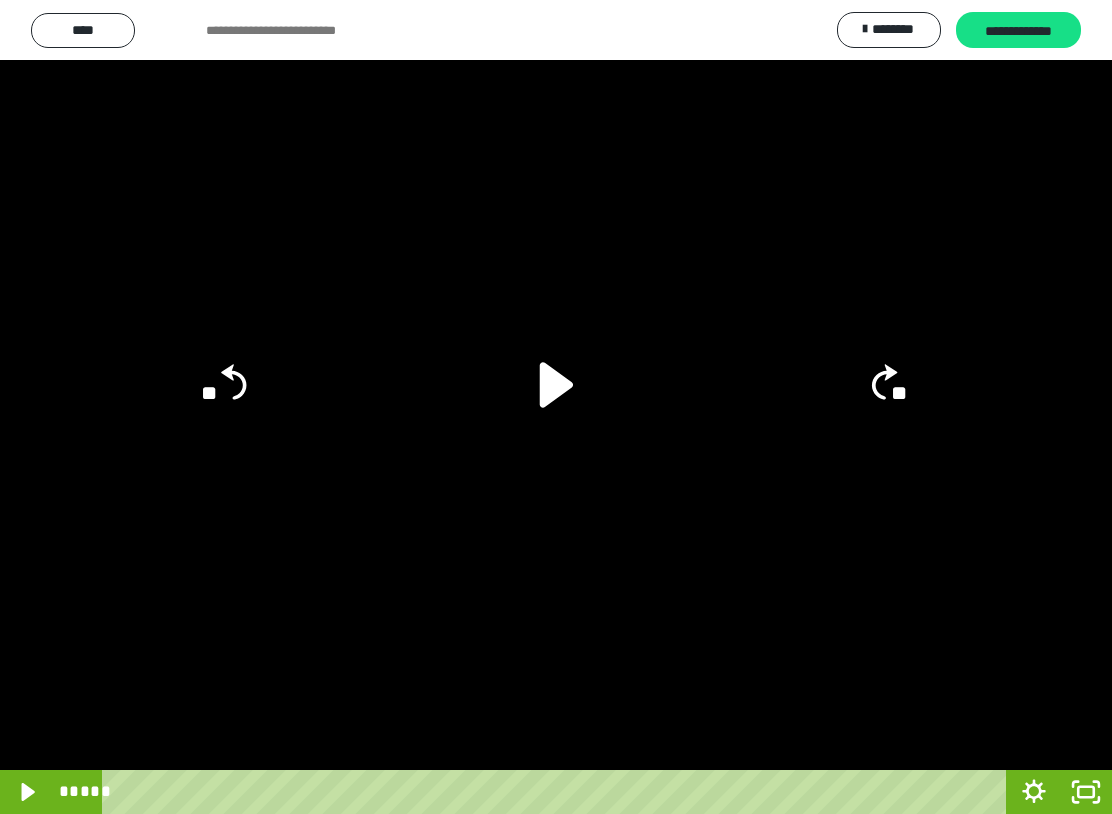 click on "**" 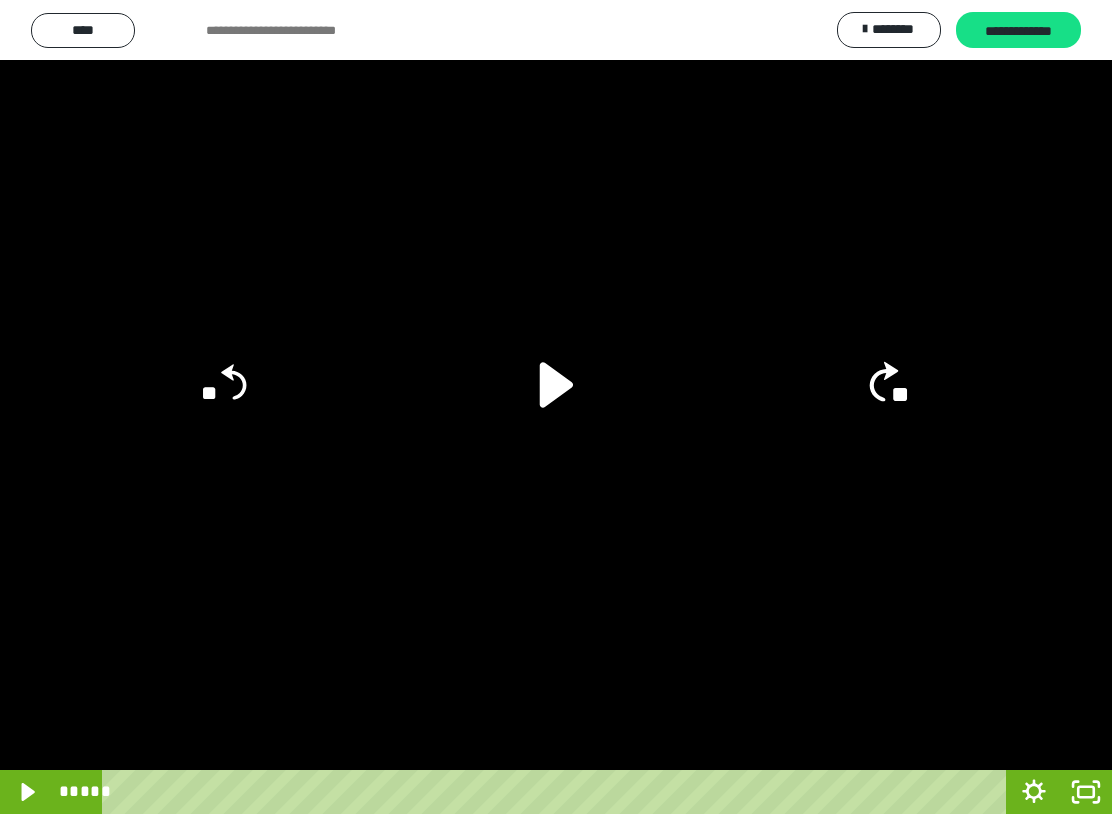 click on "**" 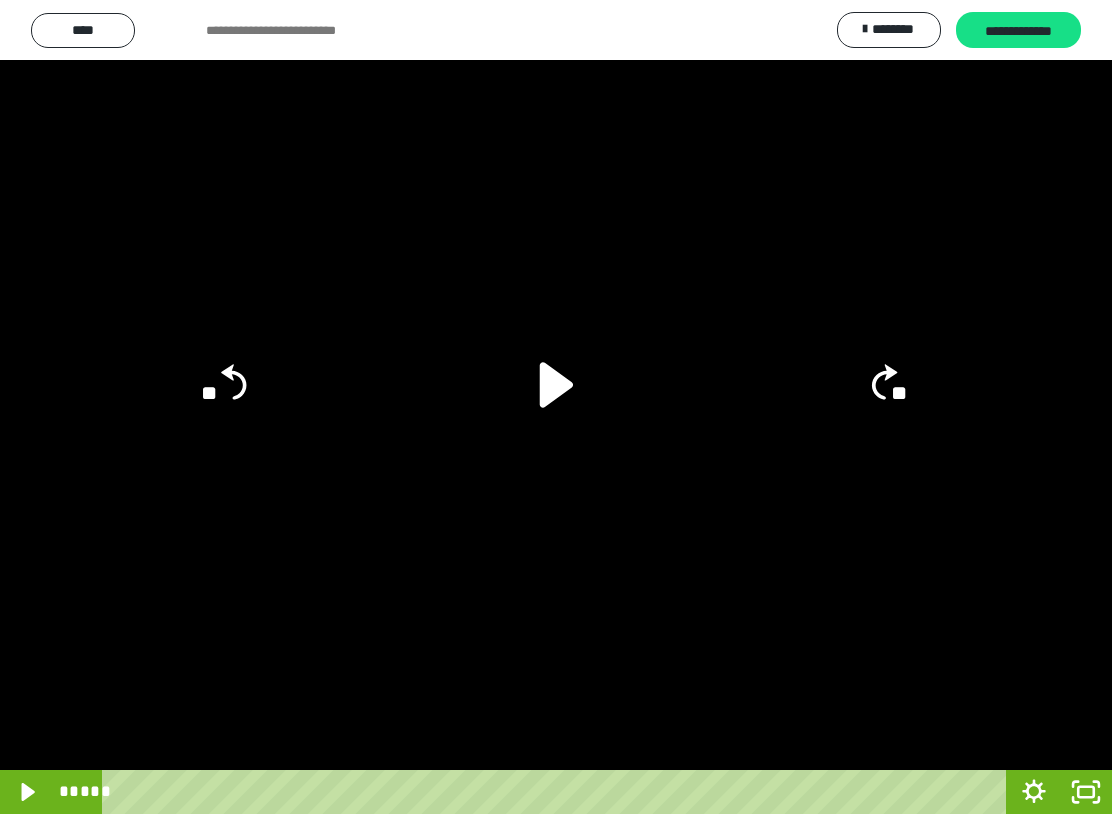 click 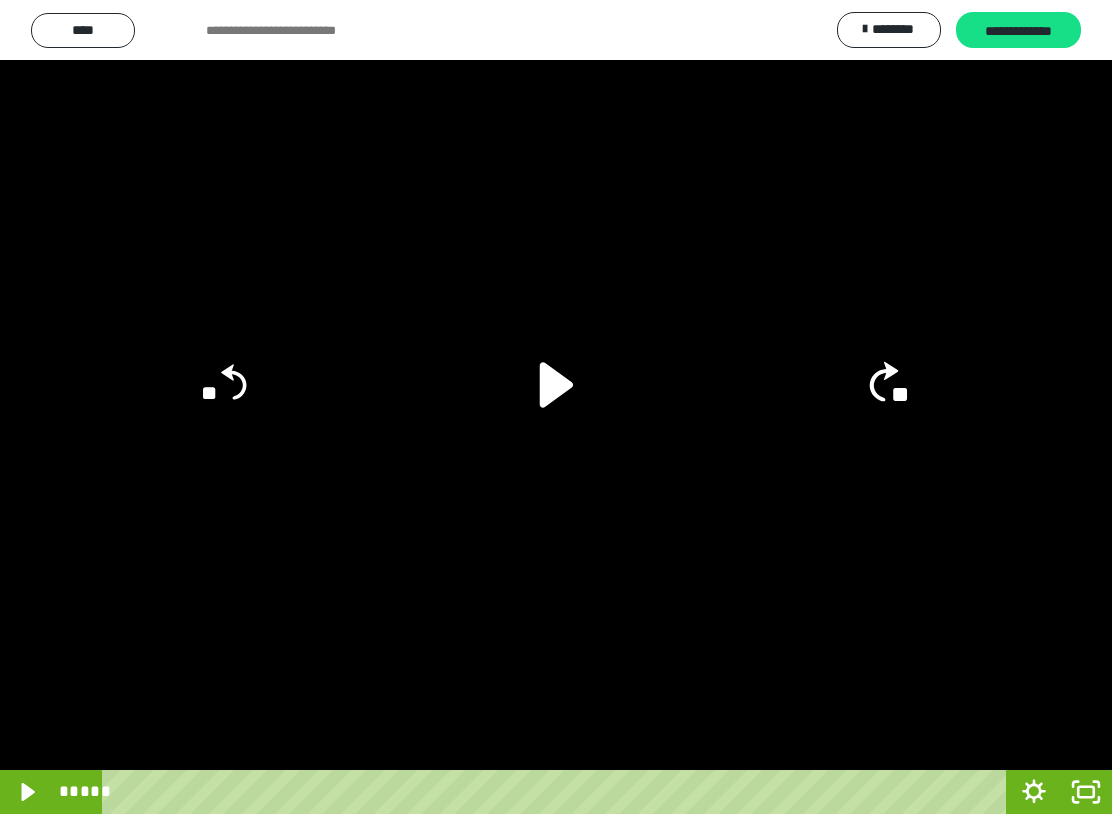 click 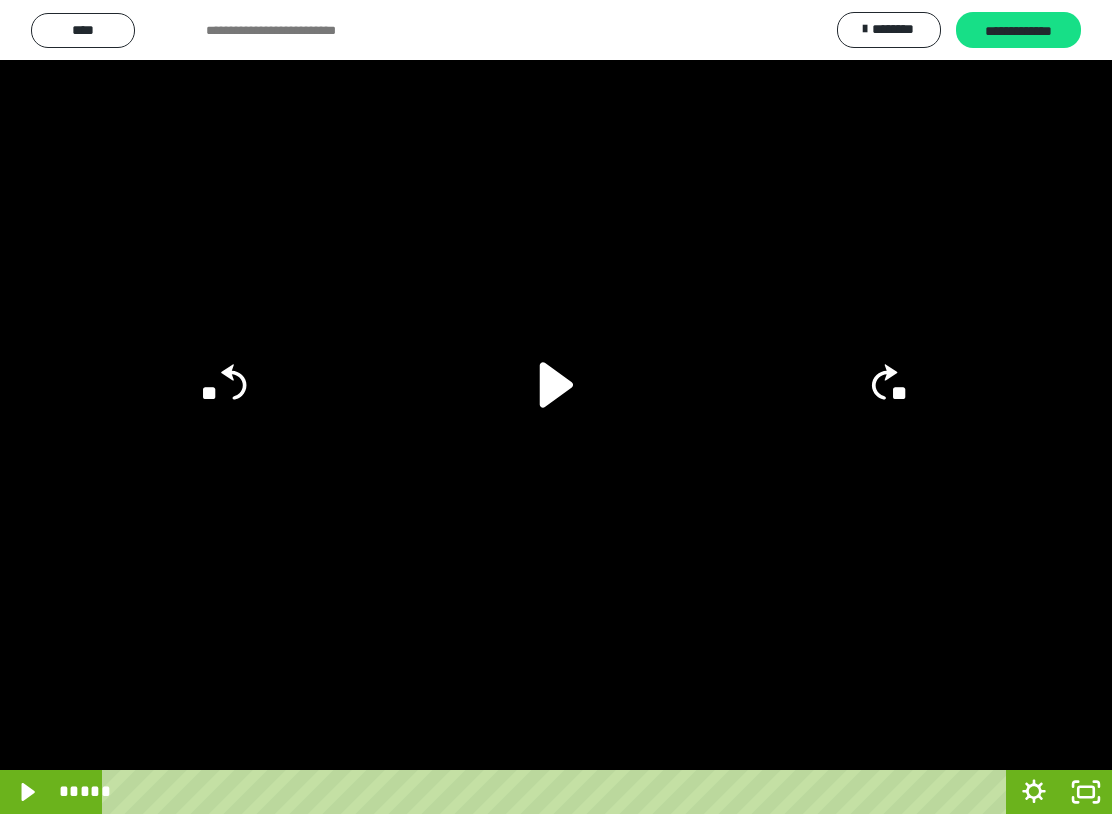 click on "**" 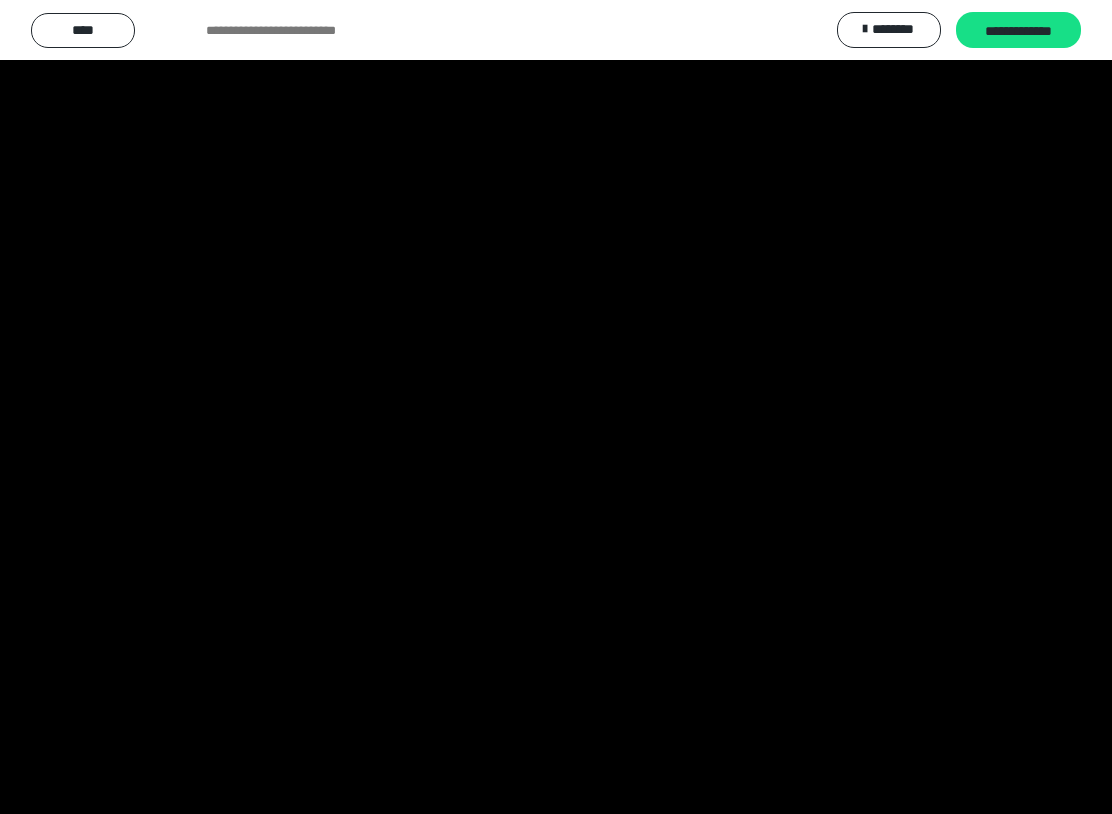 click at bounding box center [556, 407] 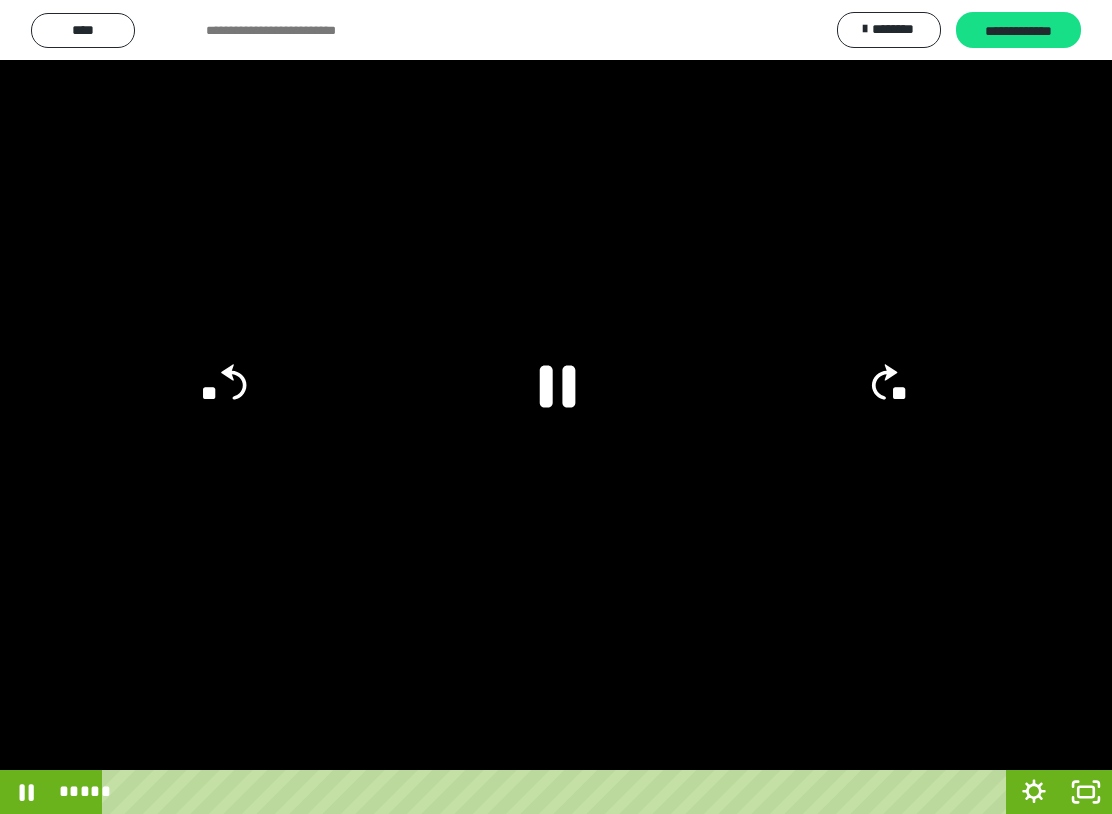 click 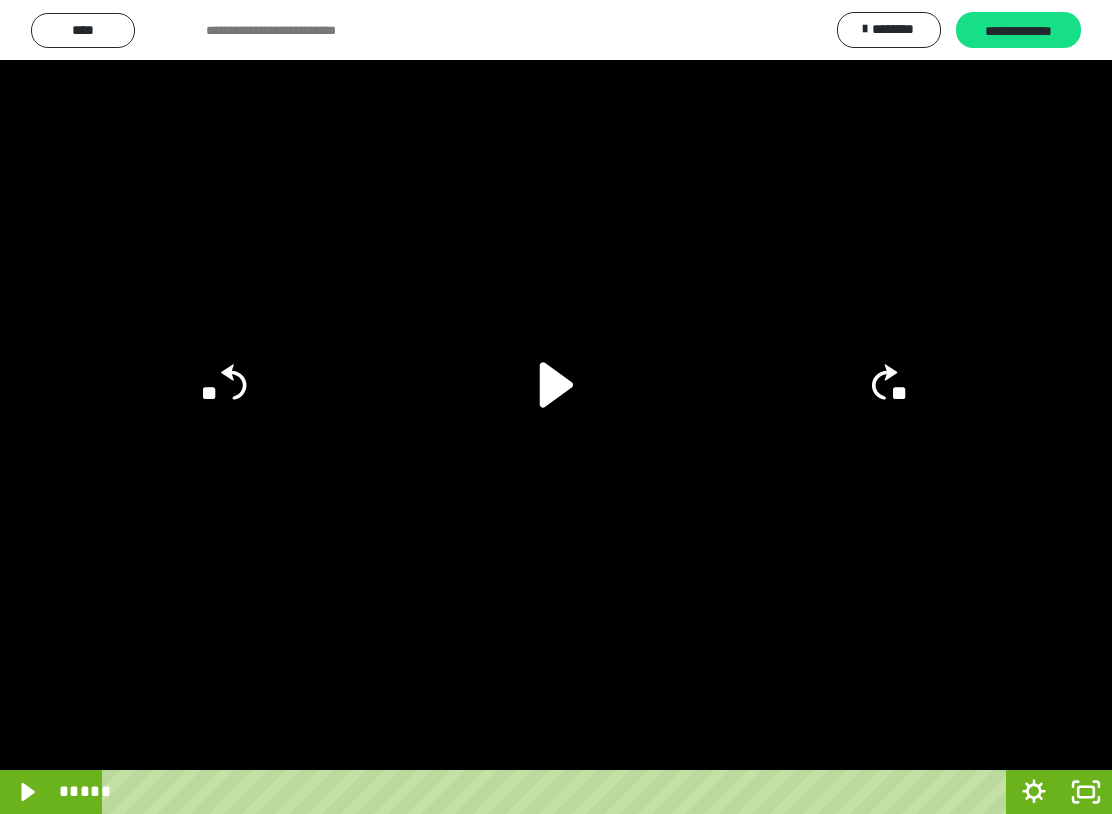 click at bounding box center [556, 407] 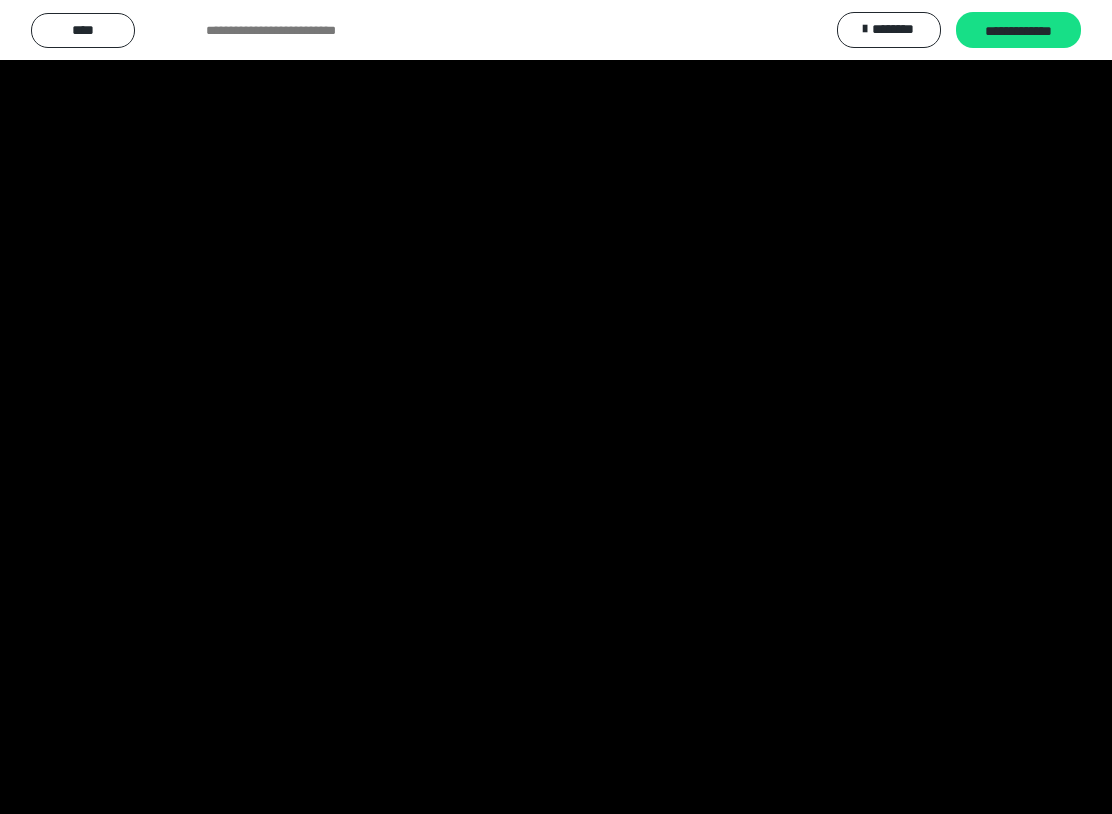 click at bounding box center [556, 407] 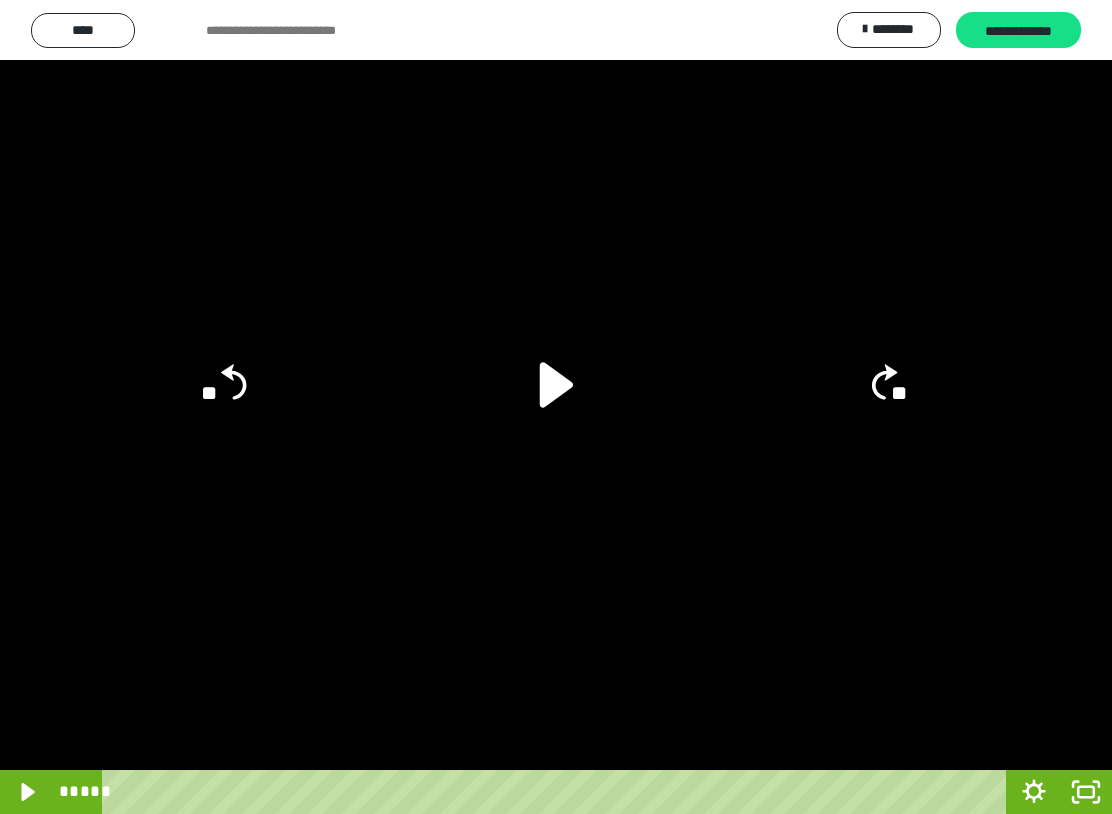 click 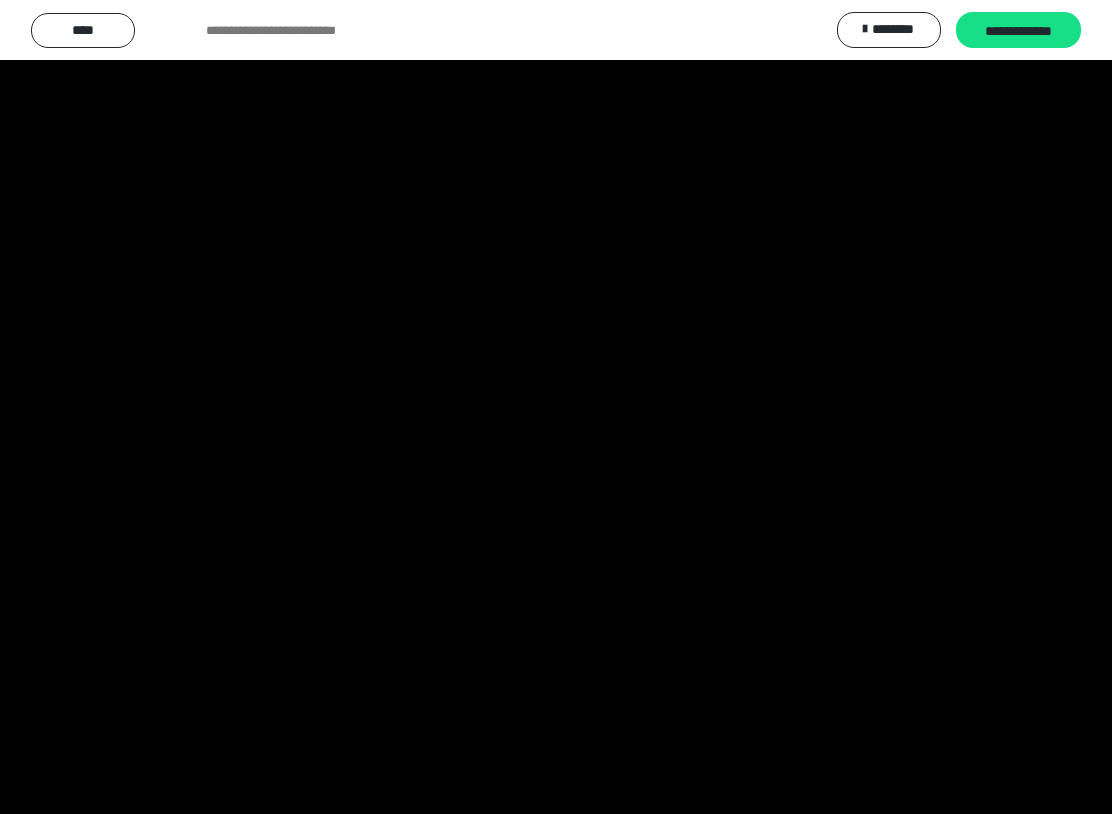 click at bounding box center [556, 407] 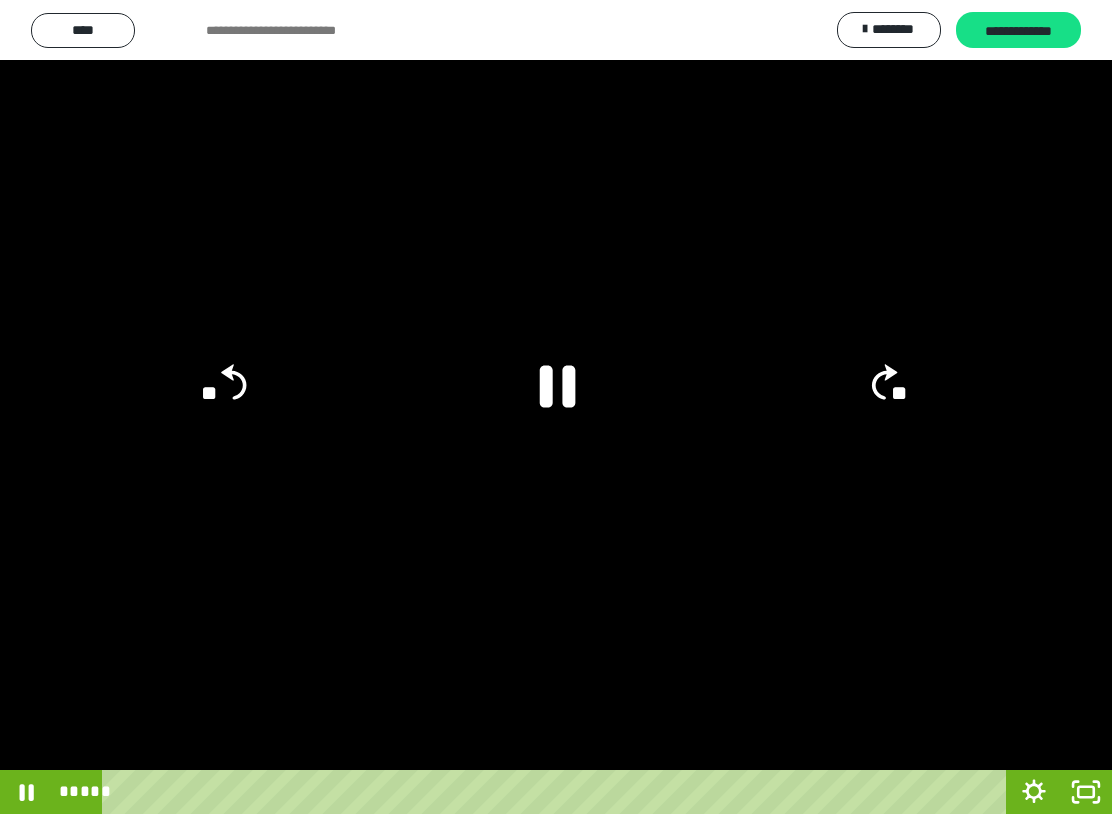 click on "**" 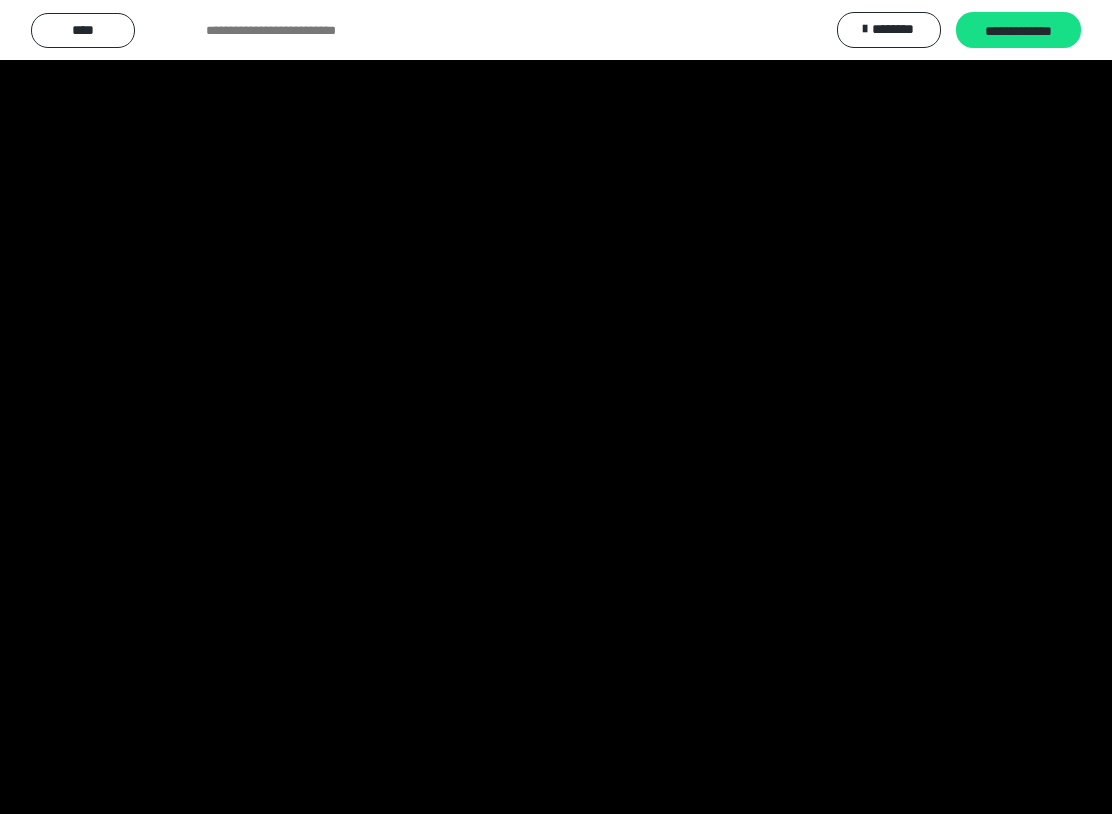 click at bounding box center [556, 407] 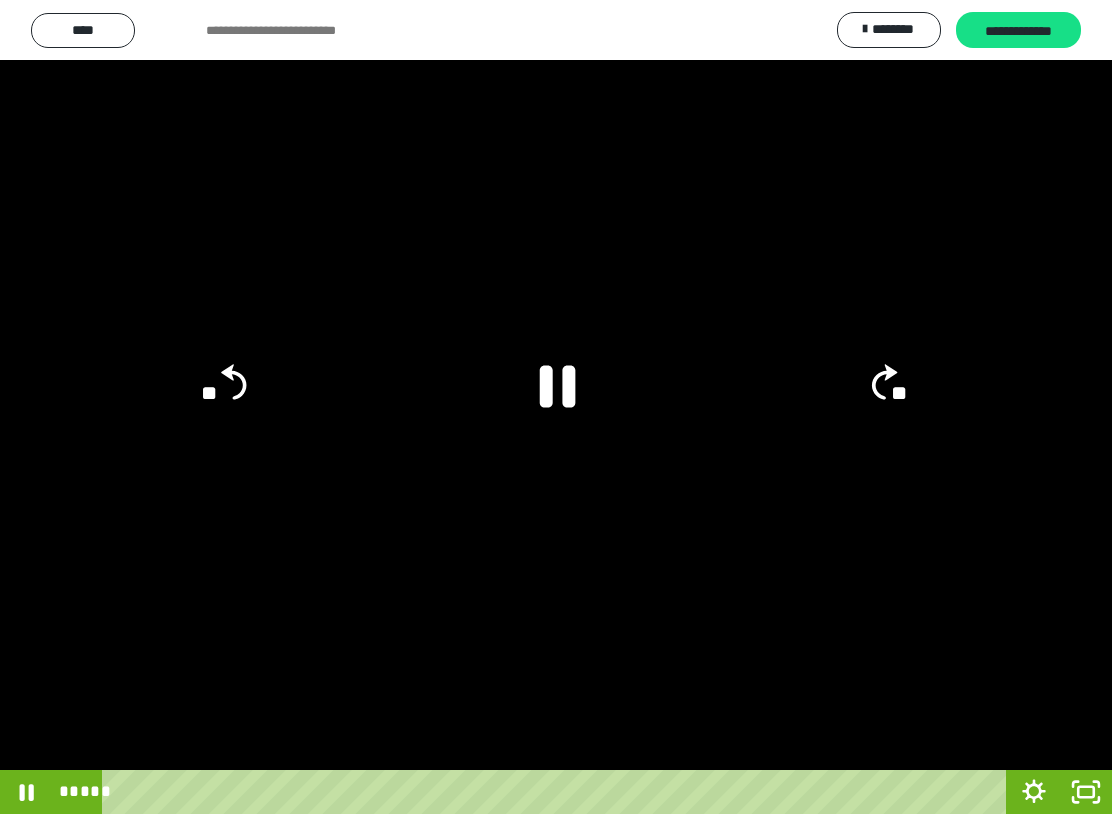 click 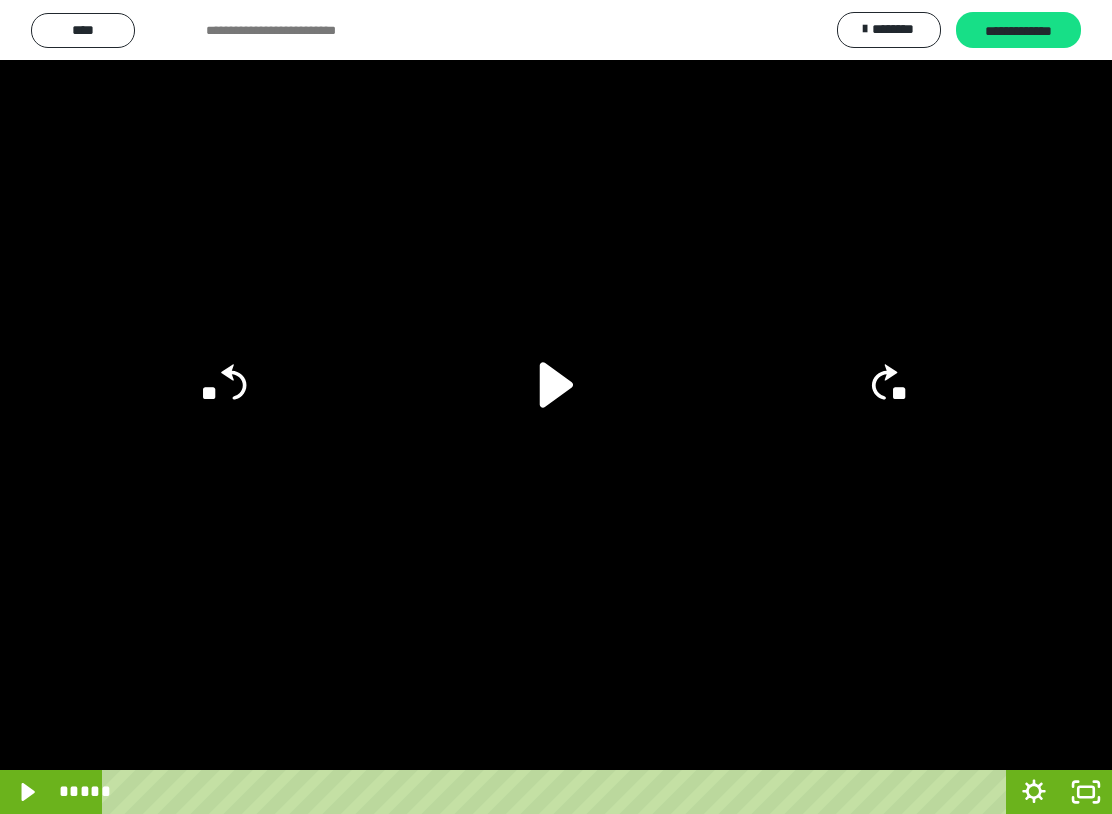 click at bounding box center (556, 407) 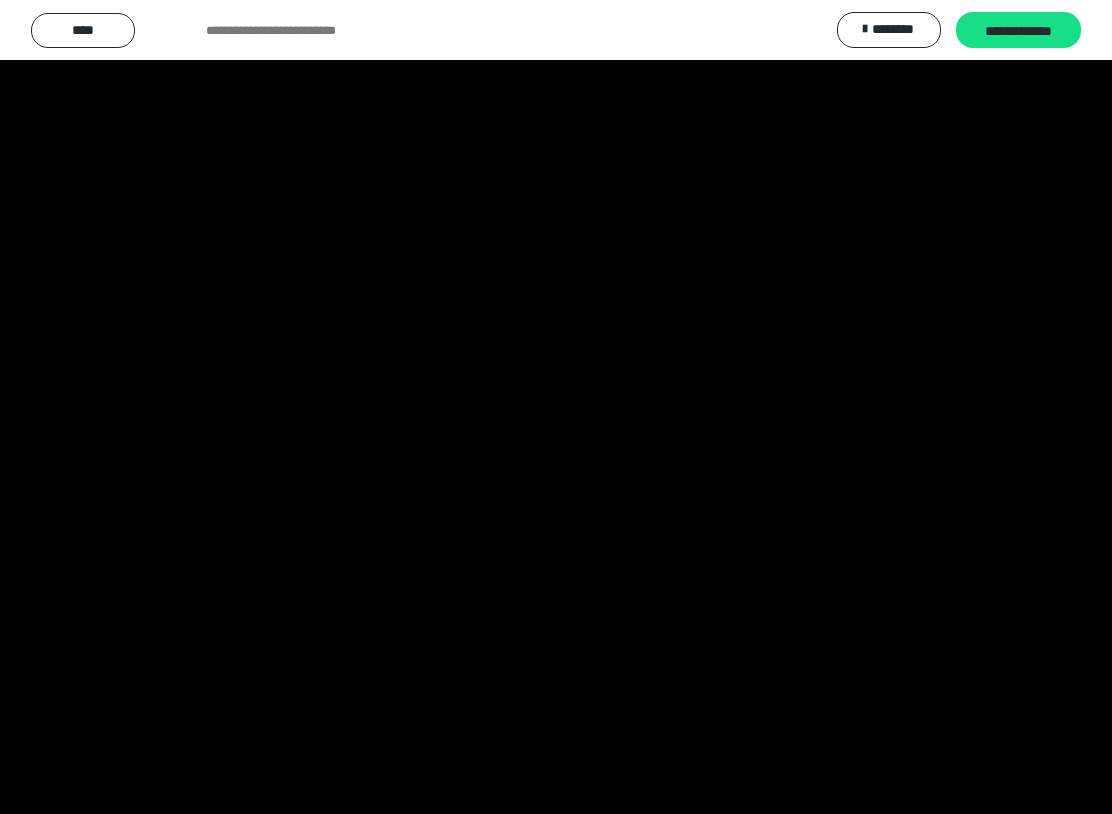 click at bounding box center (556, 407) 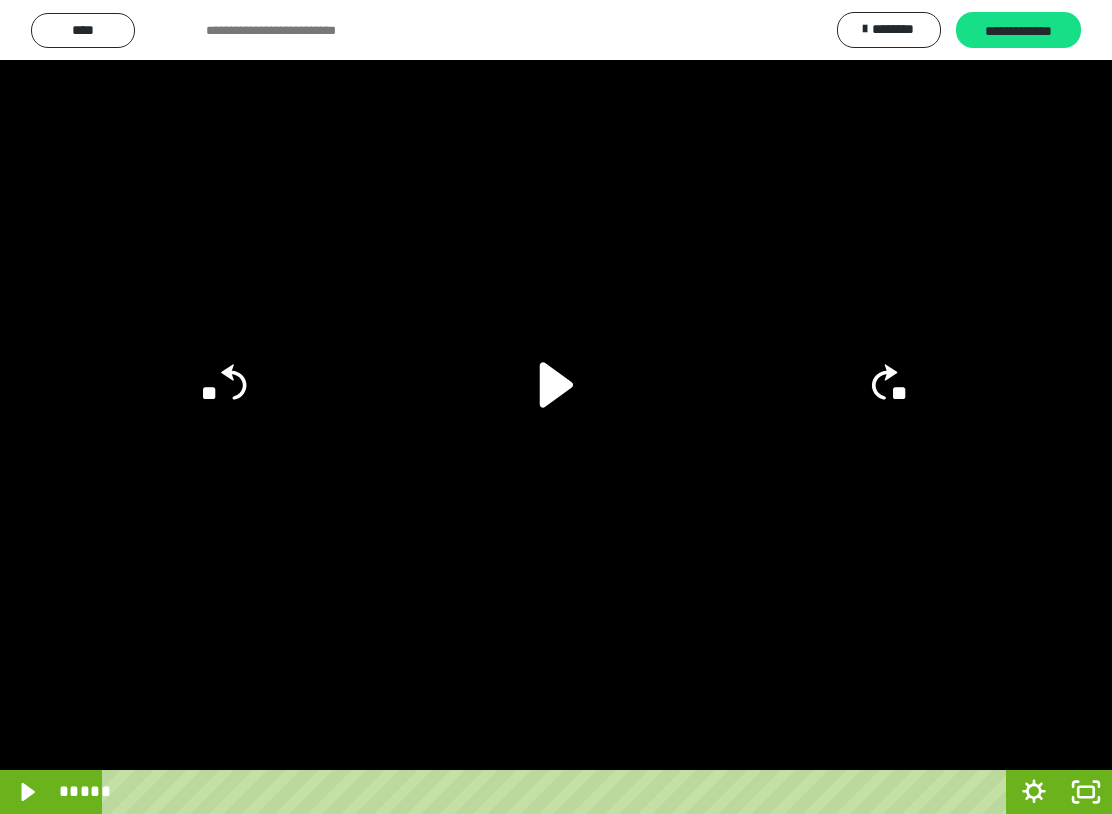 click 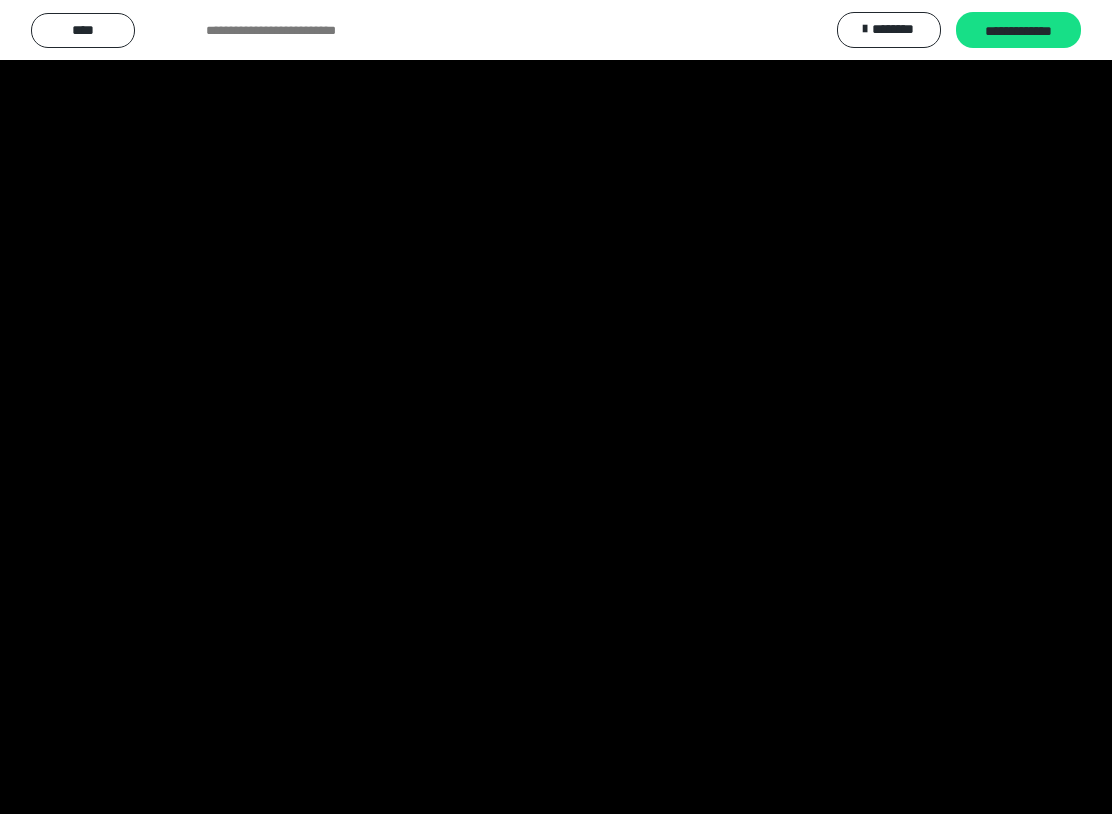 click at bounding box center [556, 407] 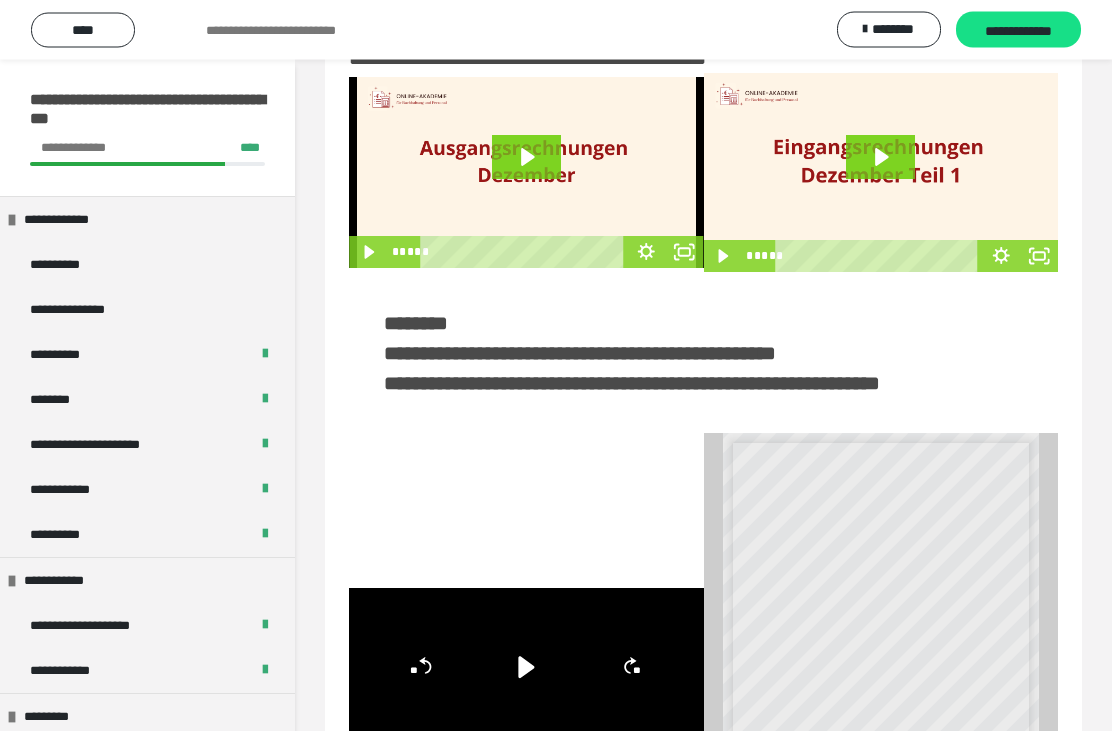 click 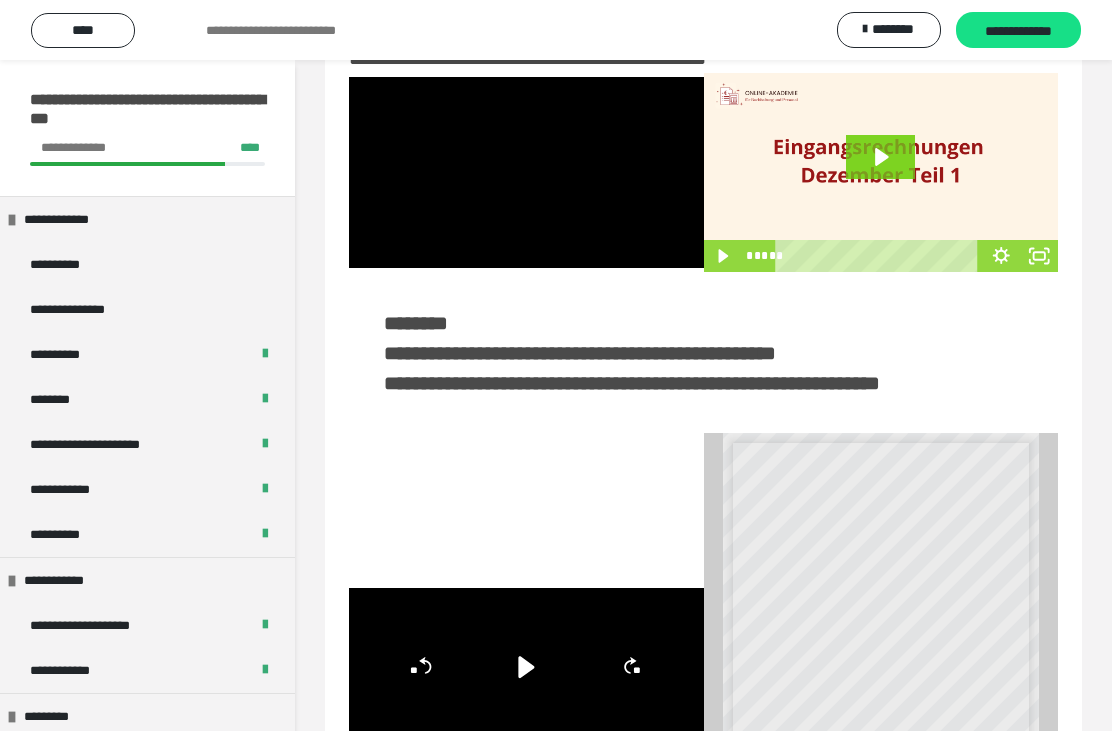 click at bounding box center (526, 172) 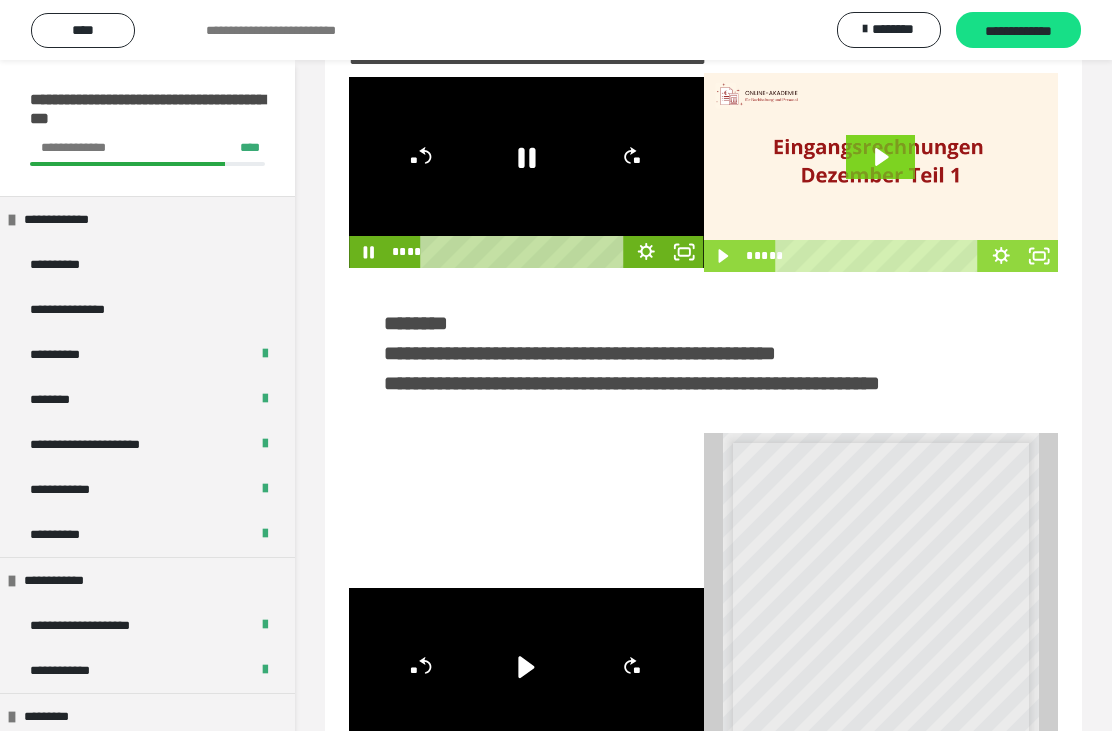 click 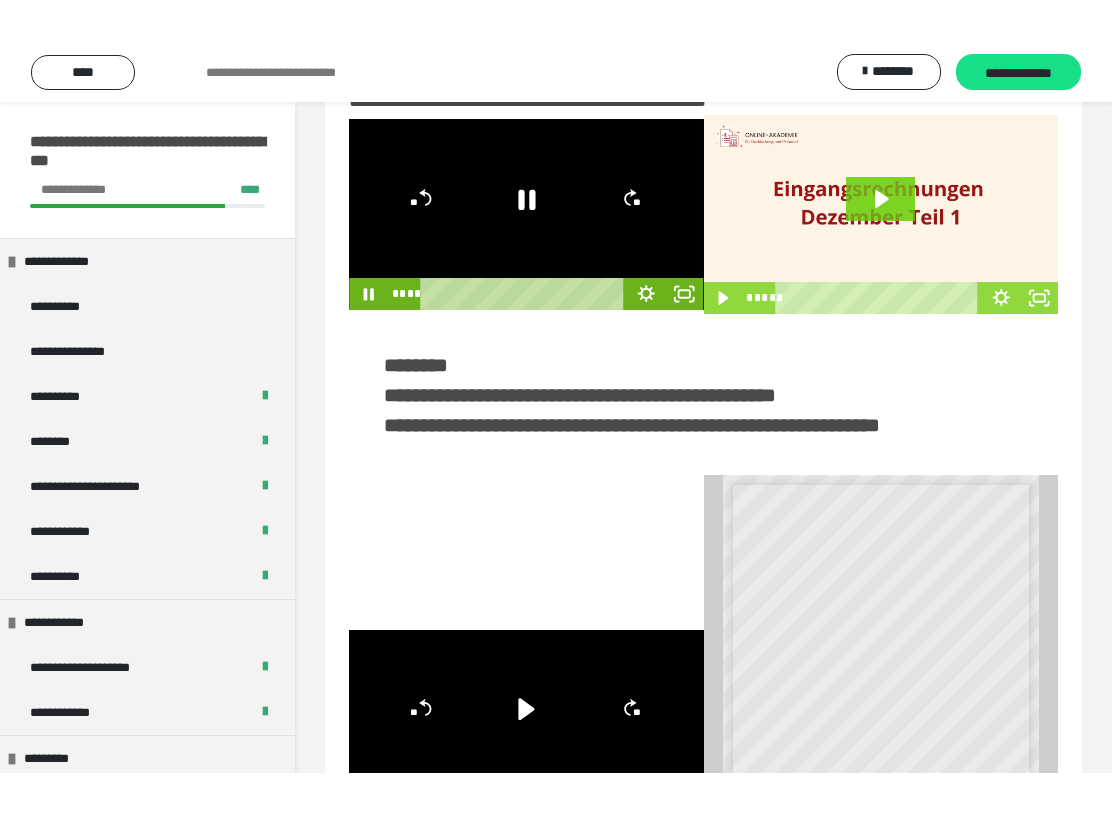 scroll, scrollTop: 0, scrollLeft: 0, axis: both 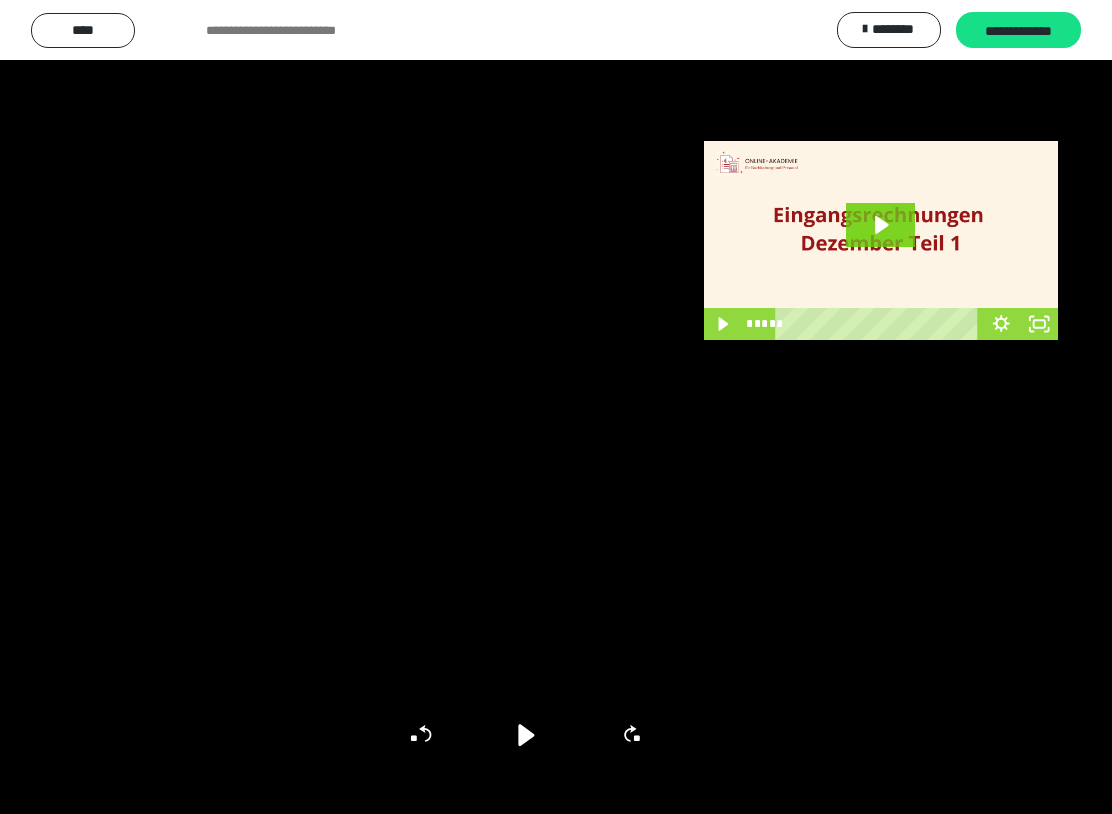 click at bounding box center (556, 407) 